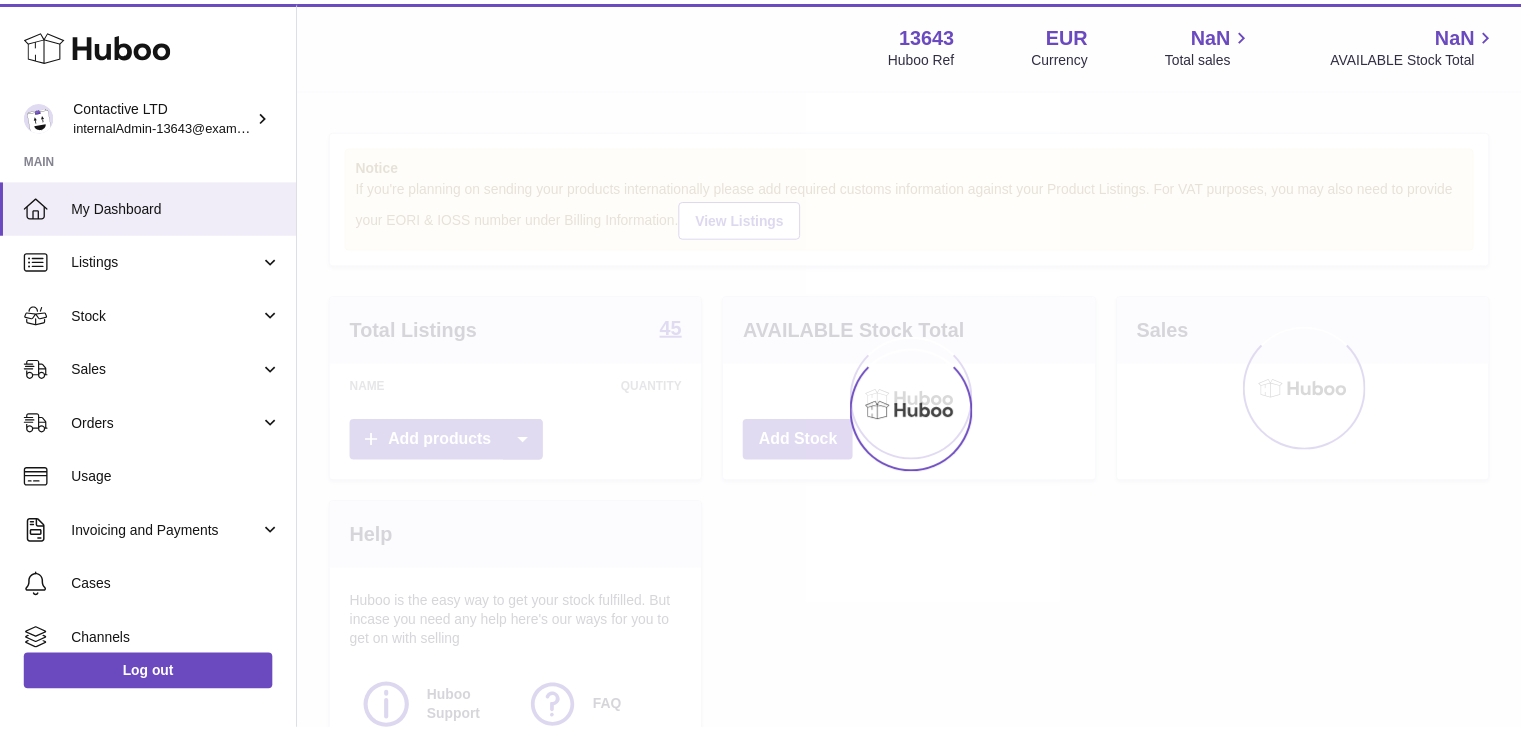 scroll, scrollTop: 0, scrollLeft: 0, axis: both 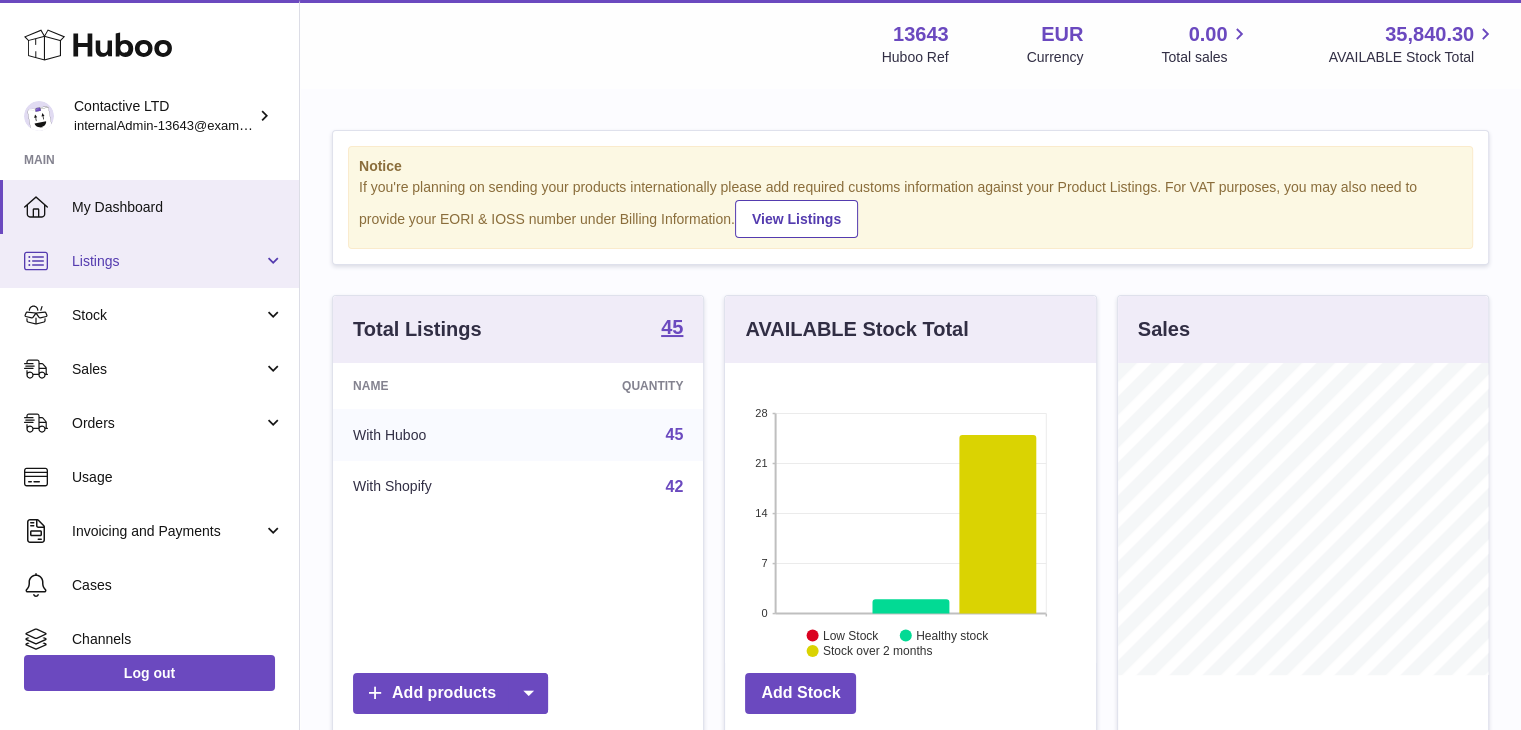 click on "Listings" at bounding box center (167, 261) 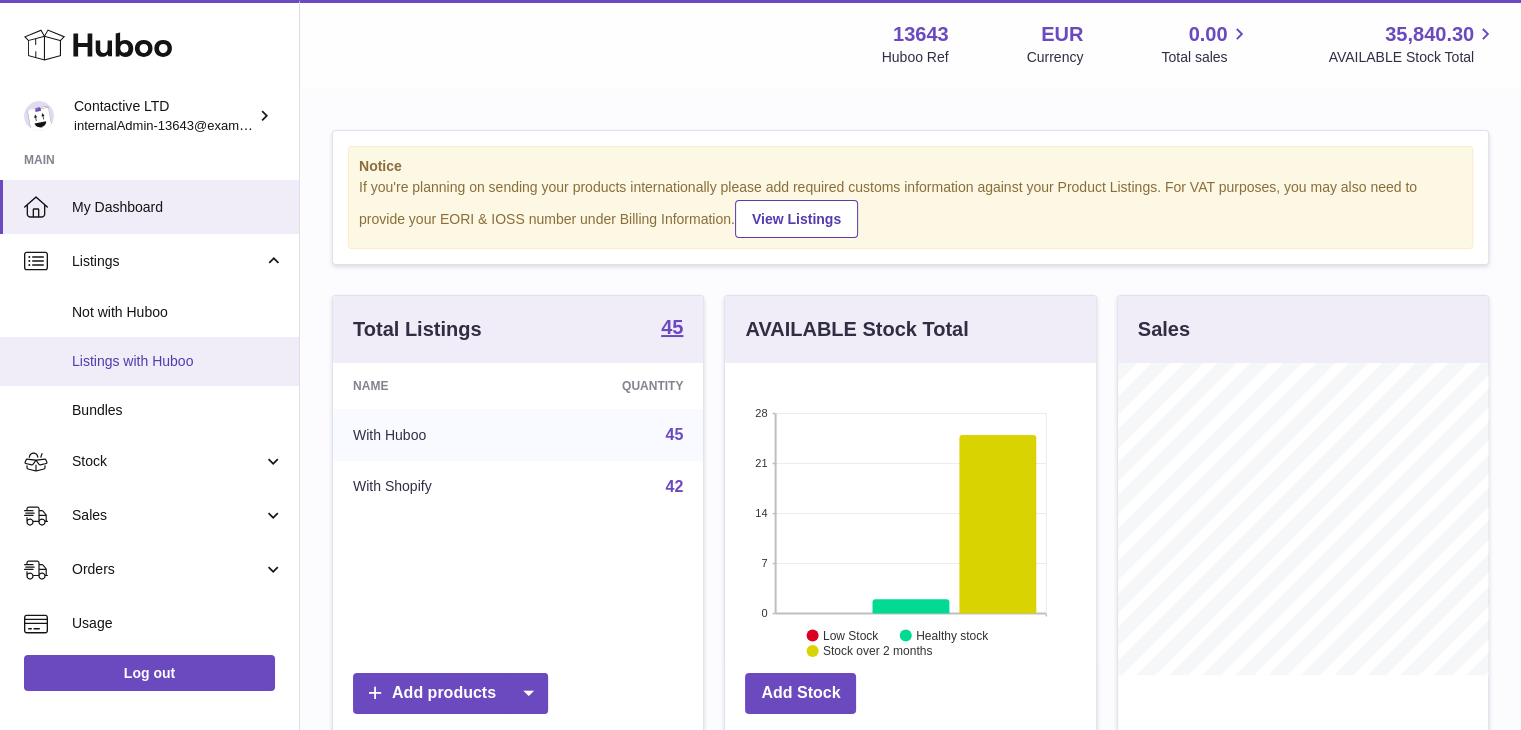 click on "Listings with Huboo" at bounding box center [178, 361] 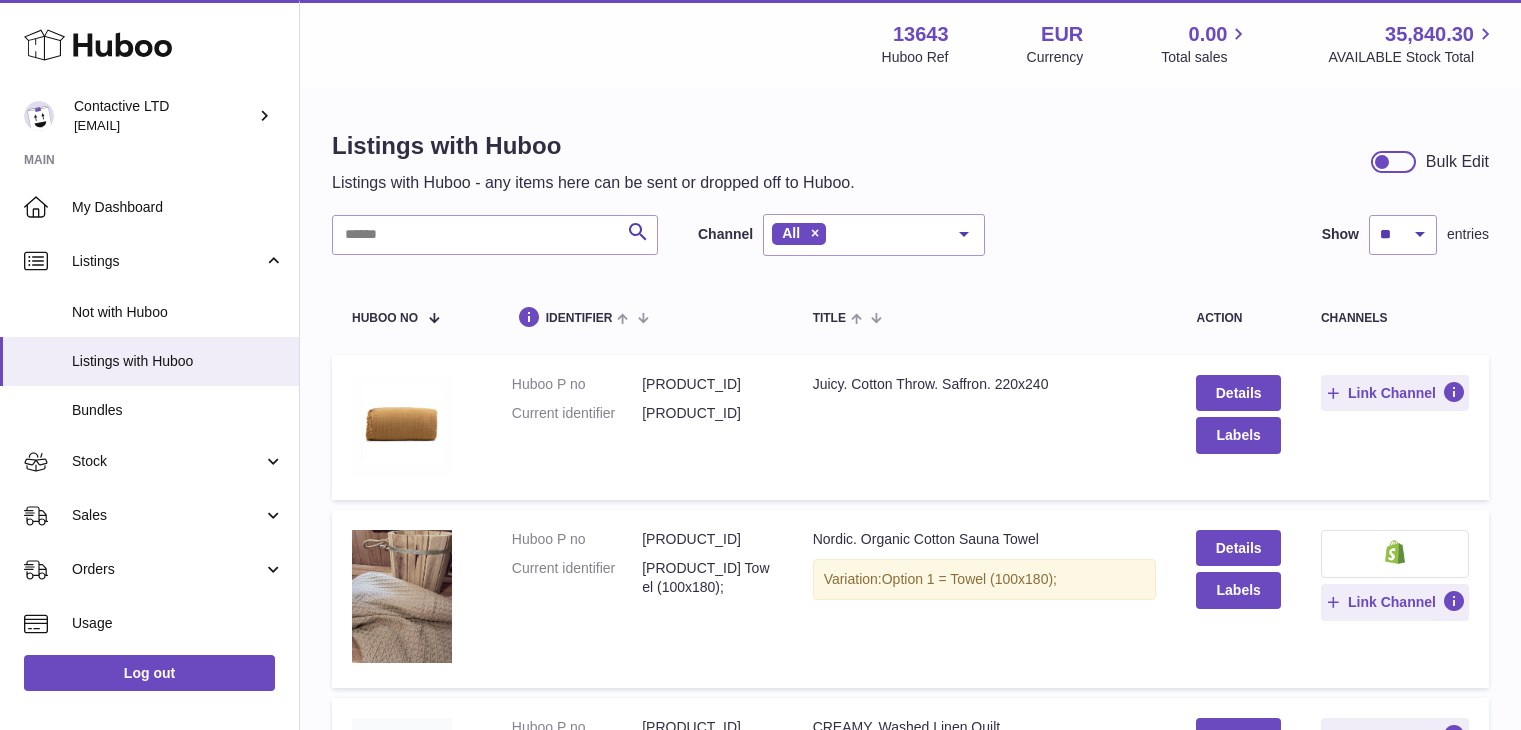 scroll, scrollTop: 0, scrollLeft: 0, axis: both 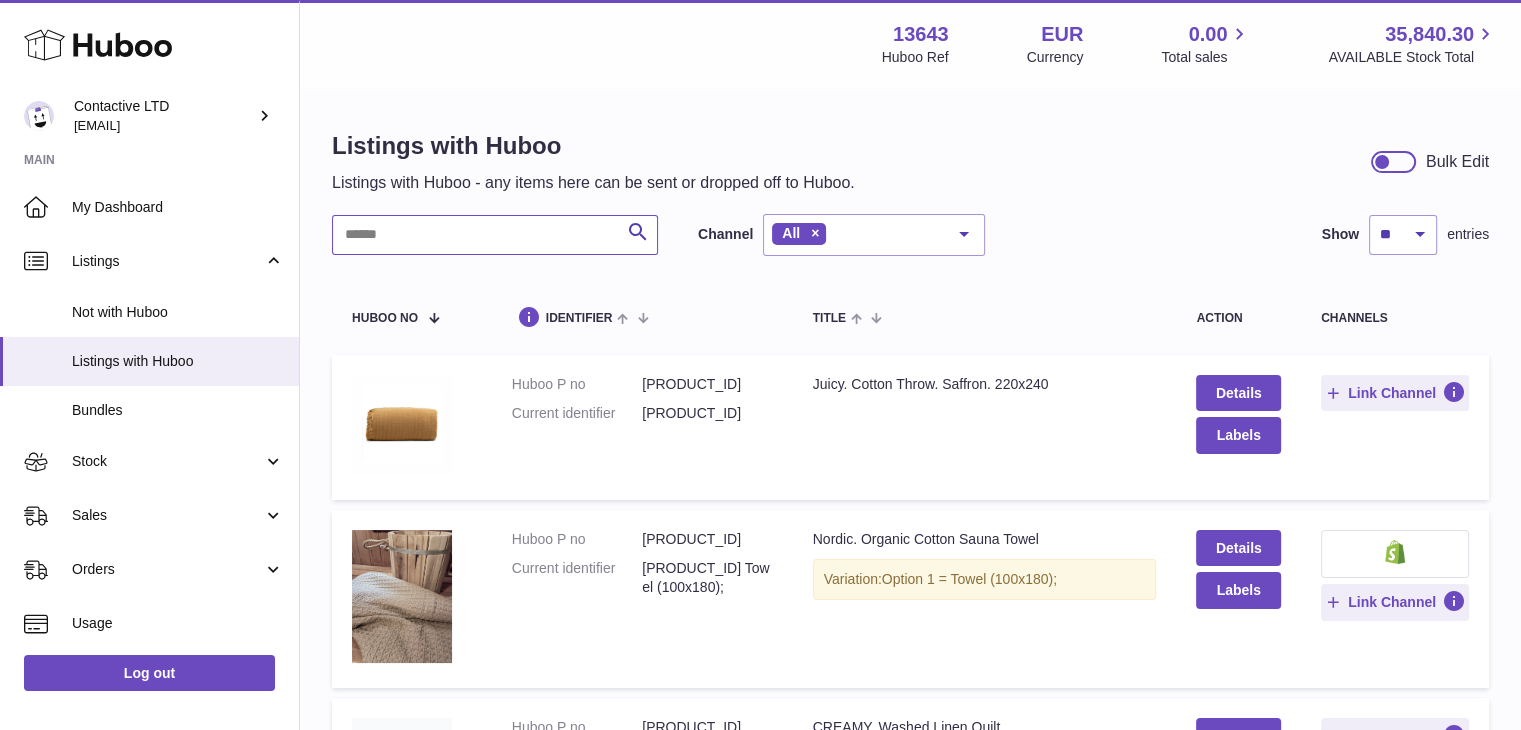 click at bounding box center [495, 235] 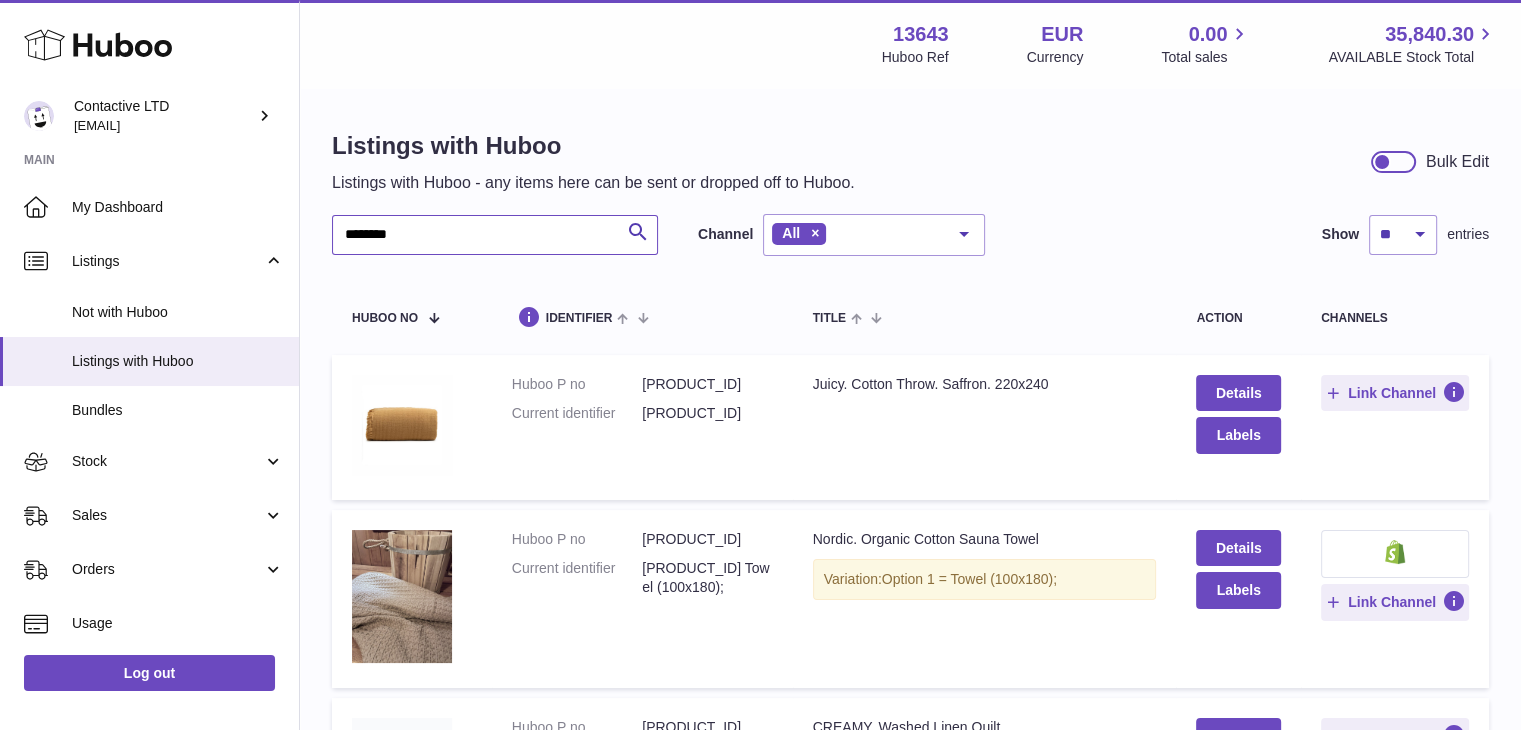 type on "*******" 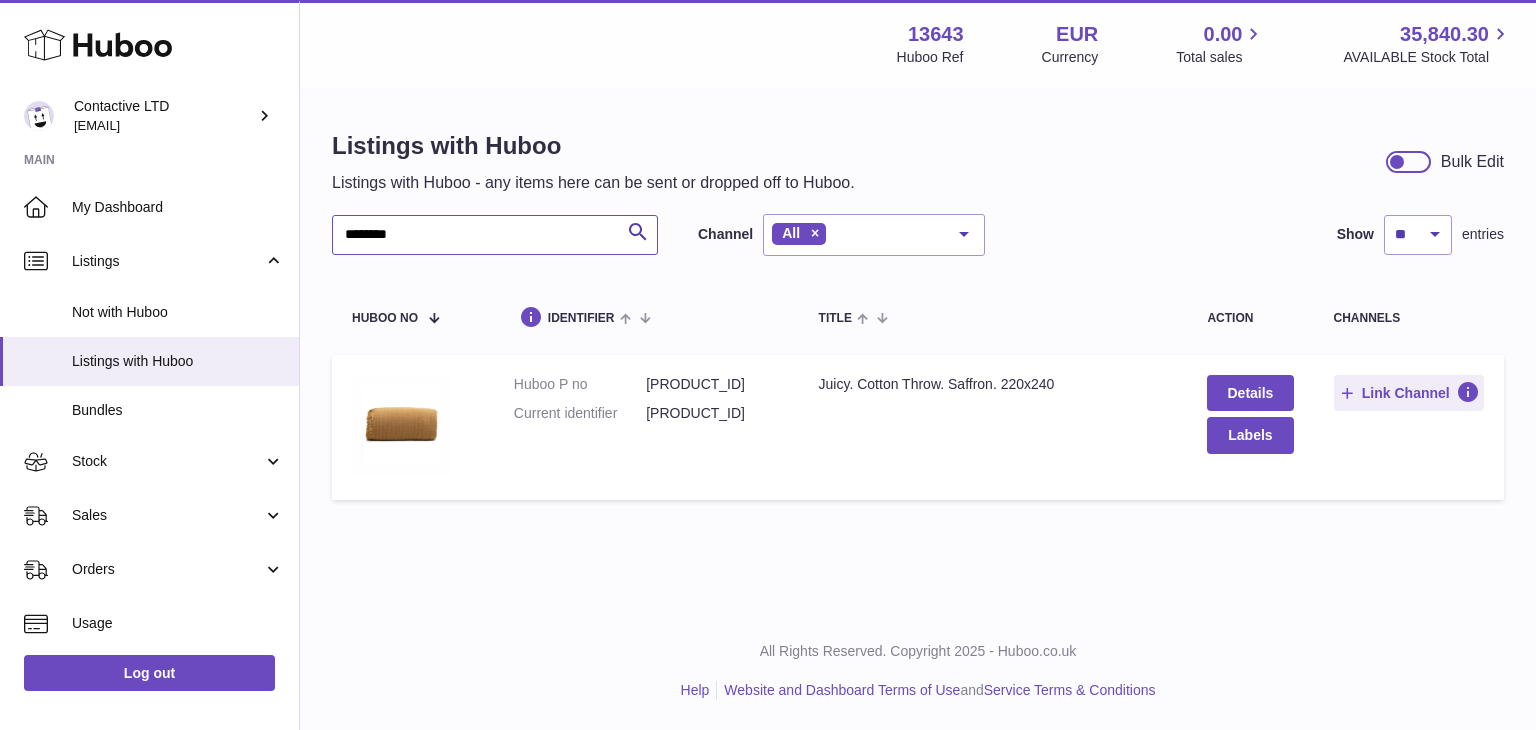click on "*******" at bounding box center (495, 235) 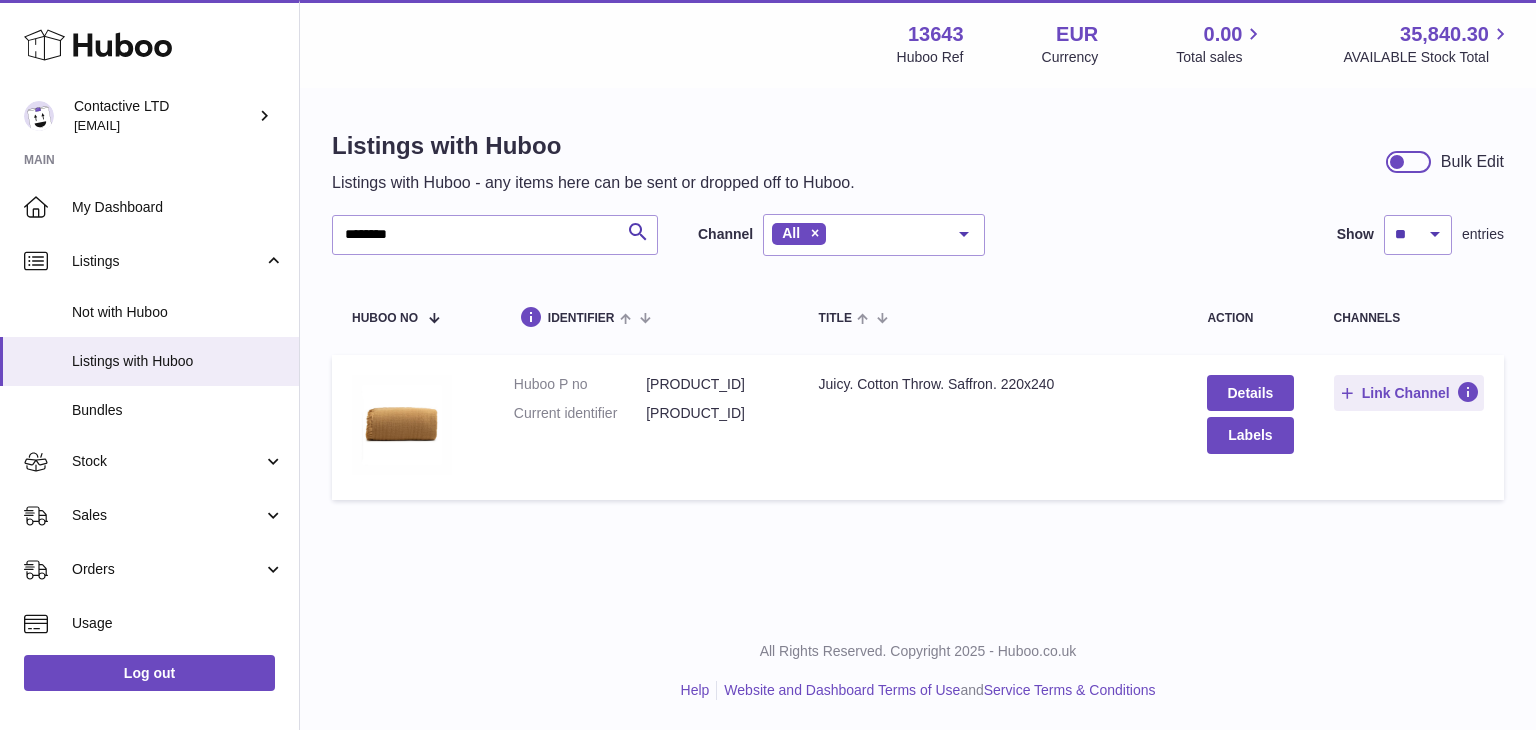 click on "Menu   Huboo     13643   Huboo Ref    EUR   Currency   0.00     Total sales   35,840.30     AVAILABLE Stock Total   Currency   EUR   Total sales   0.00   AVAILABLE Stock Total   35,840.30   Listings with Huboo   Listings with Huboo - any items here can be sent or dropped off to Huboo.
Bulk Edit
*******     Search
Channel
All                   All   eBay   Amazon   Shopify   Woocommerce   Etsy     No elements found. Consider changing the search query.   List is empty.
Show
** ** ** ***
entries
Huboo no       identifier       title
action
channels
Huboo P no   P-1054118   Current identifier
8721154931171
Title   Juicy. Cotton Throw. Saffron. 220x240
Details
Labels
Link Channel" at bounding box center (918, 306) 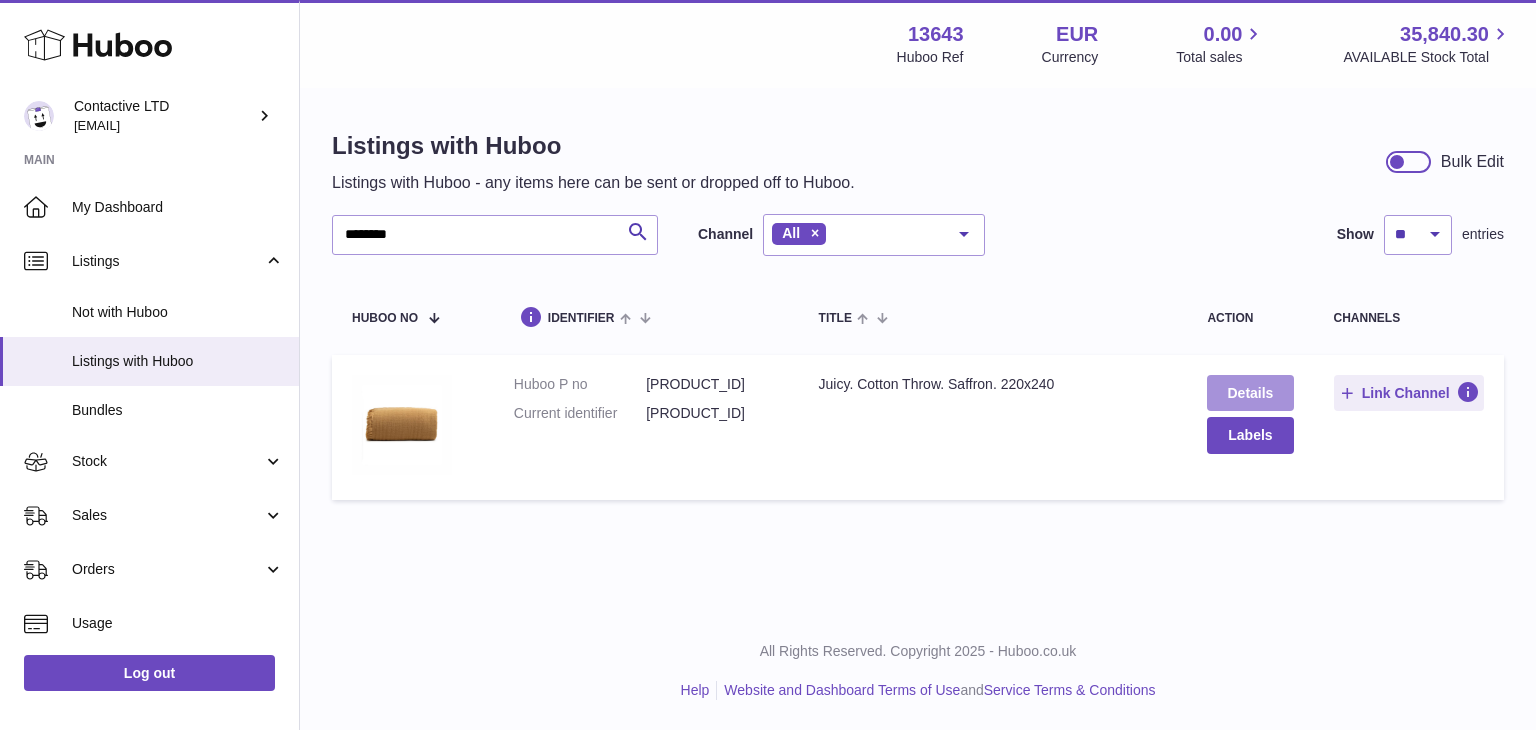 click on "Details" at bounding box center [1250, 393] 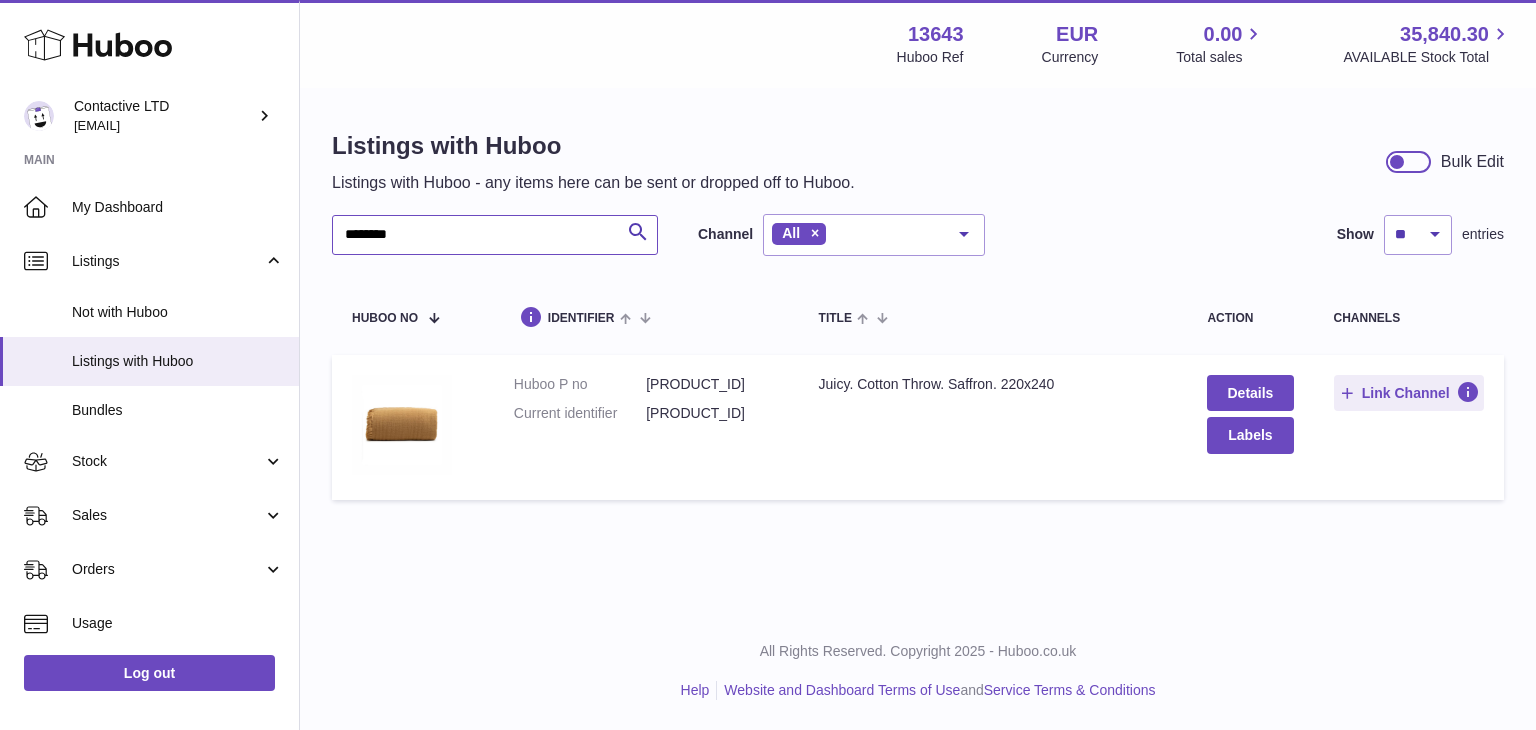 click on "*******" at bounding box center (495, 235) 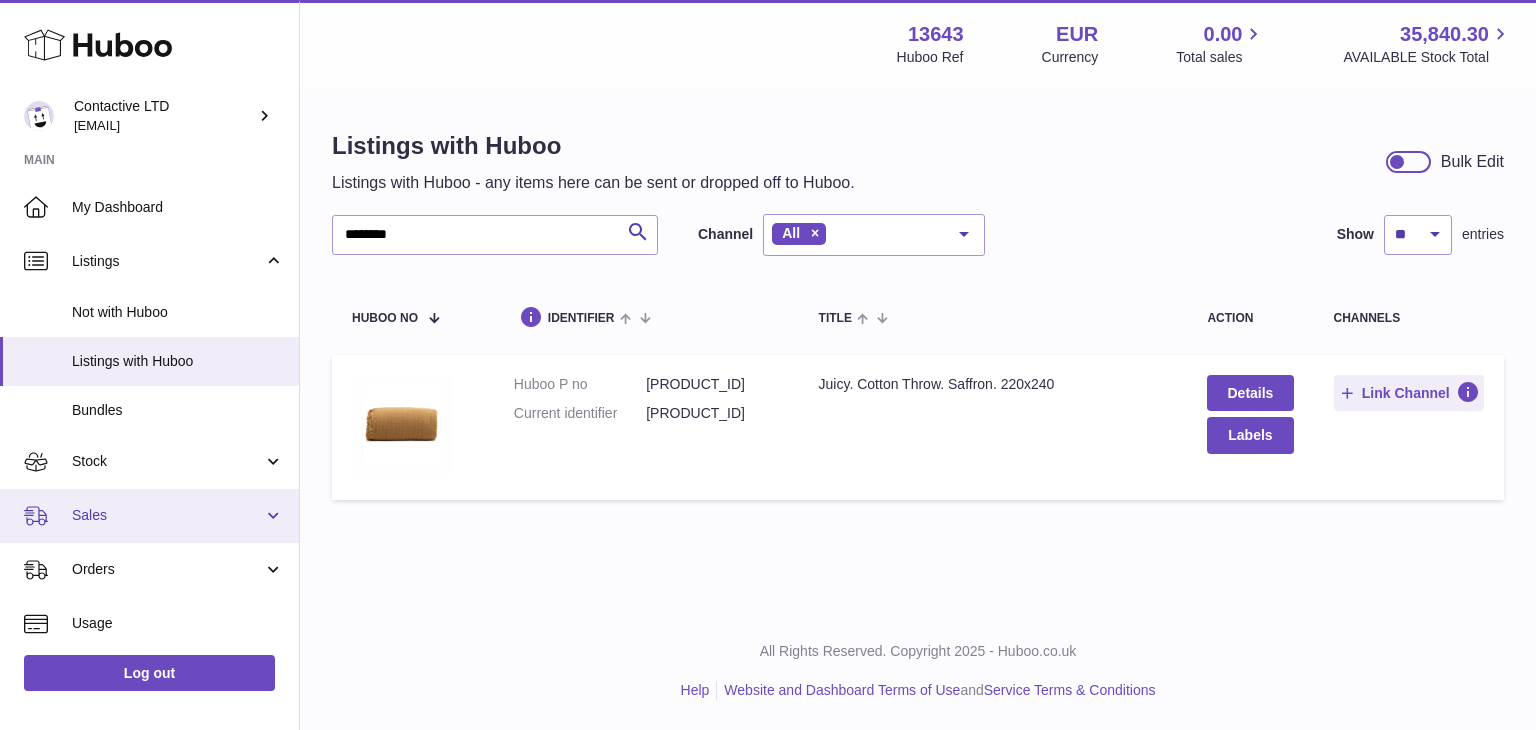 click on "Sales" at bounding box center [167, 515] 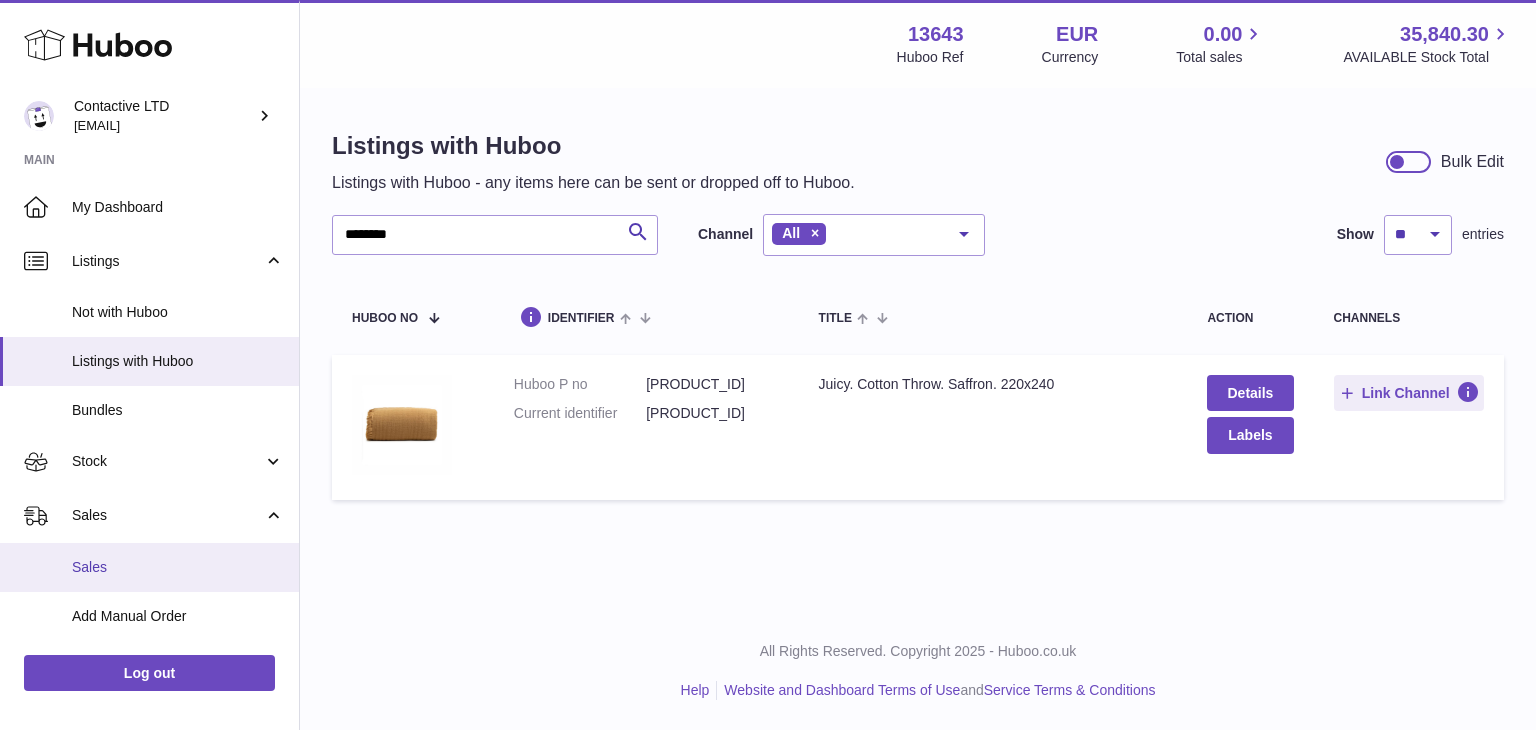 click on "Sales" at bounding box center (178, 567) 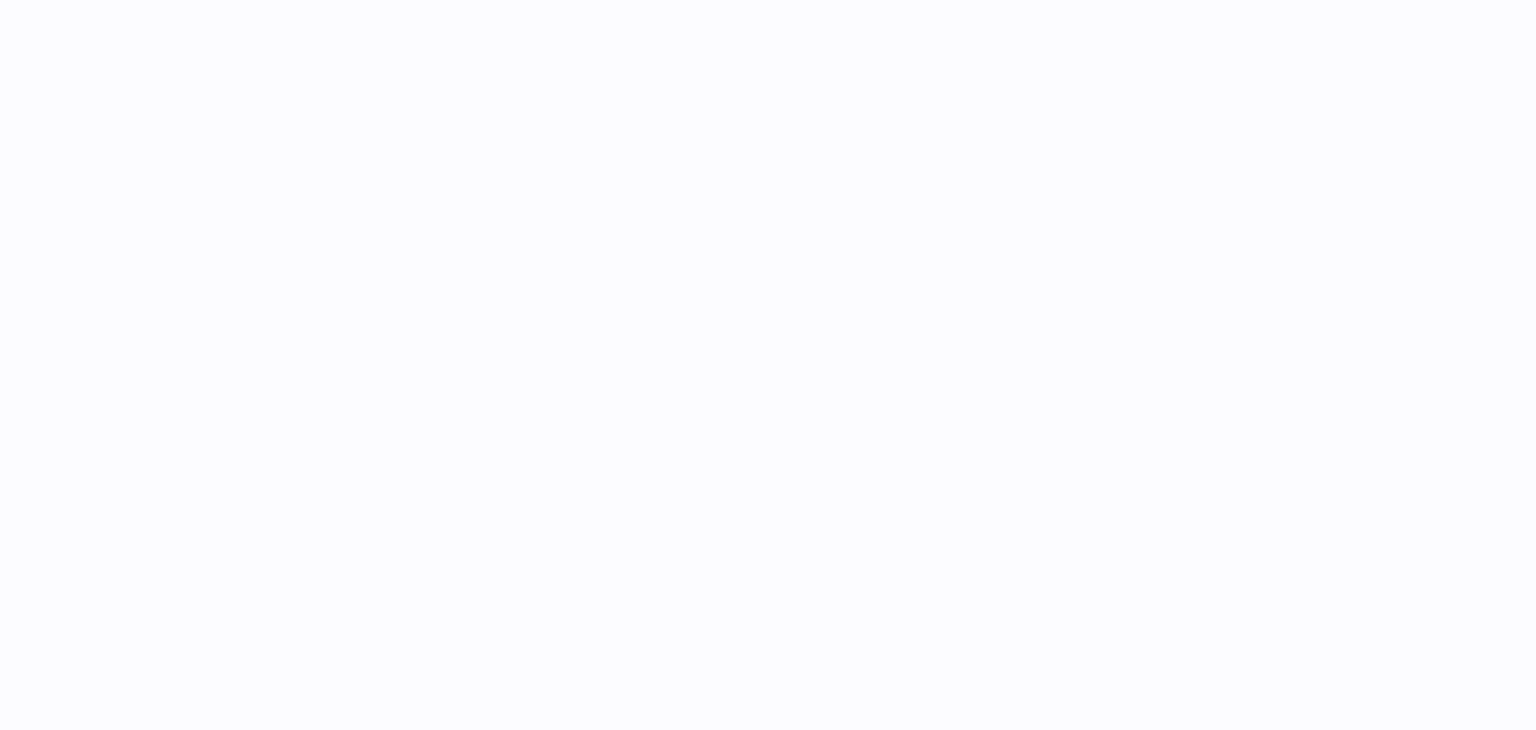 scroll, scrollTop: 0, scrollLeft: 0, axis: both 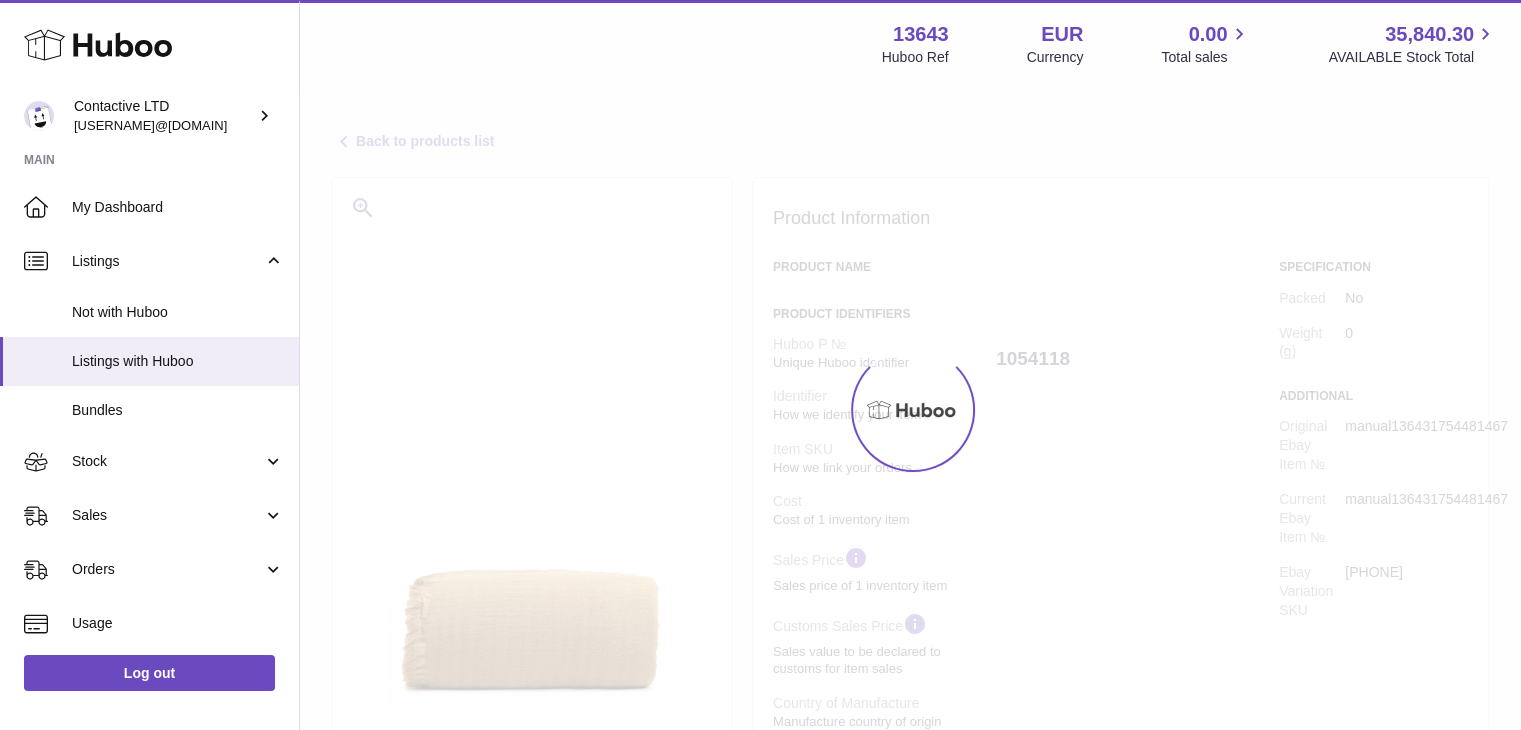select 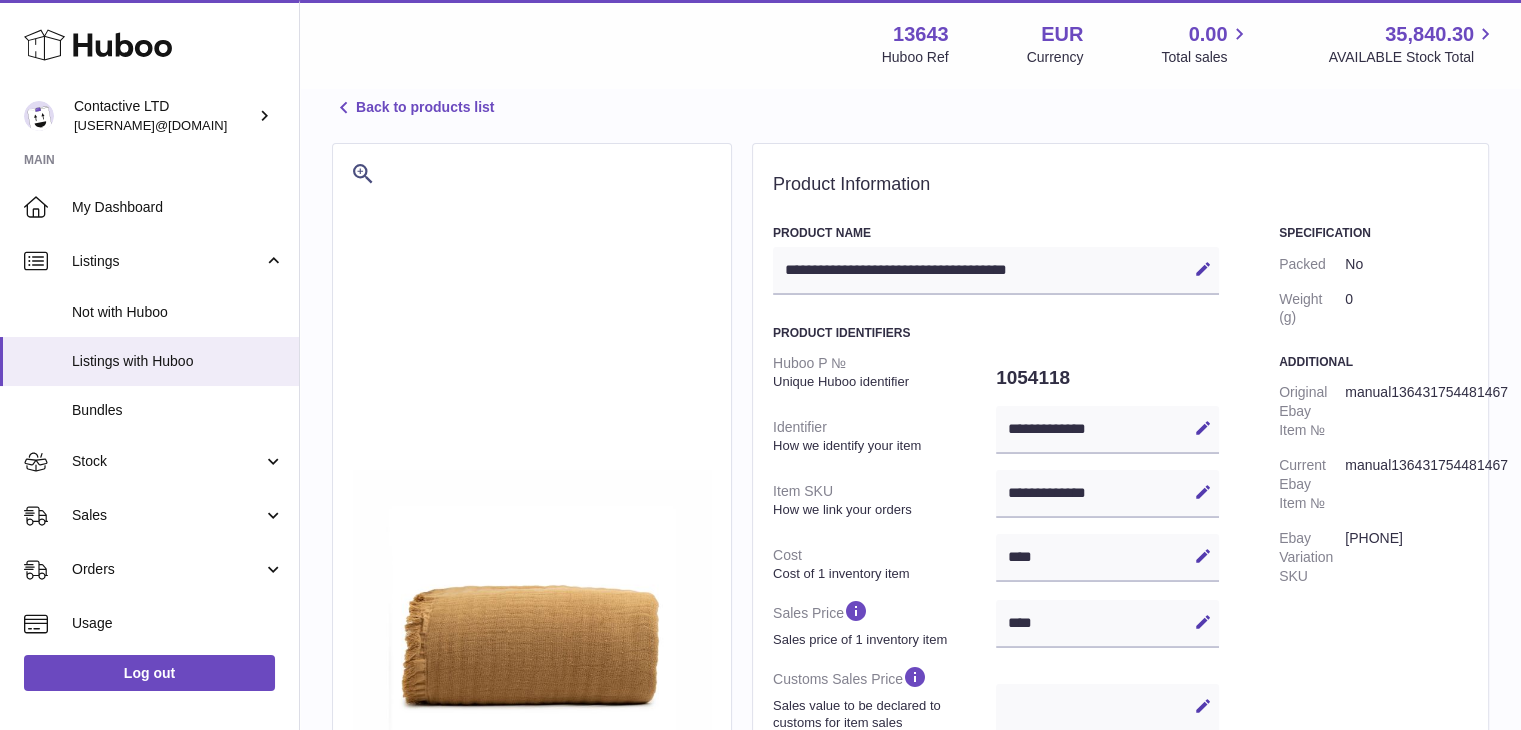scroll, scrollTop: 0, scrollLeft: 0, axis: both 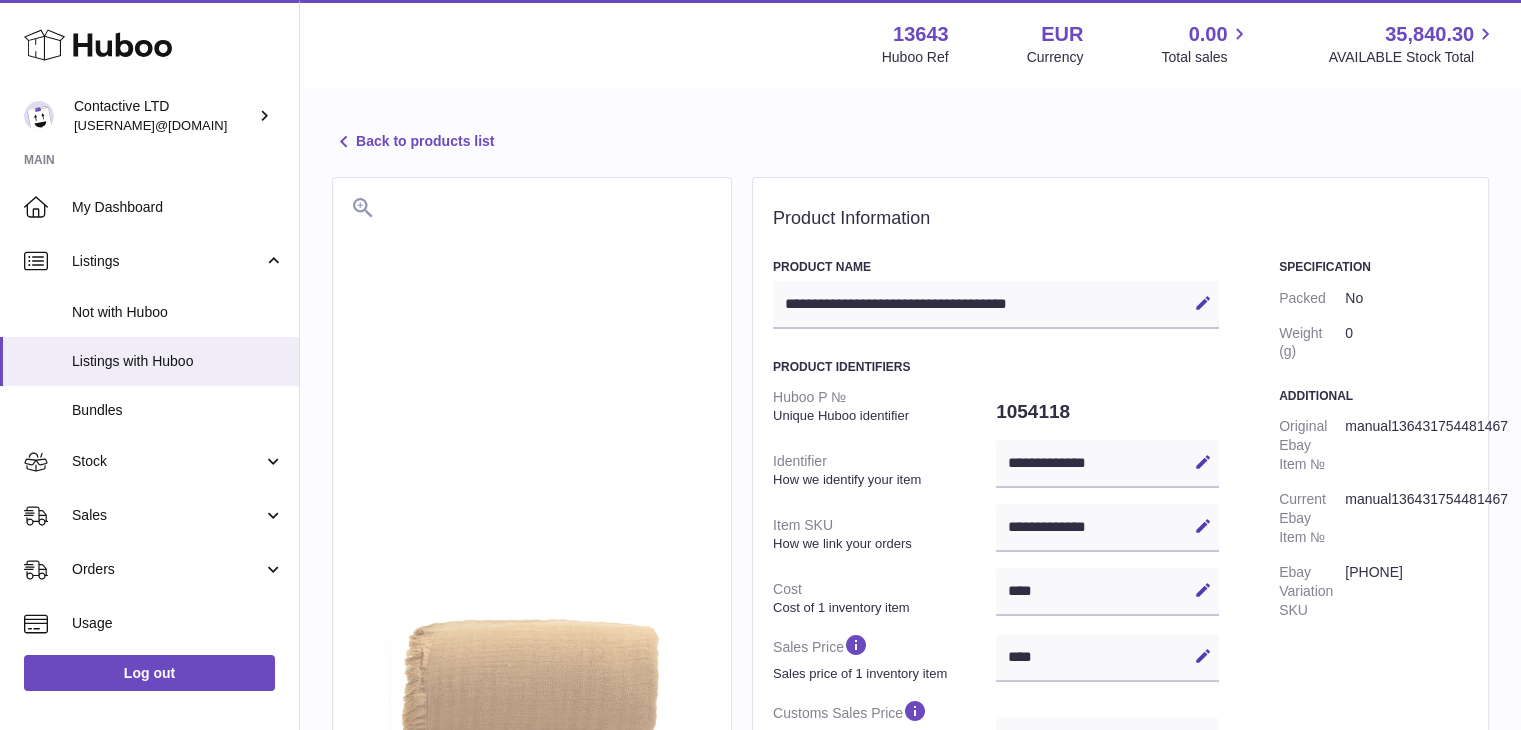 click at bounding box center (532, 683) 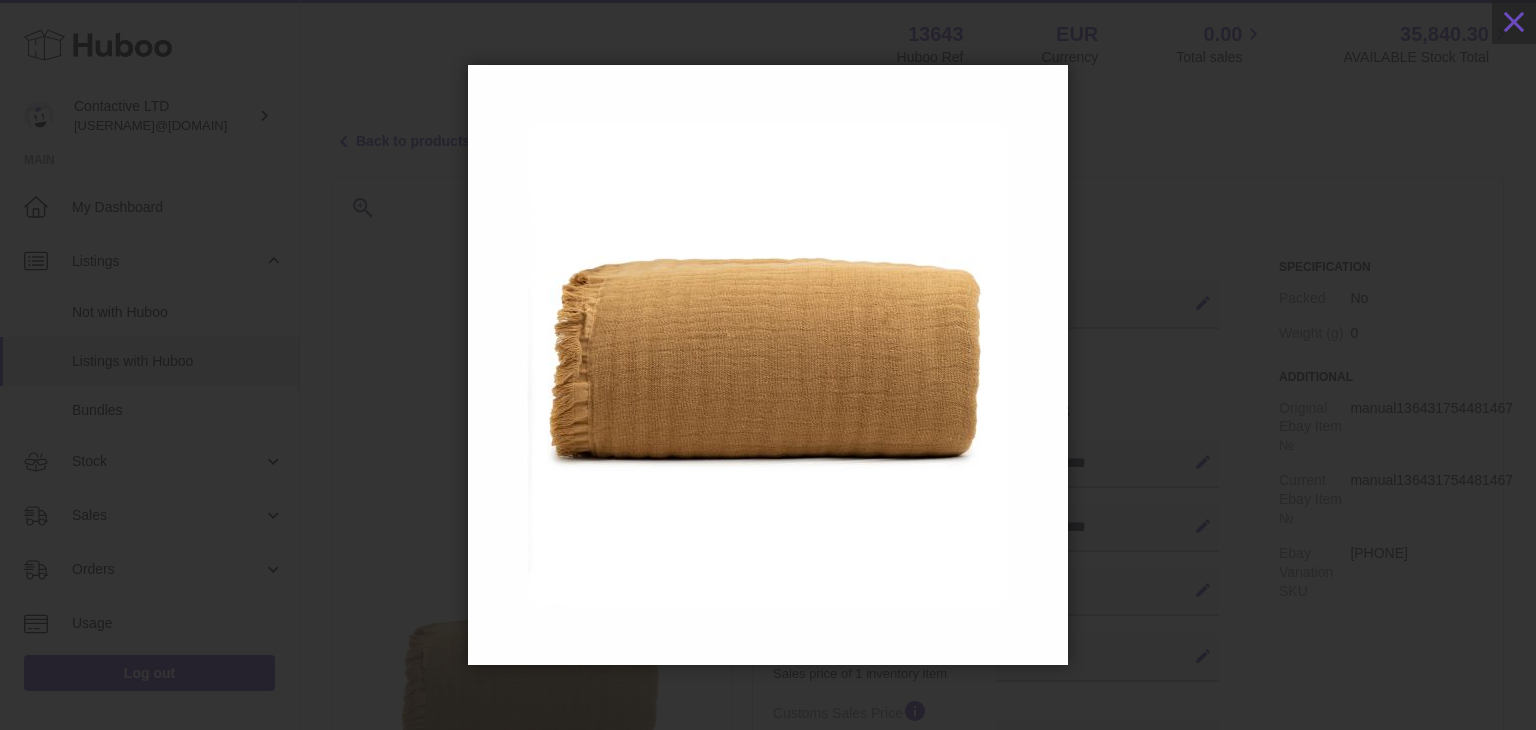 click at bounding box center [768, 365] 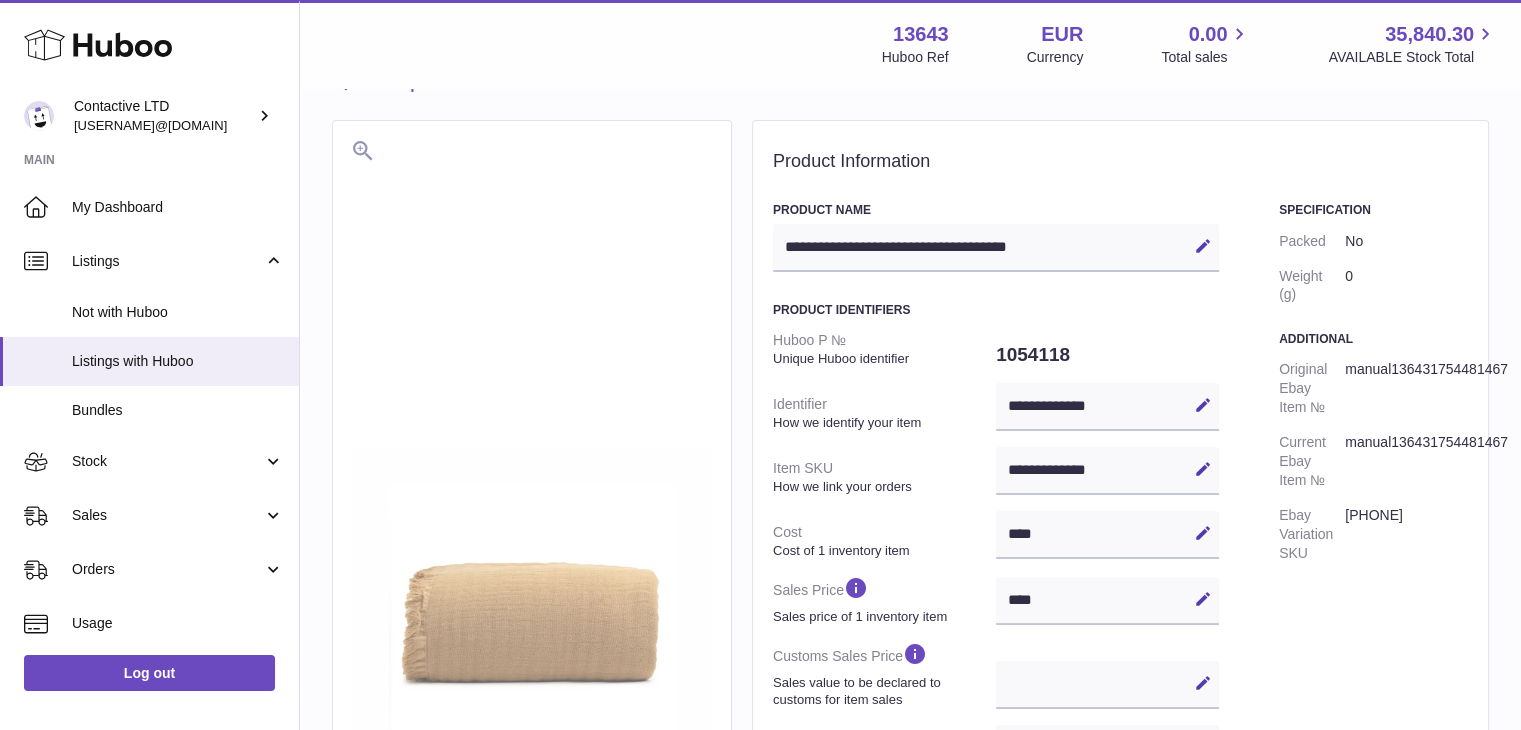 scroll, scrollTop: 0, scrollLeft: 0, axis: both 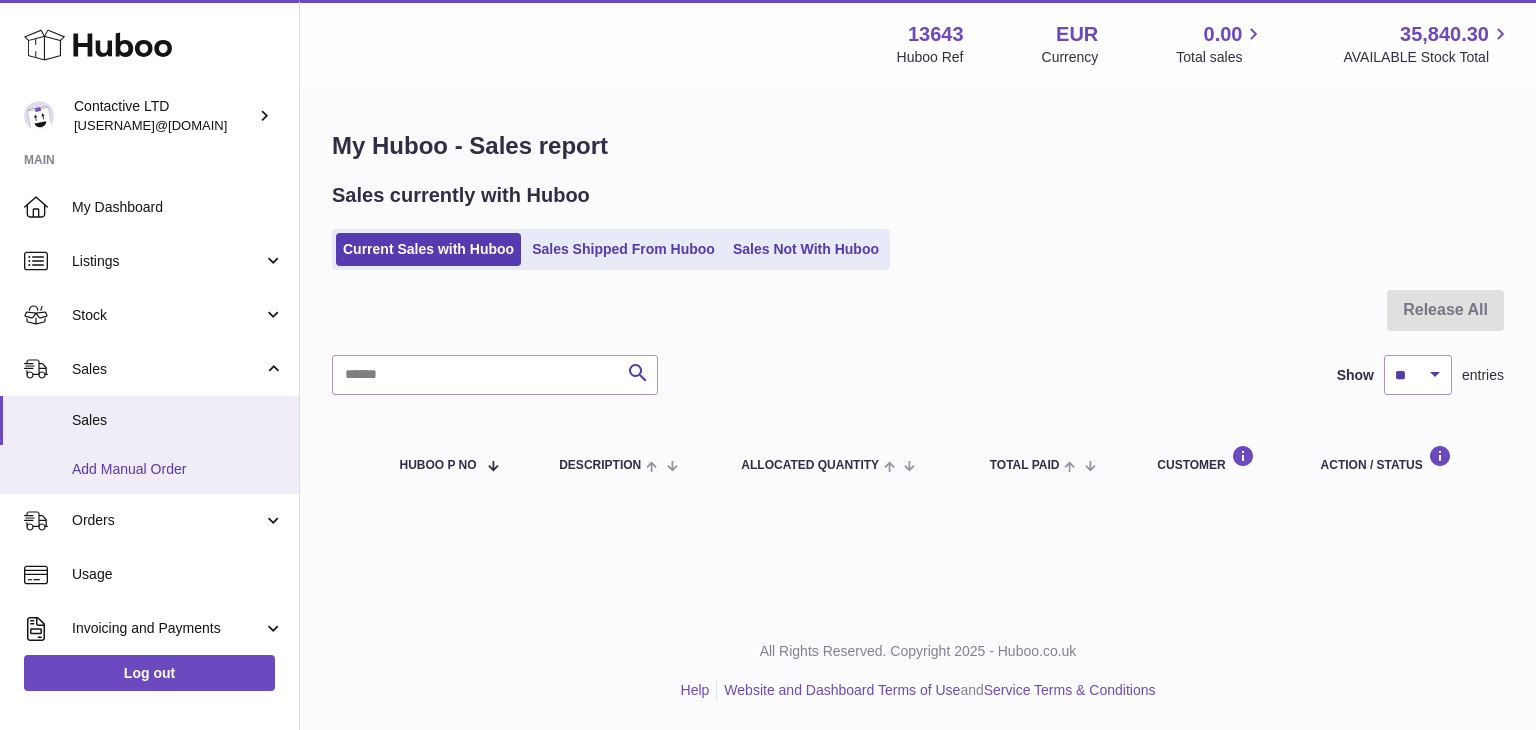 click on "Add Manual Order" at bounding box center (178, 469) 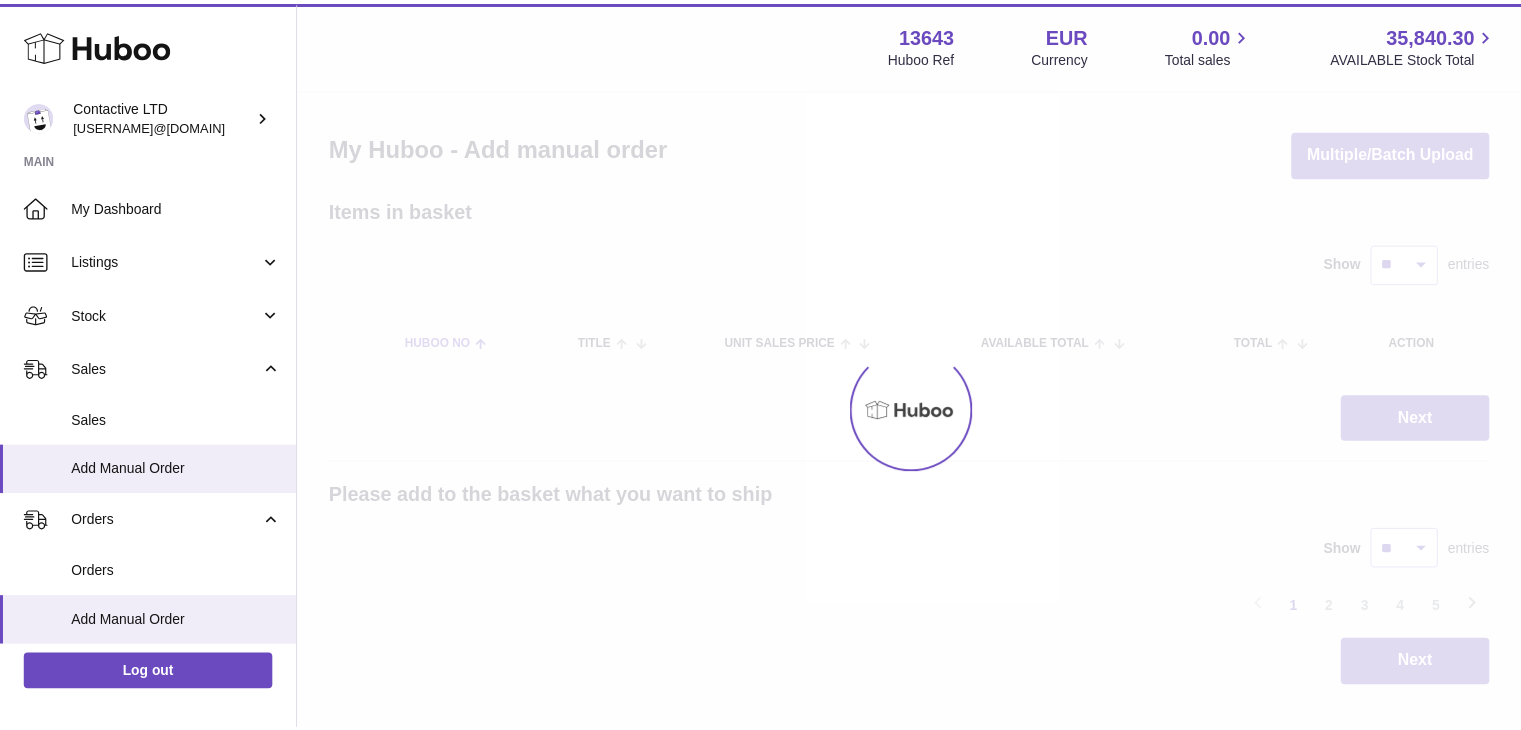 scroll, scrollTop: 0, scrollLeft: 0, axis: both 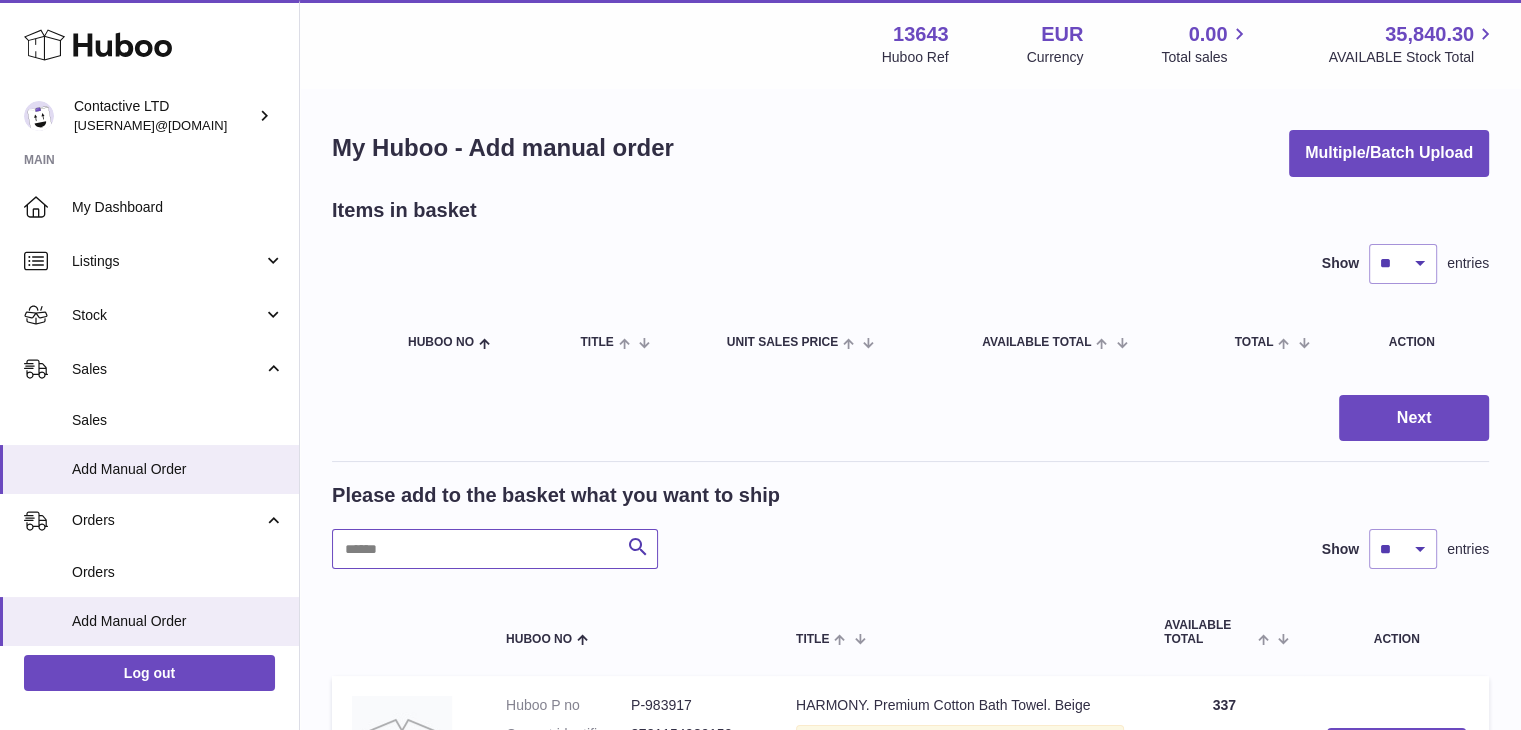 click at bounding box center (495, 549) 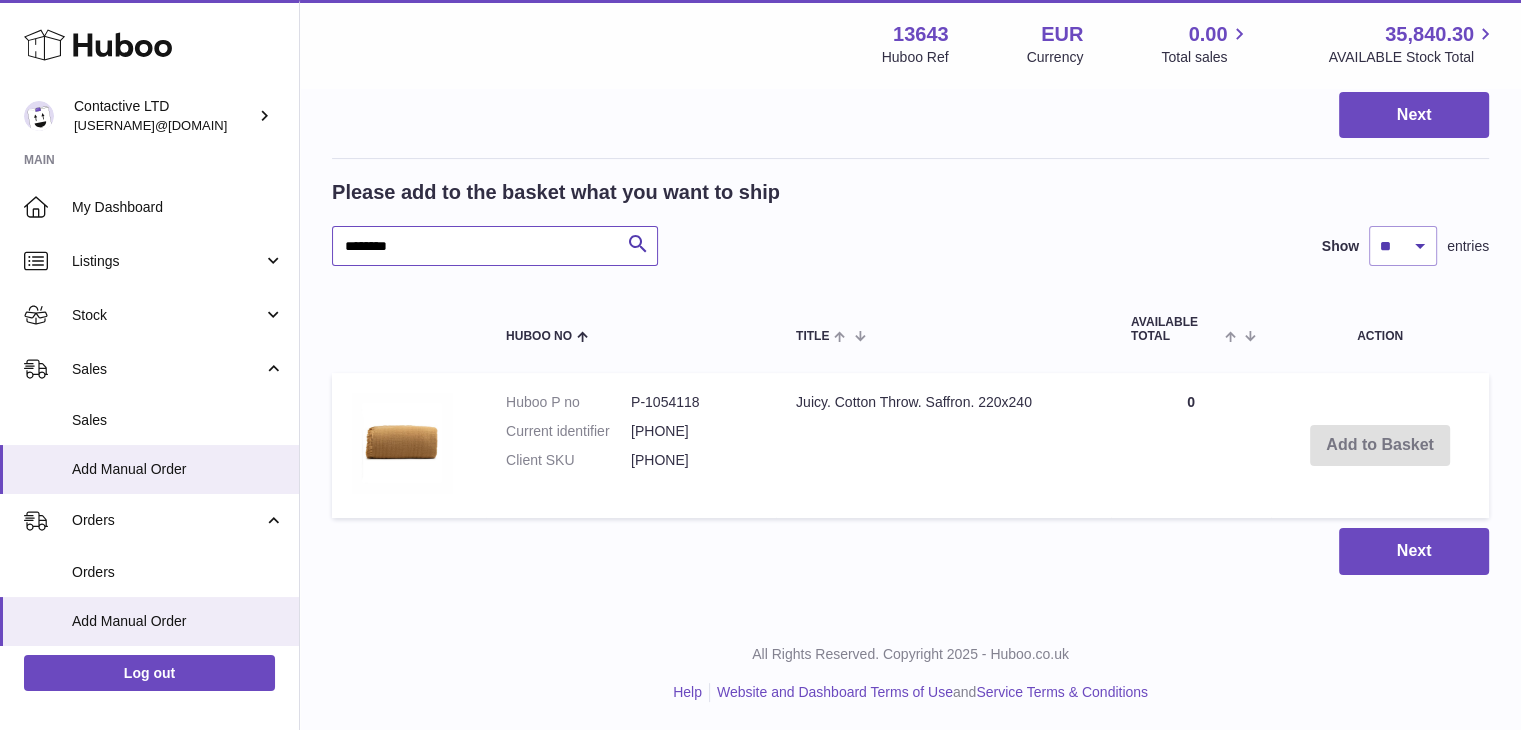scroll, scrollTop: 304, scrollLeft: 0, axis: vertical 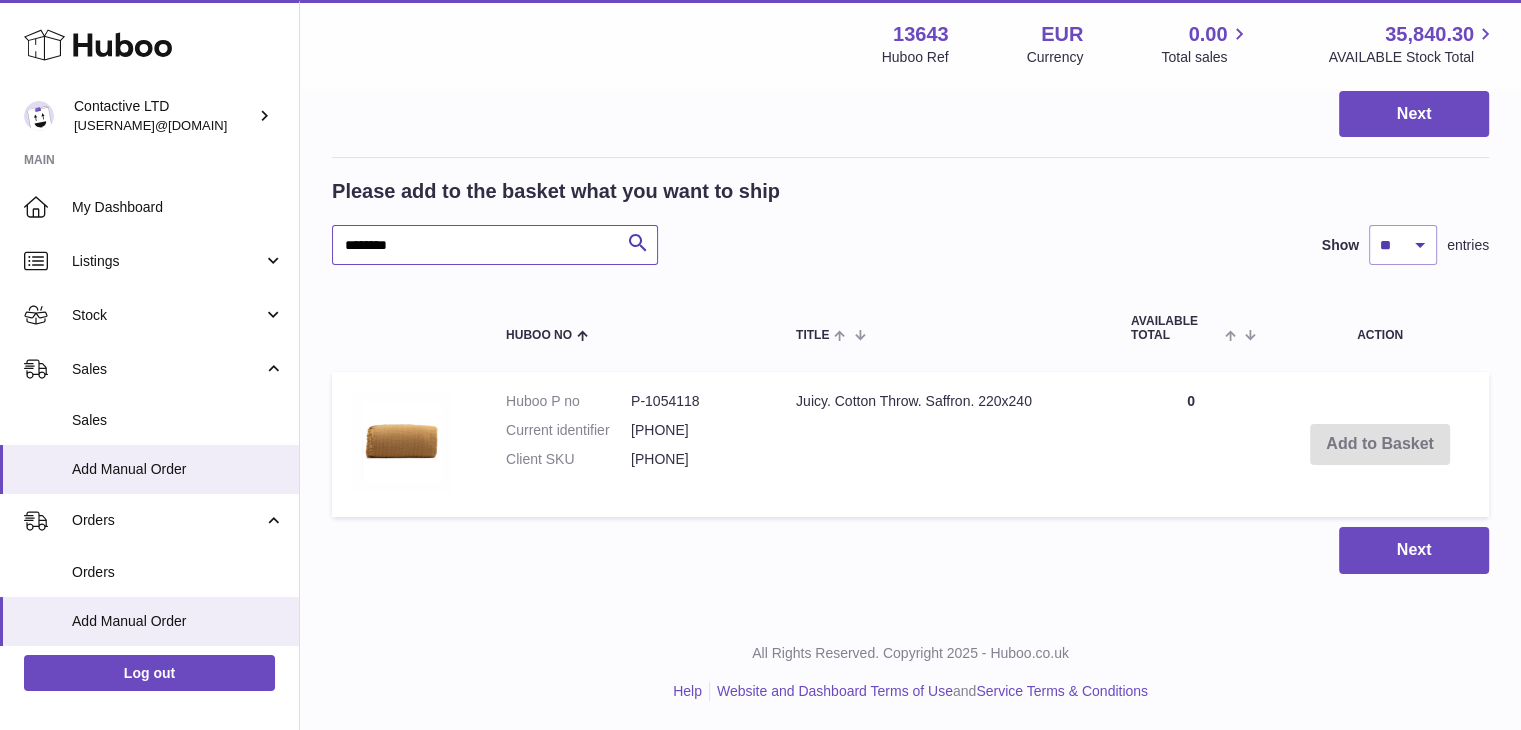 type on "*******" 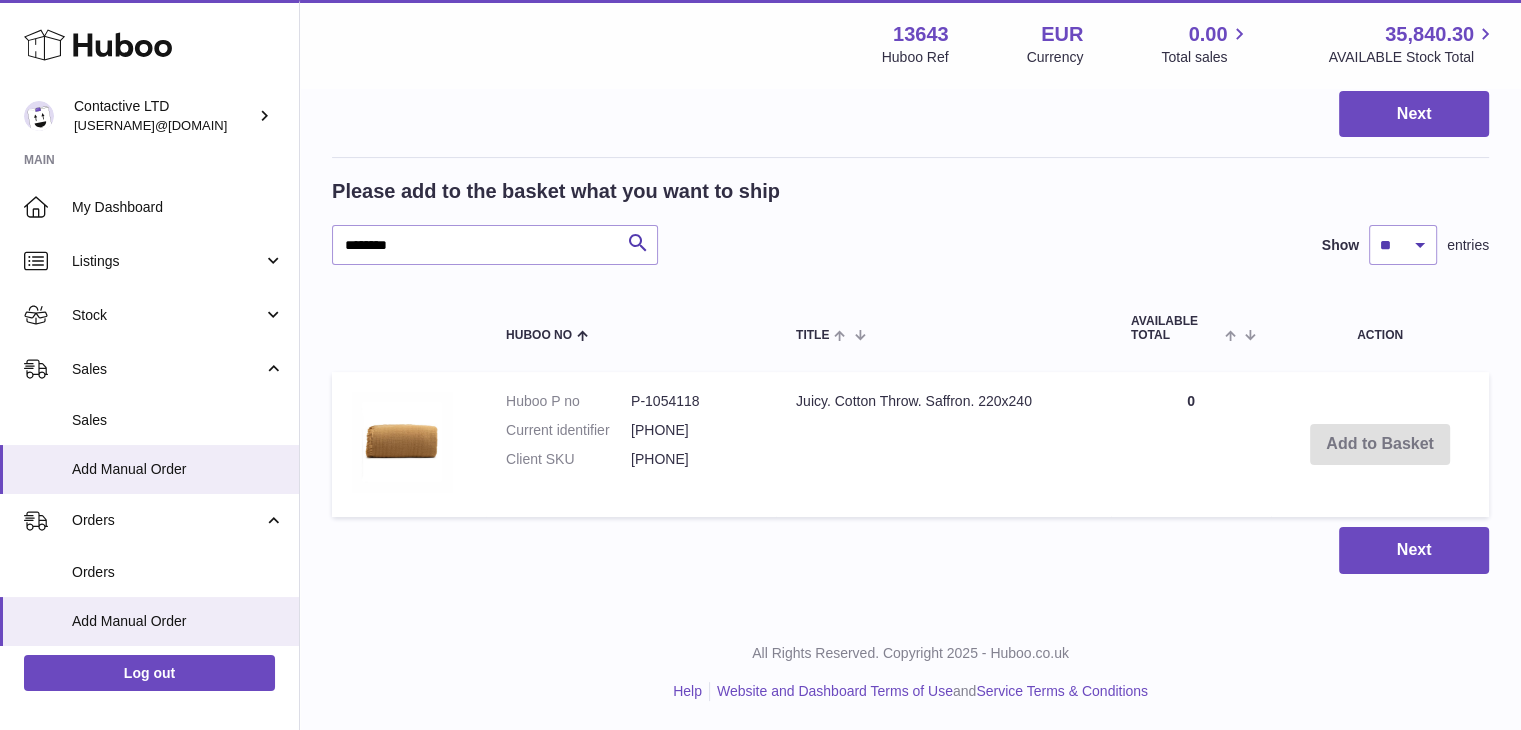 click on "Quantity 0" at bounding box center (1191, 444) 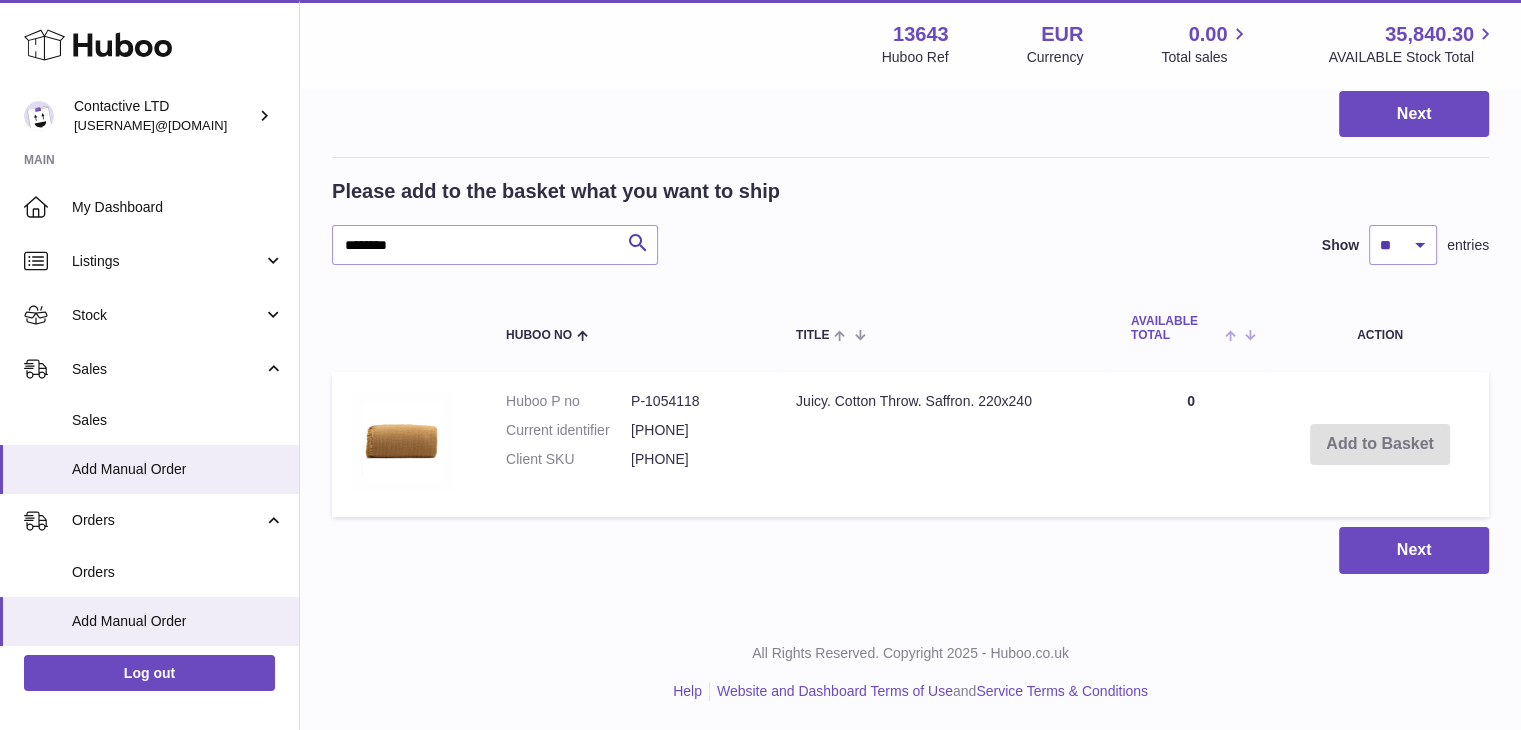 click at bounding box center (1235, 334) 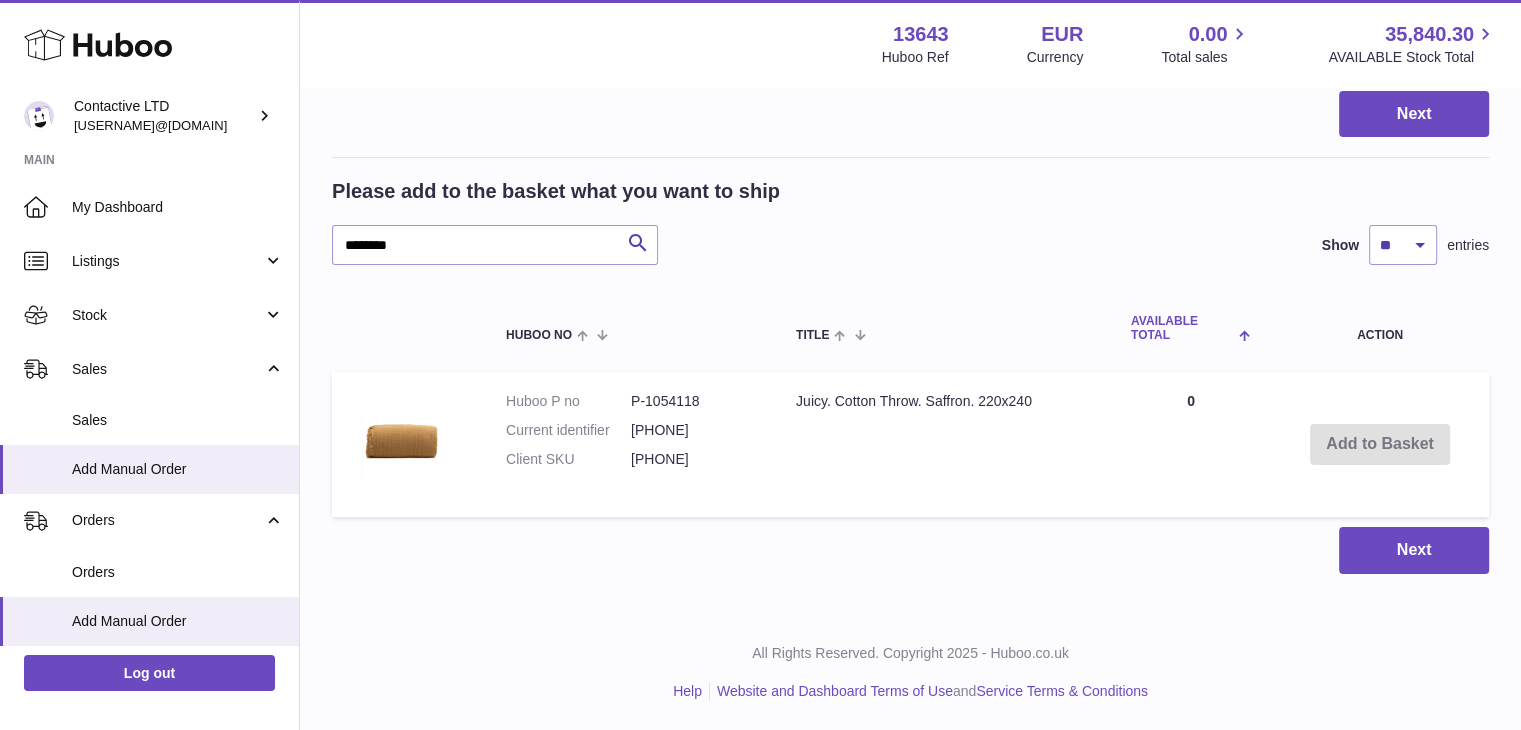 click at bounding box center (1242, 334) 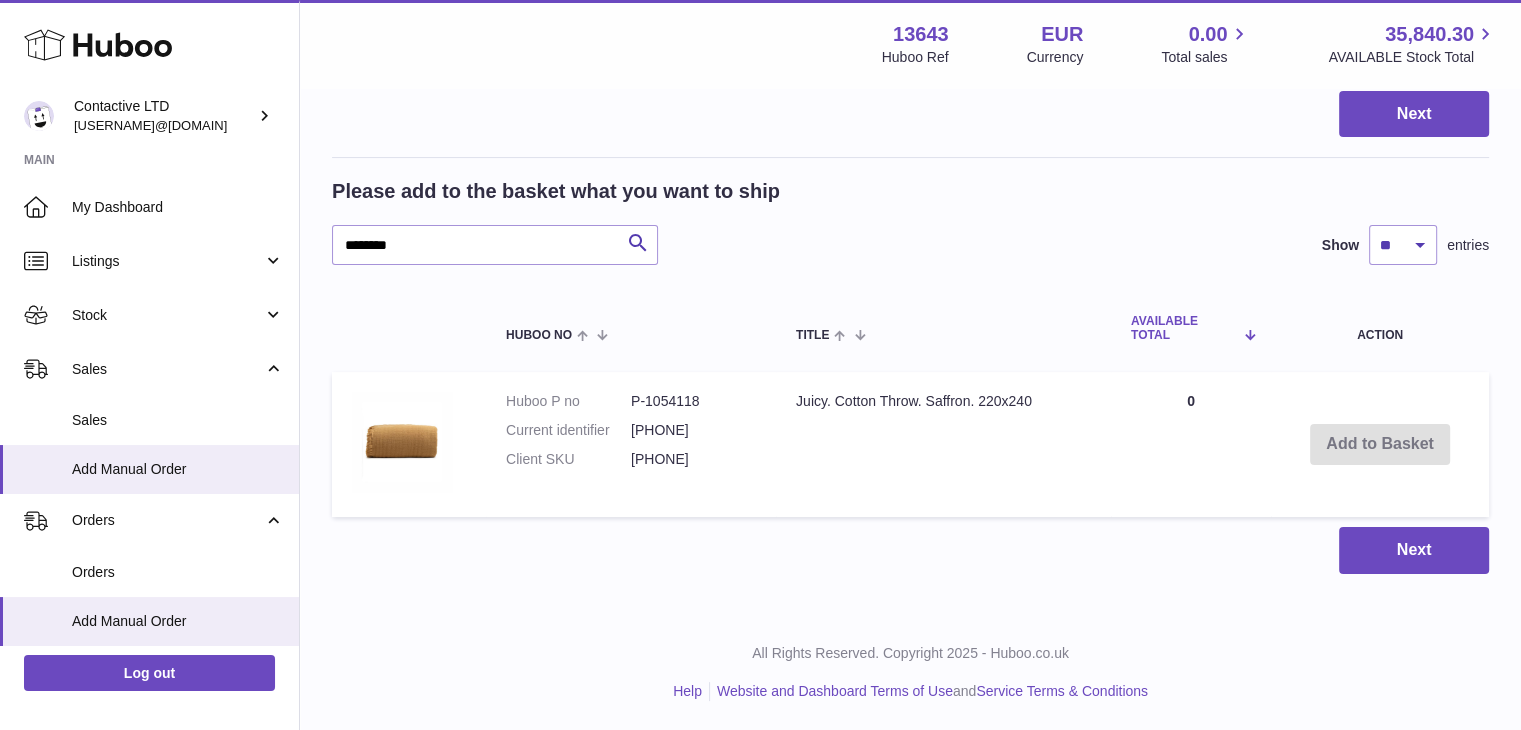 click at bounding box center [1242, 334] 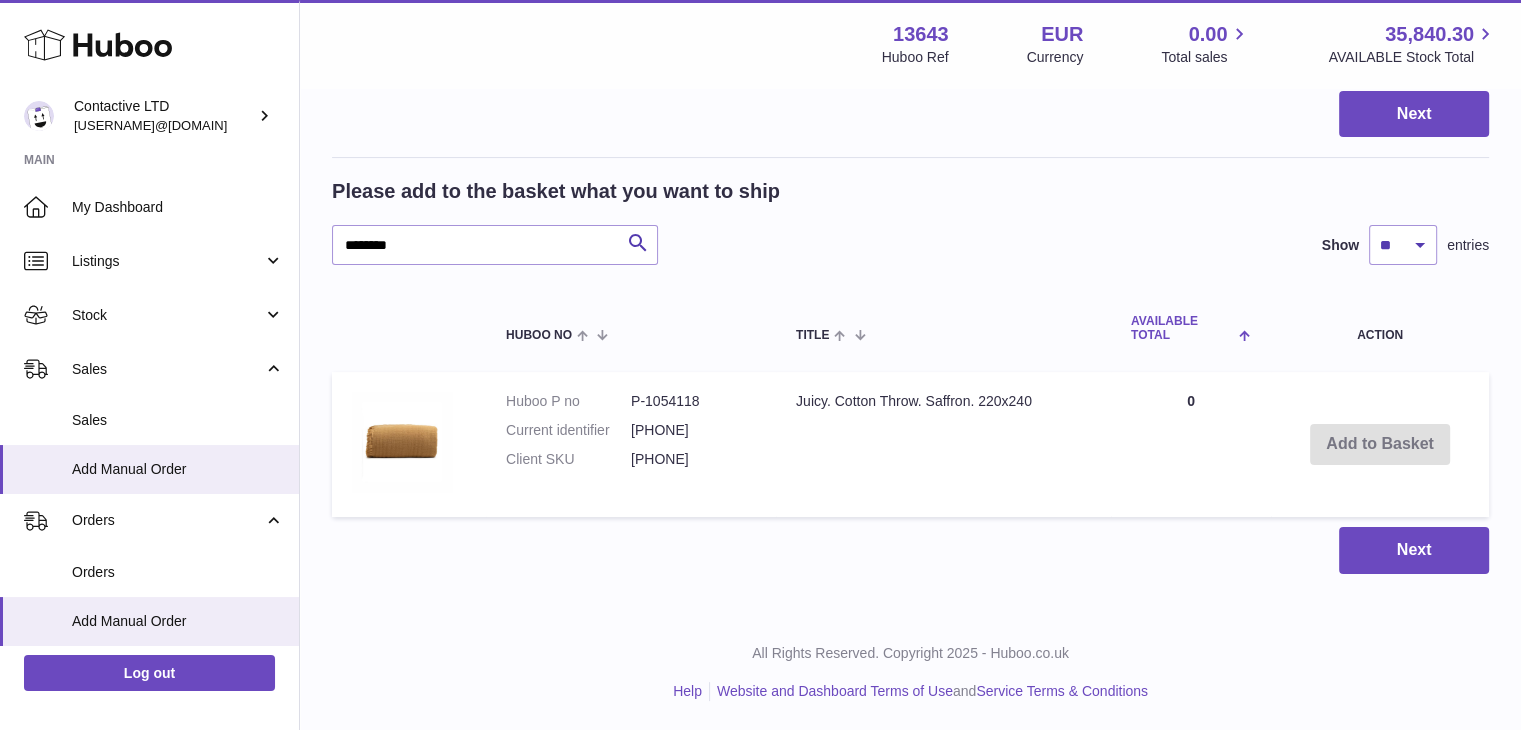 click at bounding box center [1242, 334] 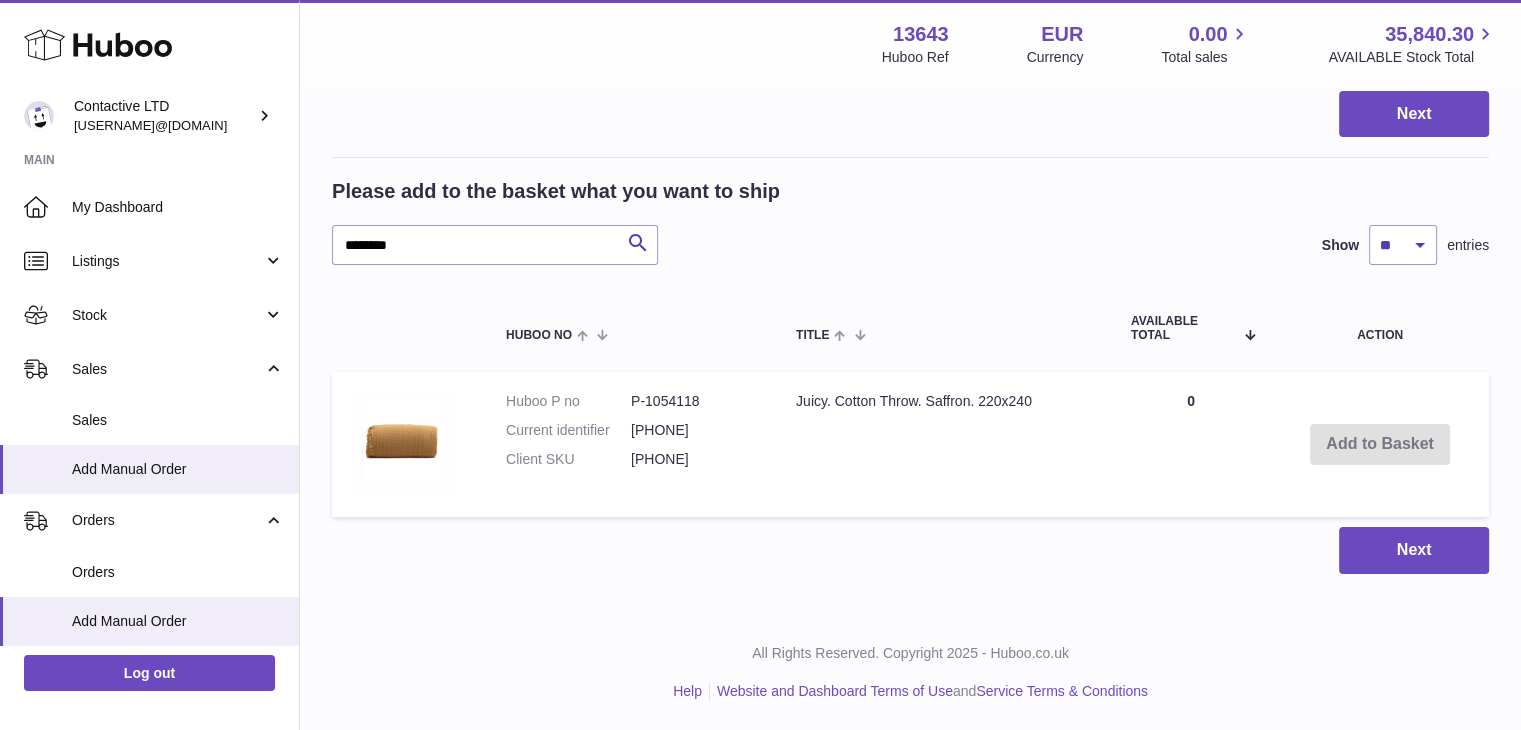 drag, startPoint x: 188, startPoint y: 269, endPoint x: 161, endPoint y: 385, distance: 119.1008 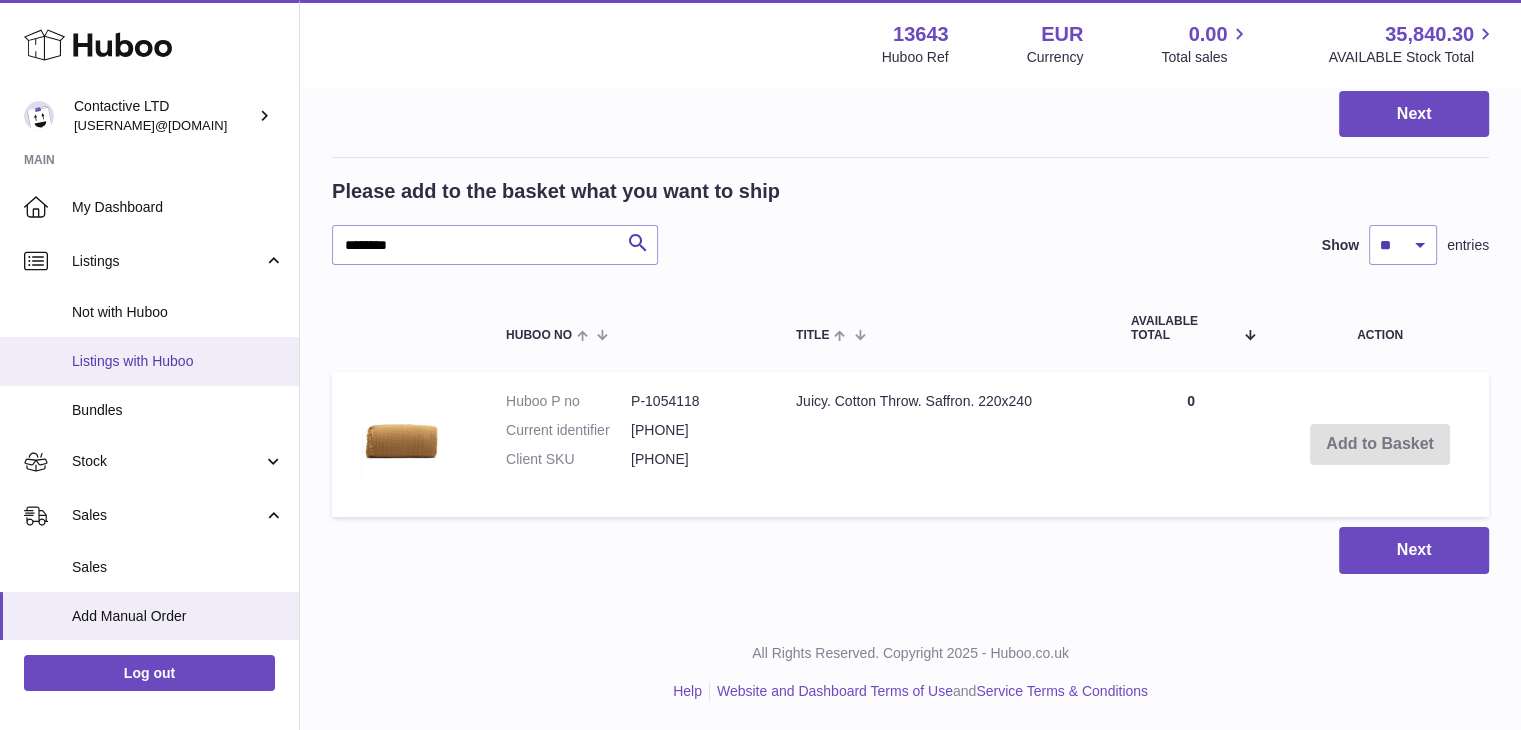 click on "Listings with Huboo" at bounding box center (178, 361) 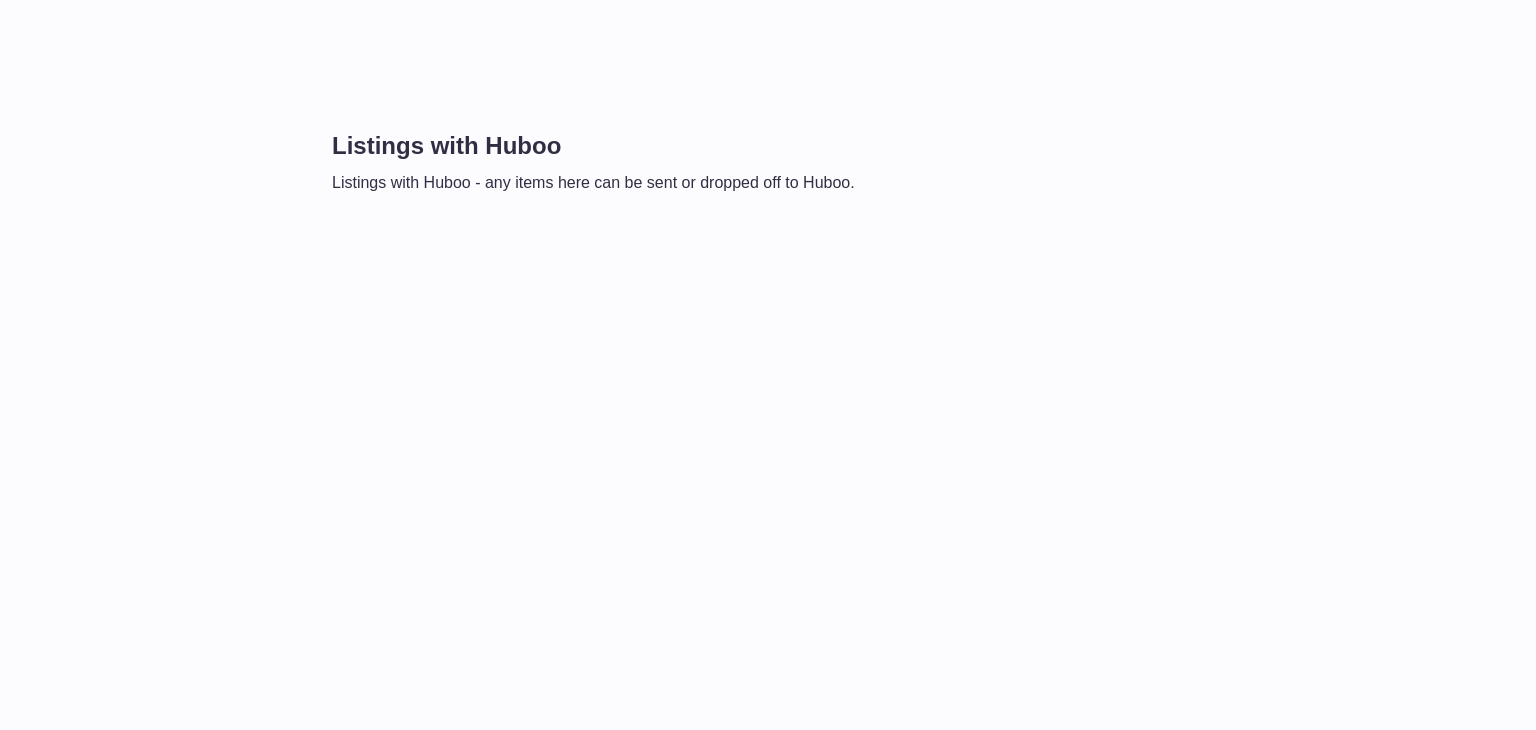 scroll, scrollTop: 0, scrollLeft: 0, axis: both 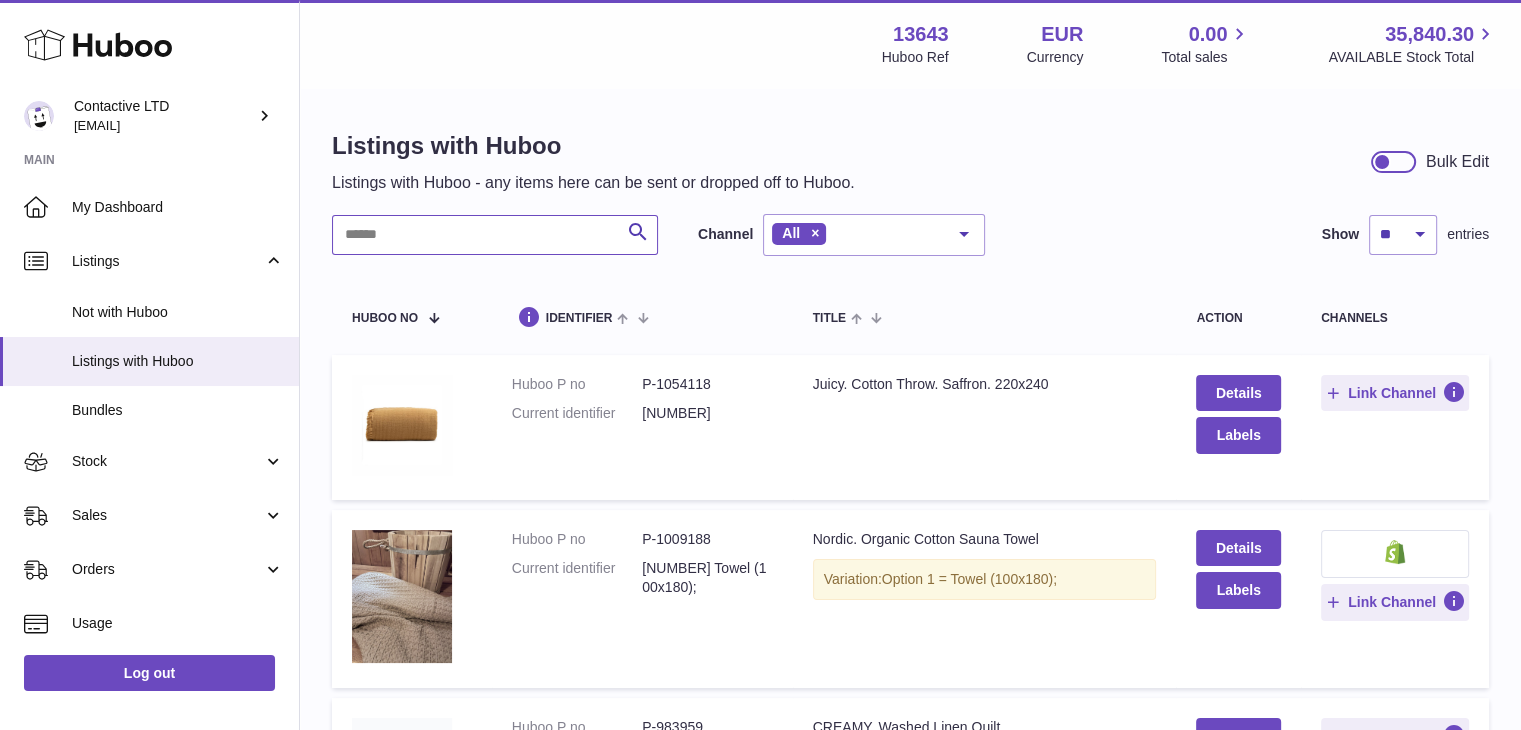 click at bounding box center (495, 235) 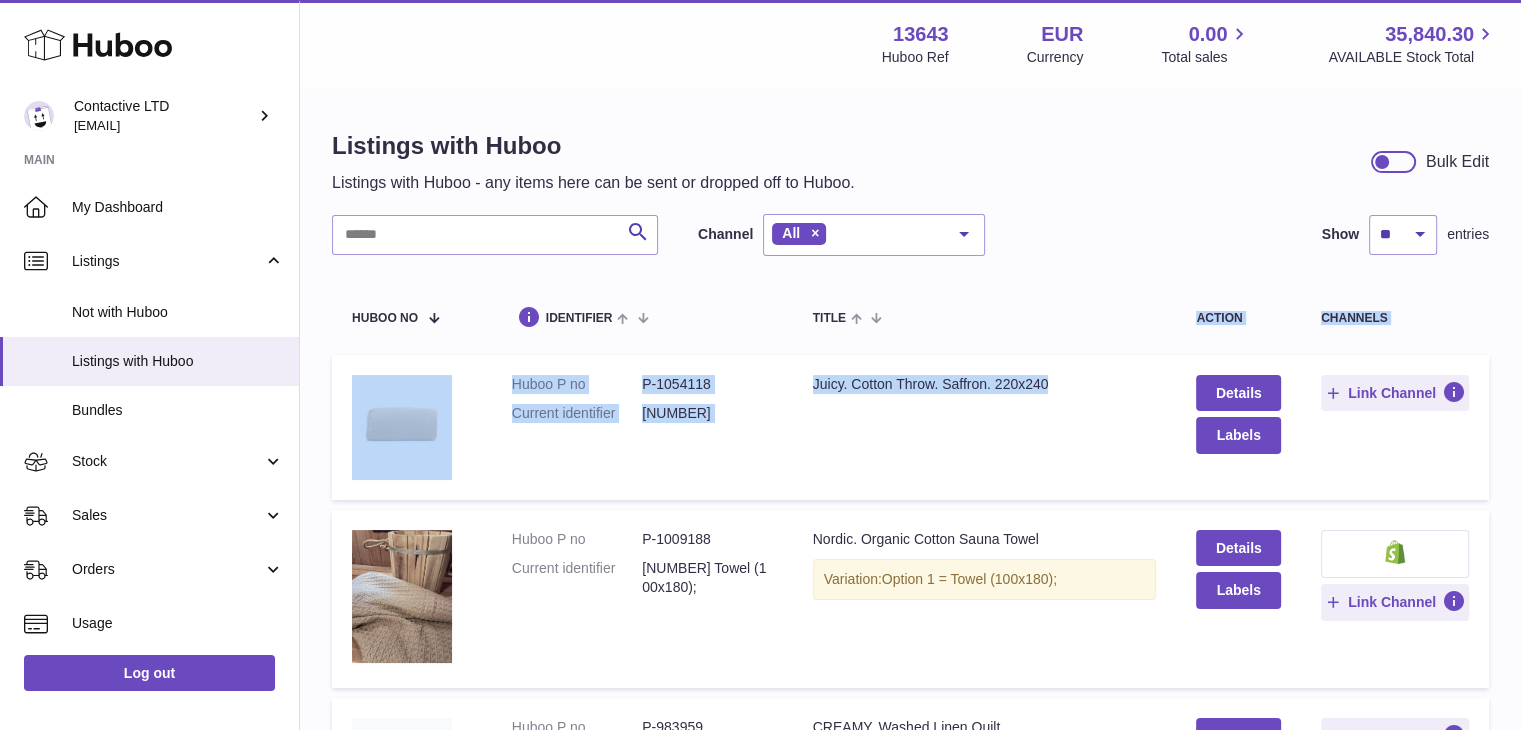 drag, startPoint x: 924, startPoint y: 347, endPoint x: 1160, endPoint y: 396, distance: 241.03319 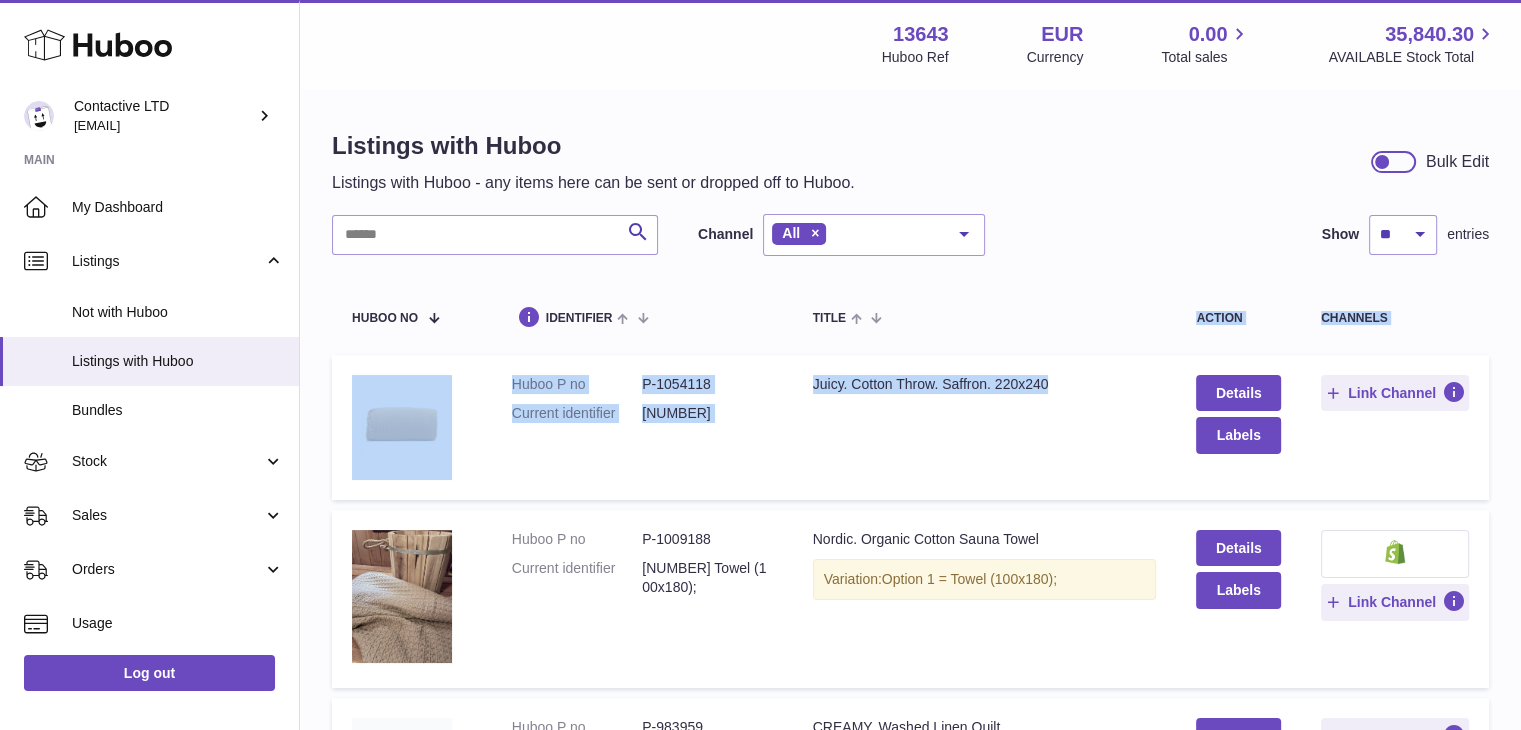 click on "Huboo no       identifier       title
action
channels
Huboo P no   P-1054118   Current identifier
[NUMBER]
Title   Juicy. Cotton Throw. Saffron. 220x240
Details
Labels
Link Channel       Huboo P no   P-1009188   Current identifier
[NUMBER]
Towel (100x180);
Title   Nordic. Organic Cotton Sauna Towel
Variation:
Option 1 = Towel (100x180);
Details
Labels
Link Channel       Huboo P no   P-983959   Current identifier
[NUMBER]
260x260;
Title   CREAMY. Washed Linen Quilt" at bounding box center (910, 1107) 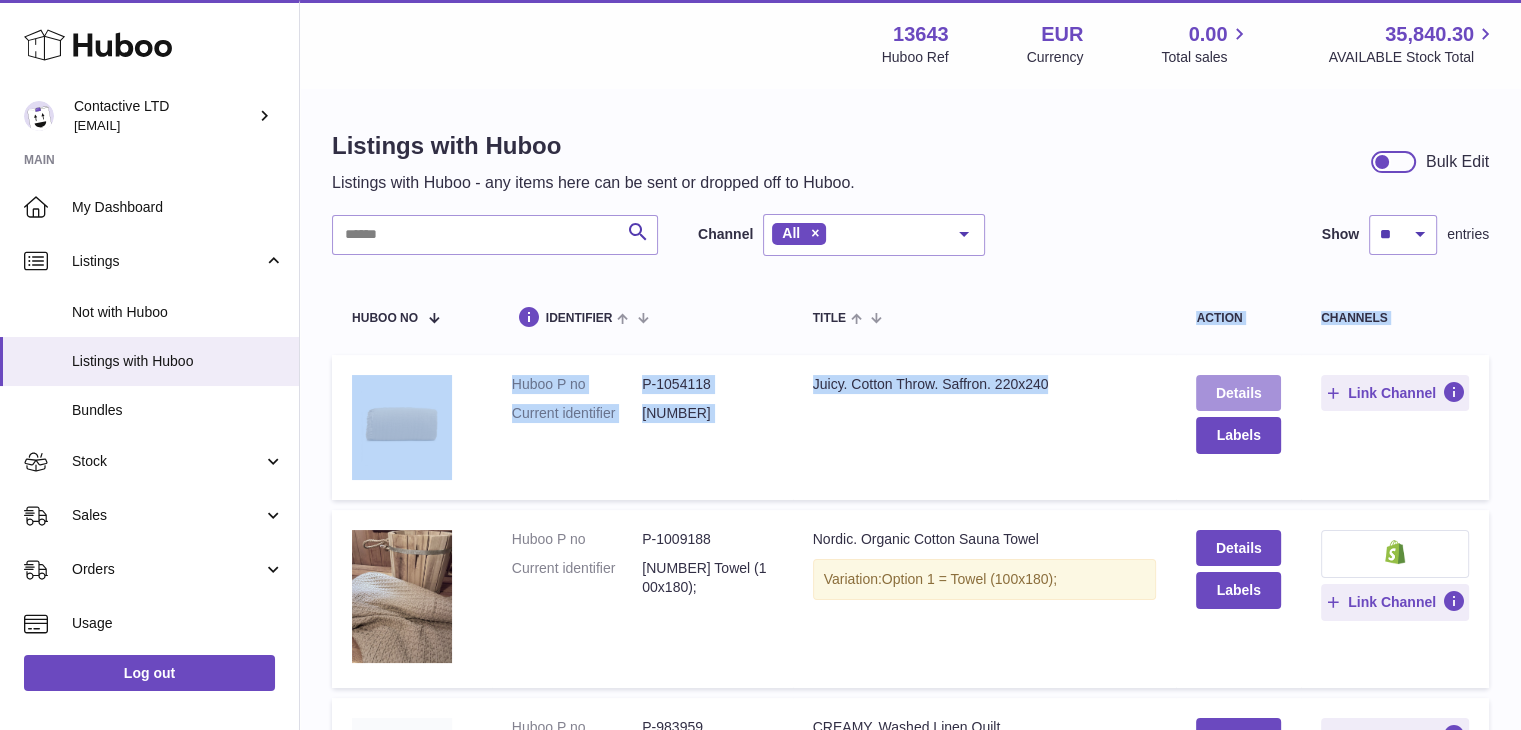 click on "Details" at bounding box center (1238, 393) 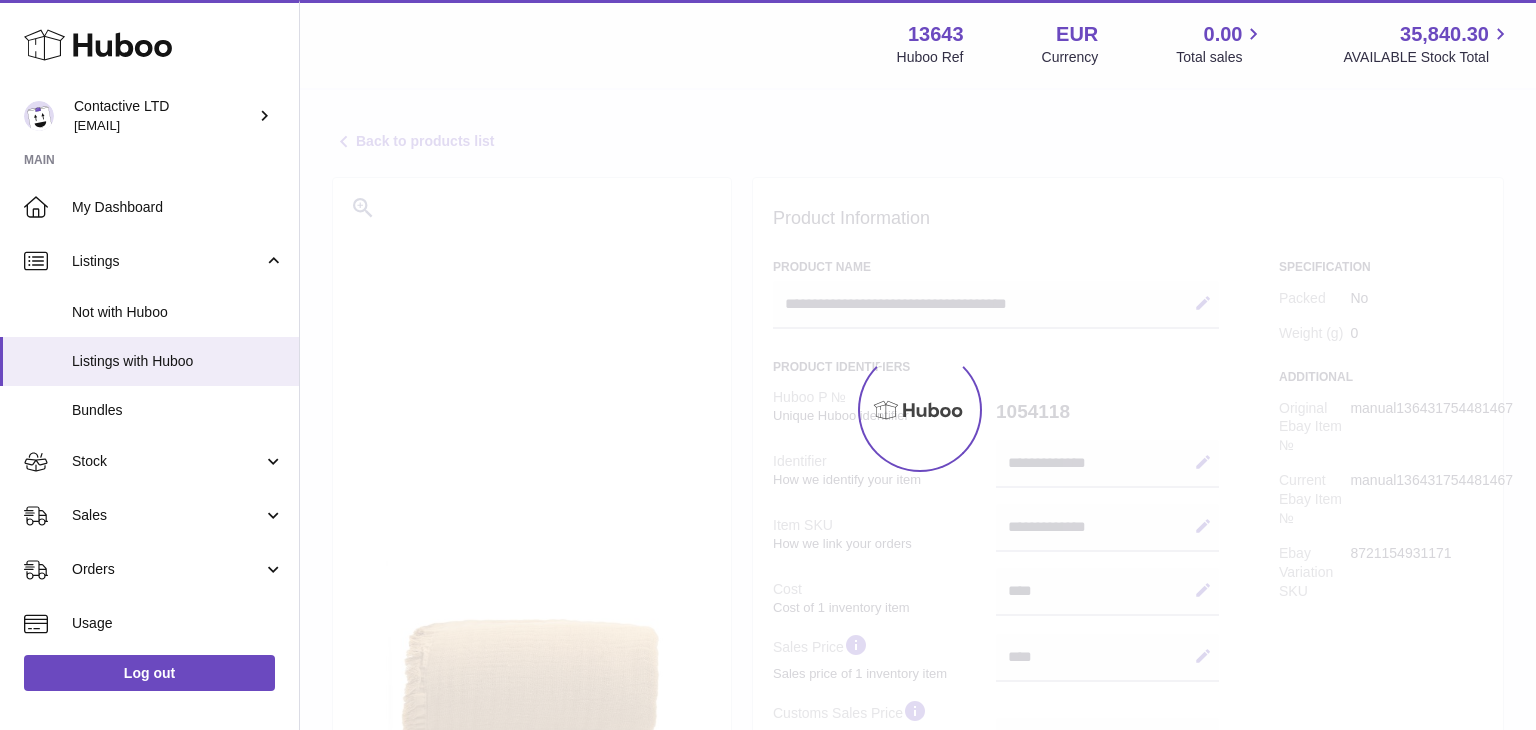 select 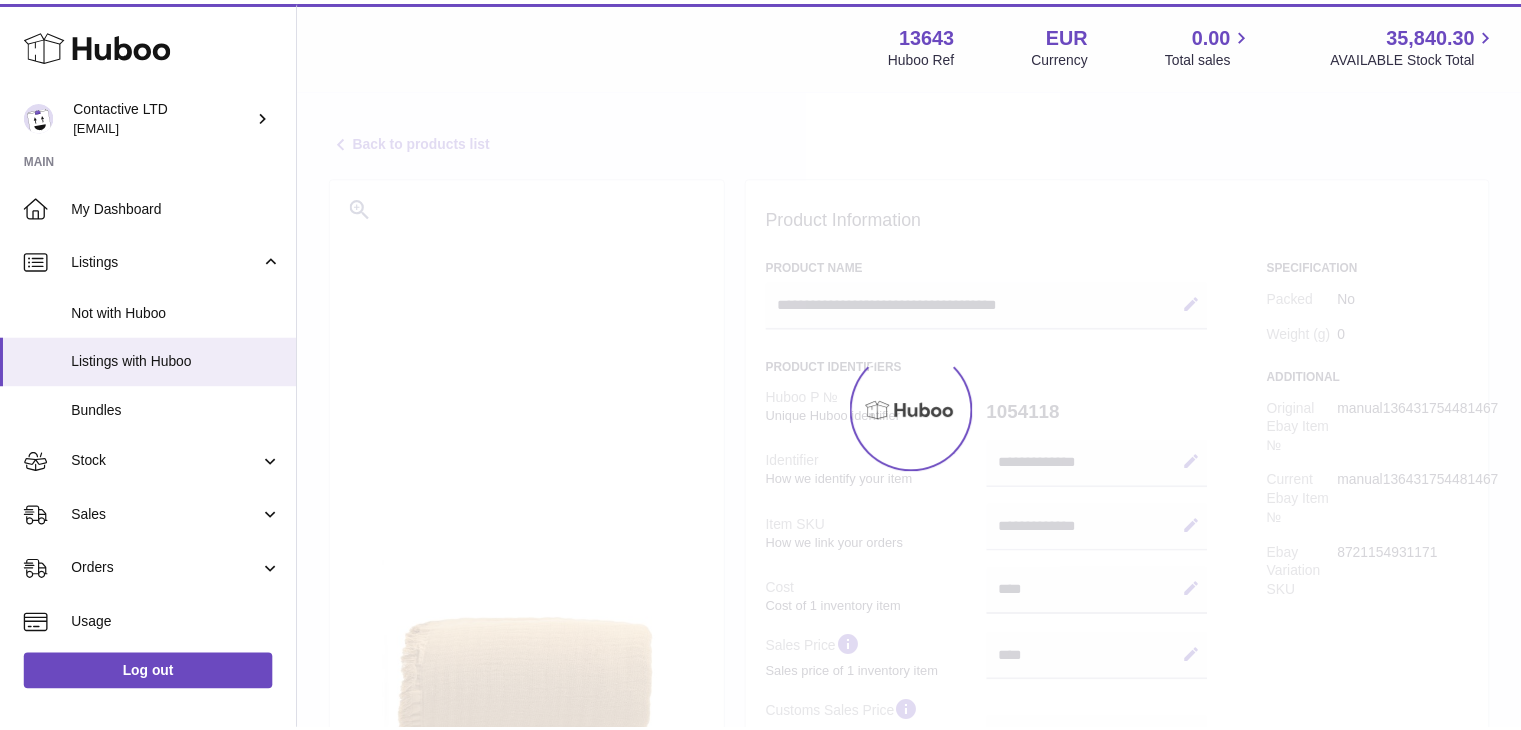 scroll, scrollTop: 0, scrollLeft: 0, axis: both 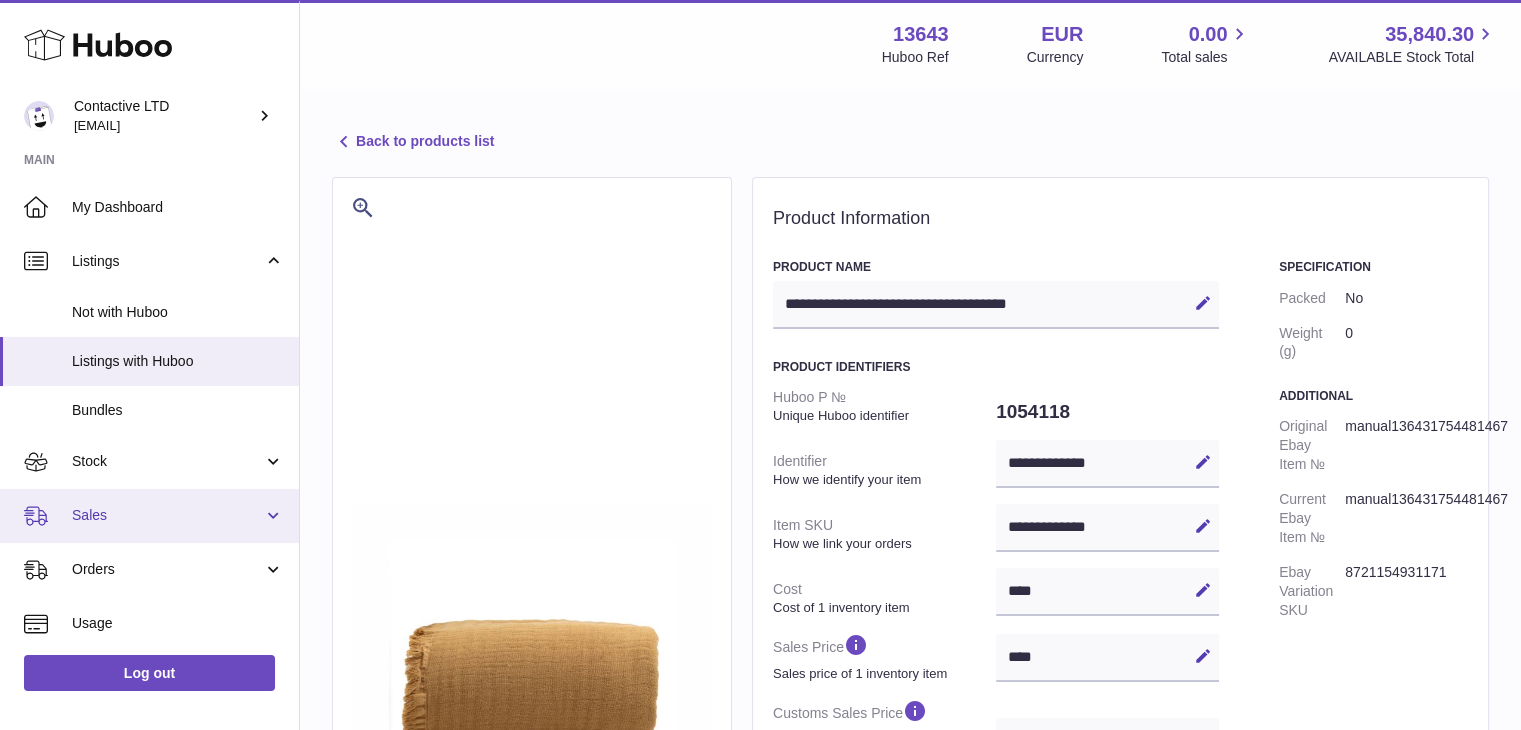 click on "Sales" at bounding box center [167, 515] 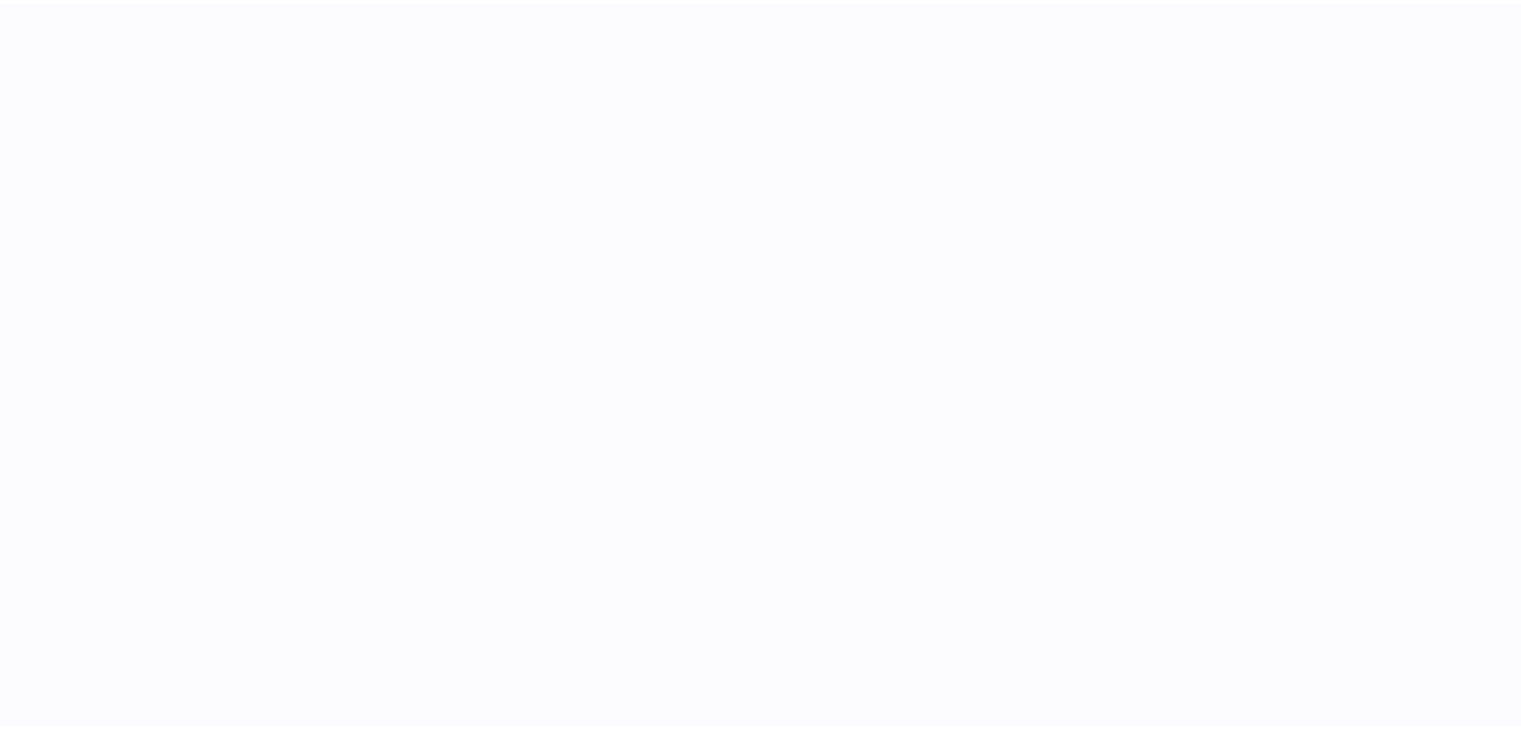 scroll, scrollTop: 0, scrollLeft: 0, axis: both 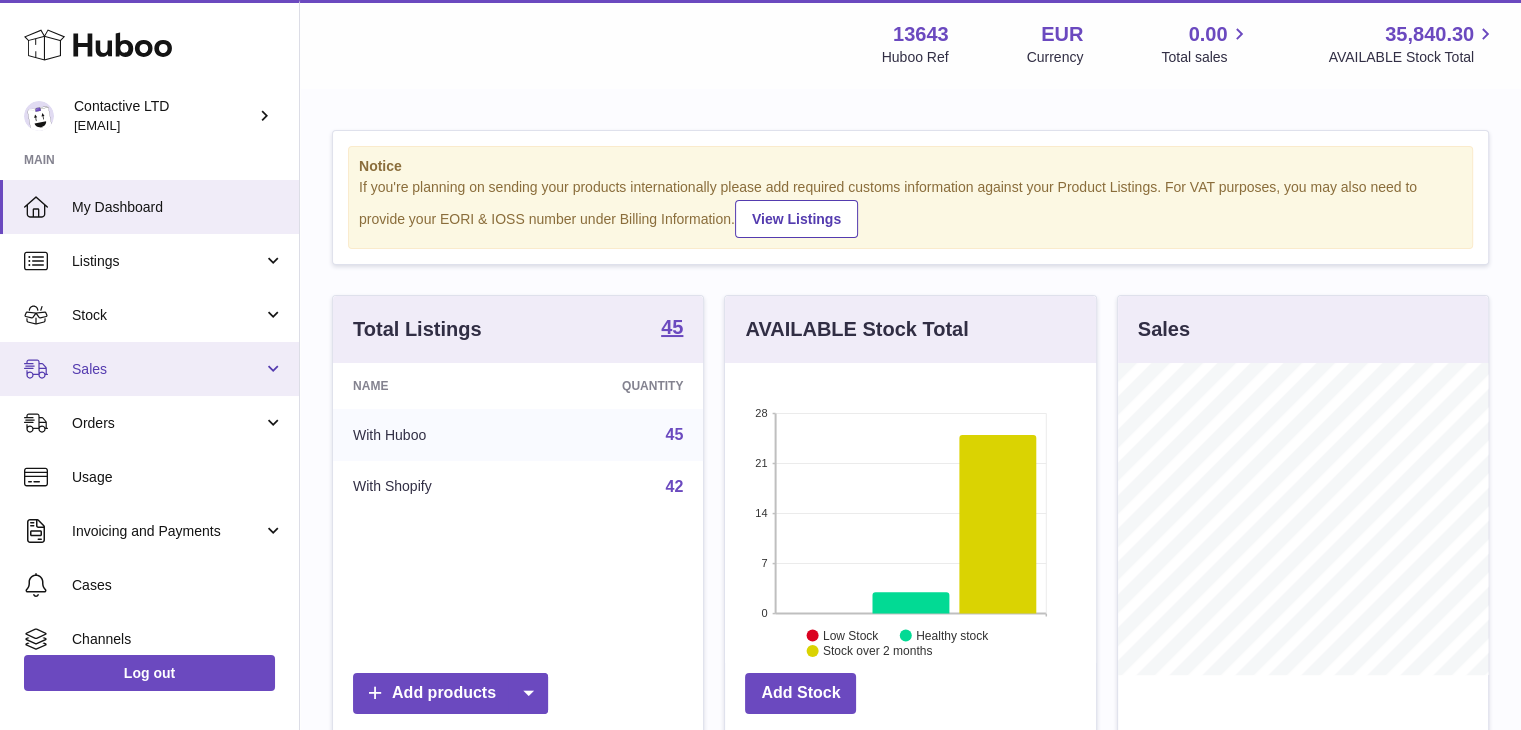 click on "Sales" at bounding box center [149, 369] 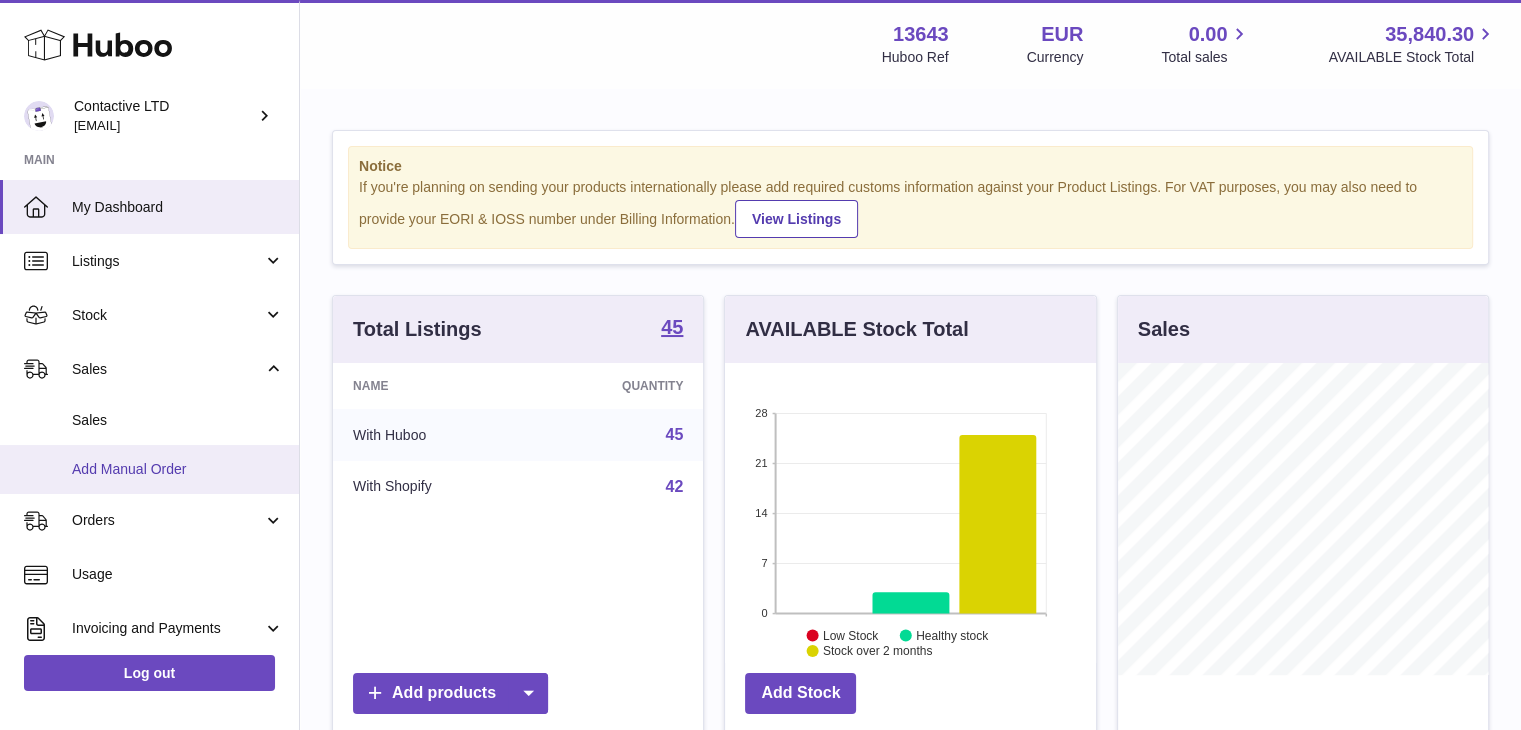click on "Add Manual Order" at bounding box center [178, 469] 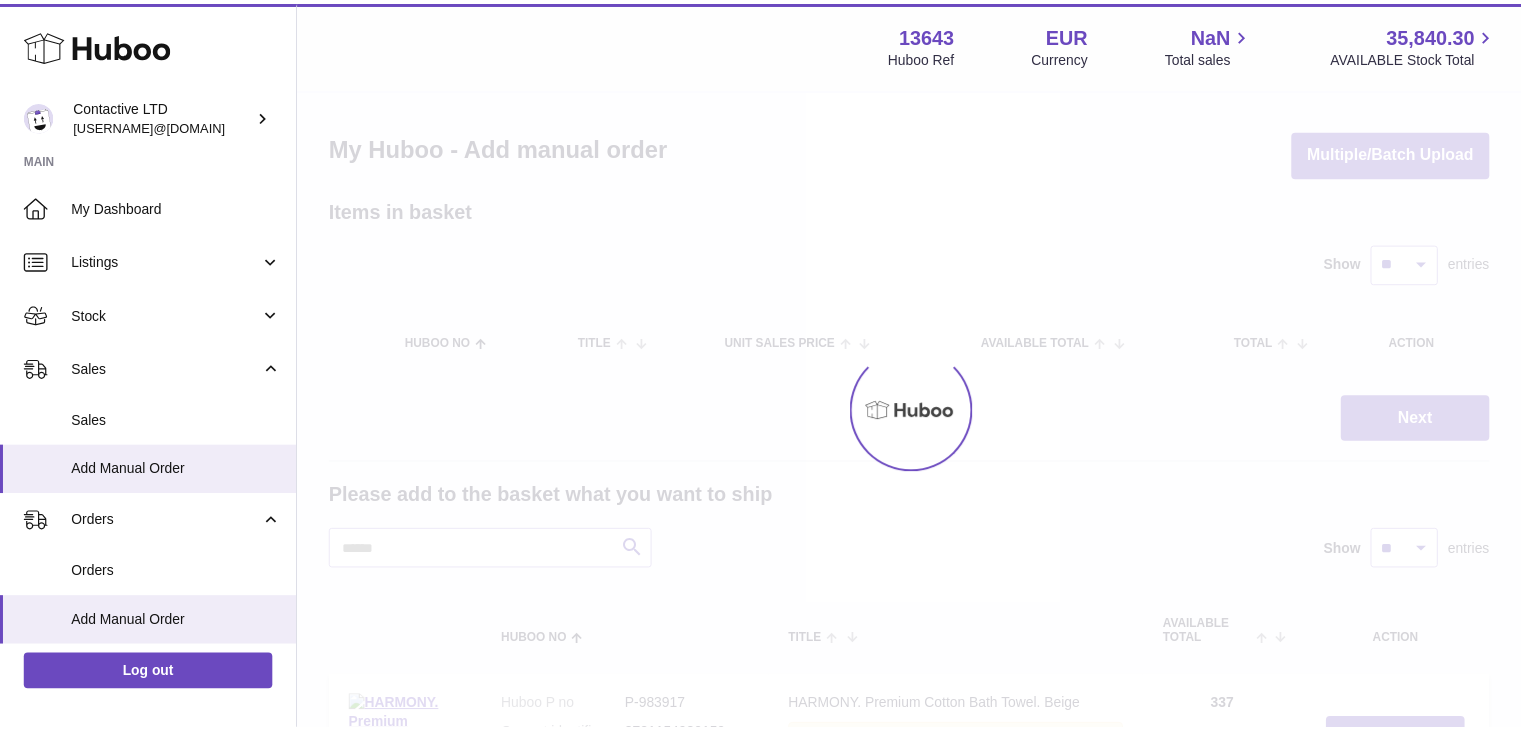 scroll, scrollTop: 0, scrollLeft: 0, axis: both 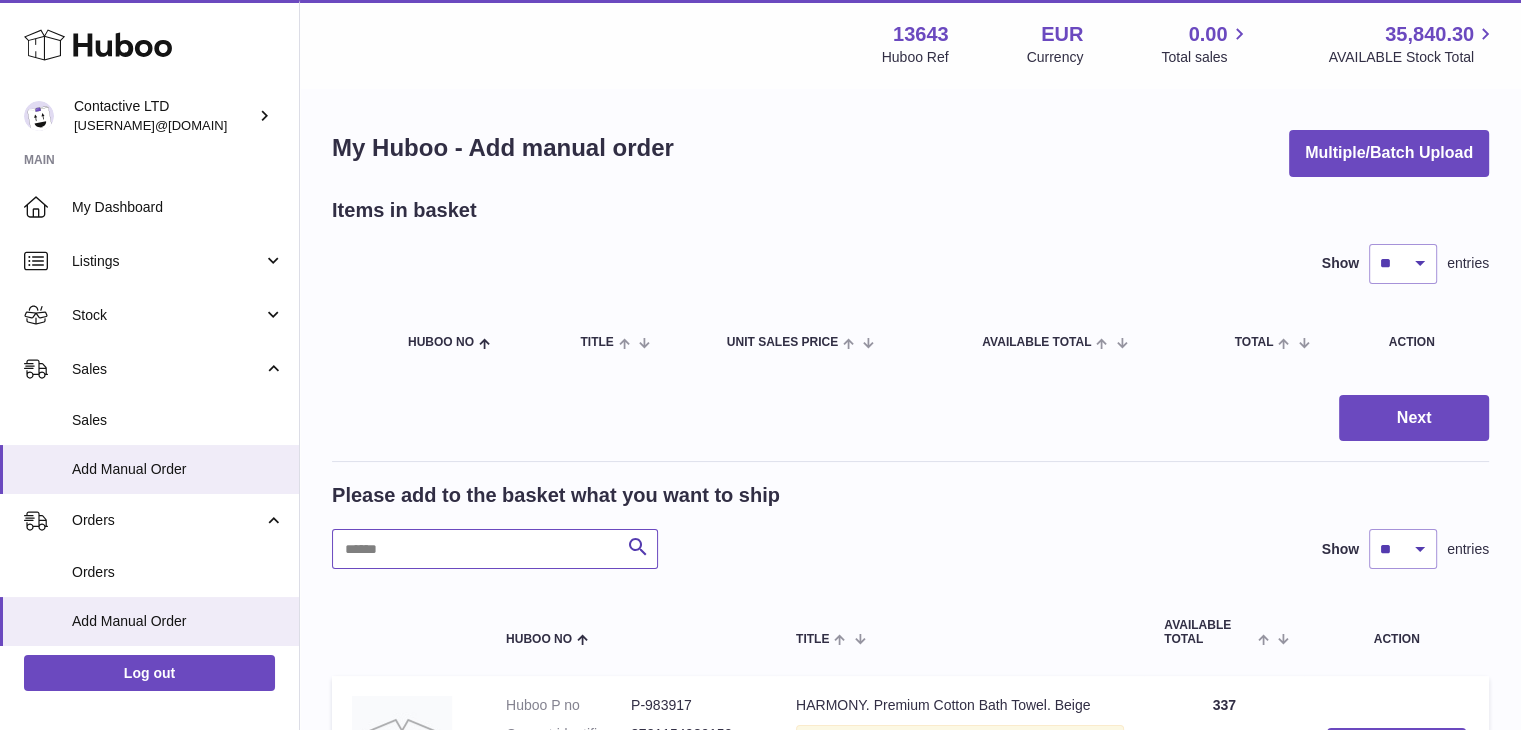 click at bounding box center (495, 549) 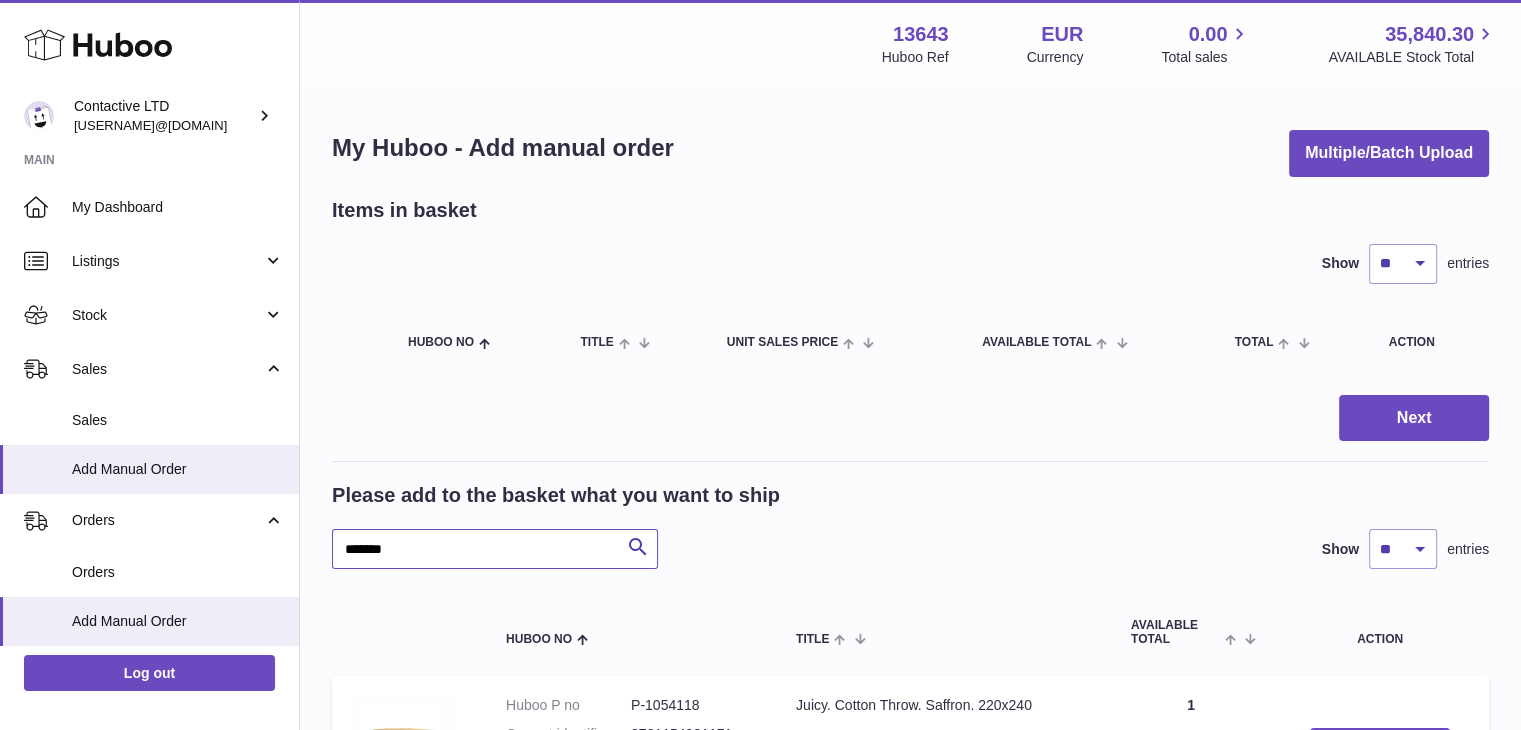 scroll, scrollTop: 304, scrollLeft: 0, axis: vertical 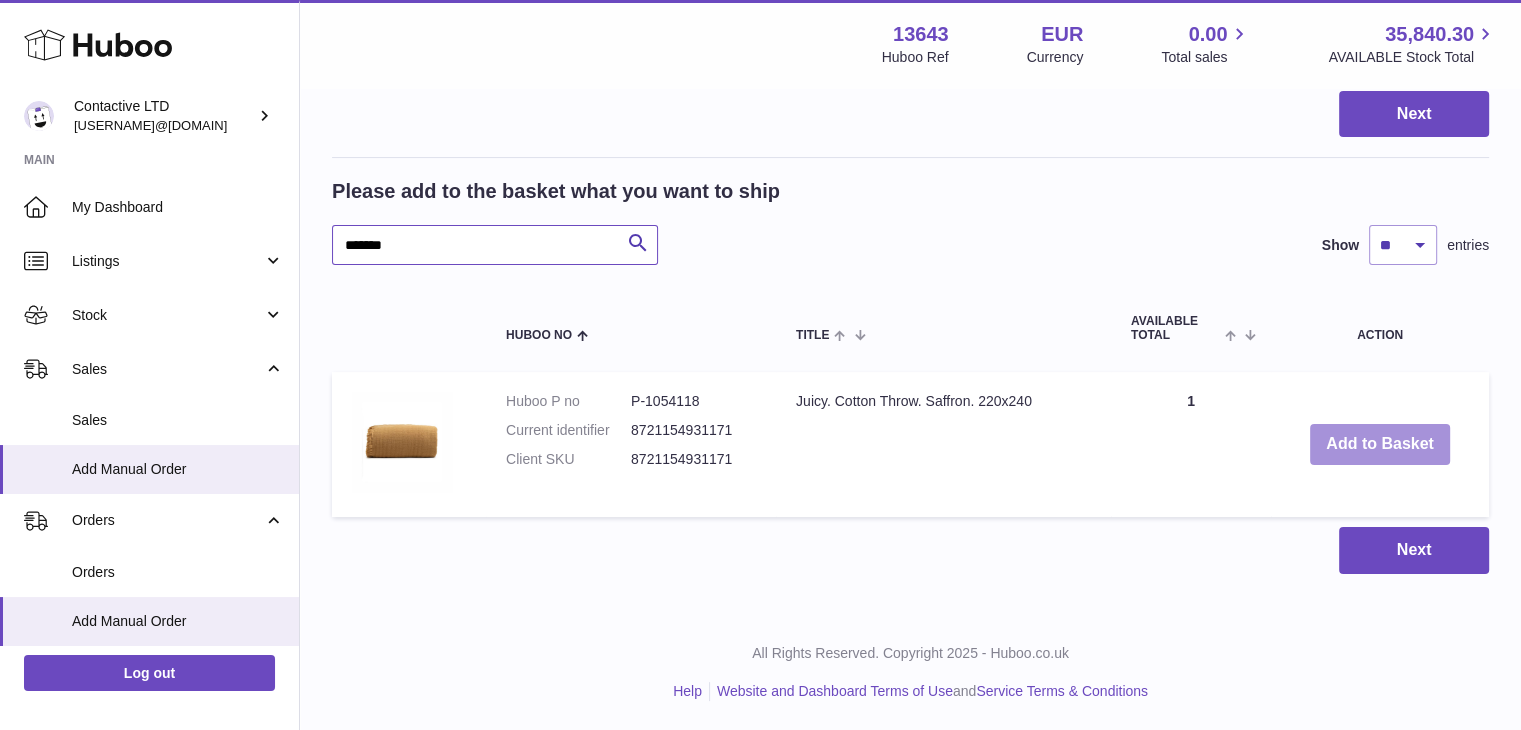 type on "*******" 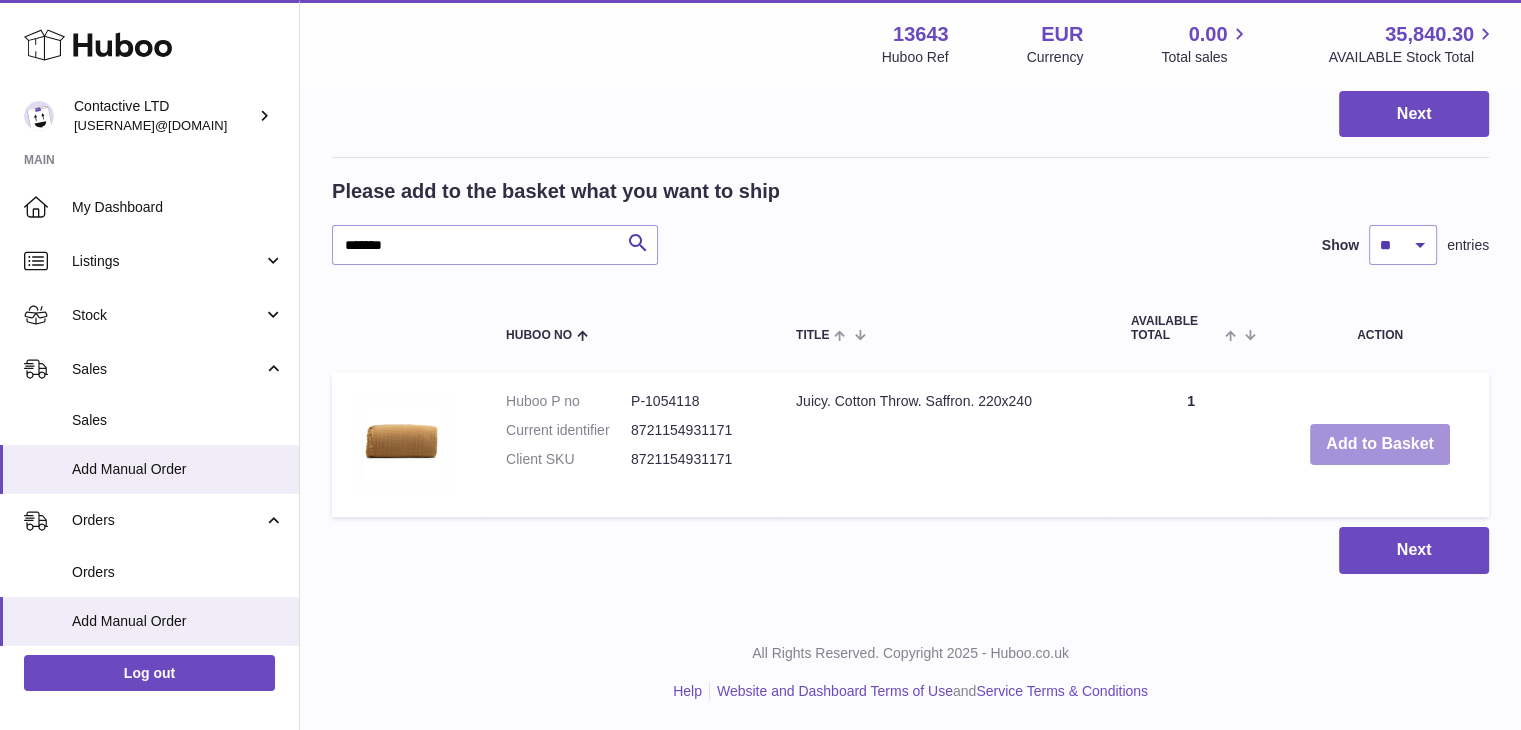 click on "Add to Basket" at bounding box center (1380, 444) 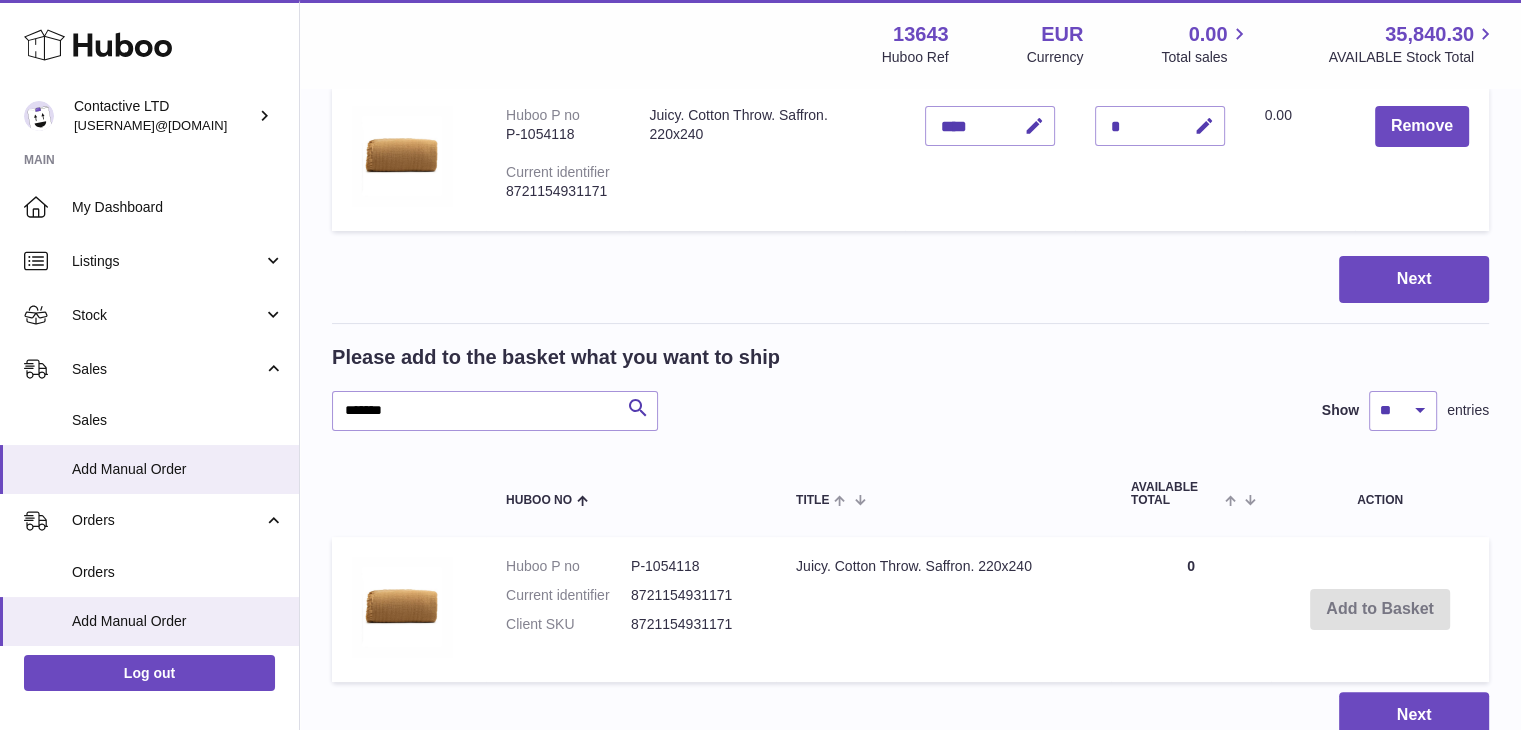 scroll, scrollTop: 4, scrollLeft: 0, axis: vertical 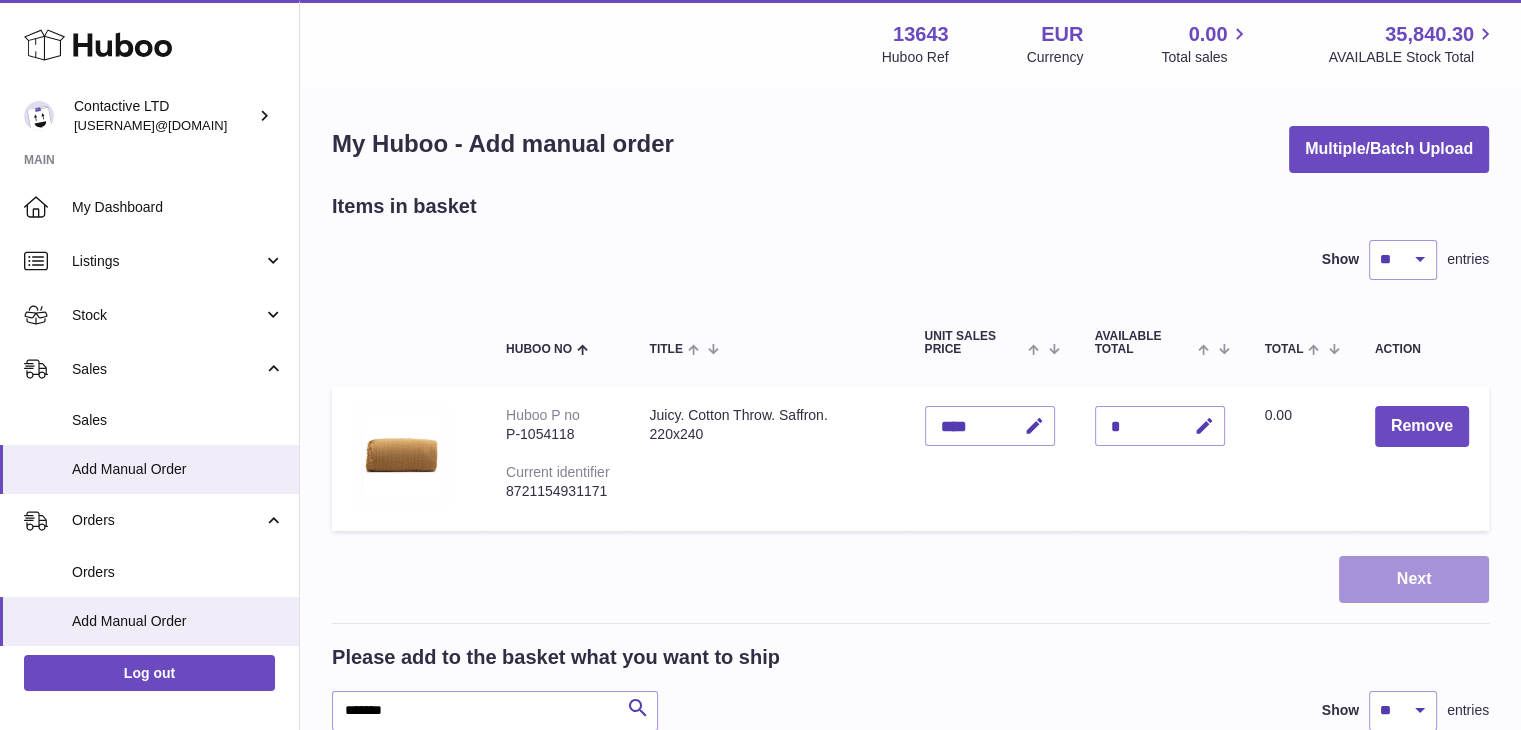 click on "Next" at bounding box center [1414, 579] 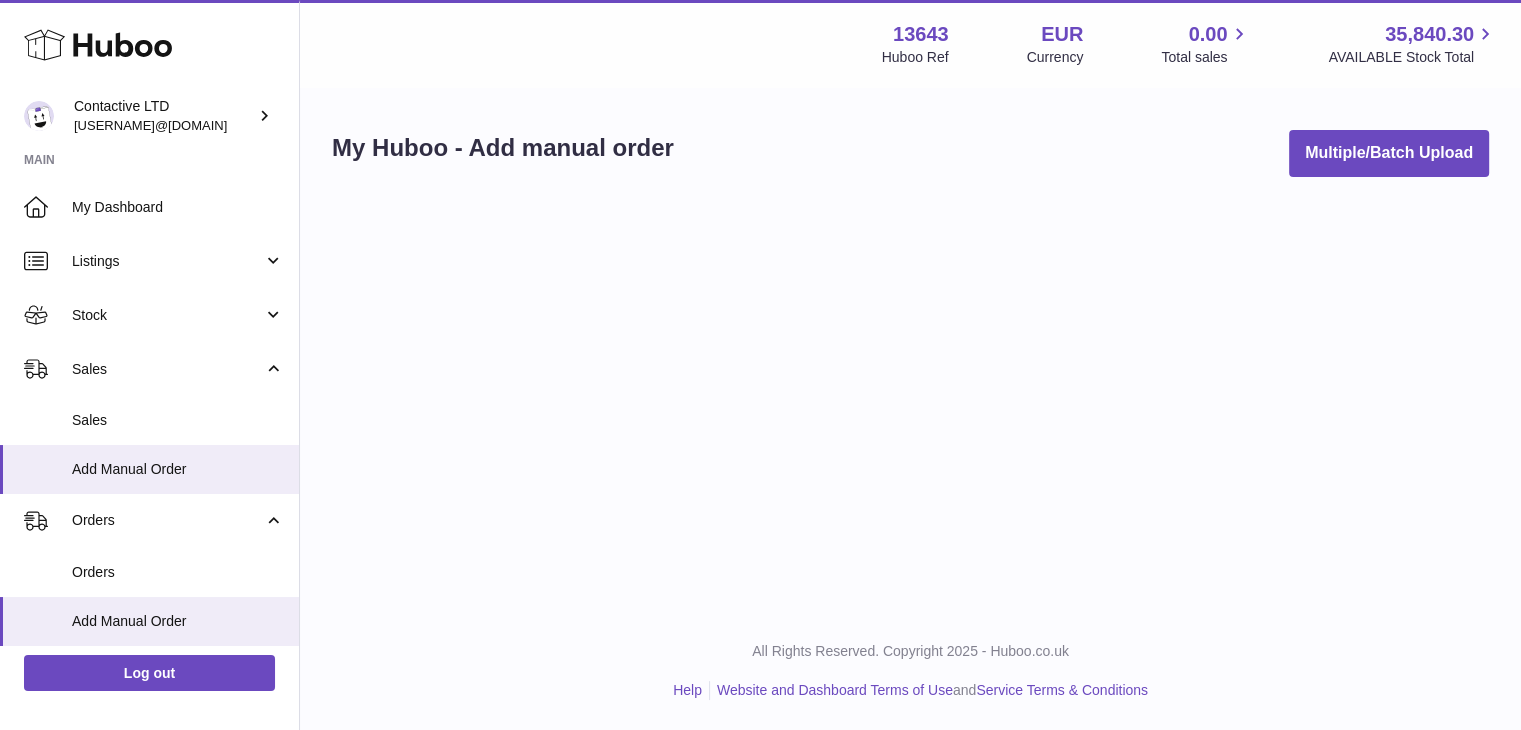 scroll, scrollTop: 0, scrollLeft: 0, axis: both 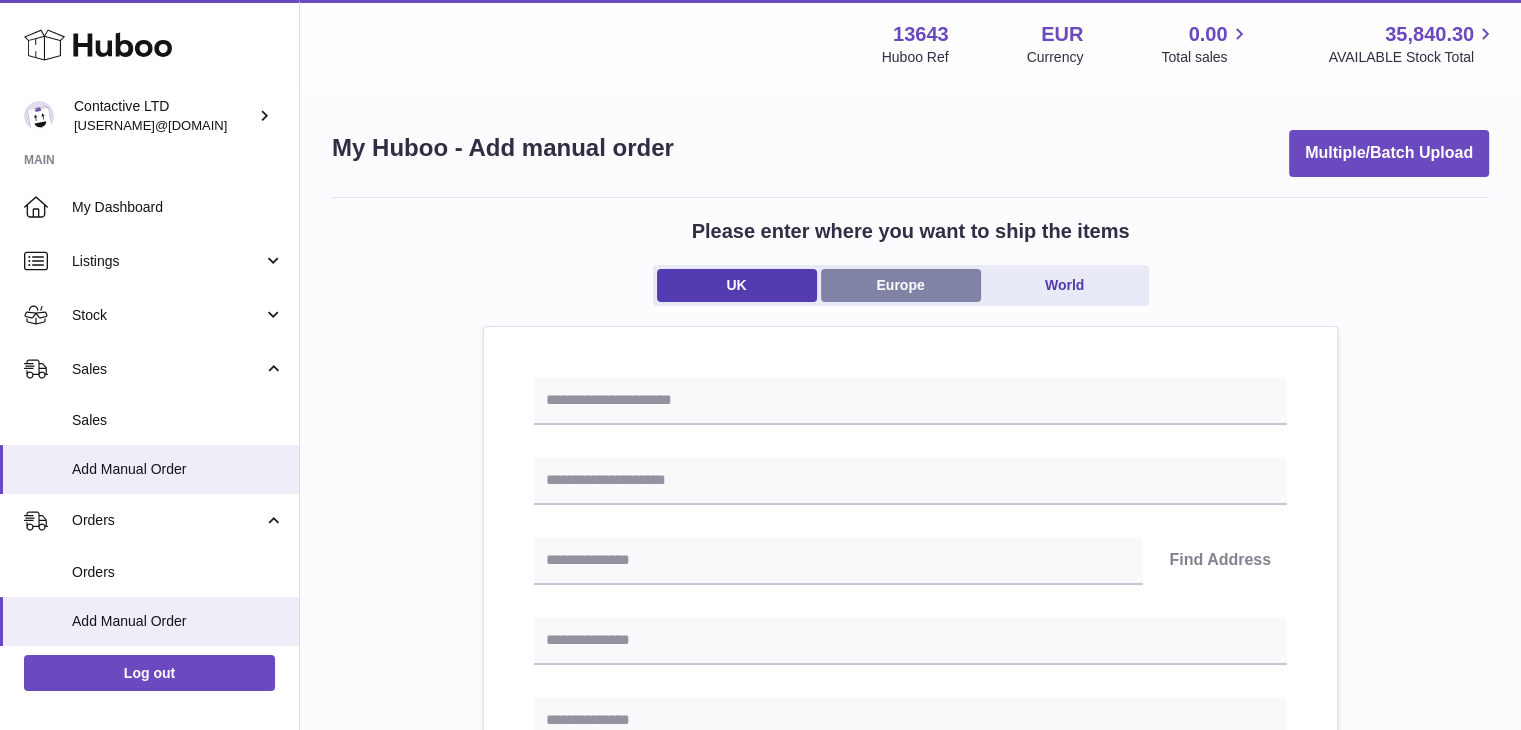 click on "Europe" at bounding box center [901, 285] 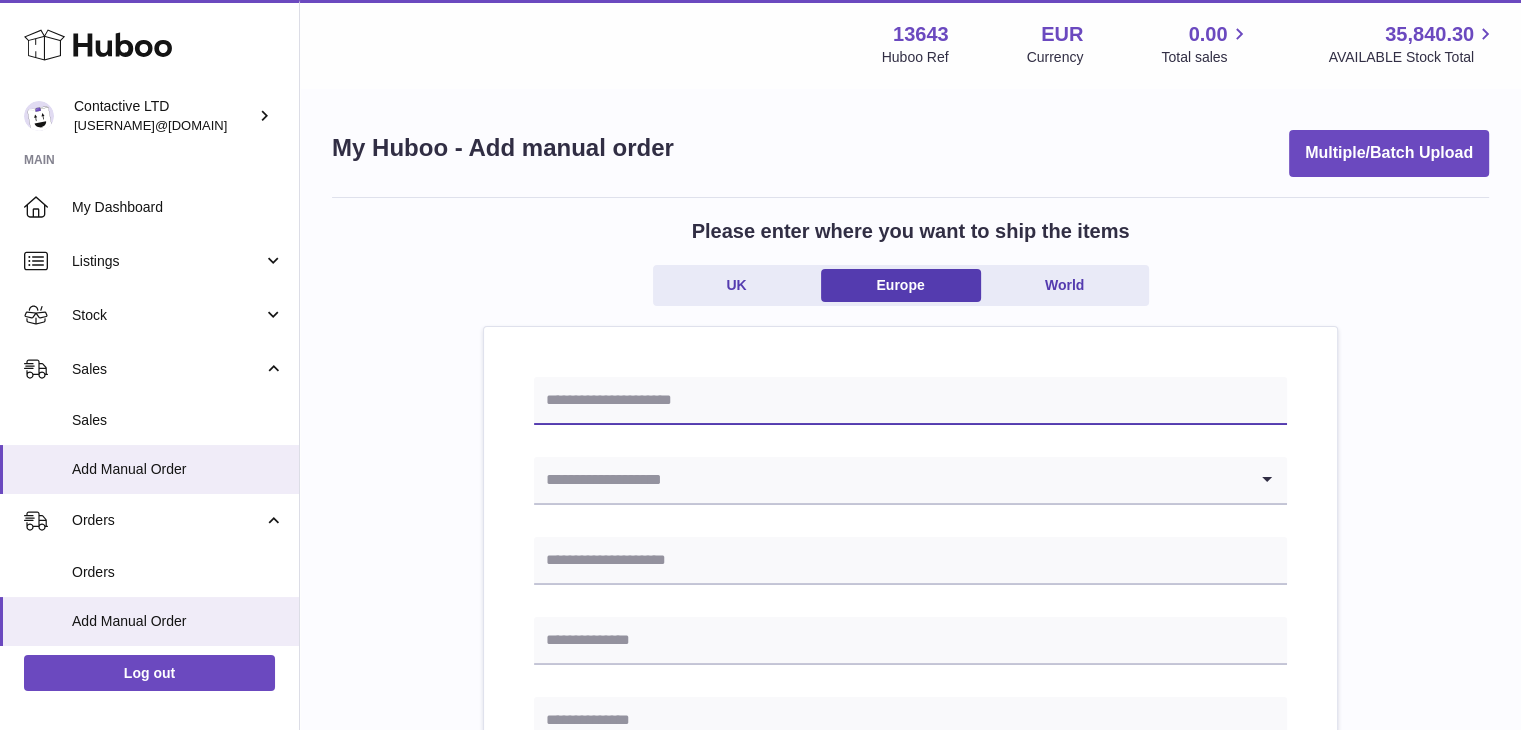 click at bounding box center [910, 401] 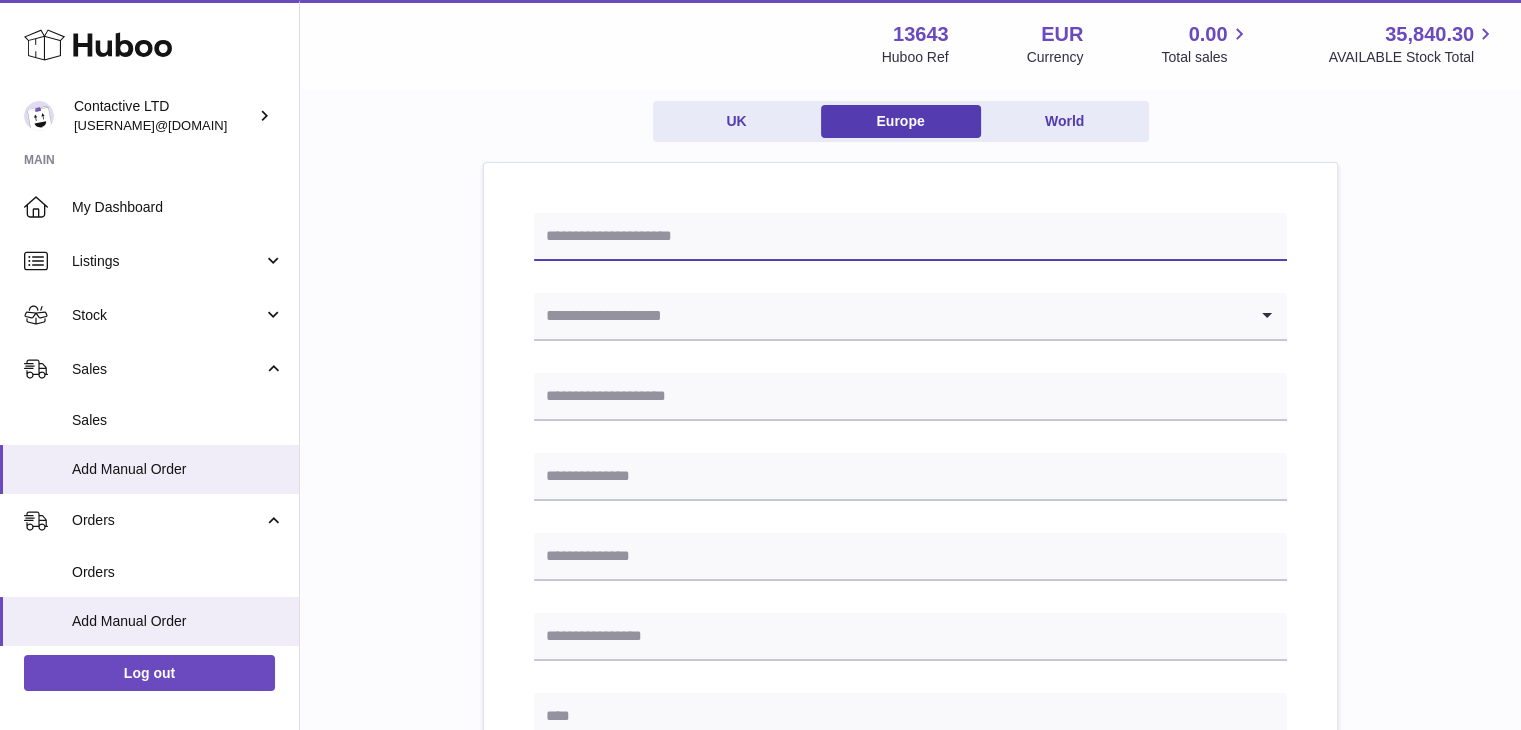 scroll, scrollTop: 63, scrollLeft: 0, axis: vertical 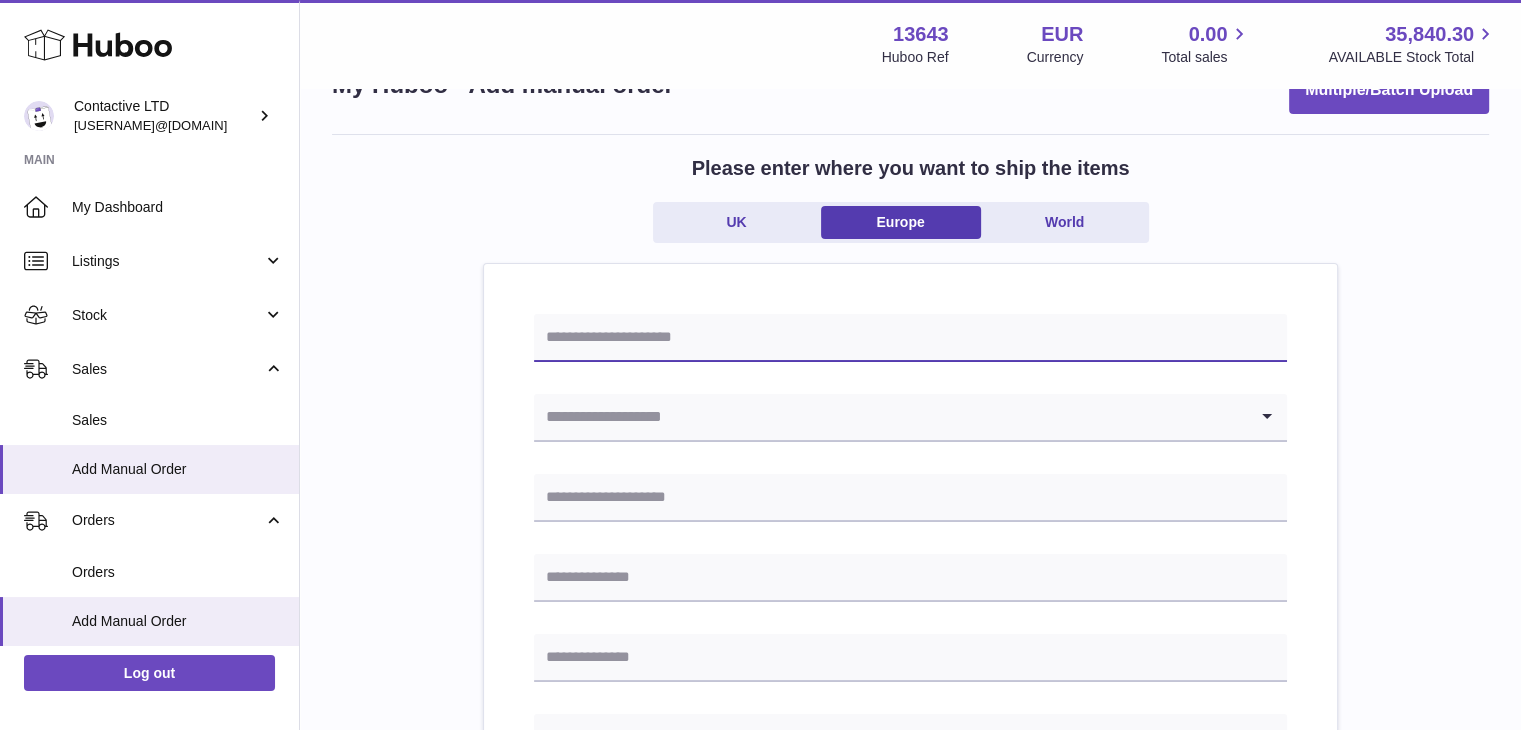 type on "*" 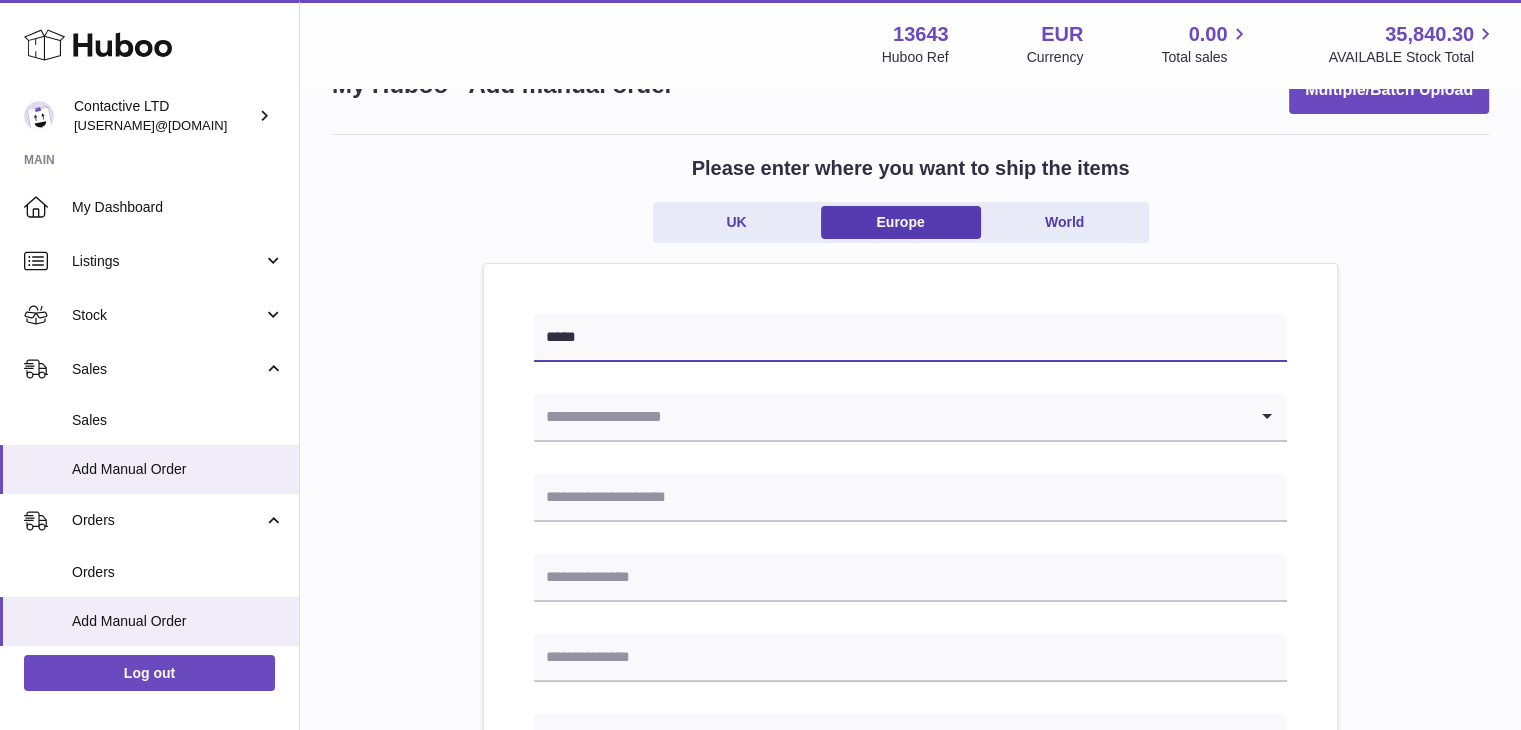 type on "*****" 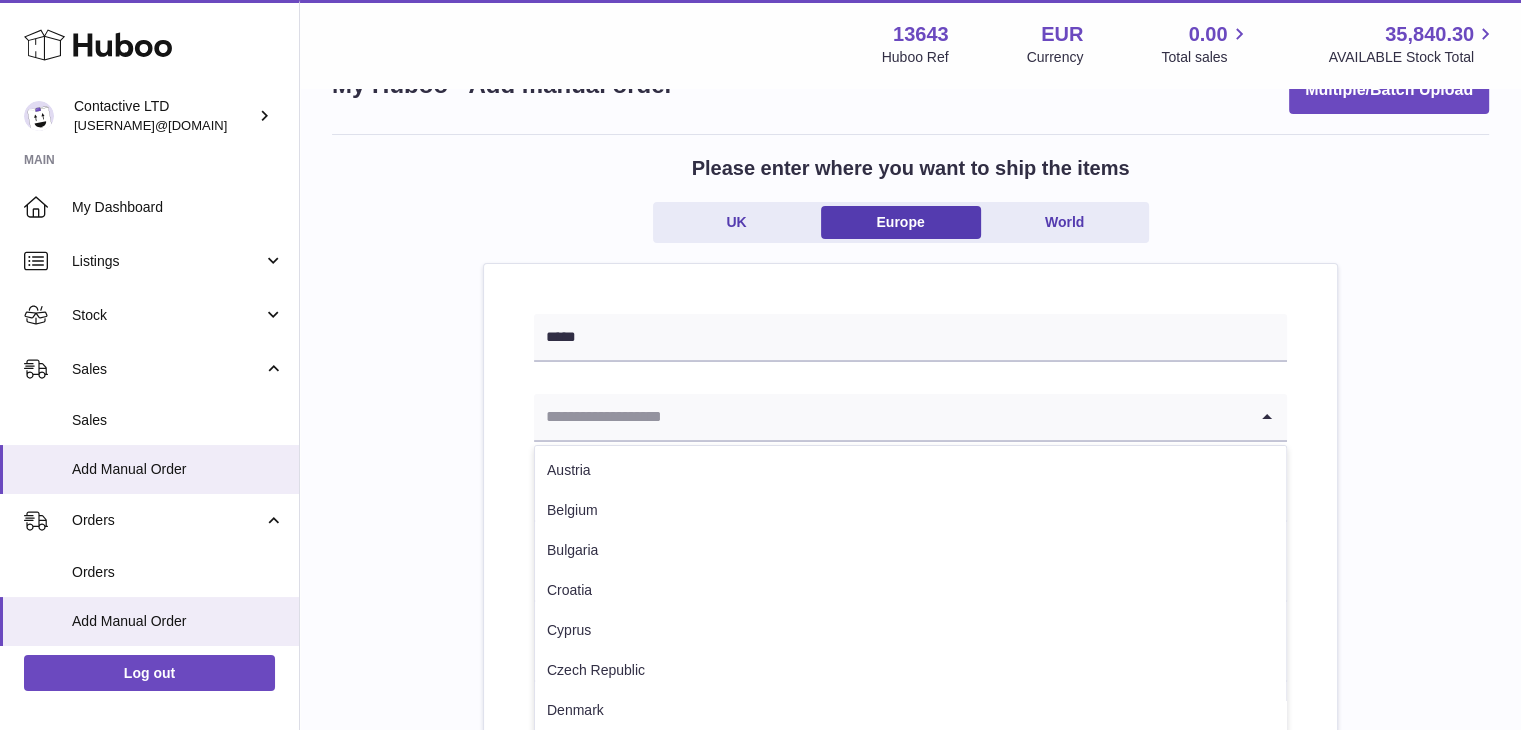 click at bounding box center [890, 417] 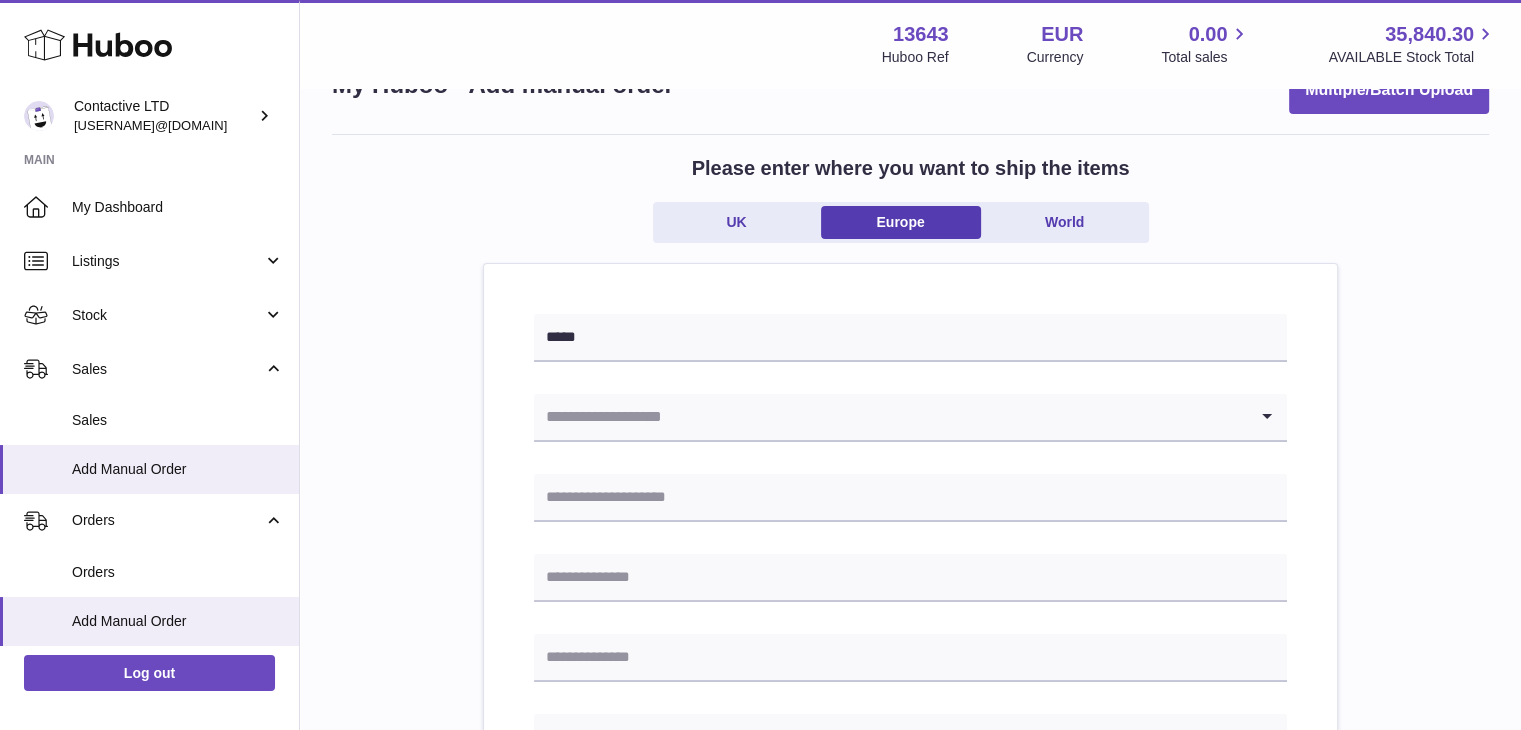 drag, startPoint x: 388, startPoint y: 476, endPoint x: 404, endPoint y: 490, distance: 21.260292 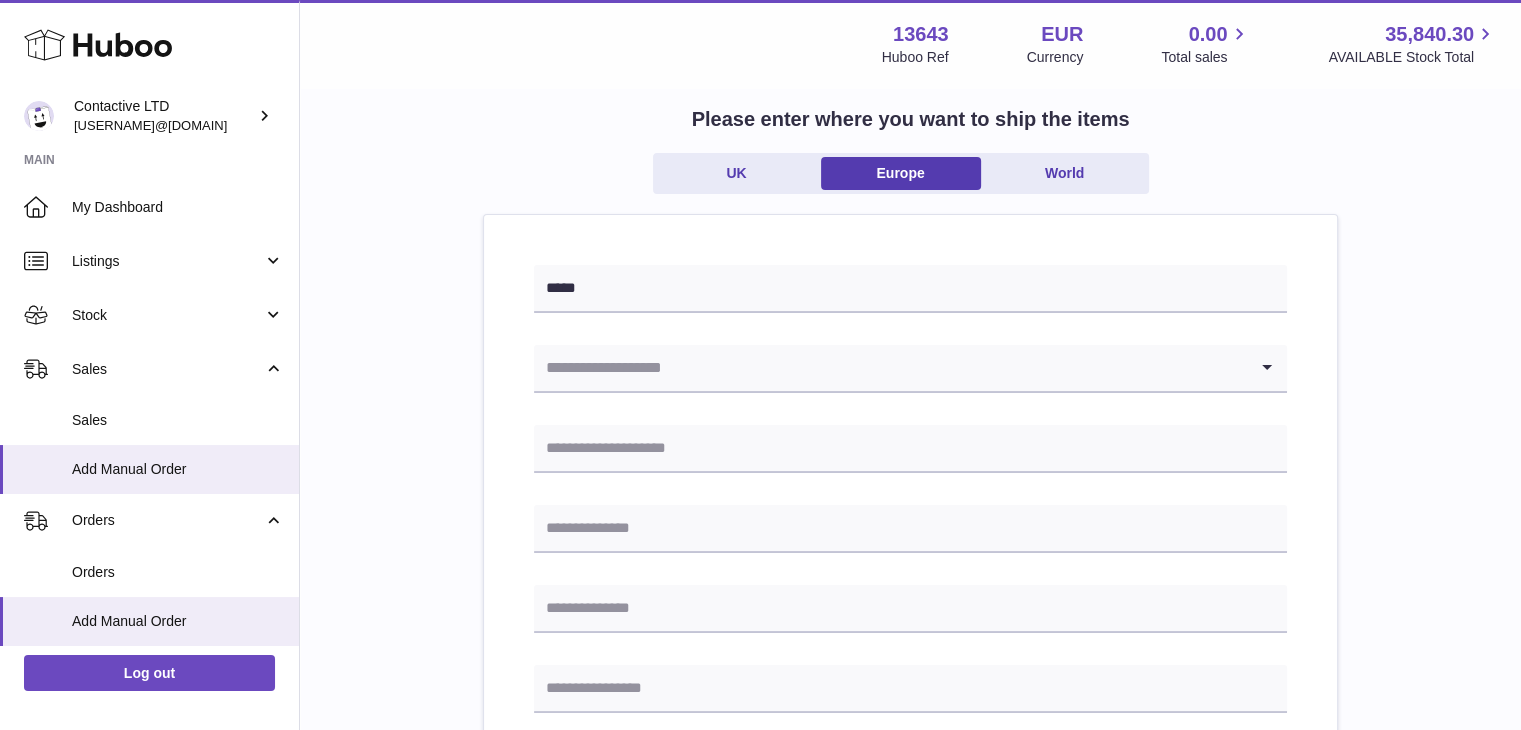 scroll, scrollTop: 63, scrollLeft: 0, axis: vertical 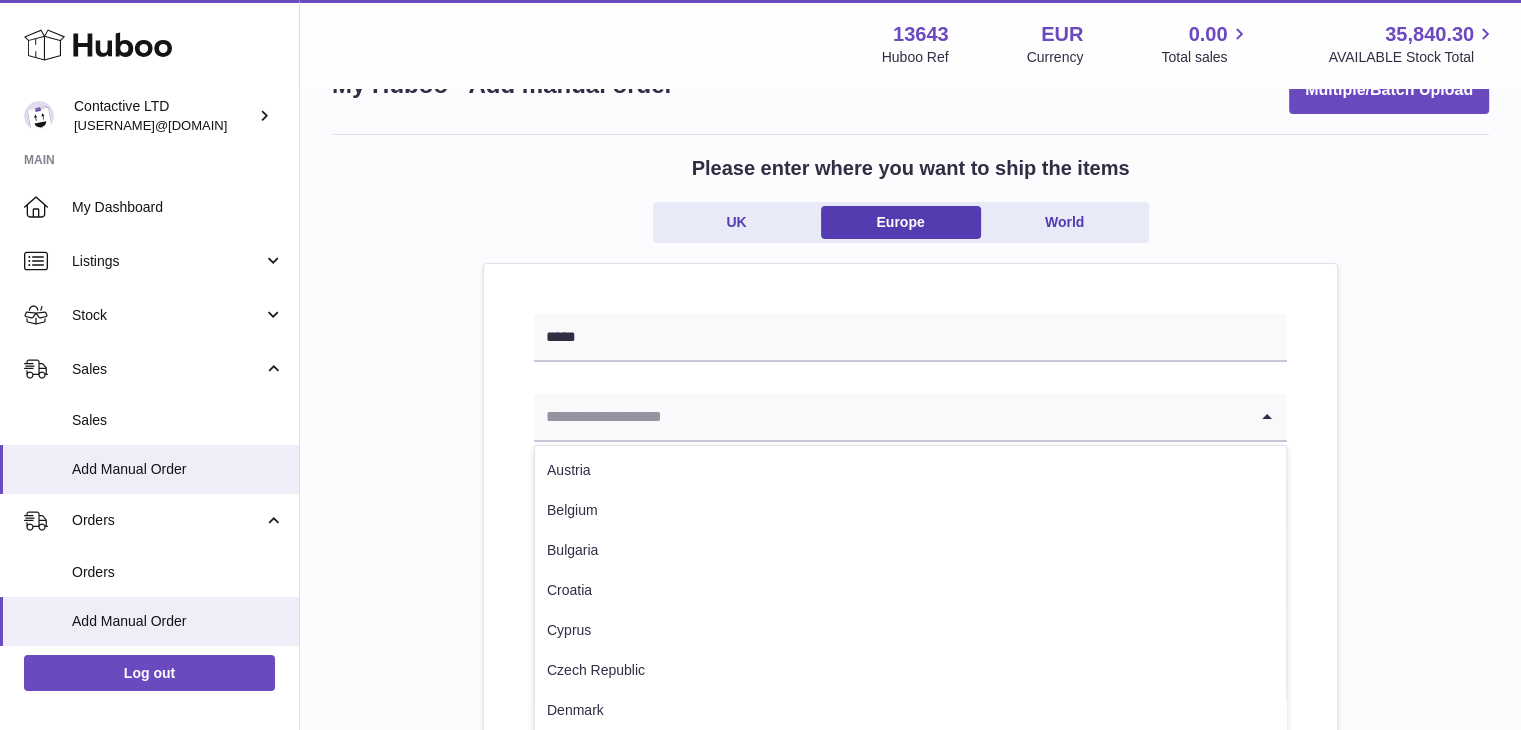 click at bounding box center (890, 417) 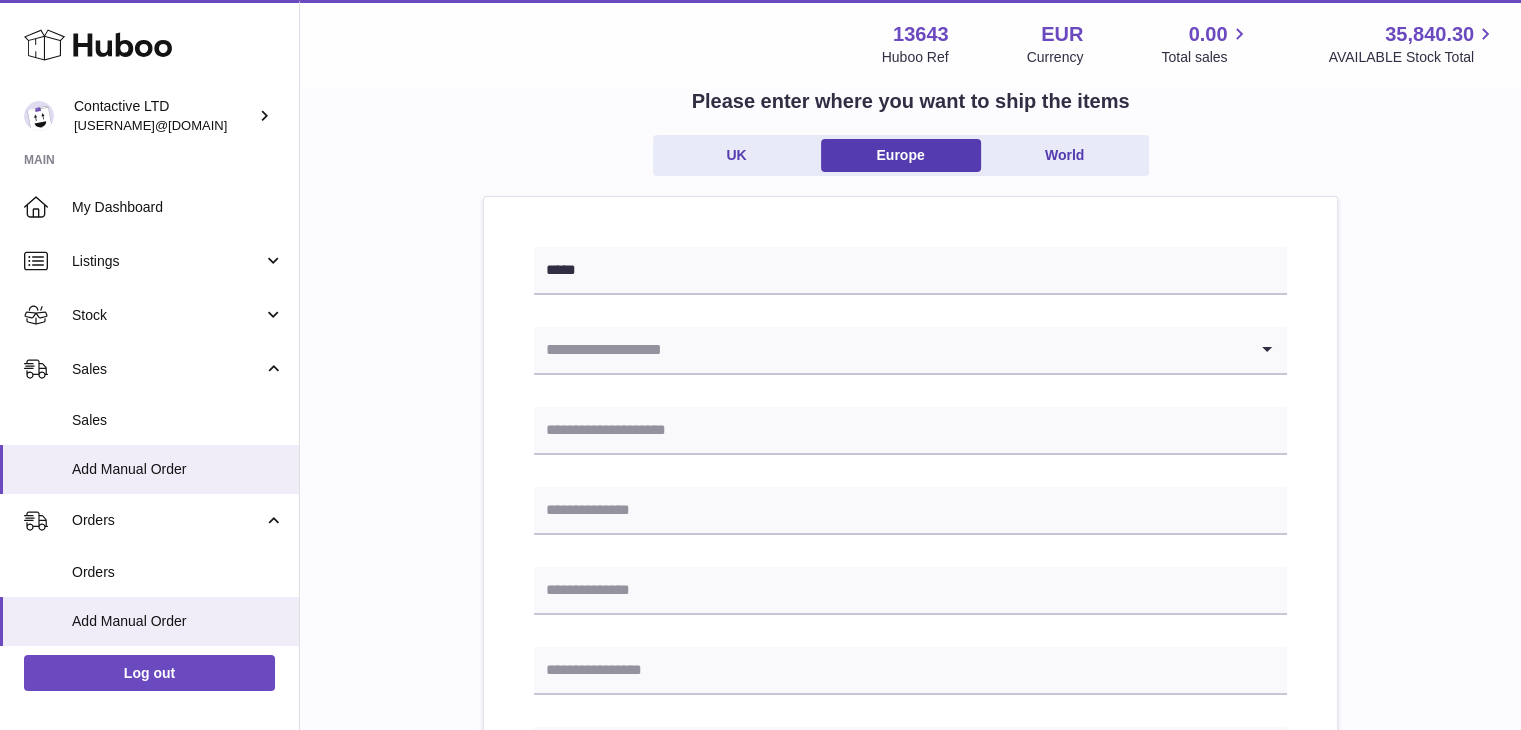 scroll, scrollTop: 163, scrollLeft: 0, axis: vertical 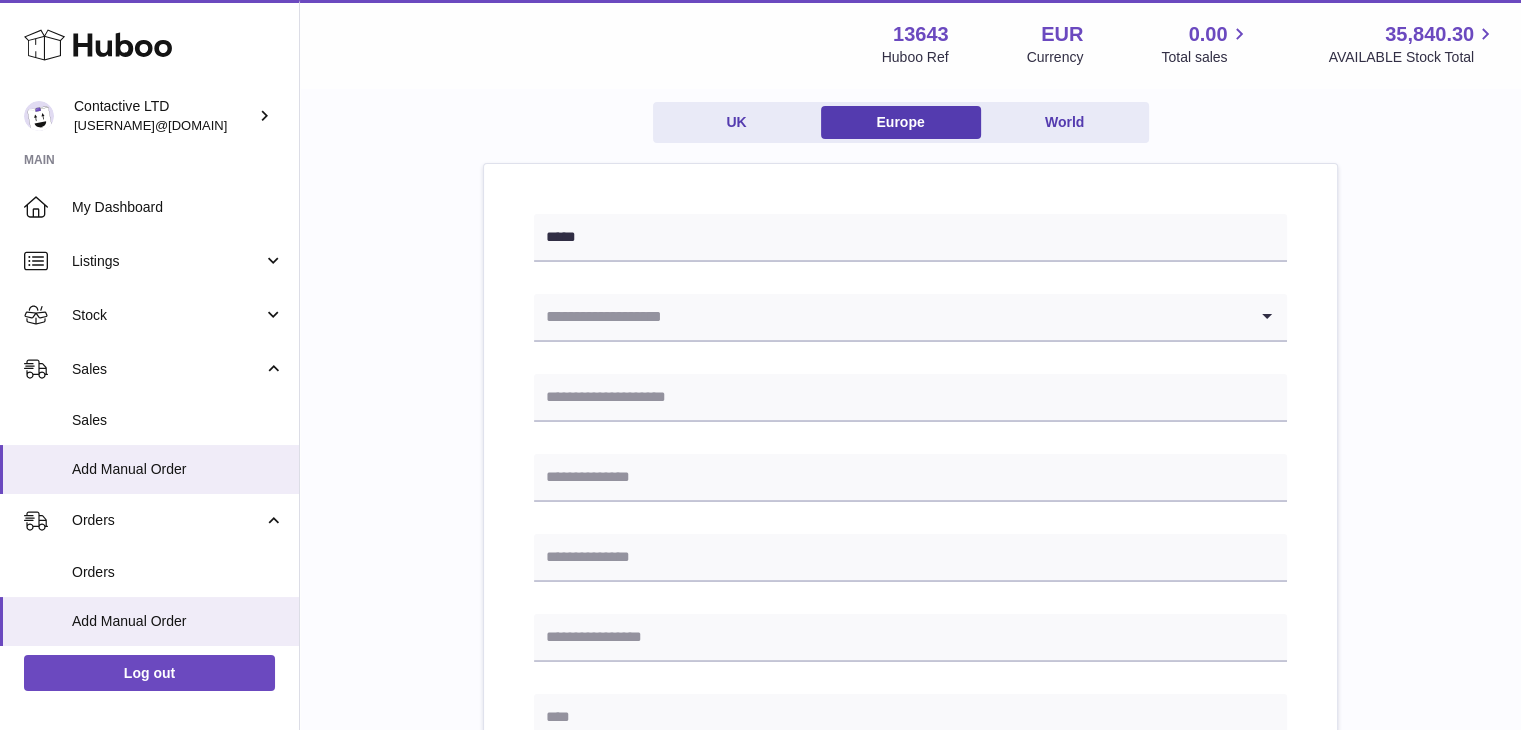 click on "Please enter where you want to ship the items
UK
Europe
World
*****
Loading...
Please enter how you want to ship             Loading...
You require an order to be fulfilled which is going directly to another business or retailer rather than directly to a consumer. Please ensure you have contacted our customer service department for further information relating to any associated costs and (order completion) timescales, before proceeding.
Optional extra fields" at bounding box center [910, 753] 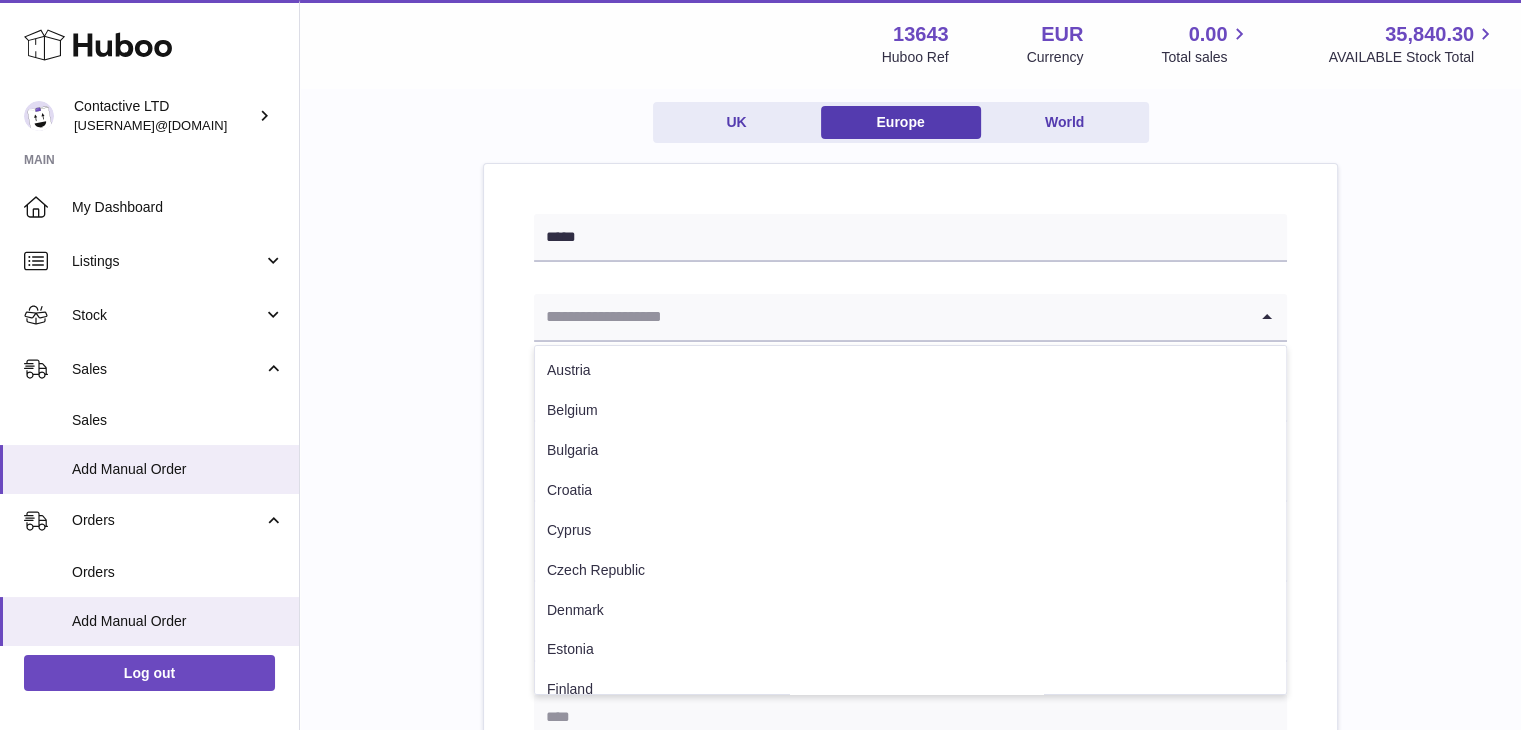 paste on "*******" 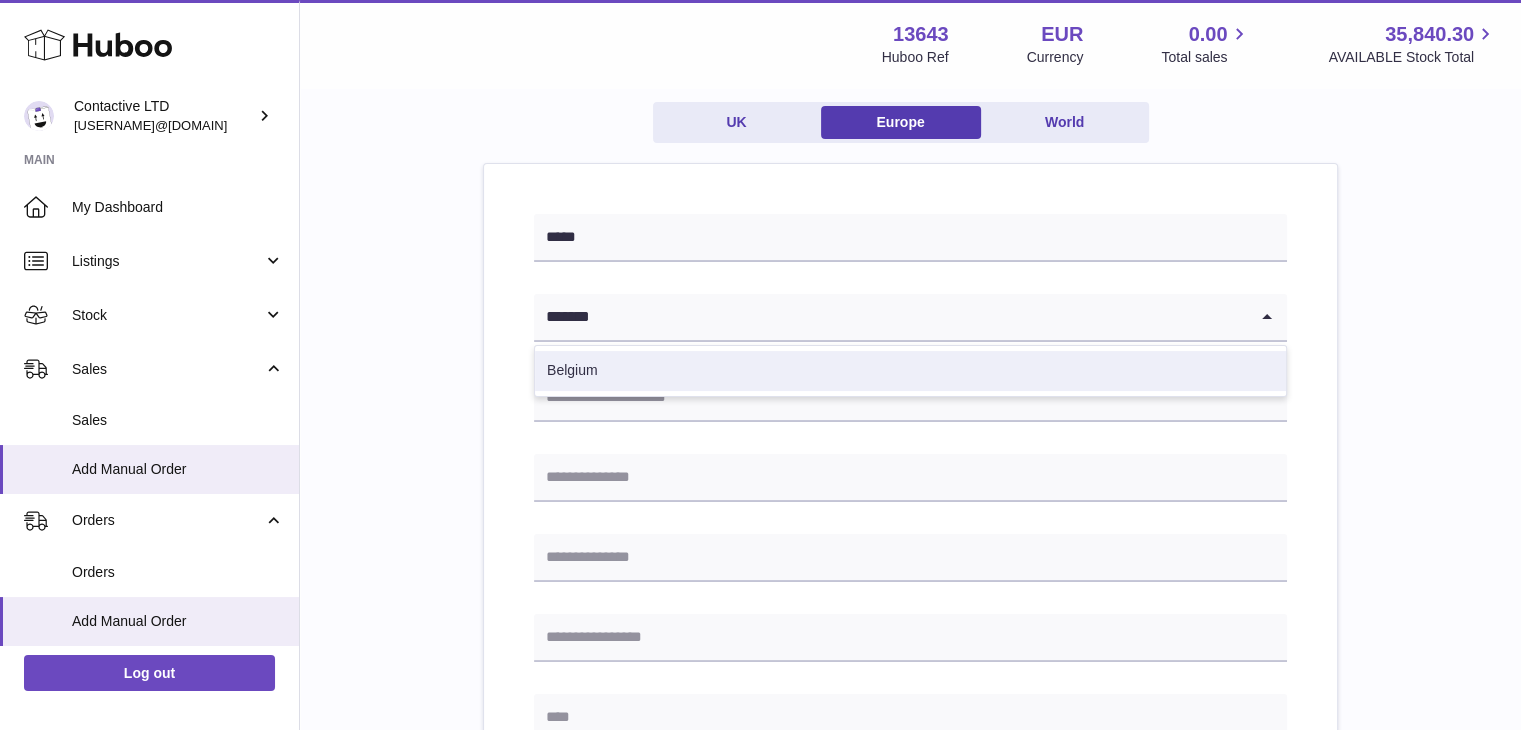 click on "Belgium" at bounding box center (910, 371) 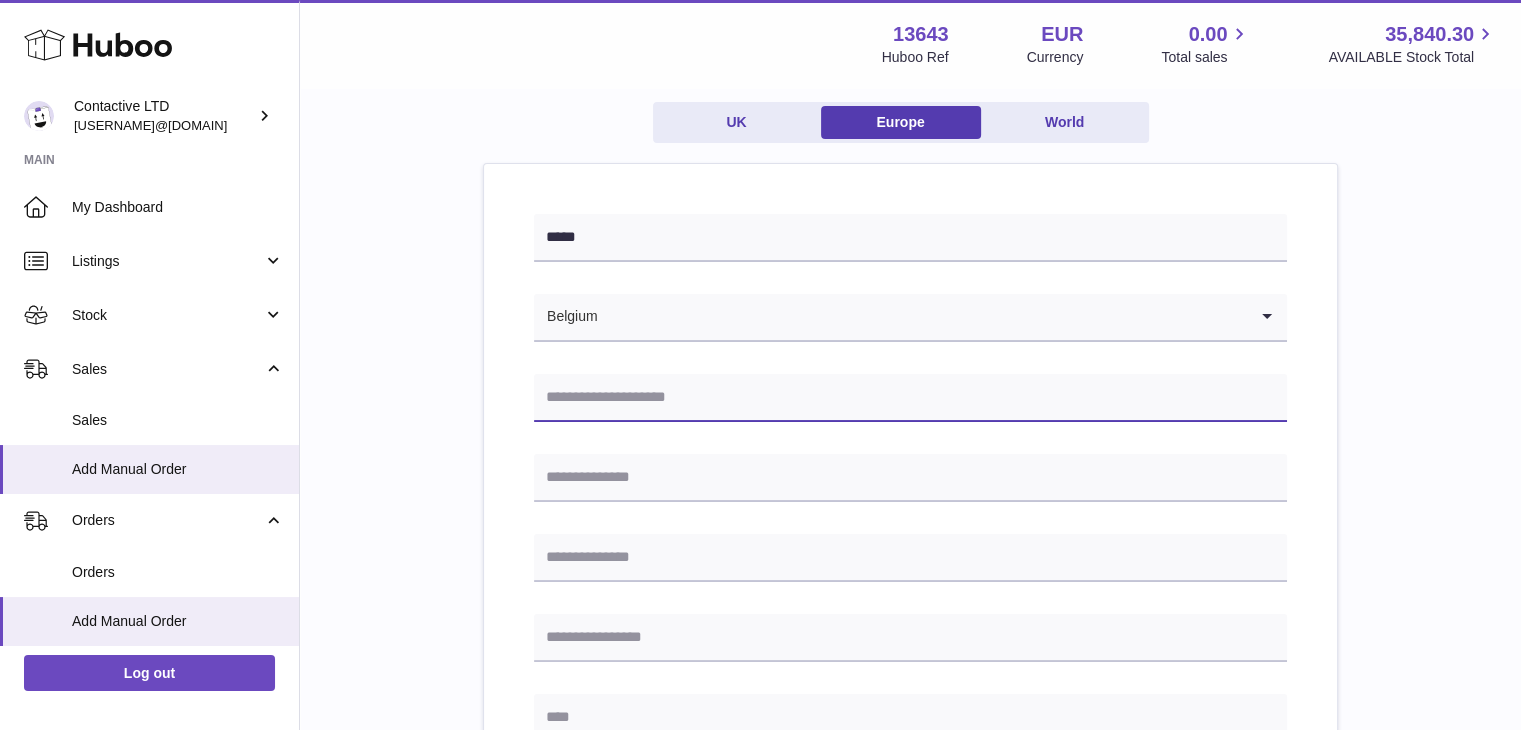click at bounding box center [910, 398] 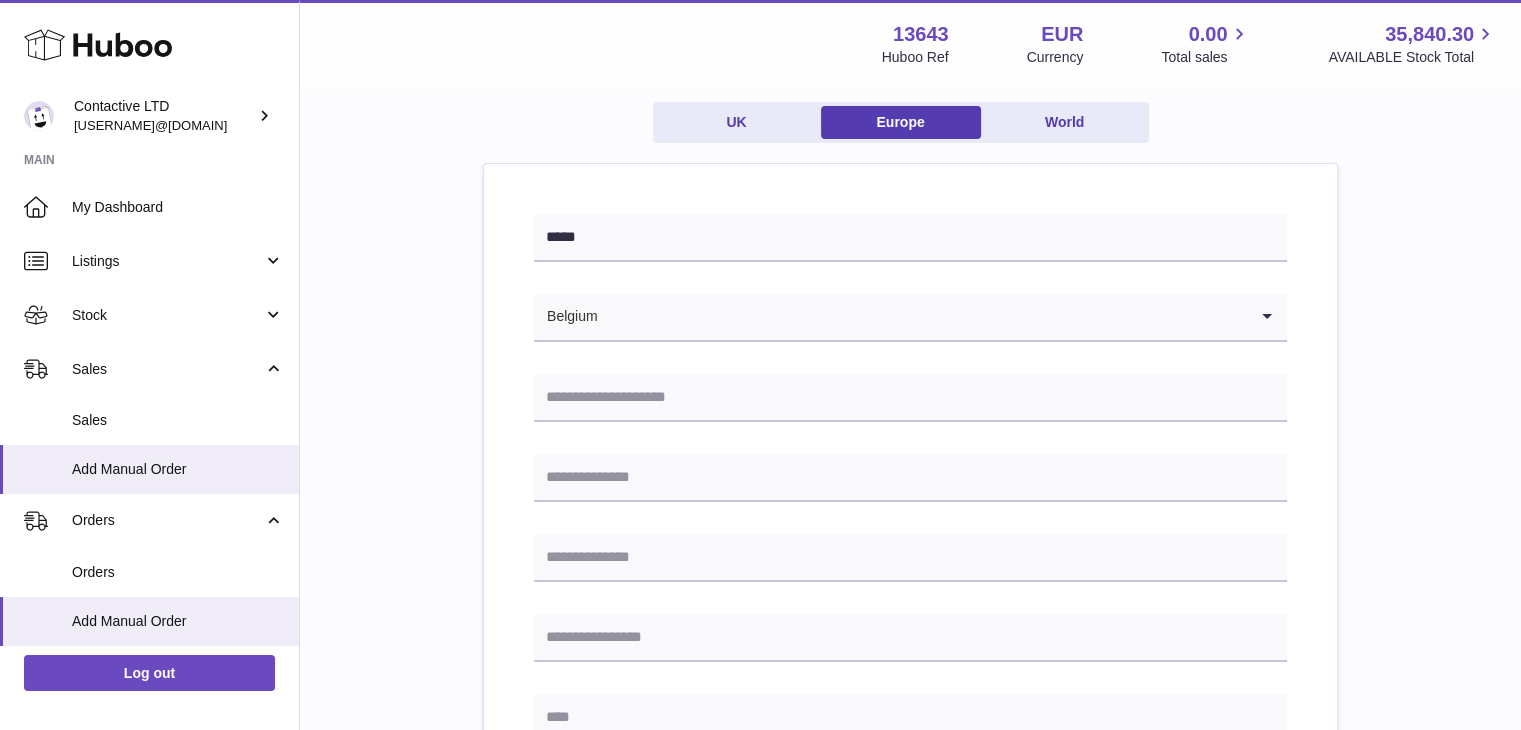 click on "Please enter where you want to ship the items
UK
Europe
World
*****
Belgium
Loading...
Please enter how you want to ship             Loading...
You require an order to be fulfilled which is going directly to another business or retailer rather than directly to a consumer. Please ensure you have contacted our customer service department for further information relating to any associated costs and (order completion) timescales, before proceeding." at bounding box center [910, 753] 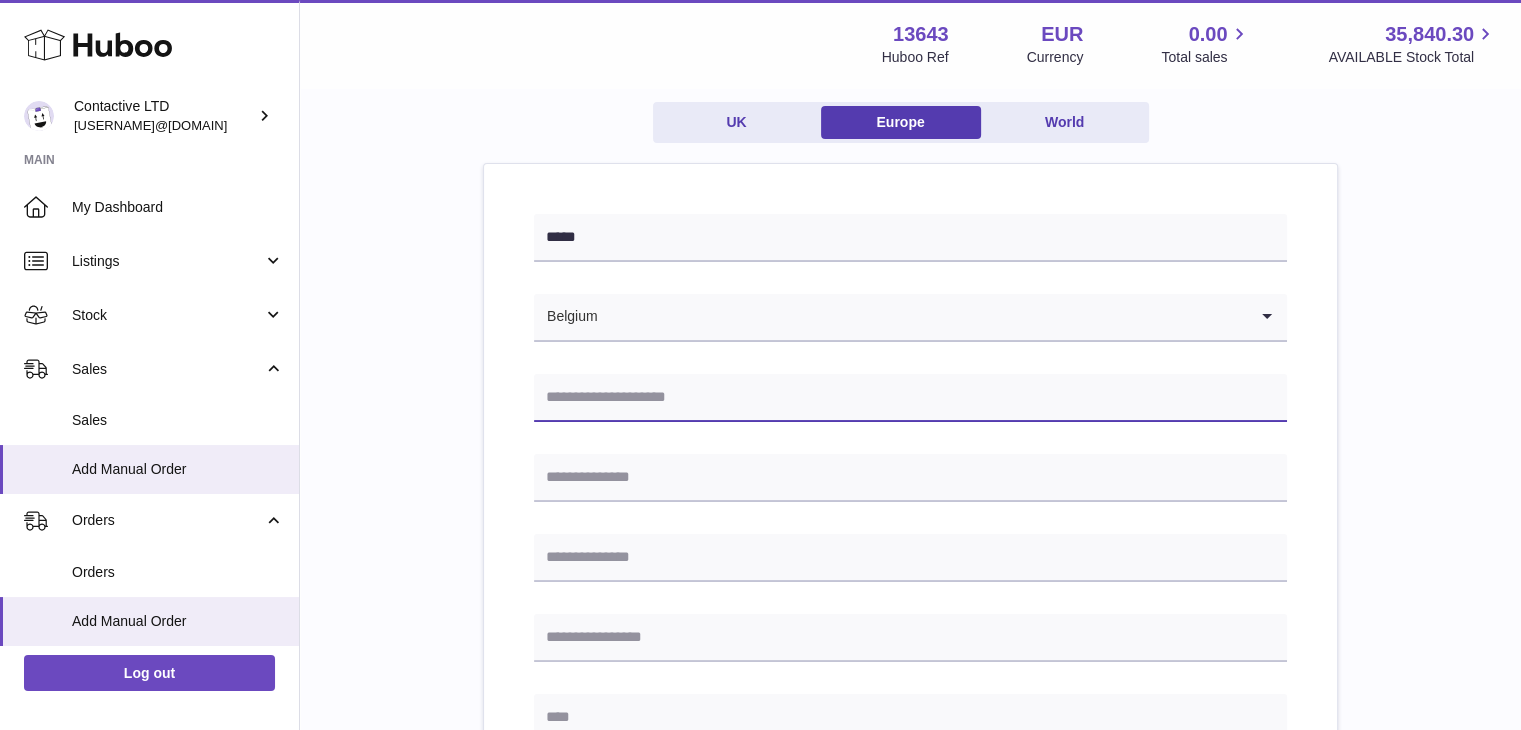 click at bounding box center (910, 398) 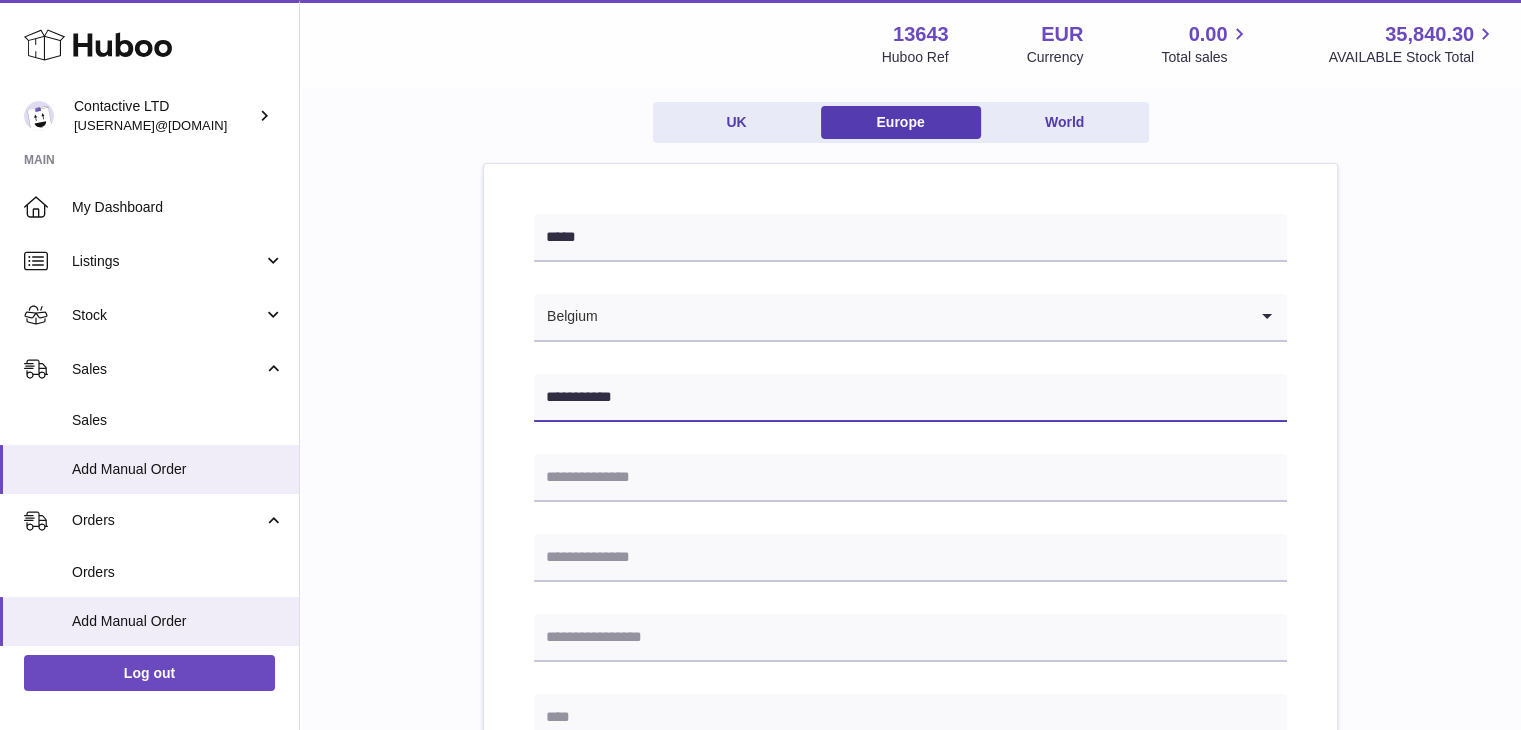 type on "**********" 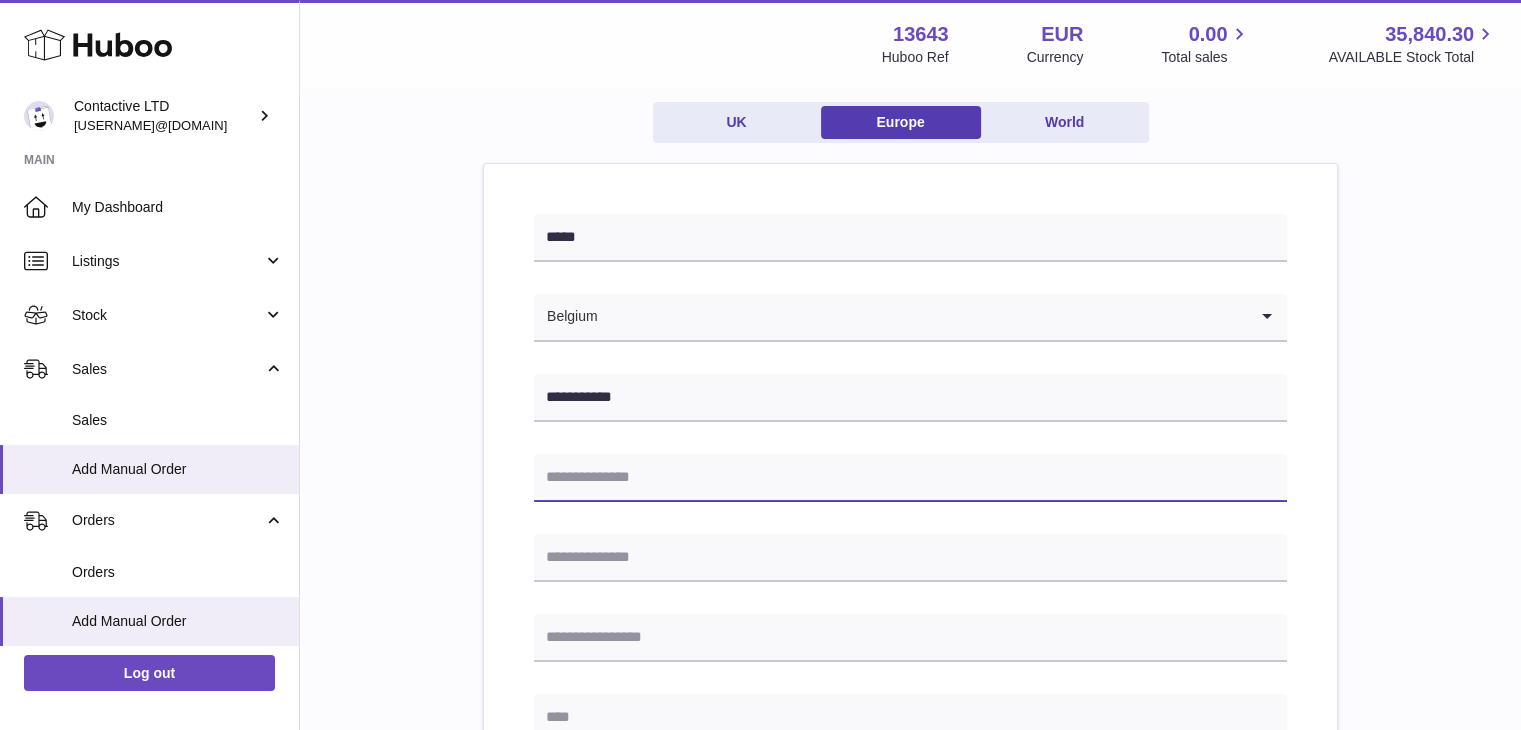 drag, startPoint x: 613, startPoint y: 476, endPoint x: 647, endPoint y: 512, distance: 49.517673 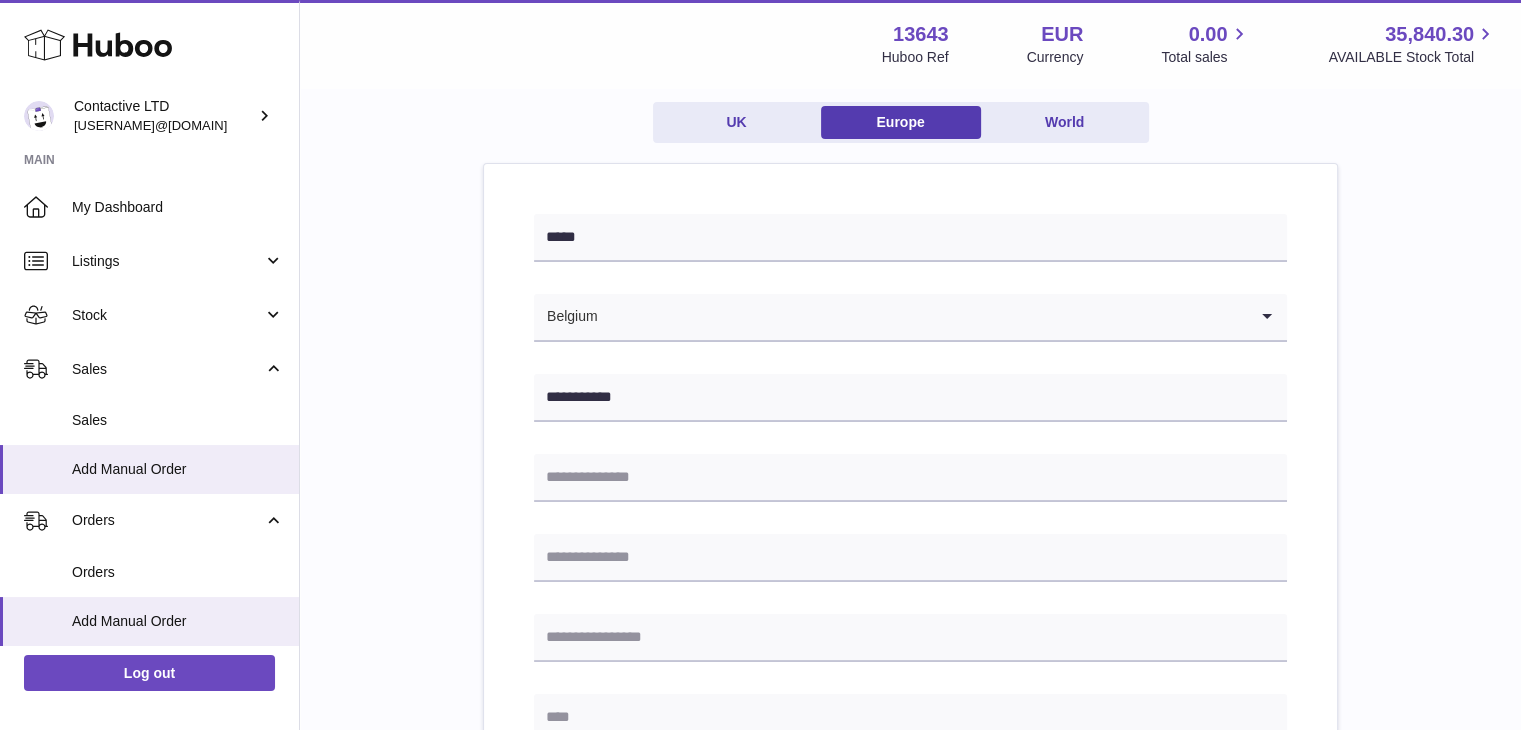 click on "**********" at bounding box center [910, 753] 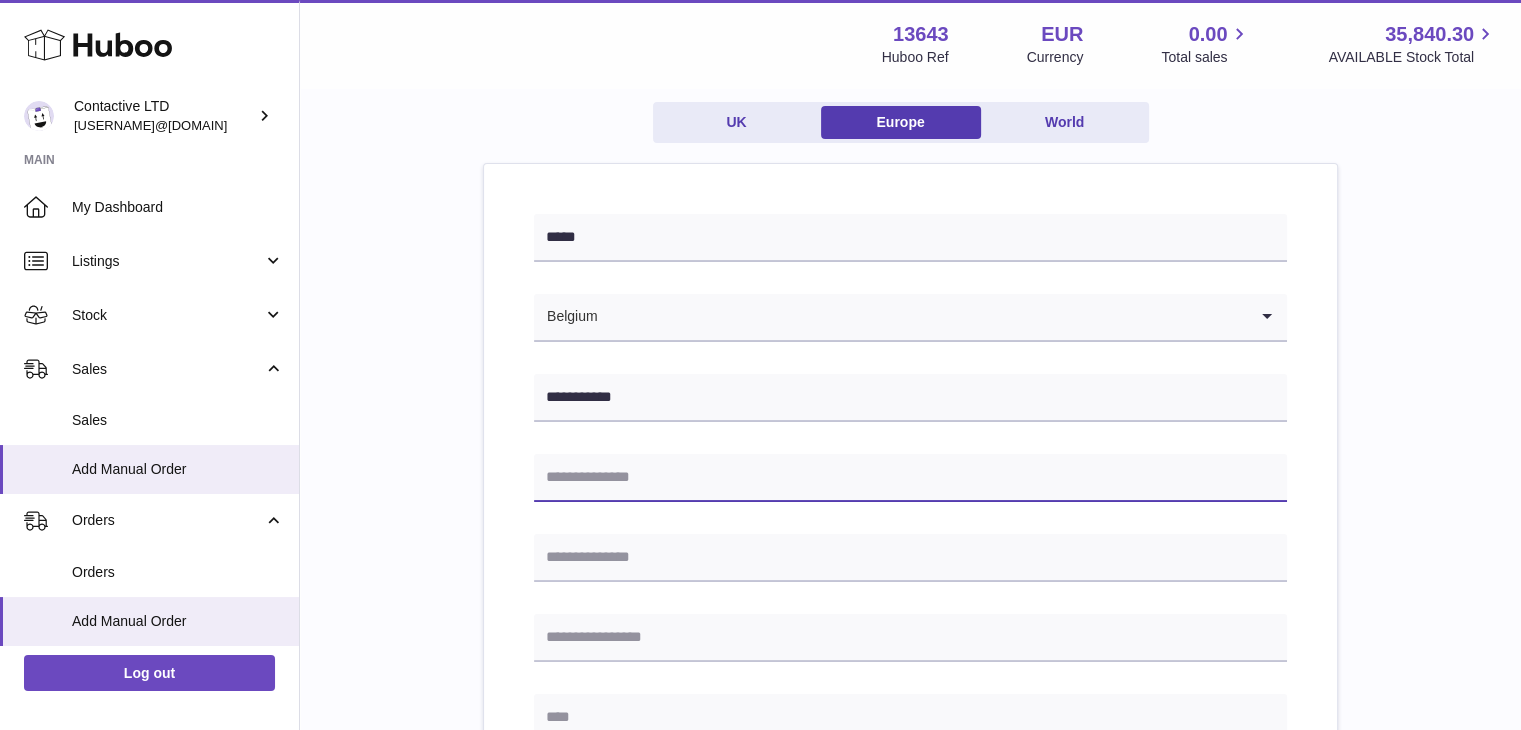click at bounding box center (910, 478) 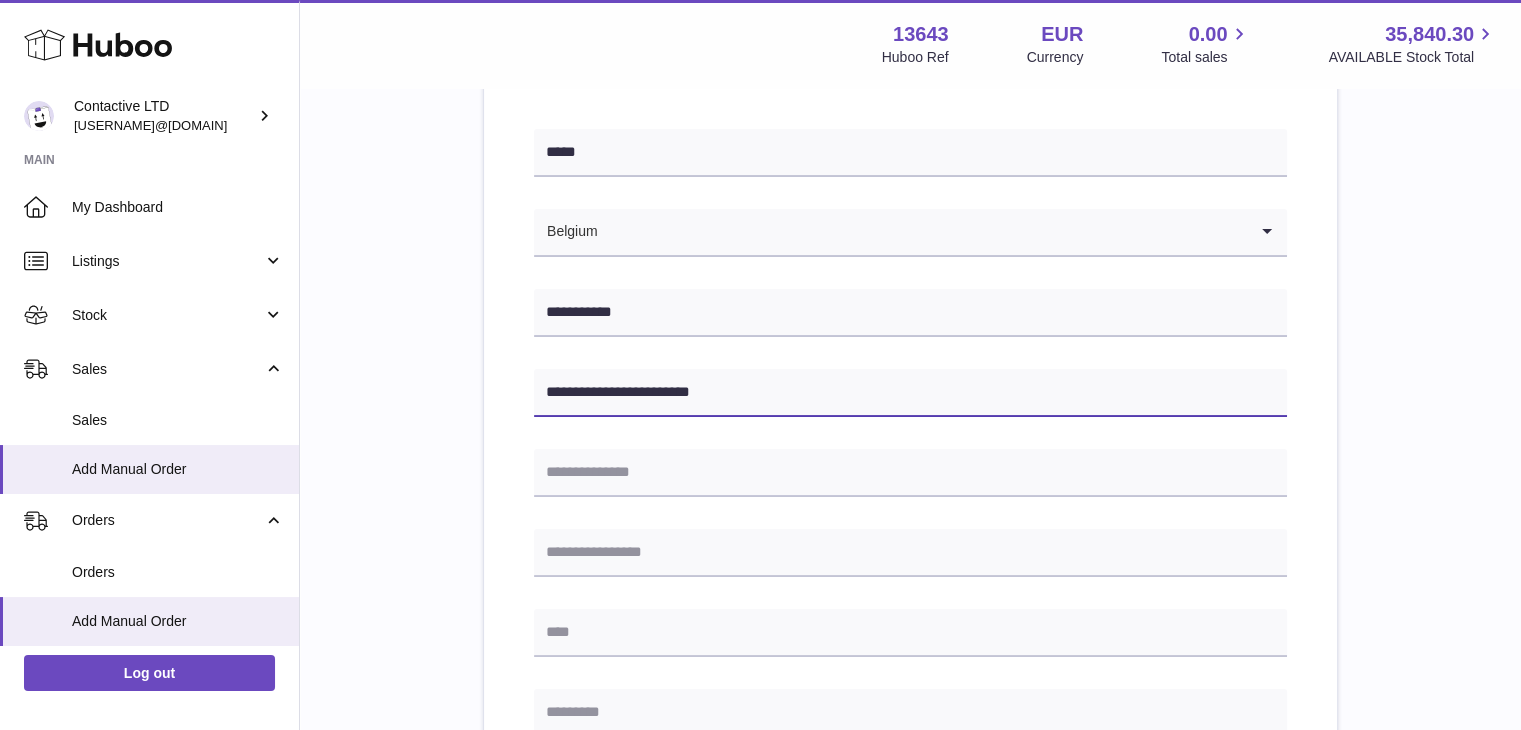 scroll, scrollTop: 363, scrollLeft: 0, axis: vertical 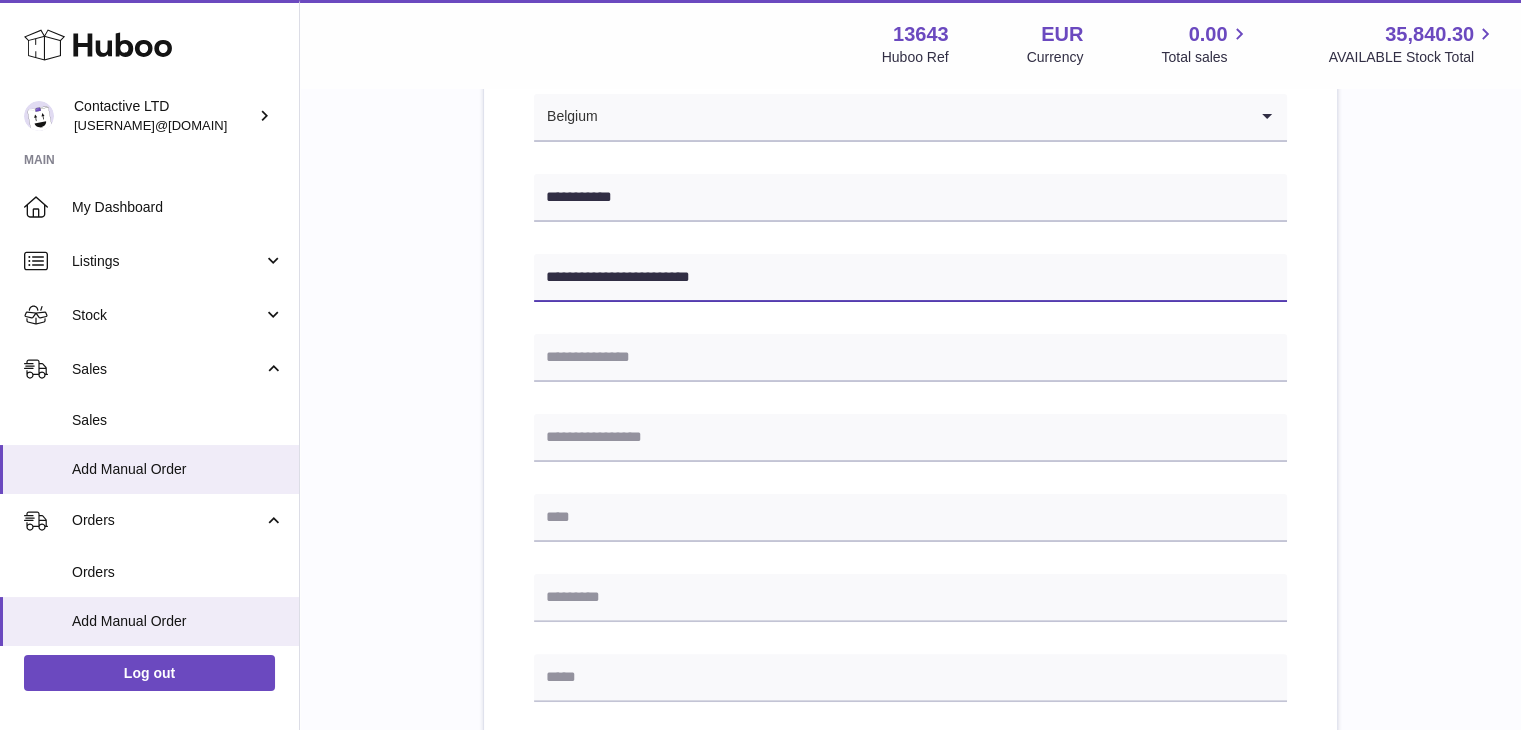 type on "**********" 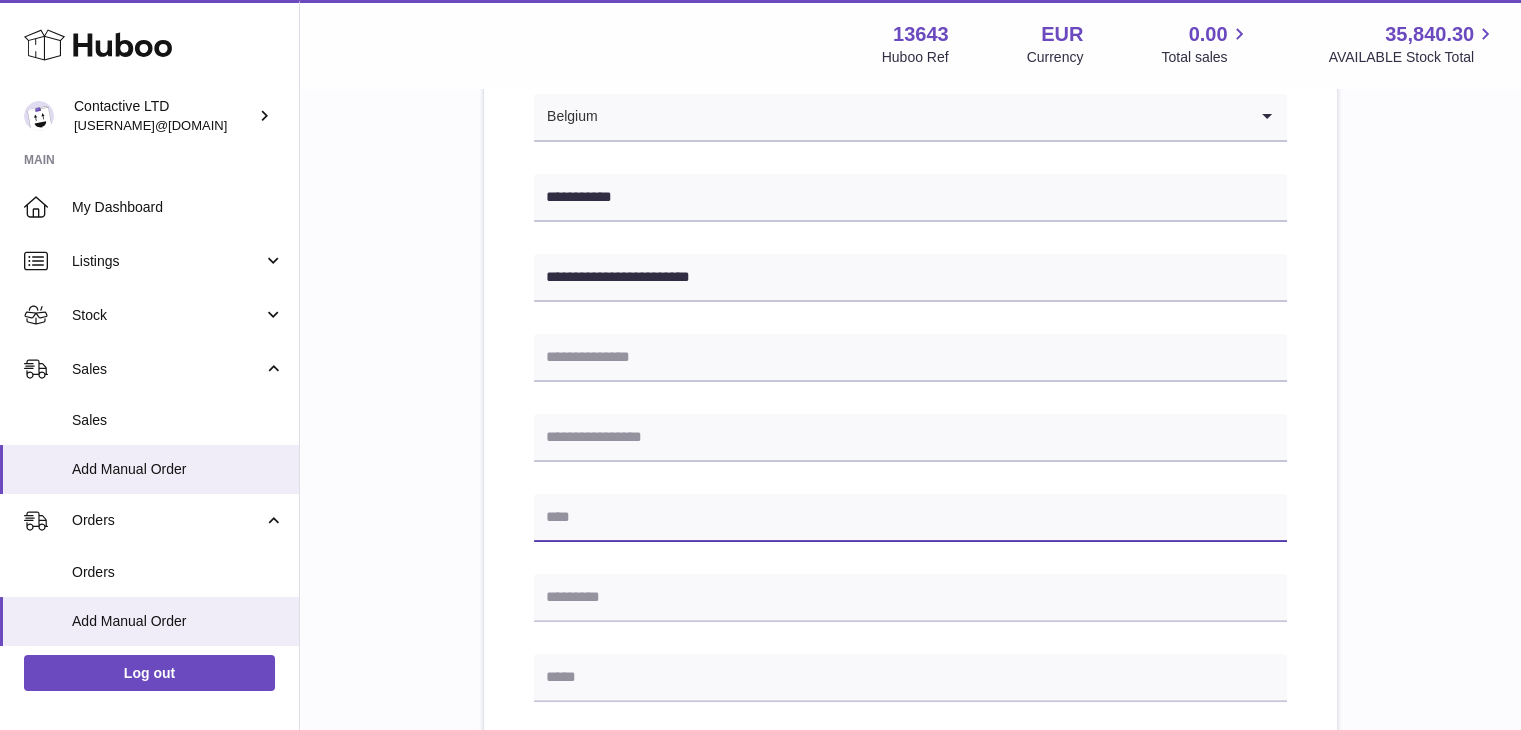 click at bounding box center [910, 518] 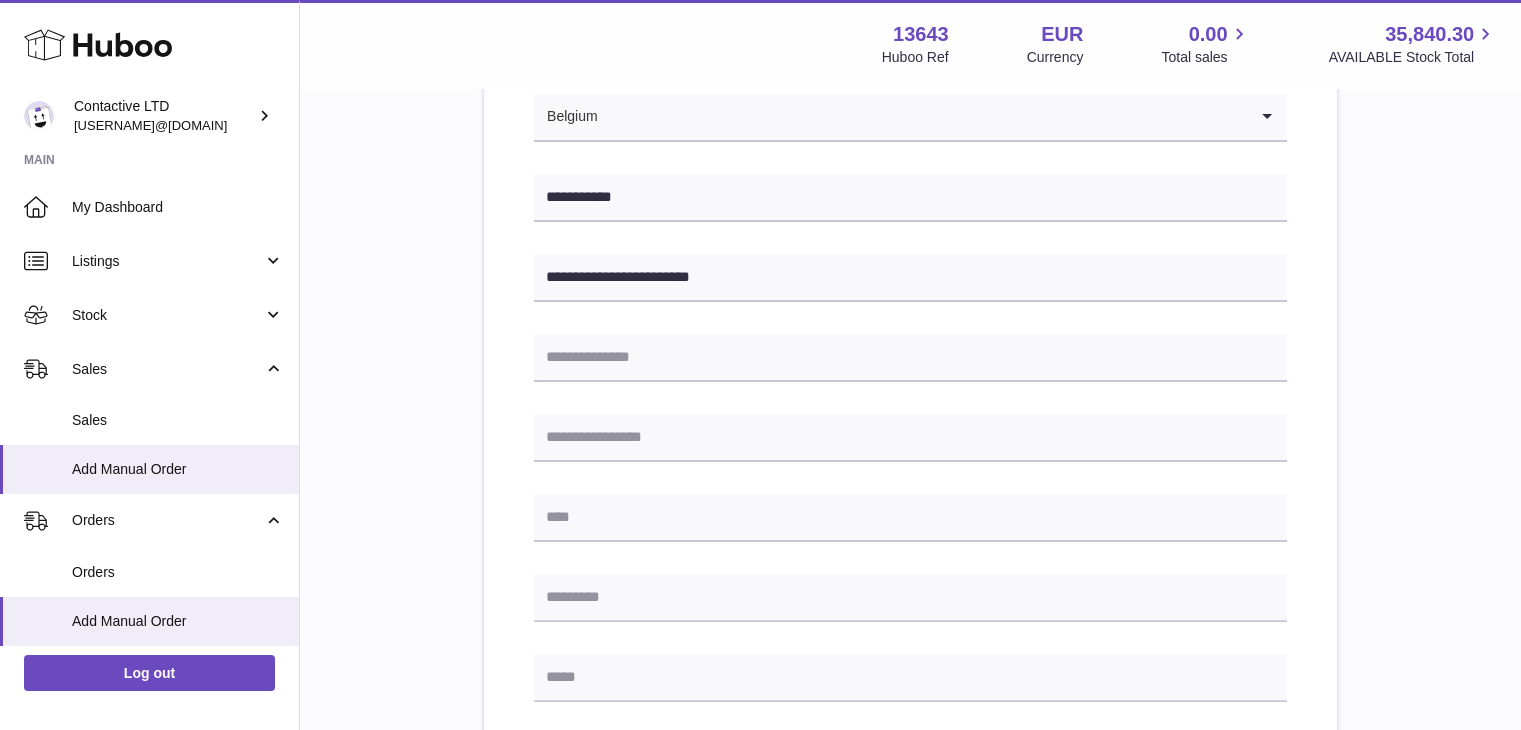 click on "**********" at bounding box center (910, 553) 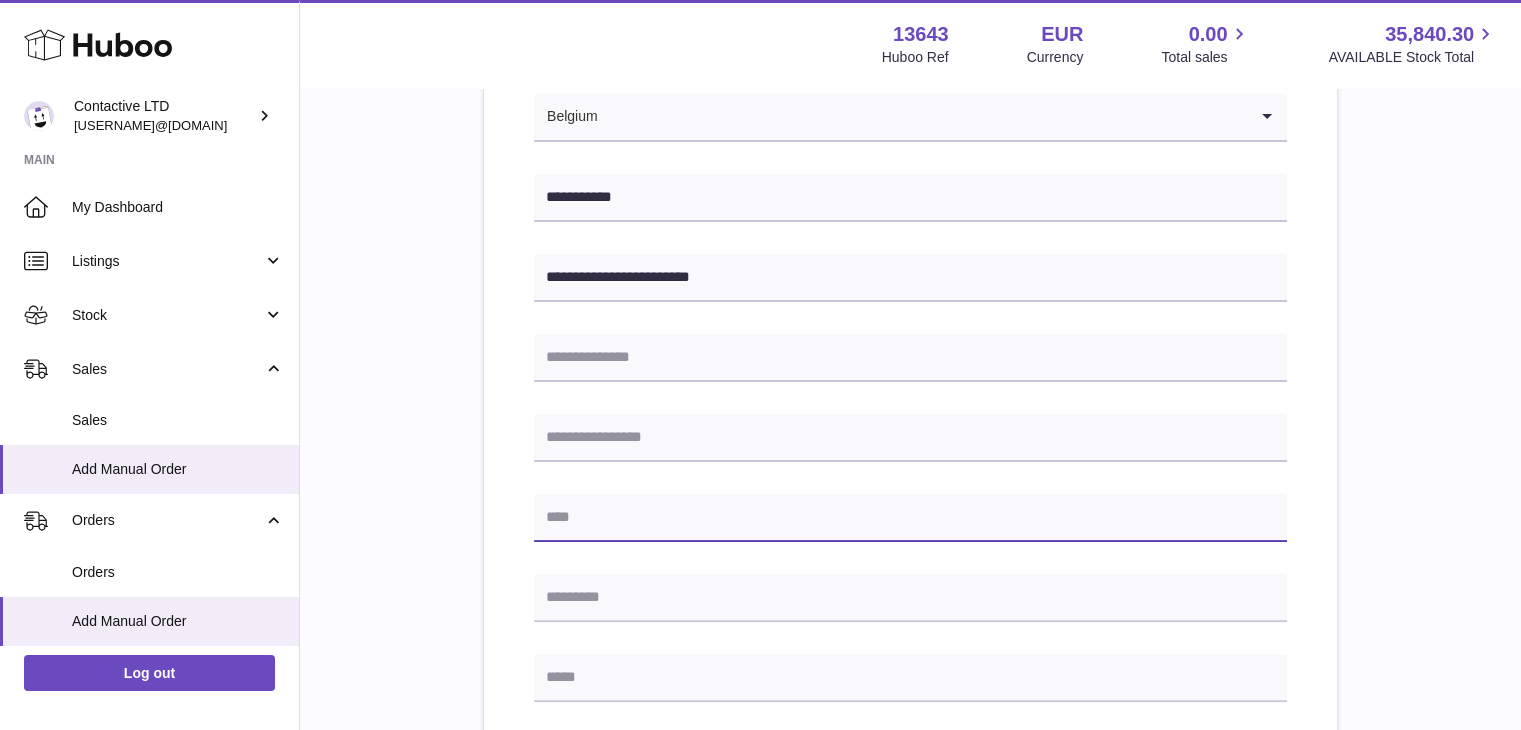 click at bounding box center (910, 518) 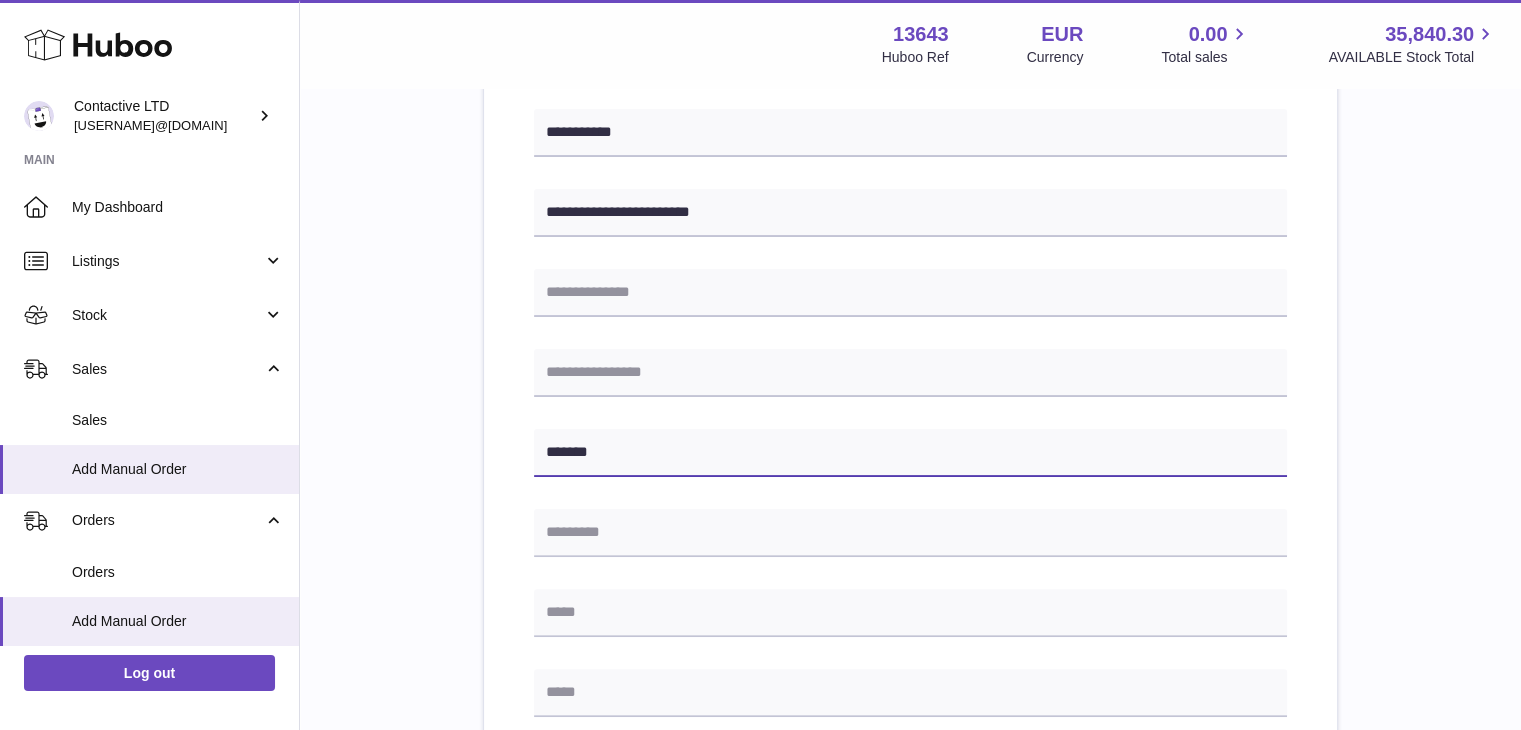 scroll, scrollTop: 463, scrollLeft: 0, axis: vertical 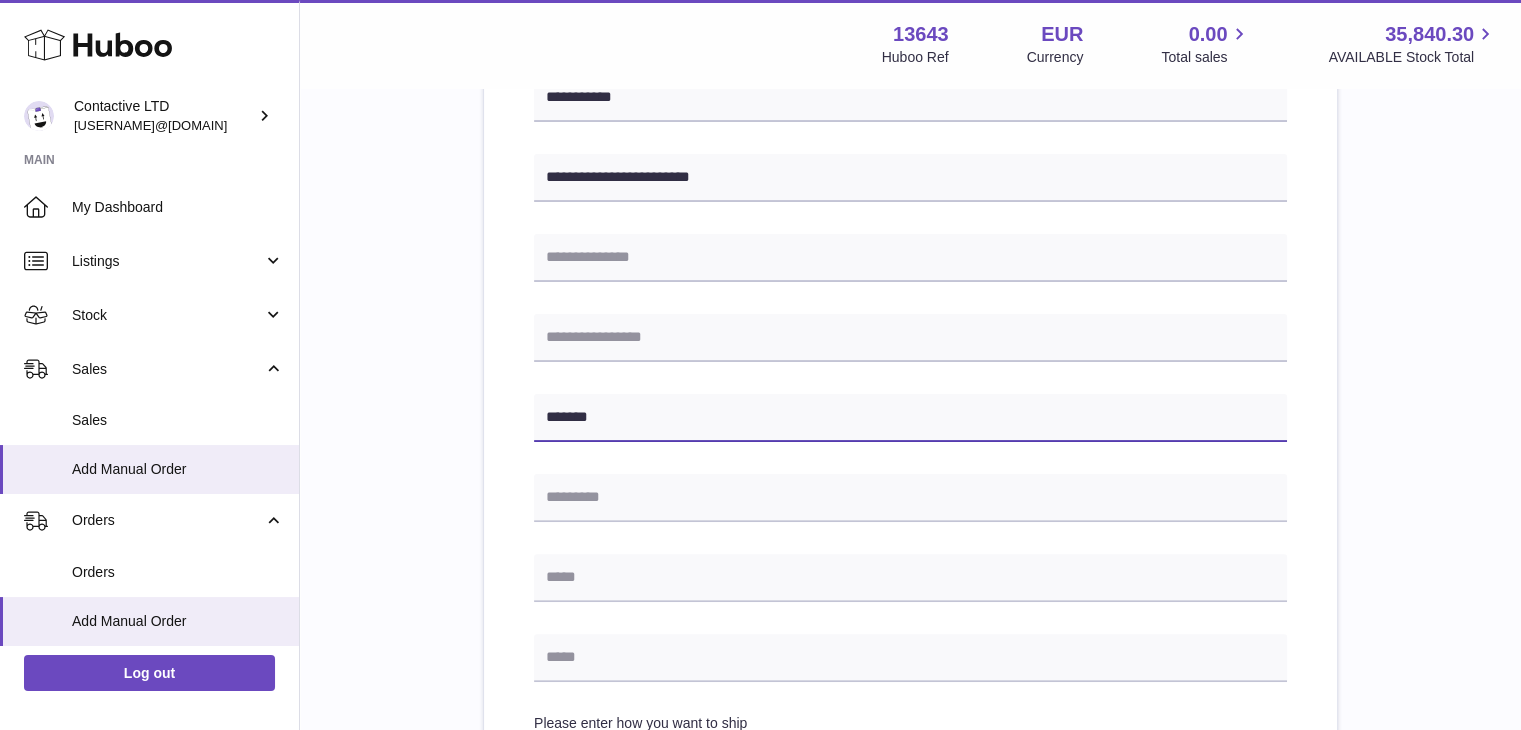 type on "*******" 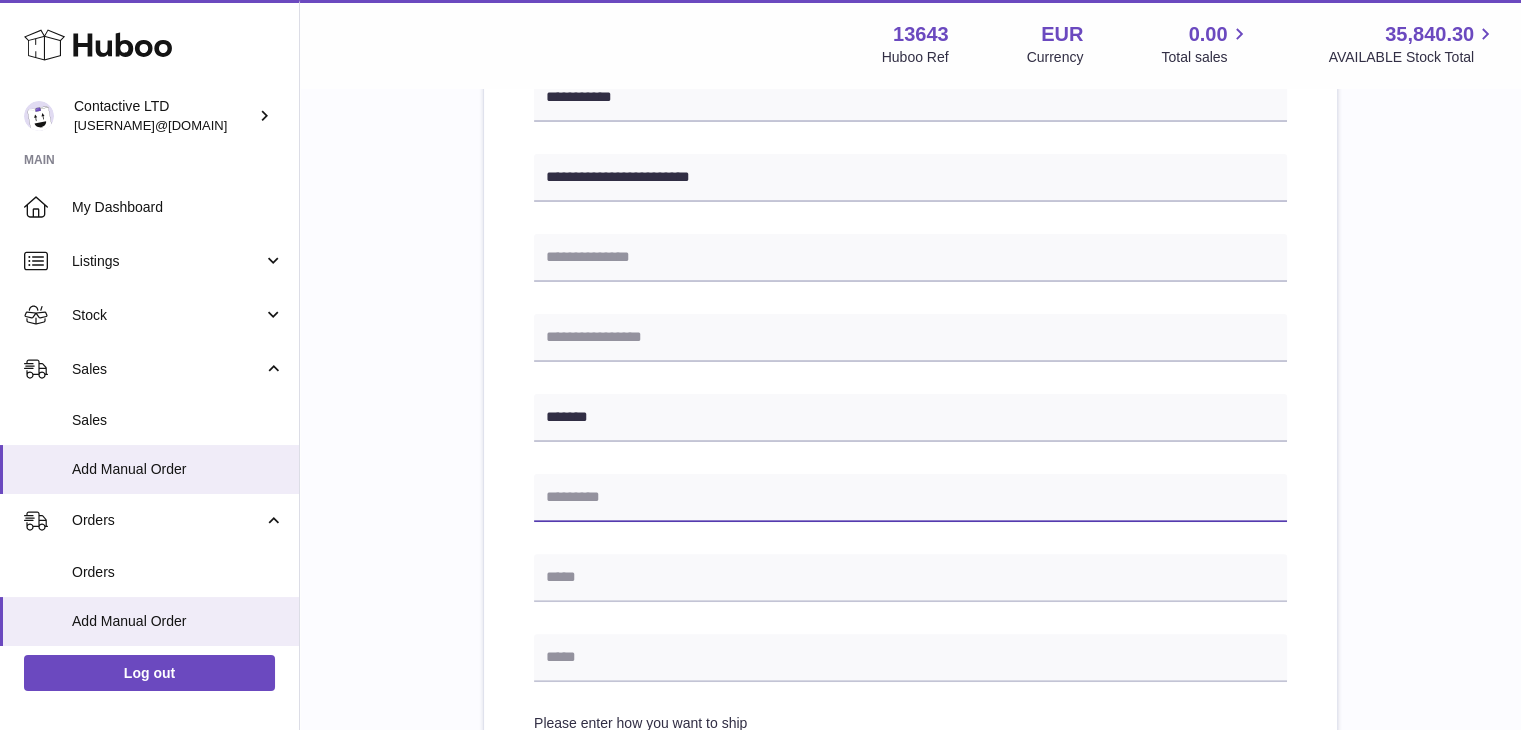 drag, startPoint x: 612, startPoint y: 497, endPoint x: 623, endPoint y: 501, distance: 11.7046995 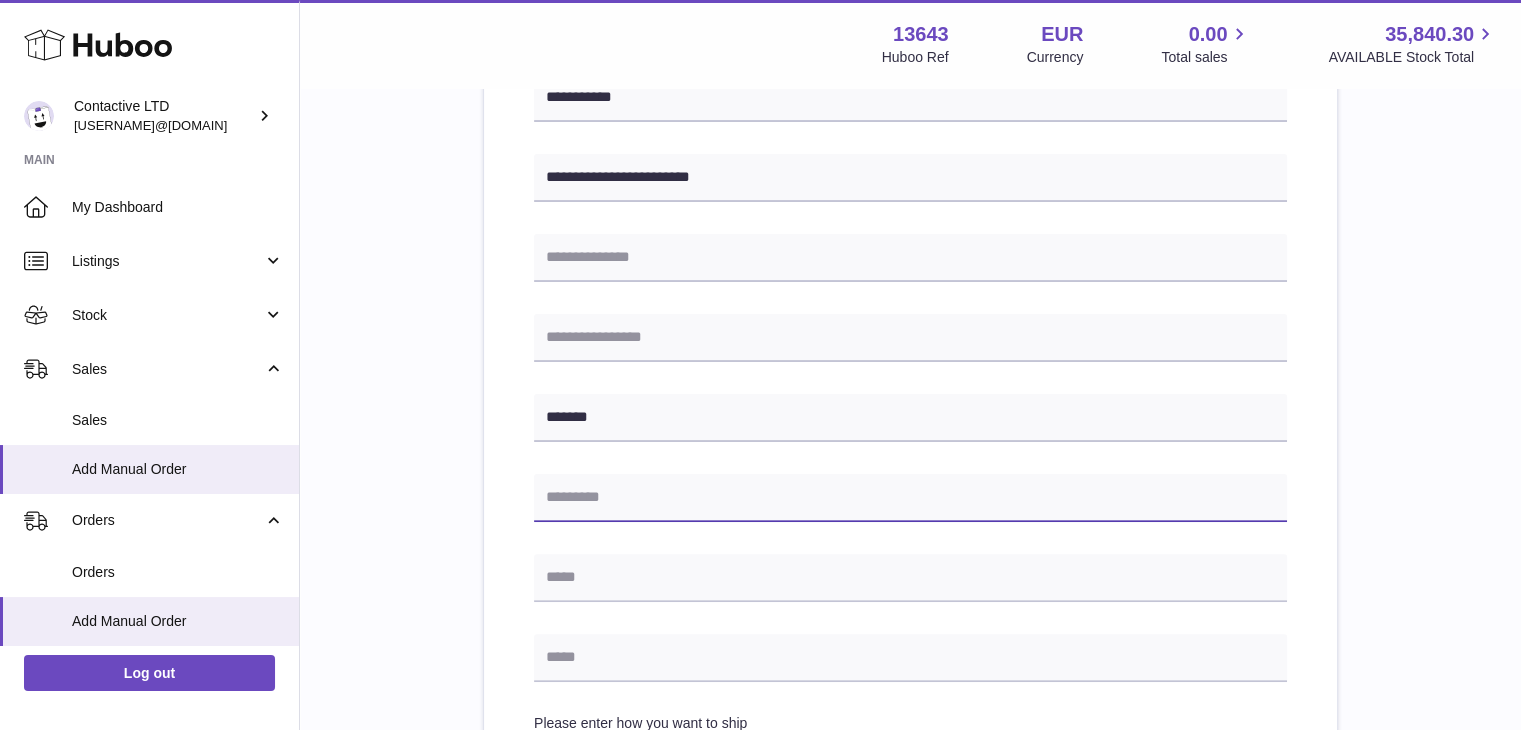 click at bounding box center (910, 498) 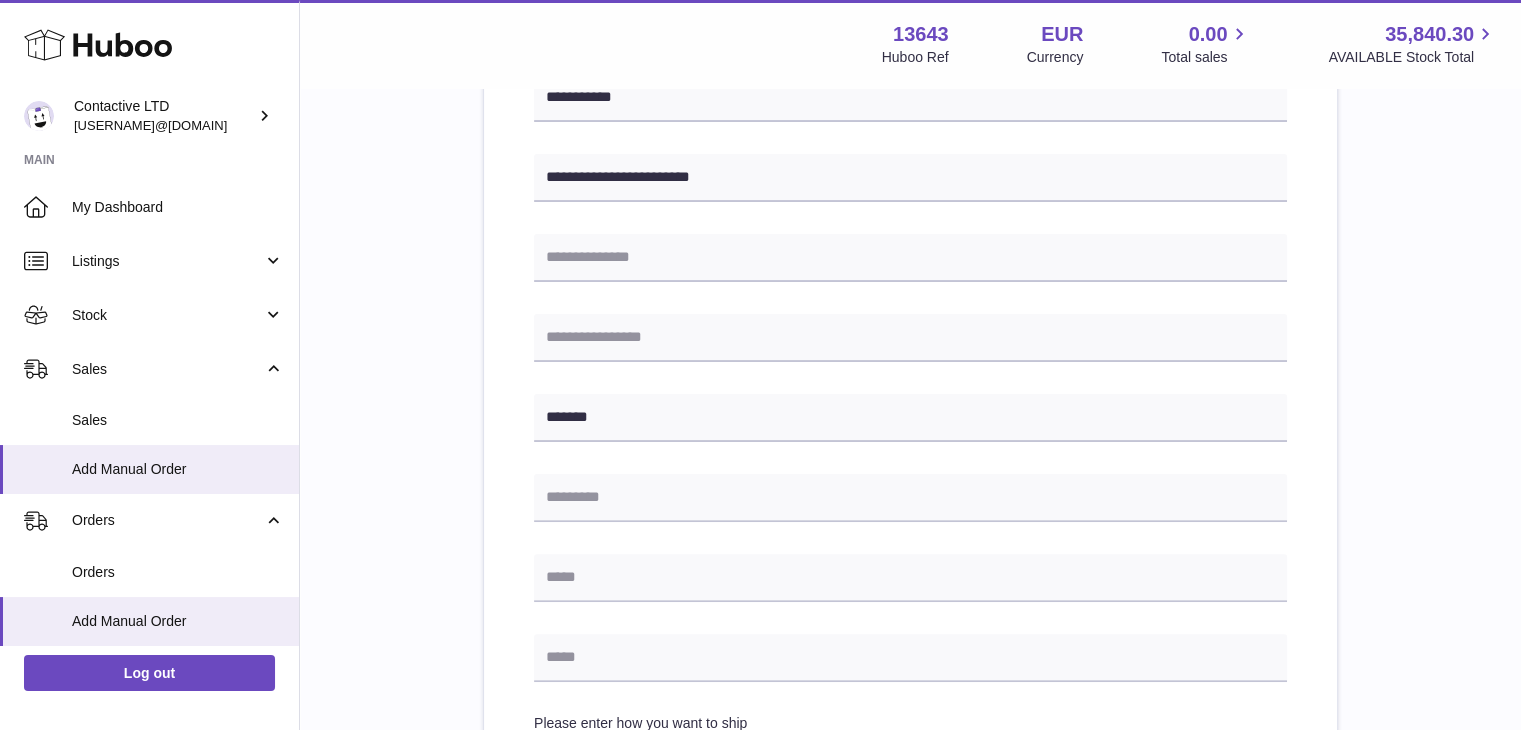click on "**********" at bounding box center [910, 453] 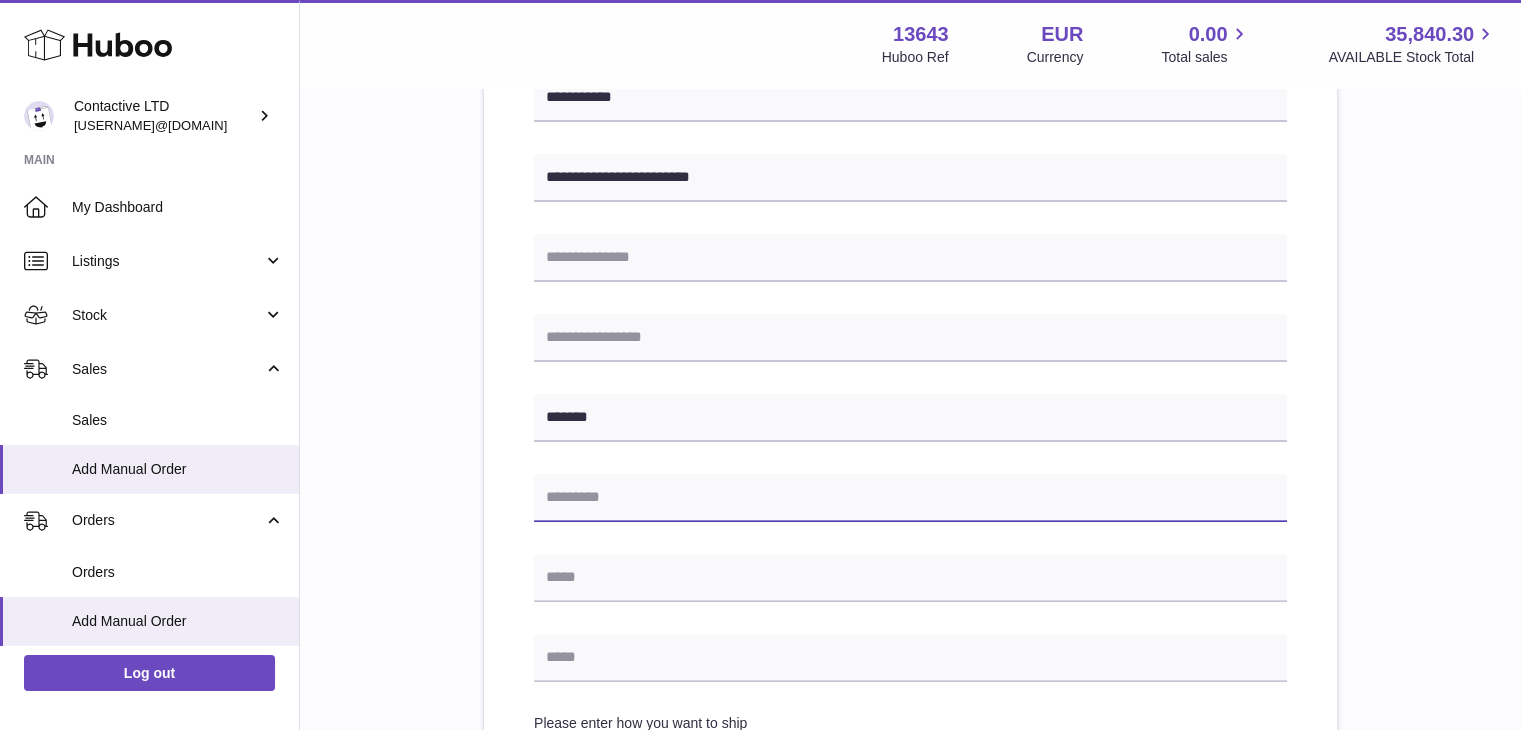 click at bounding box center (910, 498) 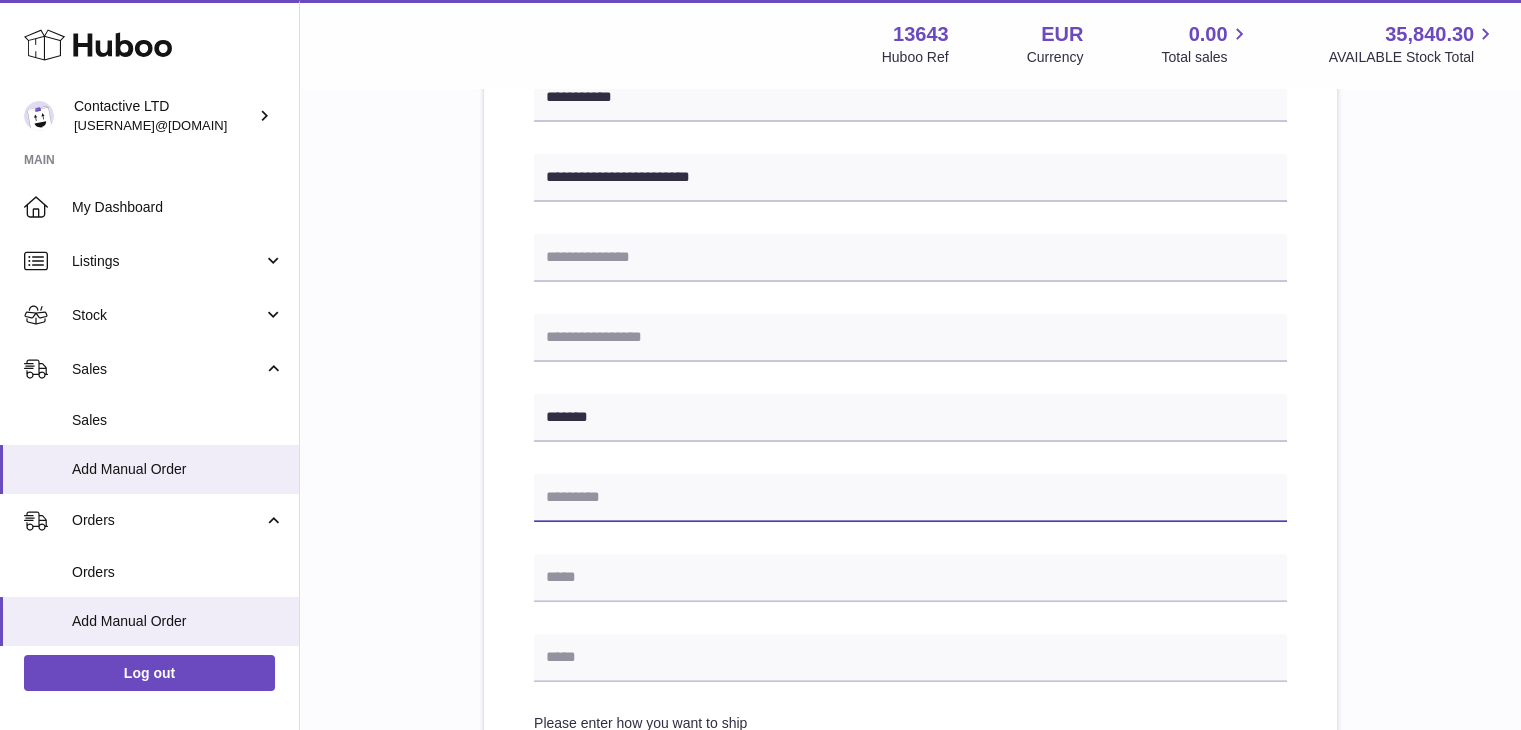 paste on "****" 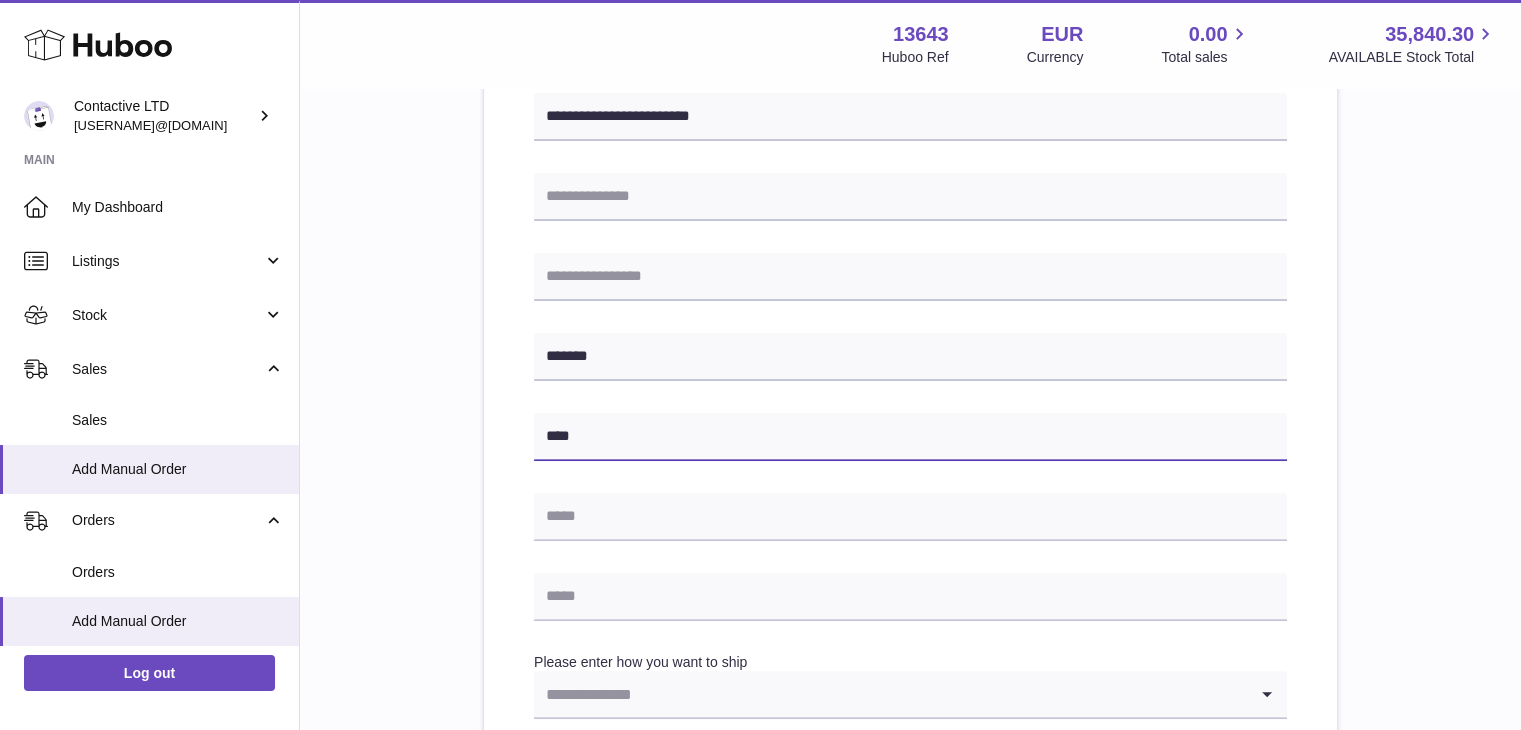 scroll, scrollTop: 763, scrollLeft: 0, axis: vertical 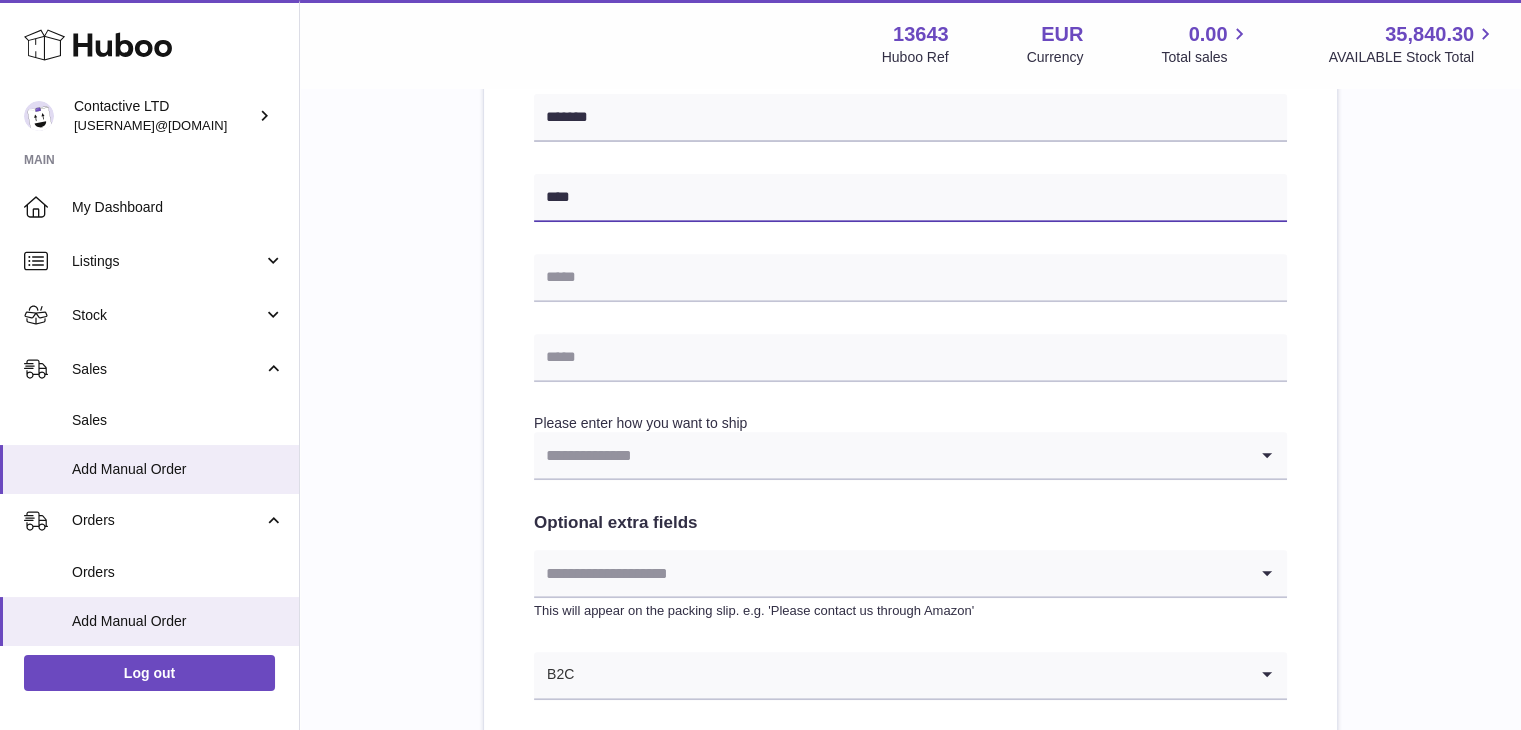 type on "****" 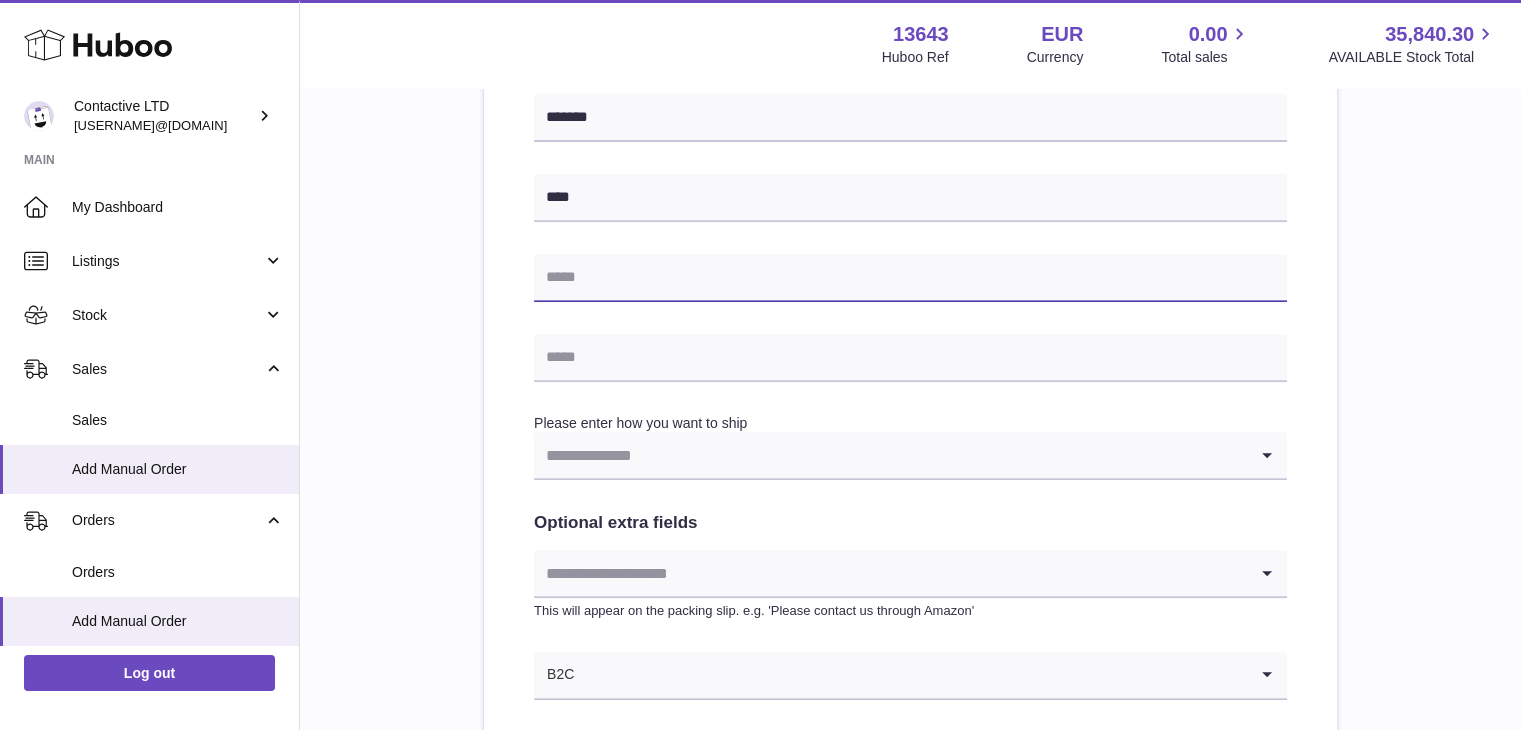 drag, startPoint x: 695, startPoint y: 291, endPoint x: 703, endPoint y: 298, distance: 10.630146 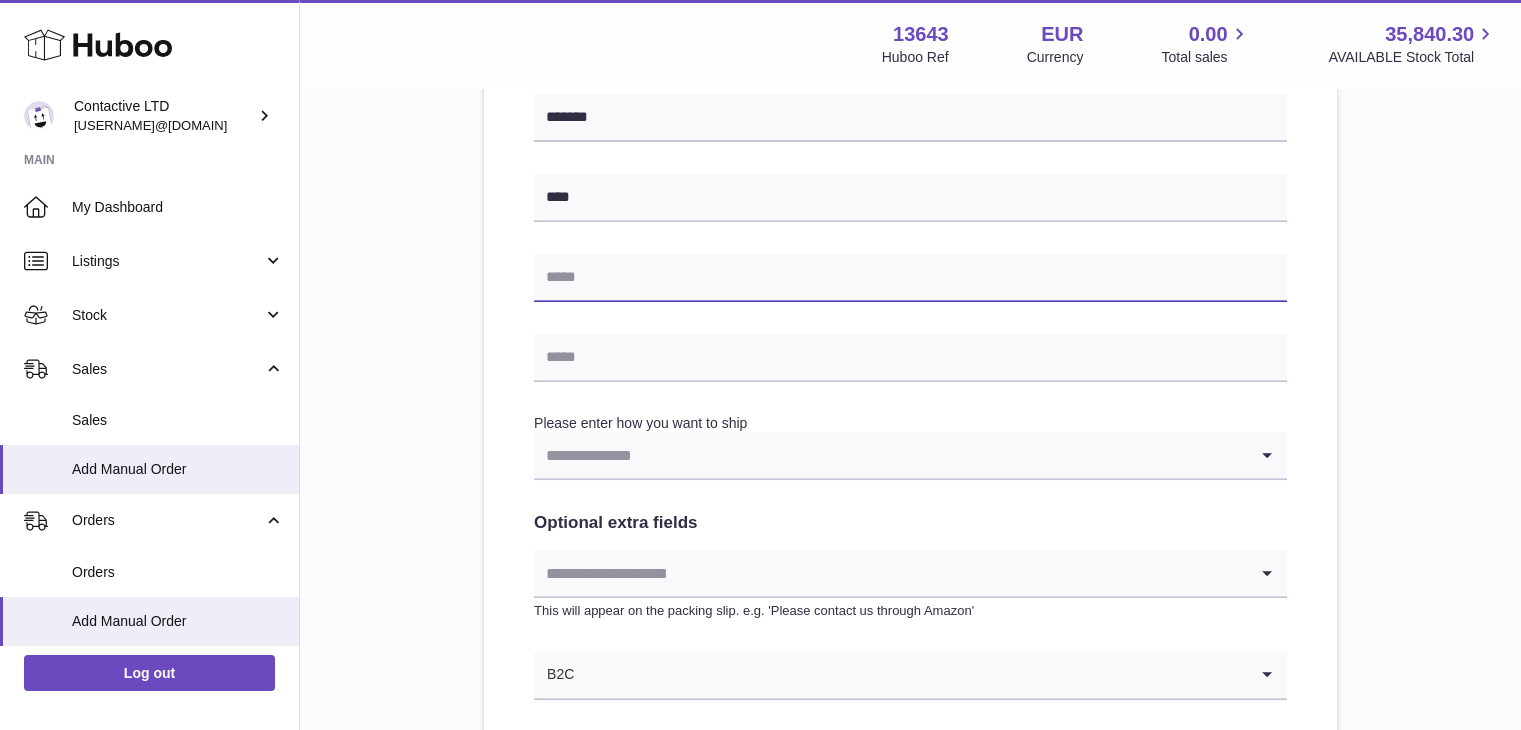paste on "**********" 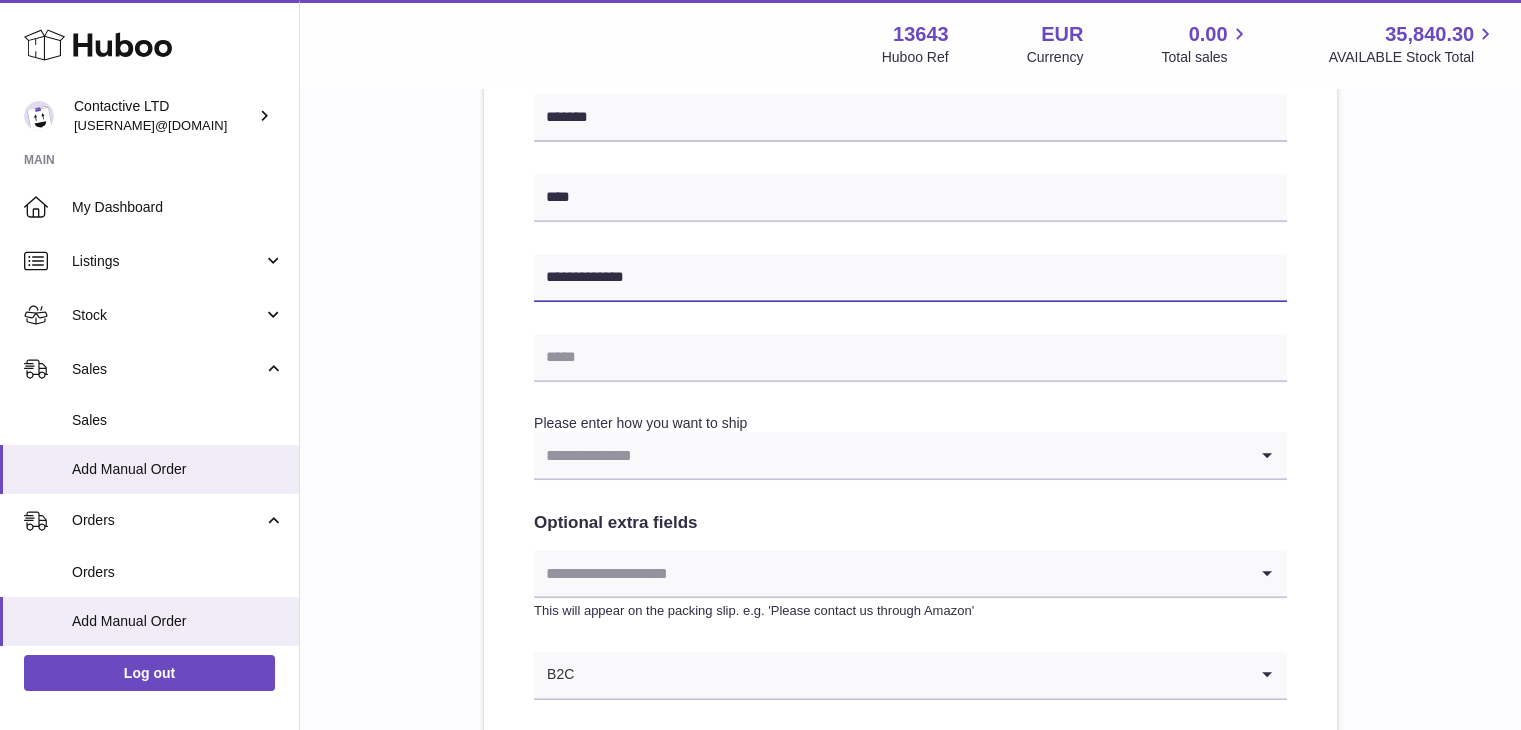 type on "**********" 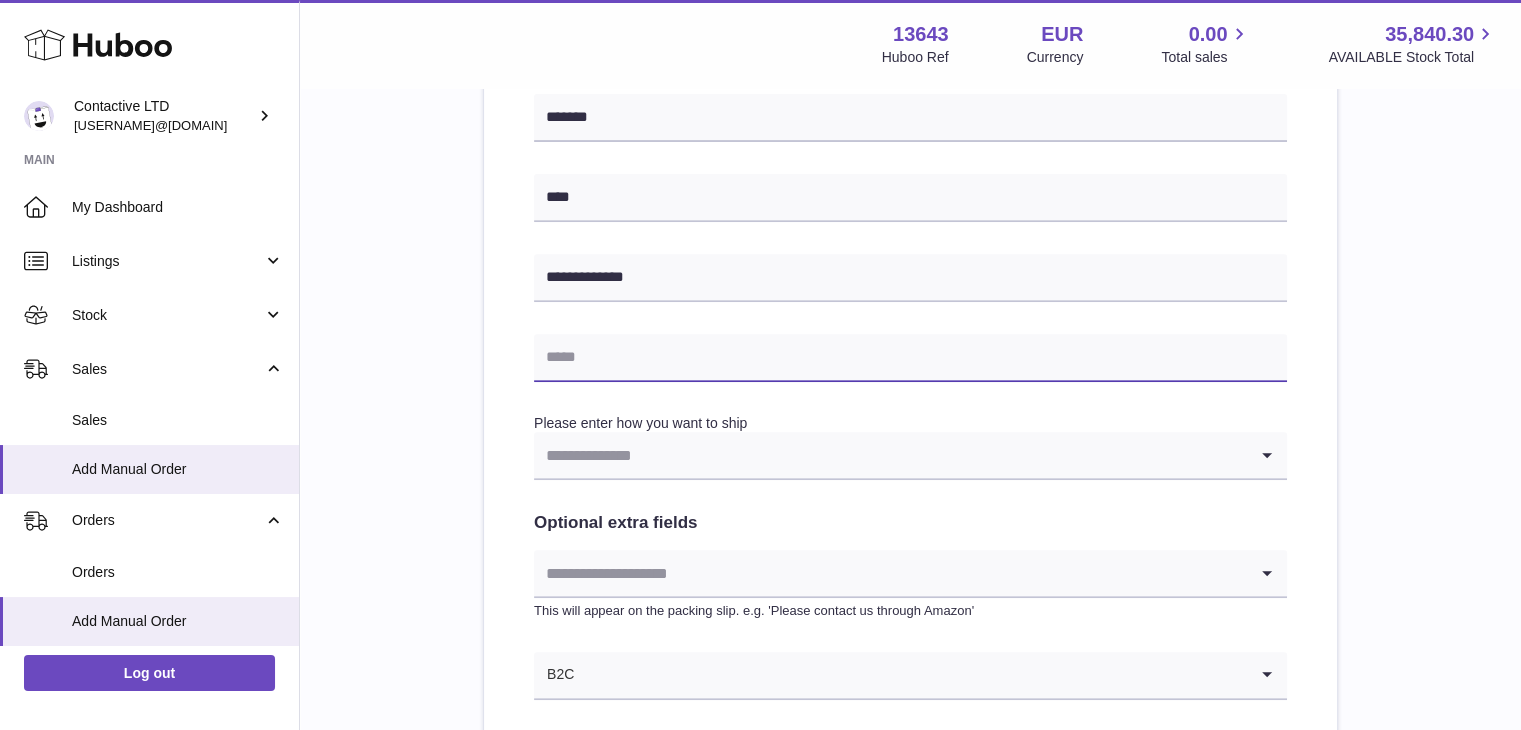 click at bounding box center [910, 358] 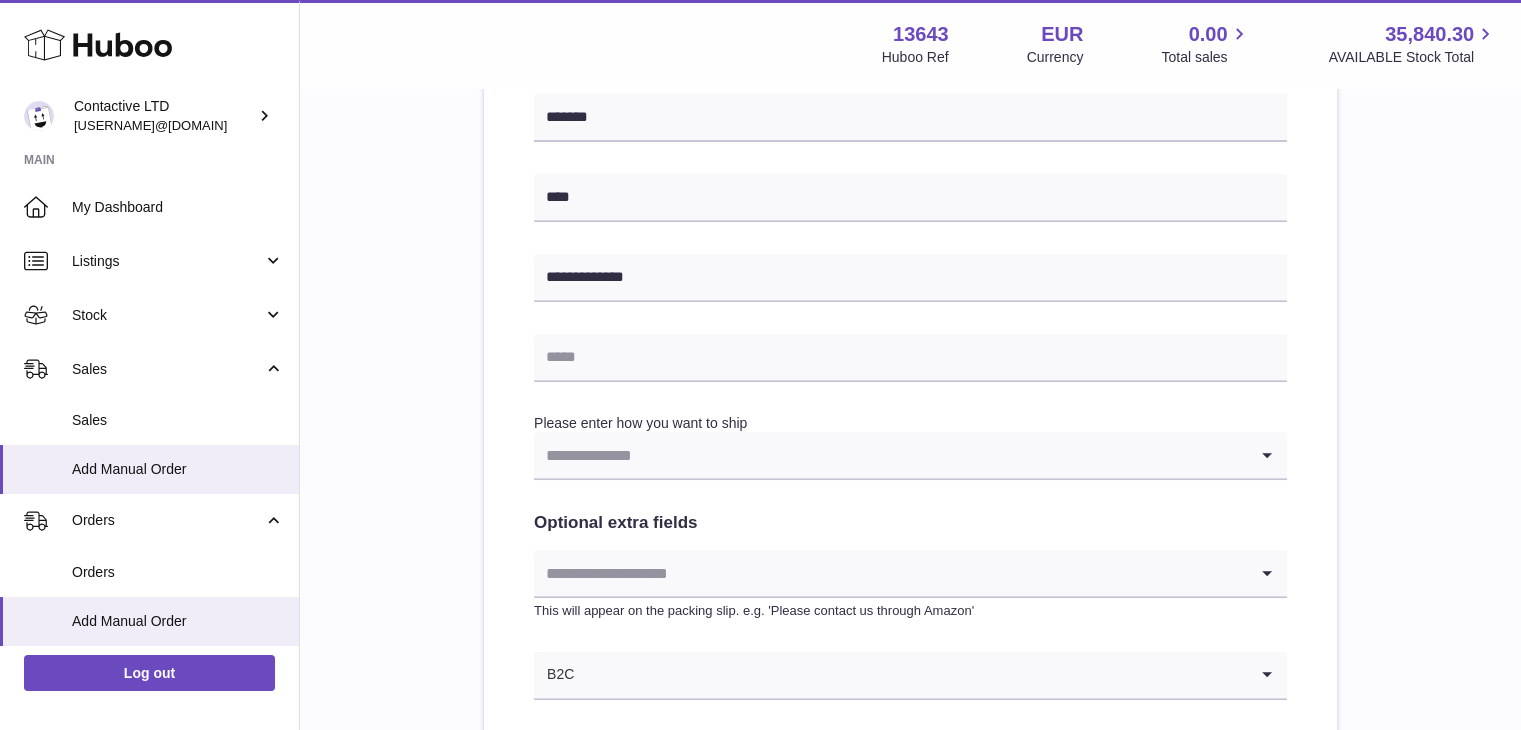 click at bounding box center (890, 455) 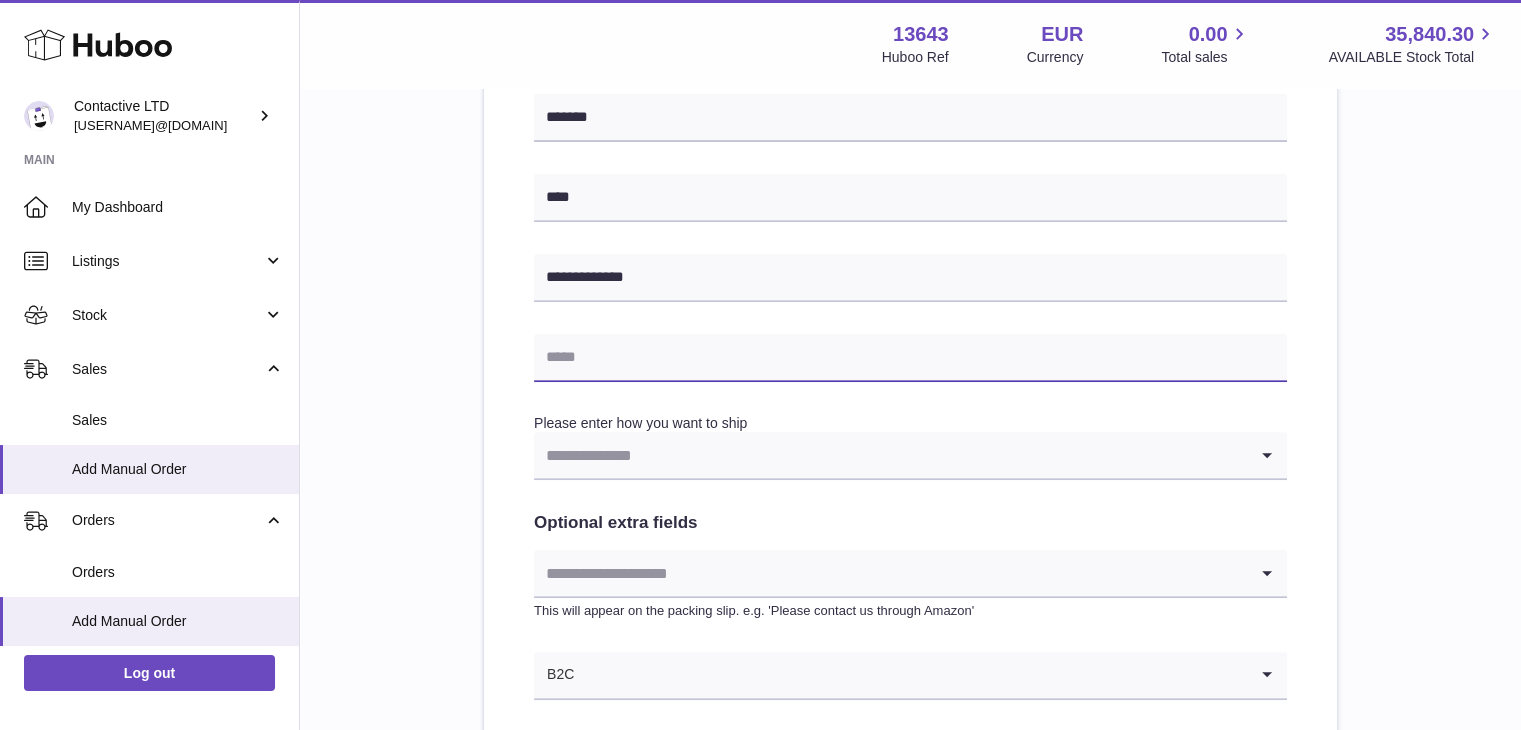 click at bounding box center [910, 358] 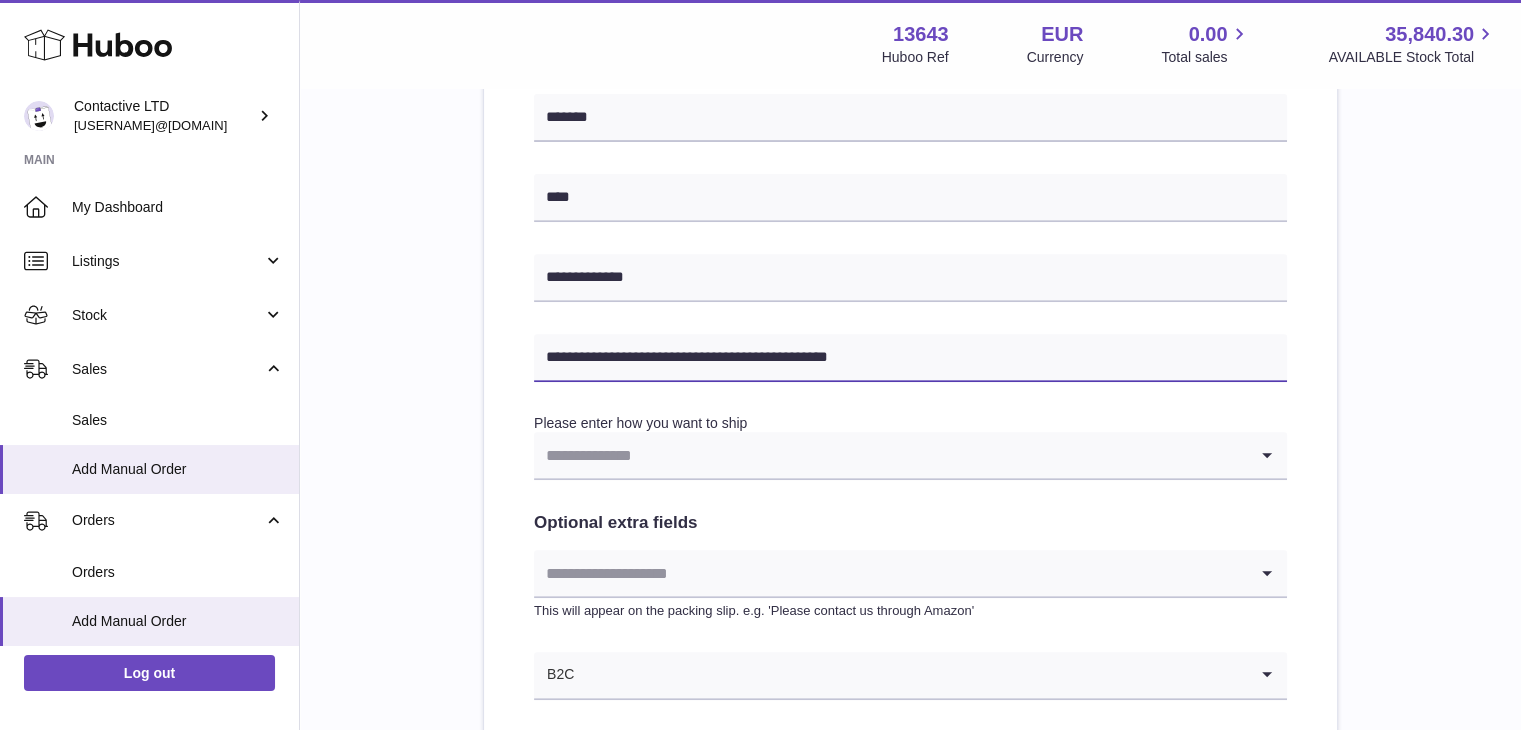 type on "**********" 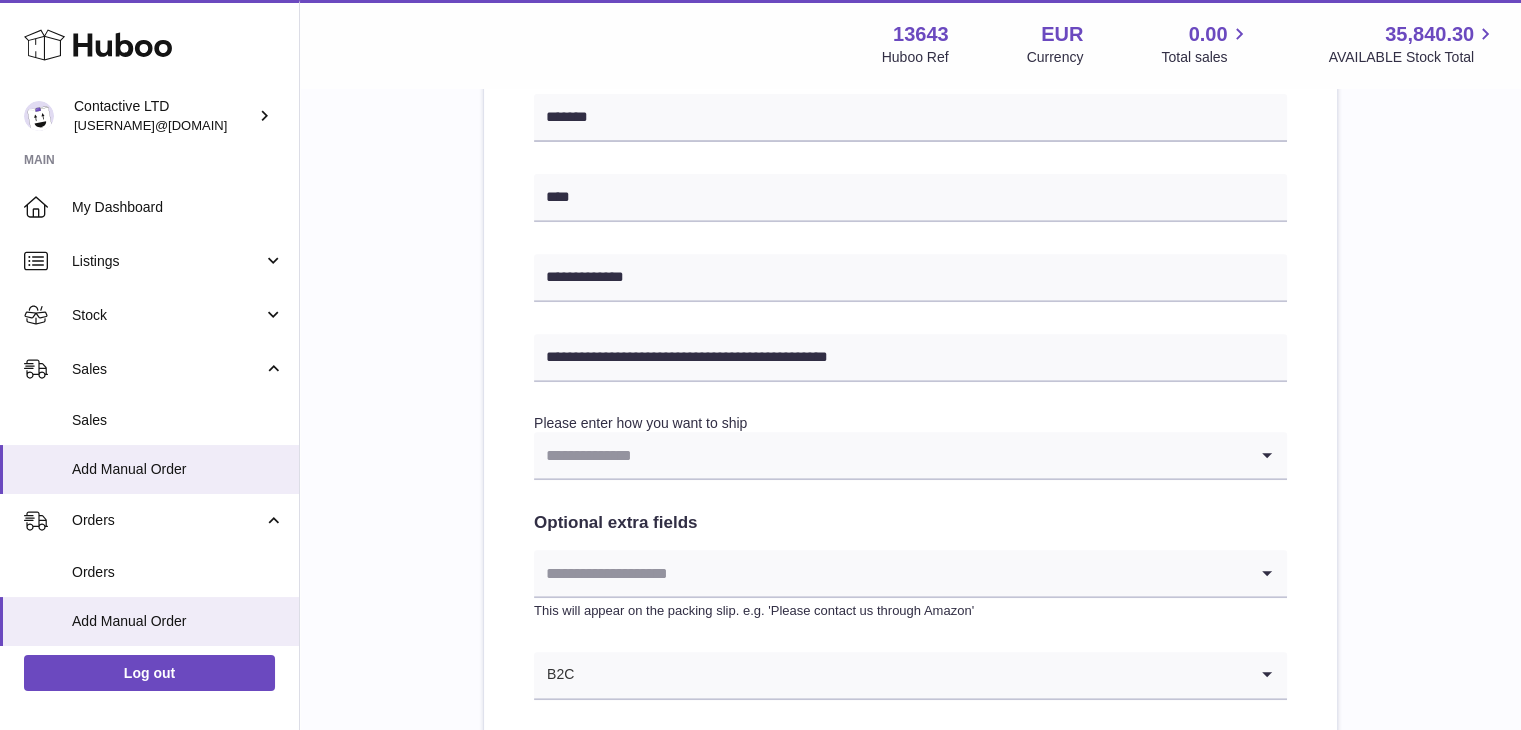 click at bounding box center (890, 455) 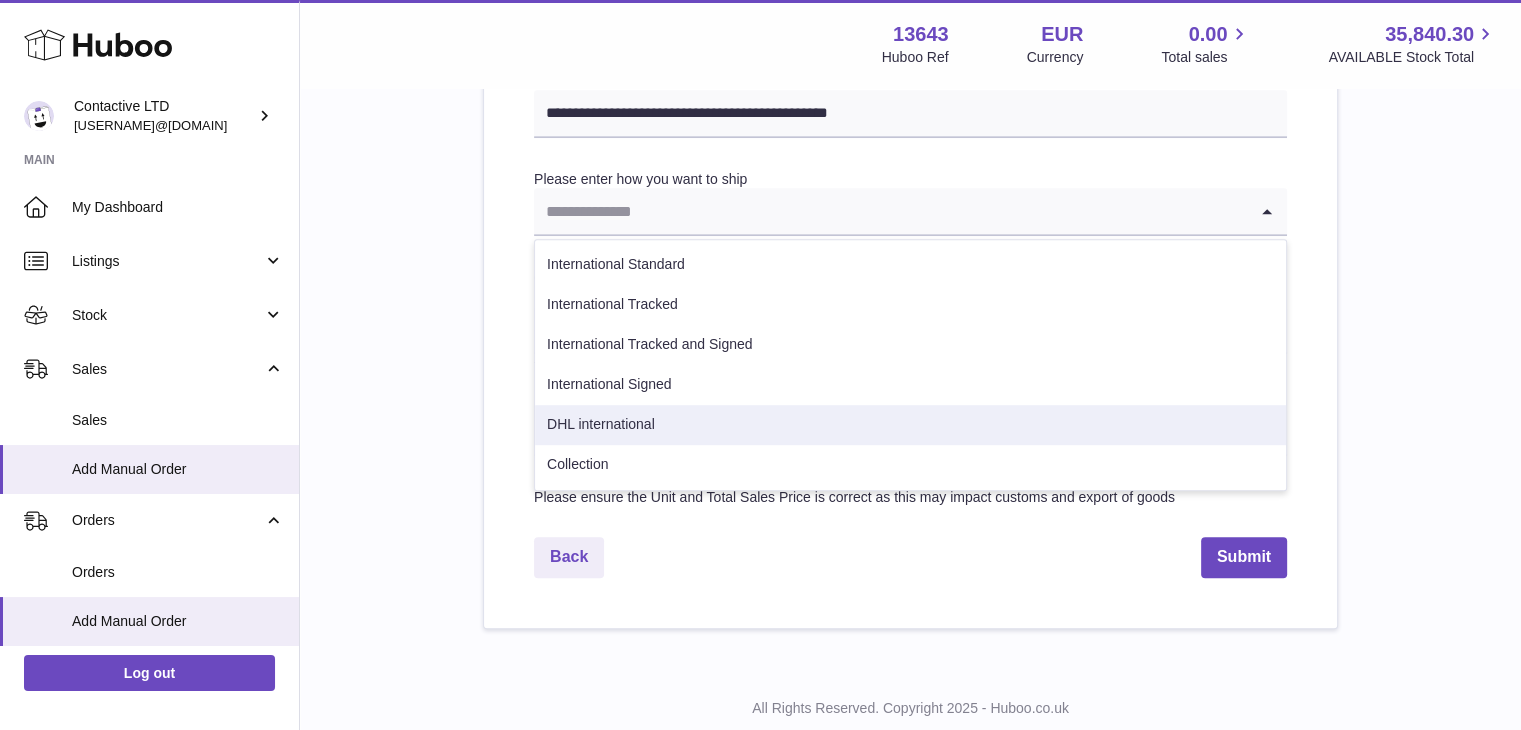 scroll, scrollTop: 963, scrollLeft: 0, axis: vertical 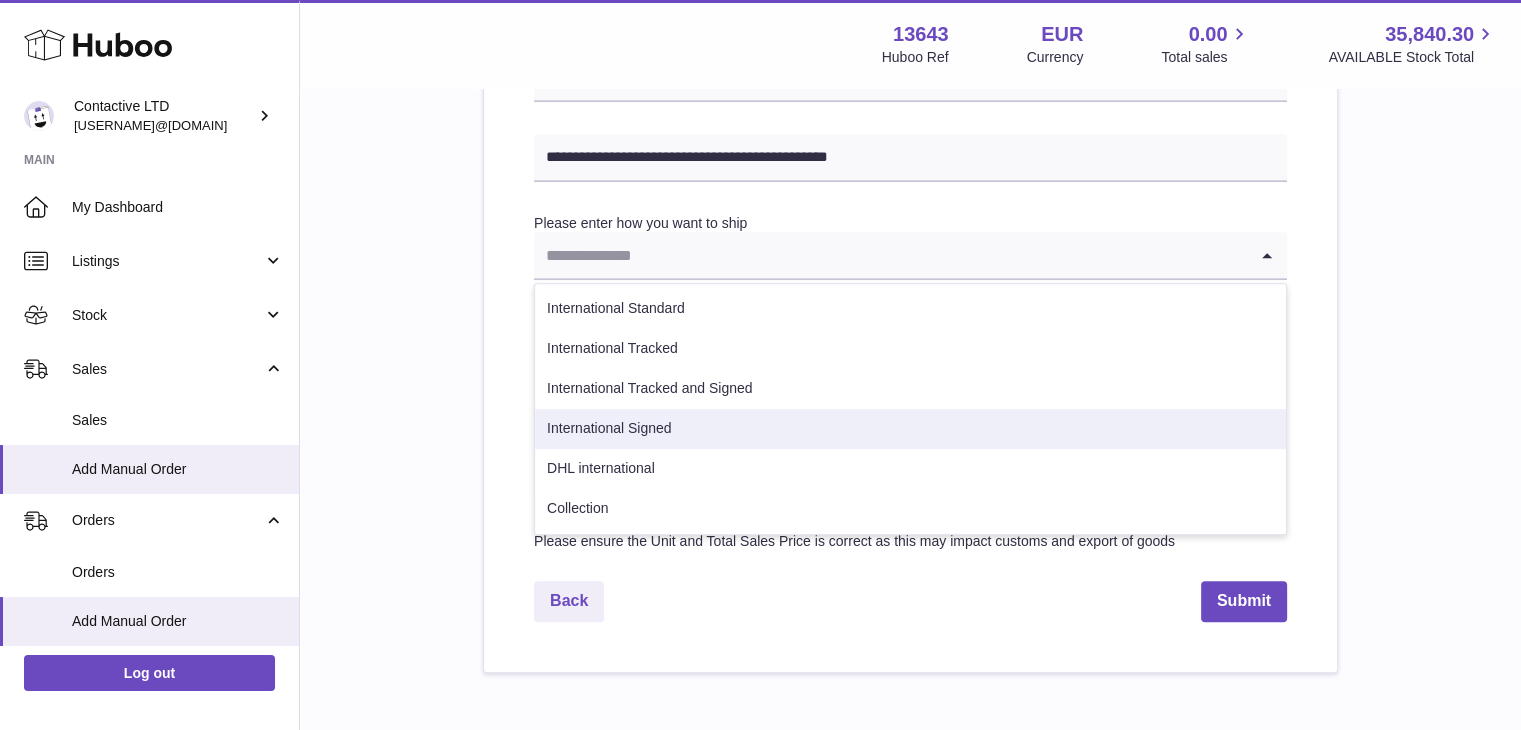 click on "**********" at bounding box center [910, -47] 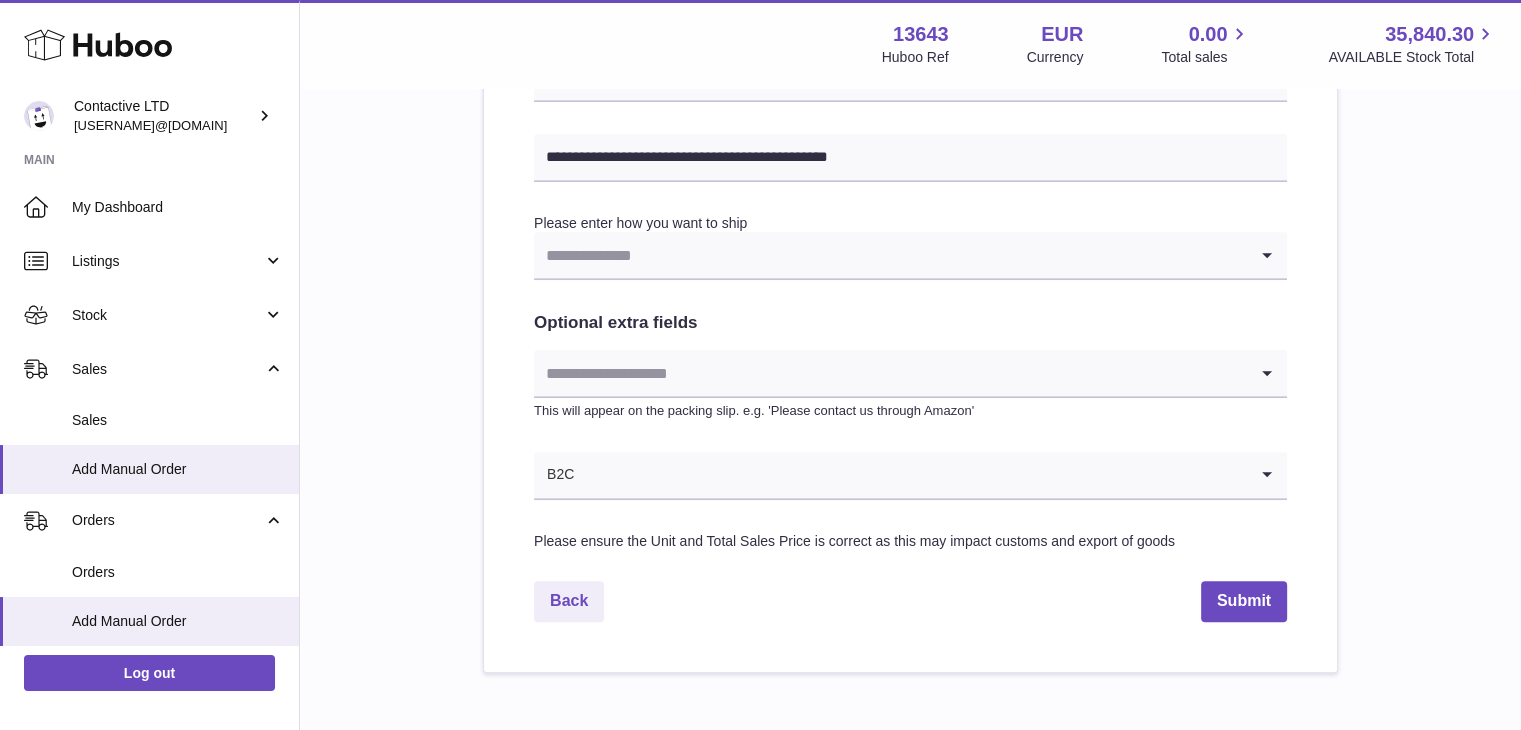 click at bounding box center [890, 373] 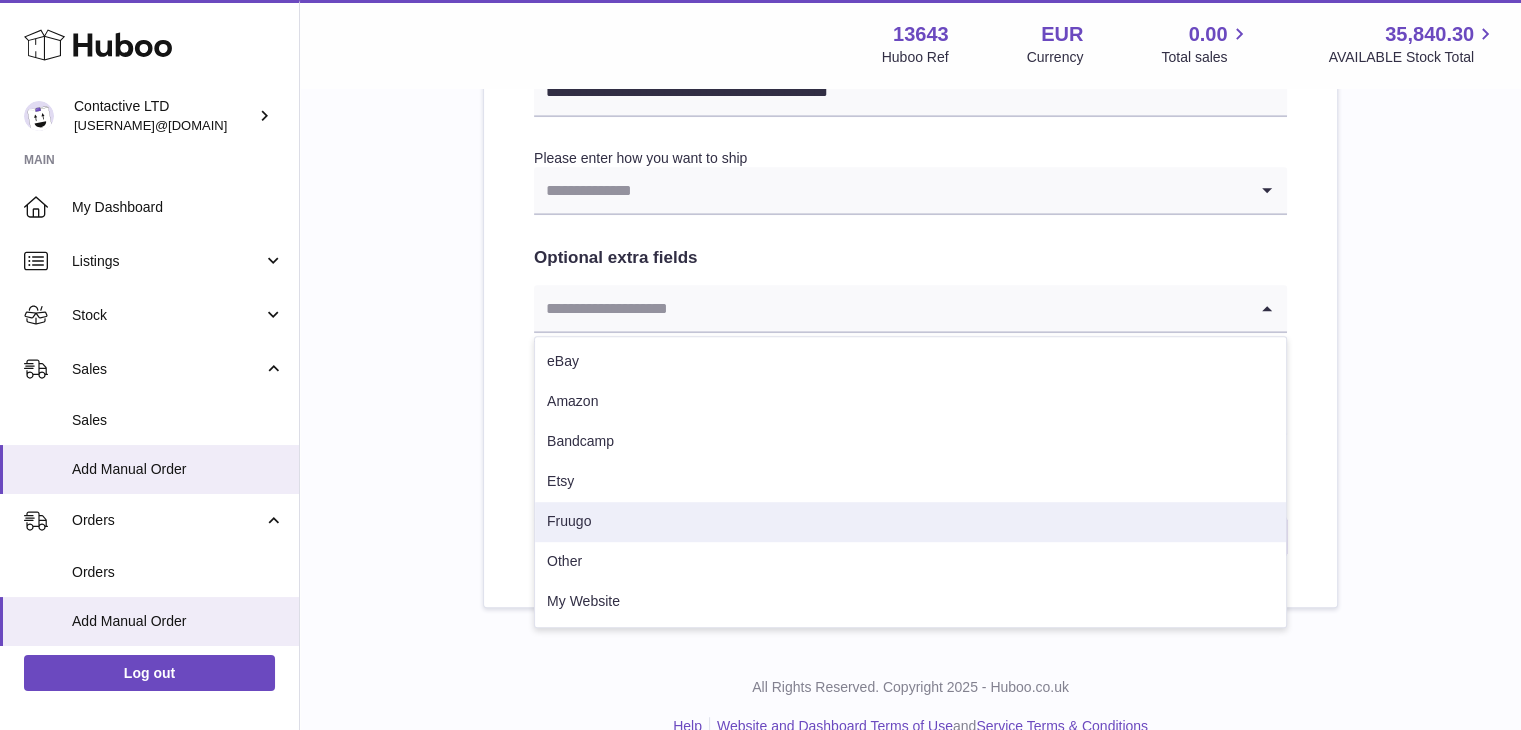 scroll, scrollTop: 1063, scrollLeft: 0, axis: vertical 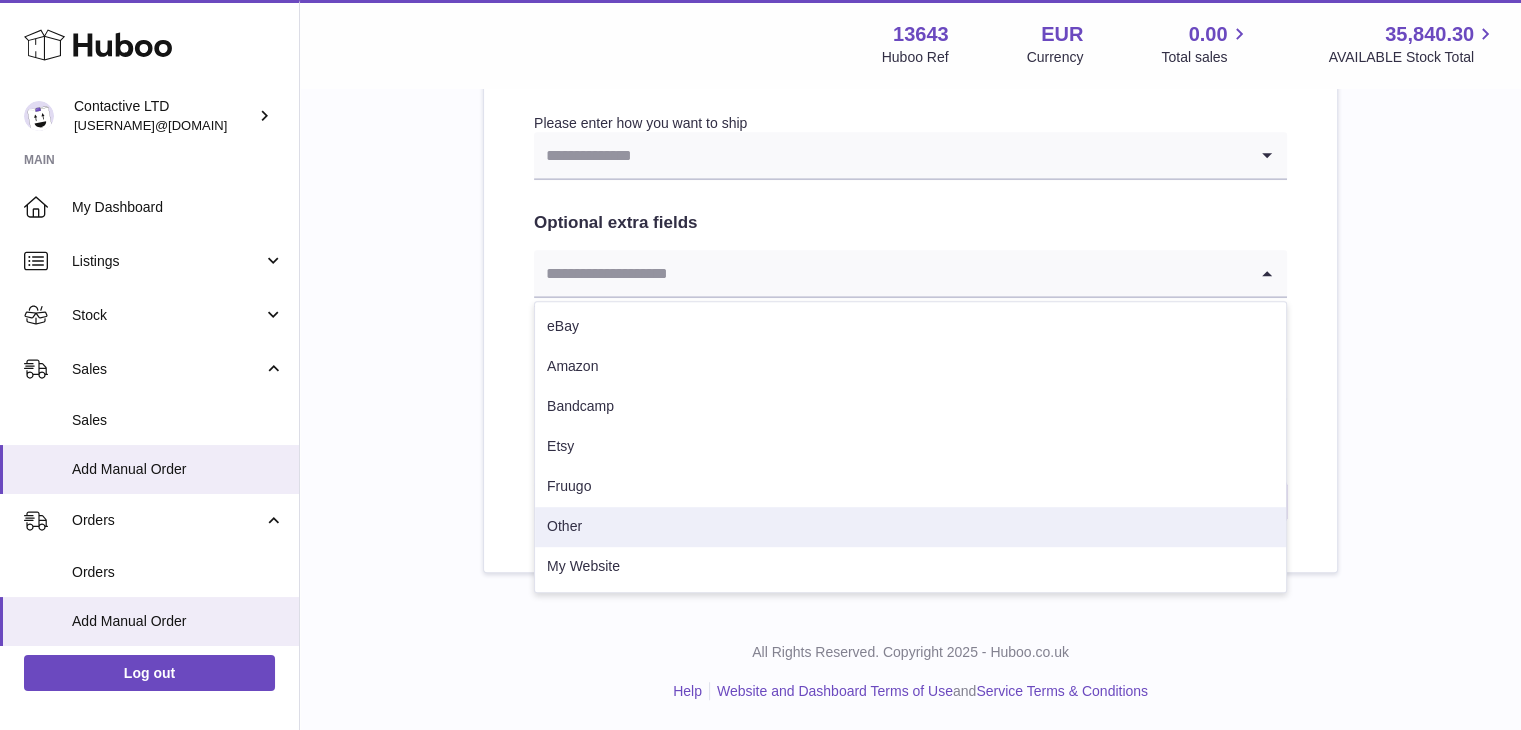 drag, startPoint x: 612, startPoint y: 514, endPoint x: 622, endPoint y: 512, distance: 10.198039 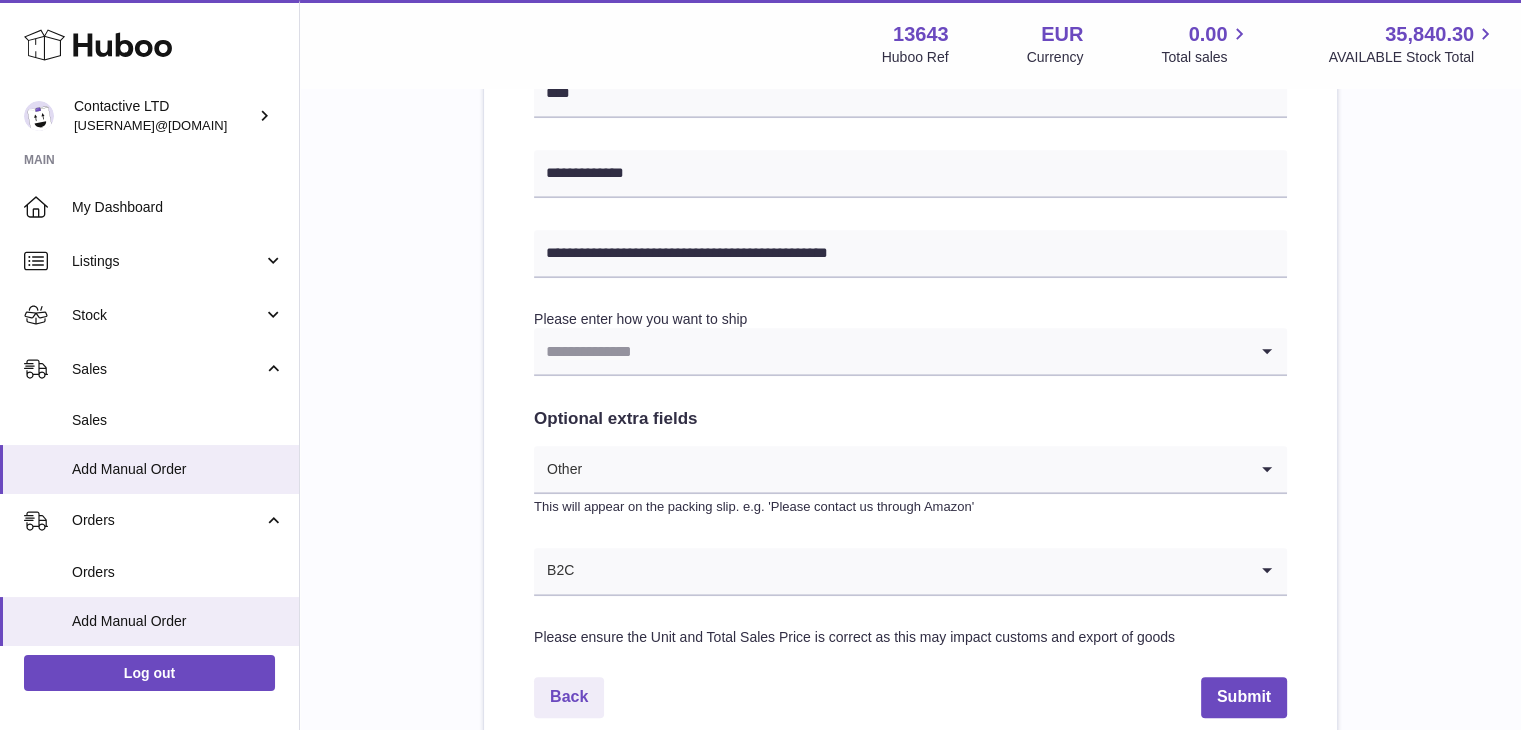 scroll, scrollTop: 863, scrollLeft: 0, axis: vertical 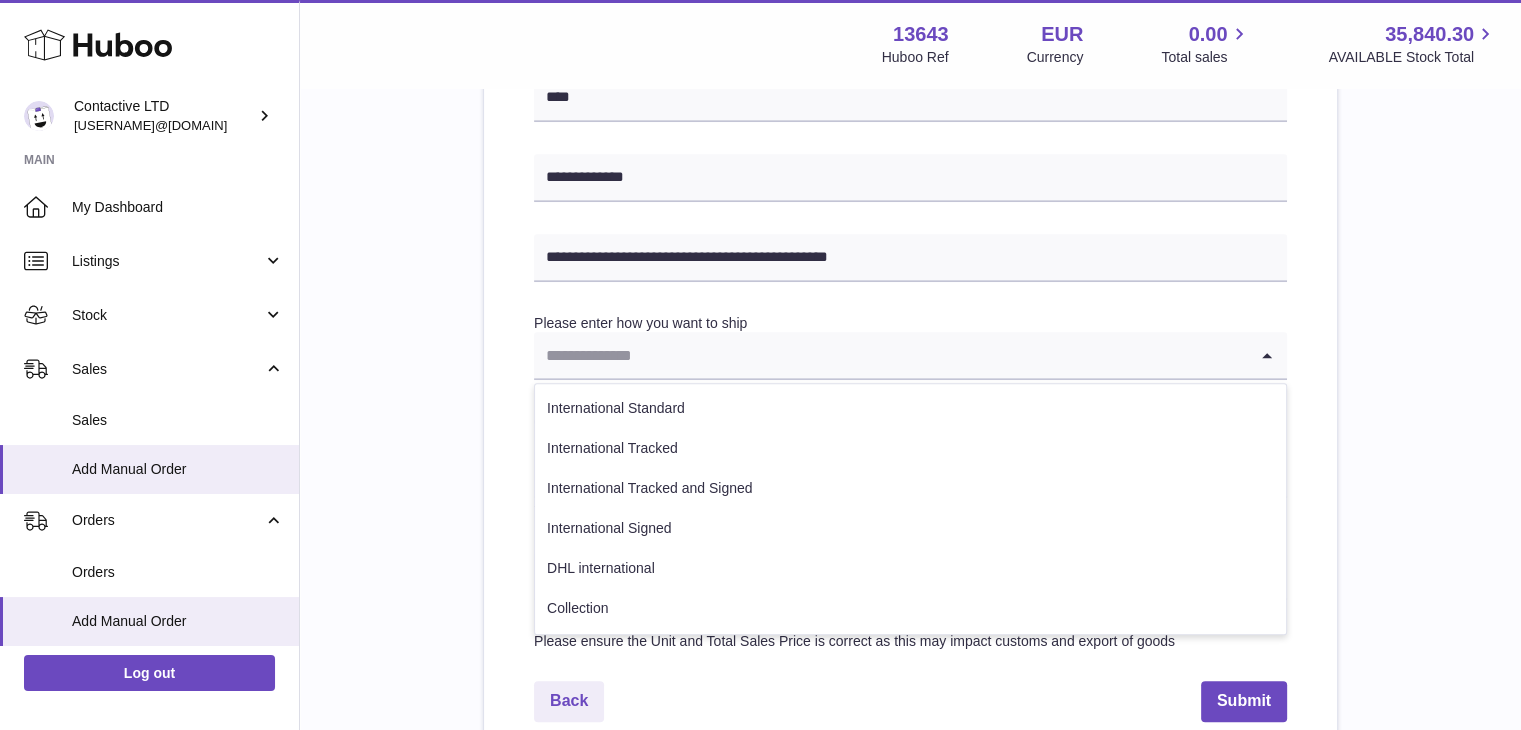 click at bounding box center (890, 355) 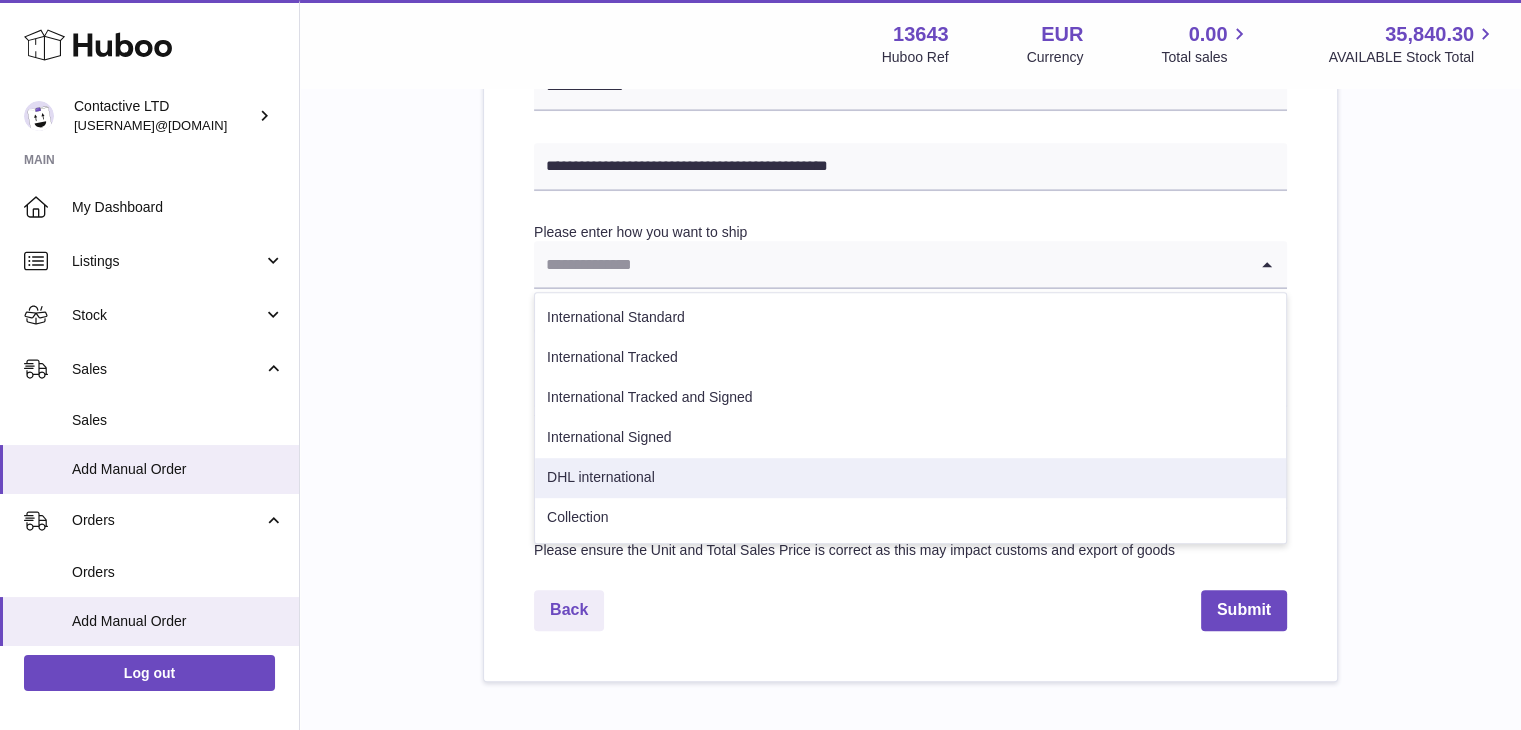 scroll, scrollTop: 1063, scrollLeft: 0, axis: vertical 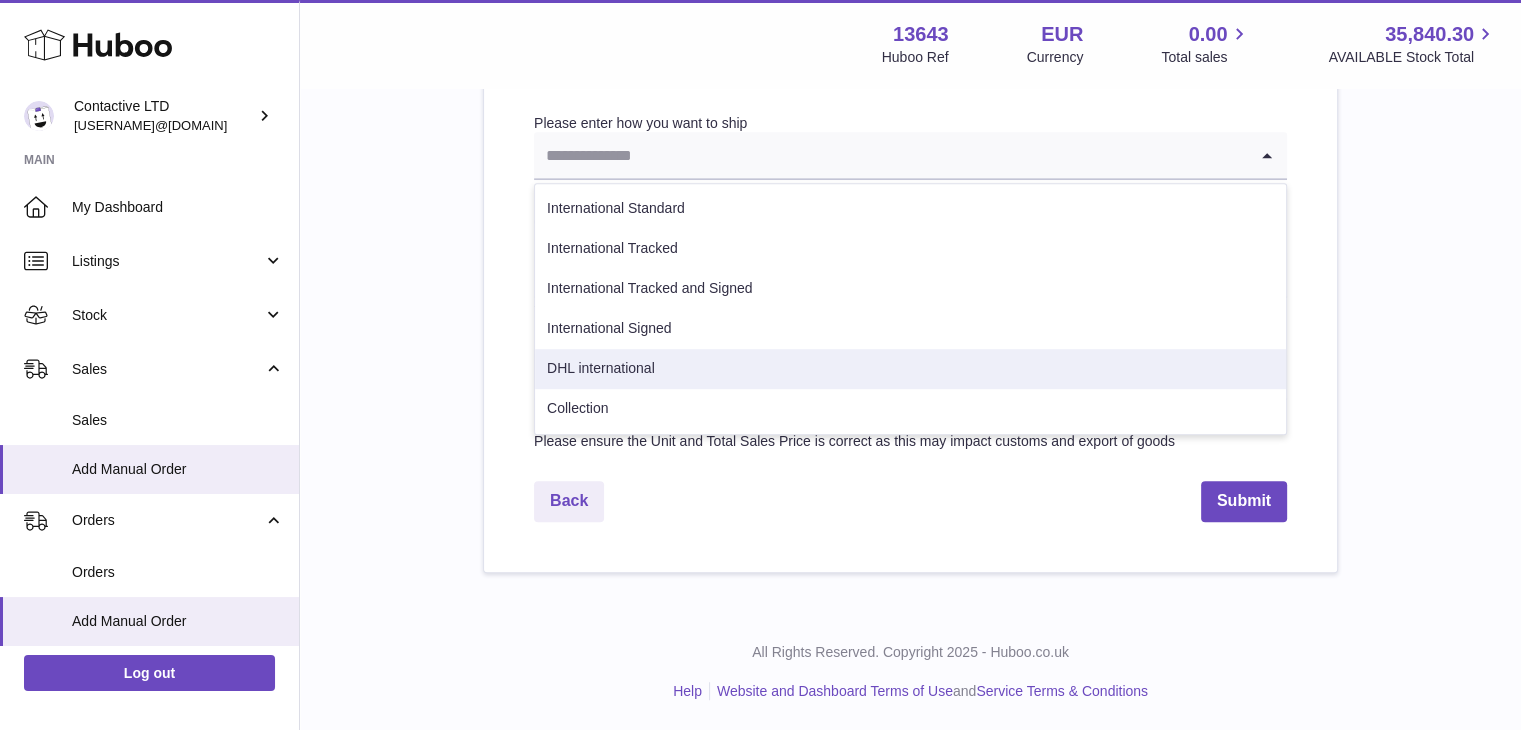 click on "Back
Submit" at bounding box center (910, 501) 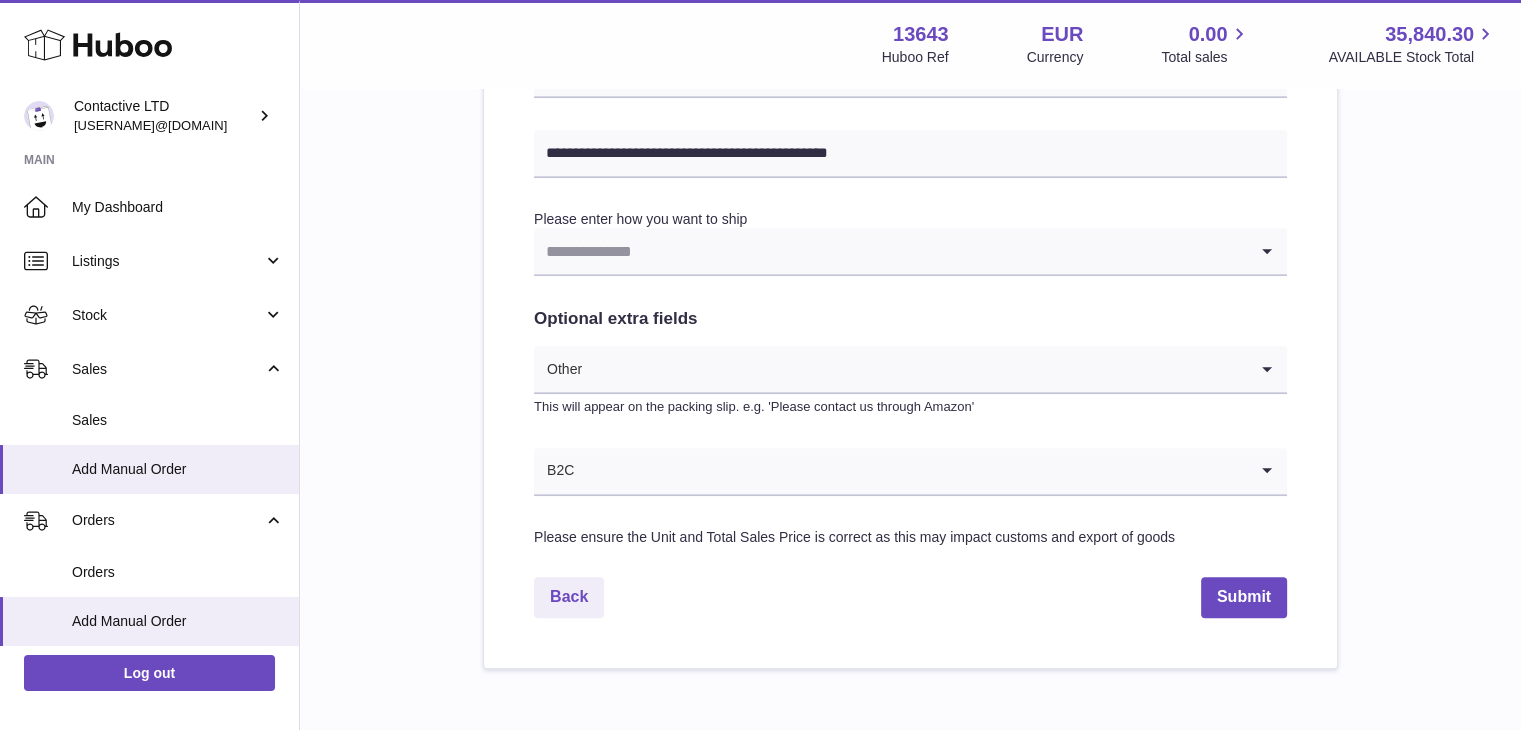 scroll, scrollTop: 863, scrollLeft: 0, axis: vertical 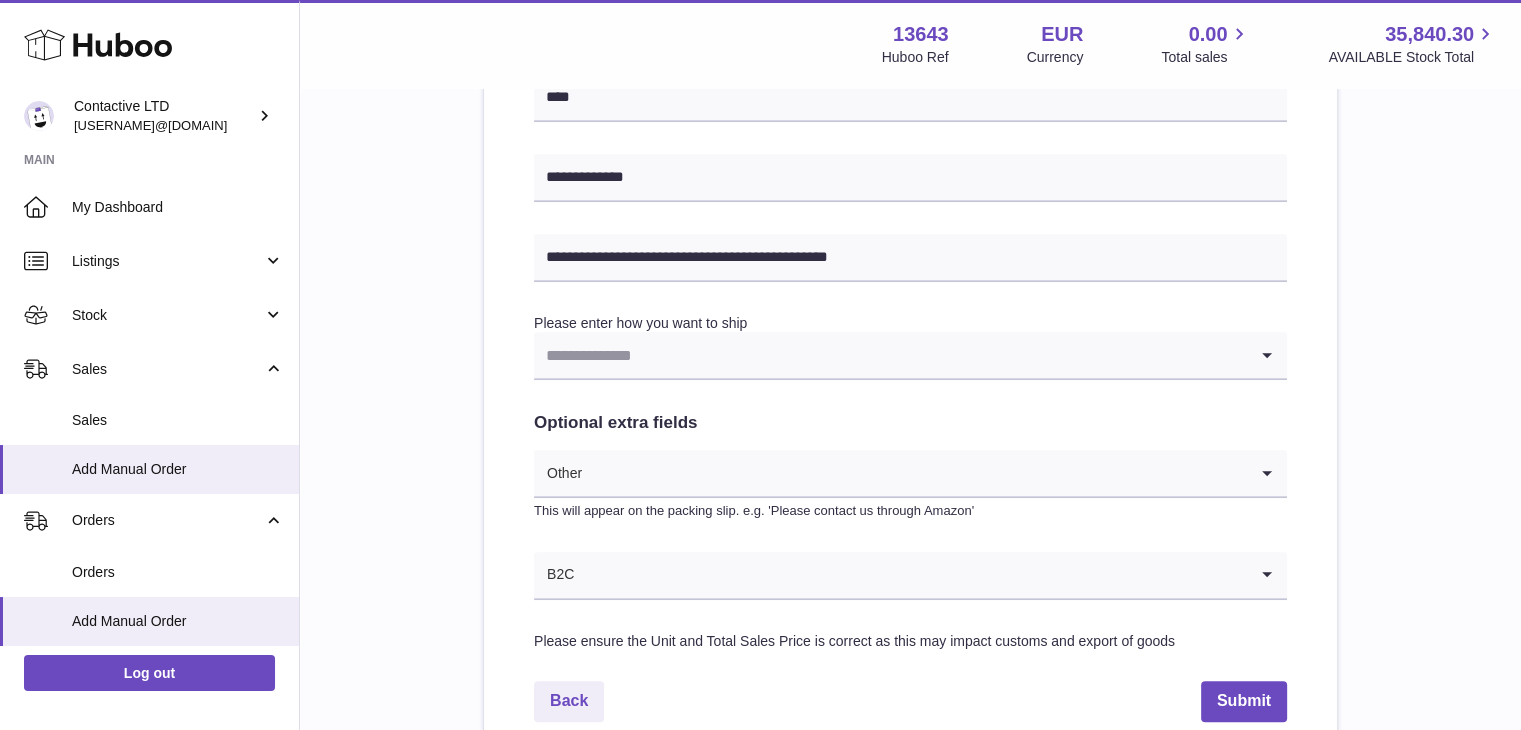 click at bounding box center (890, 355) 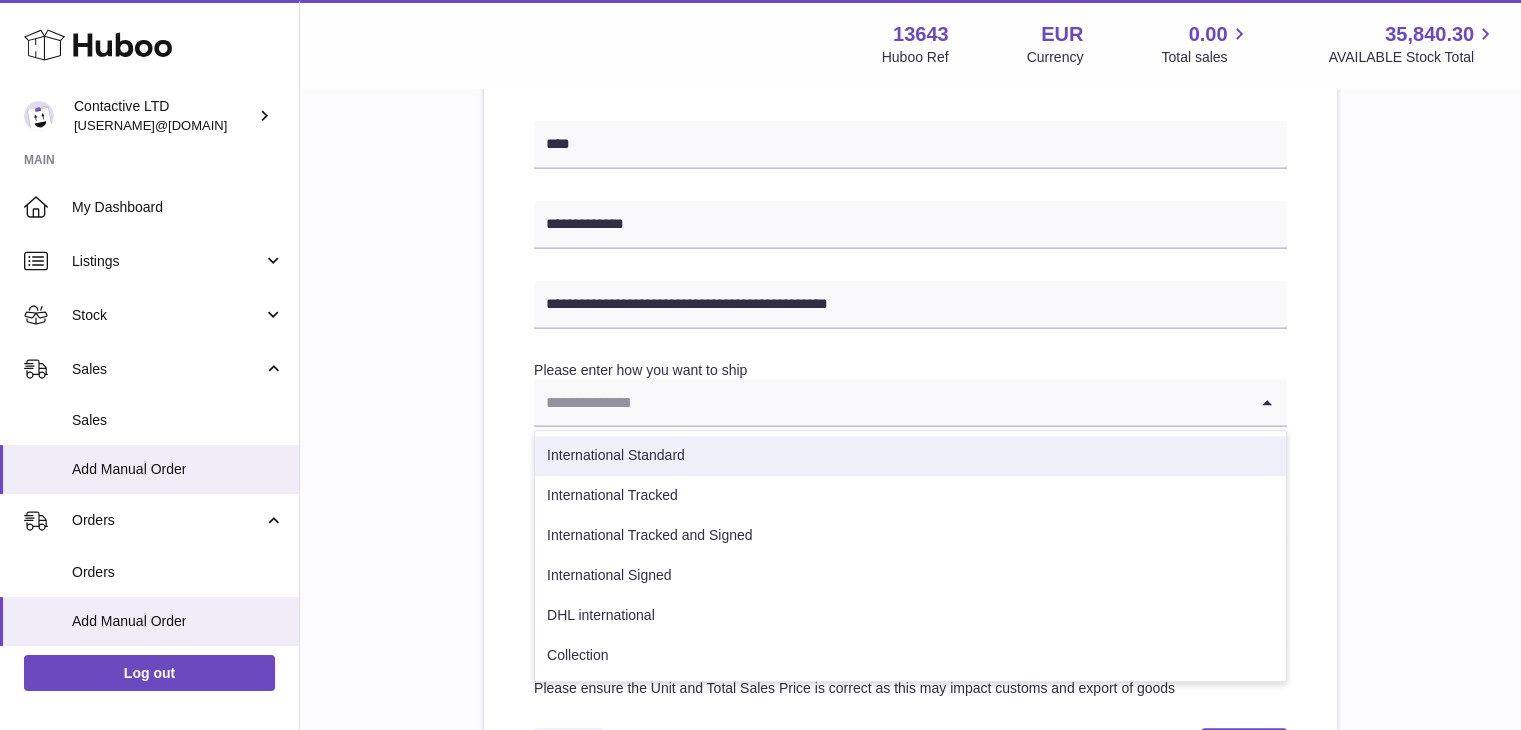 scroll, scrollTop: 863, scrollLeft: 0, axis: vertical 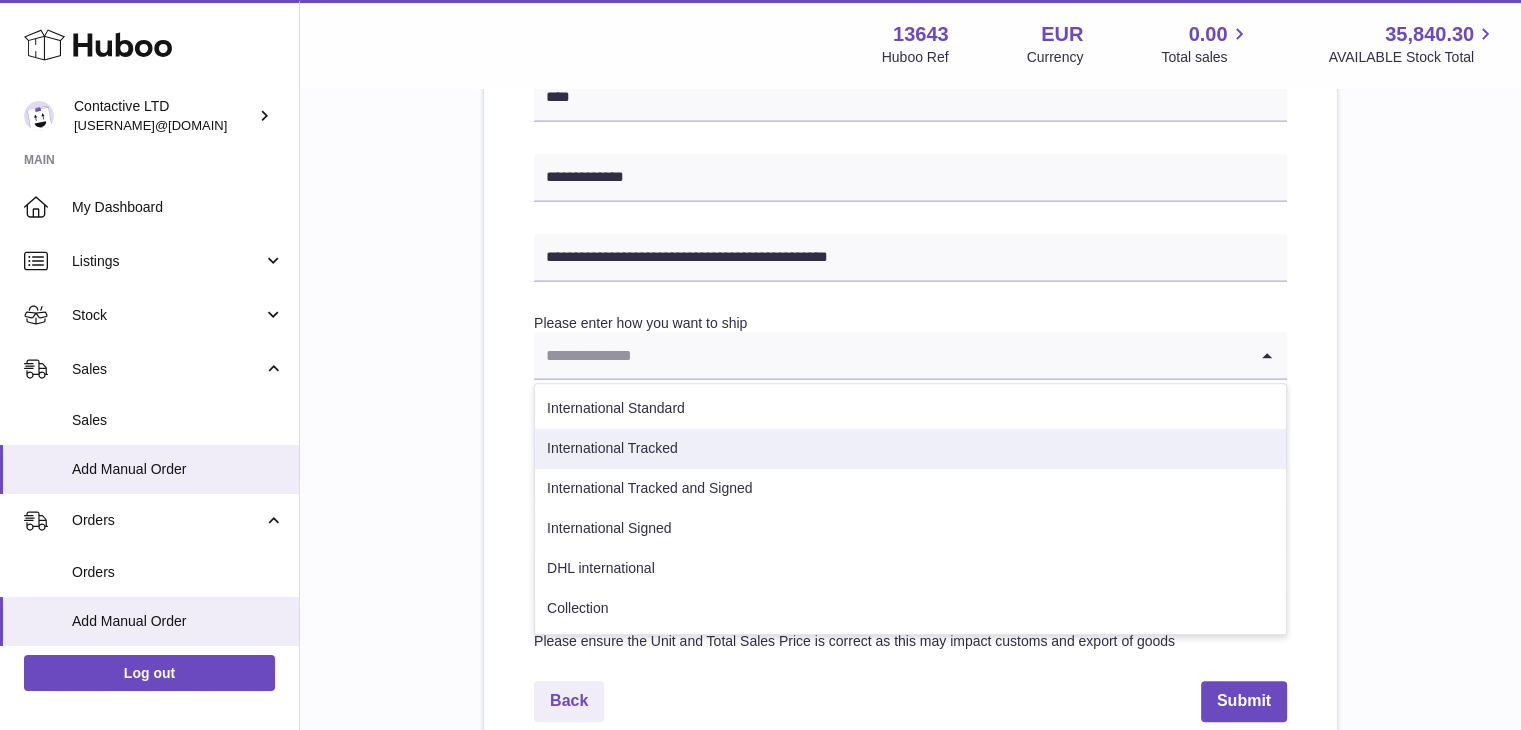 click on "International Tracked" at bounding box center [910, 449] 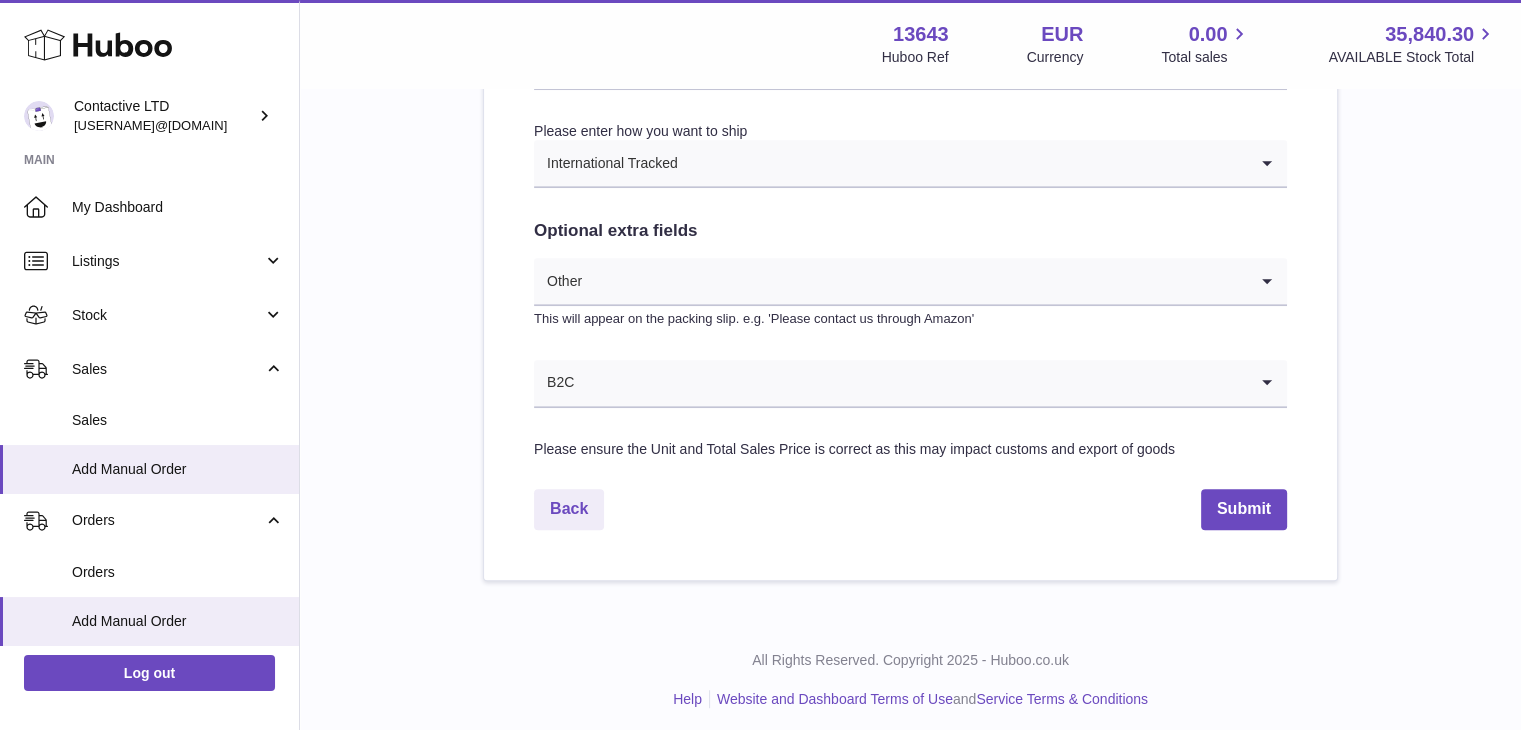 scroll, scrollTop: 1063, scrollLeft: 0, axis: vertical 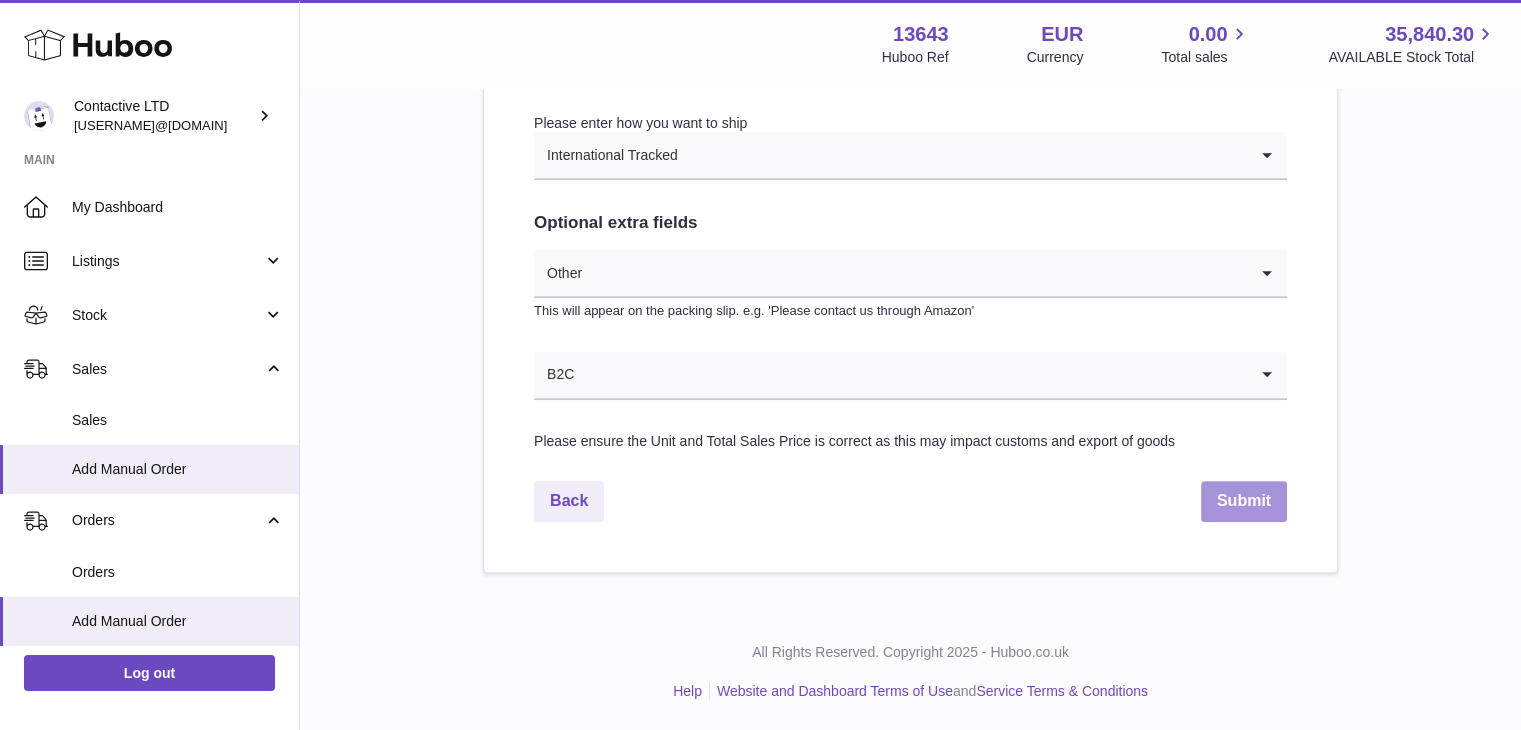 click on "Submit" at bounding box center (1244, 501) 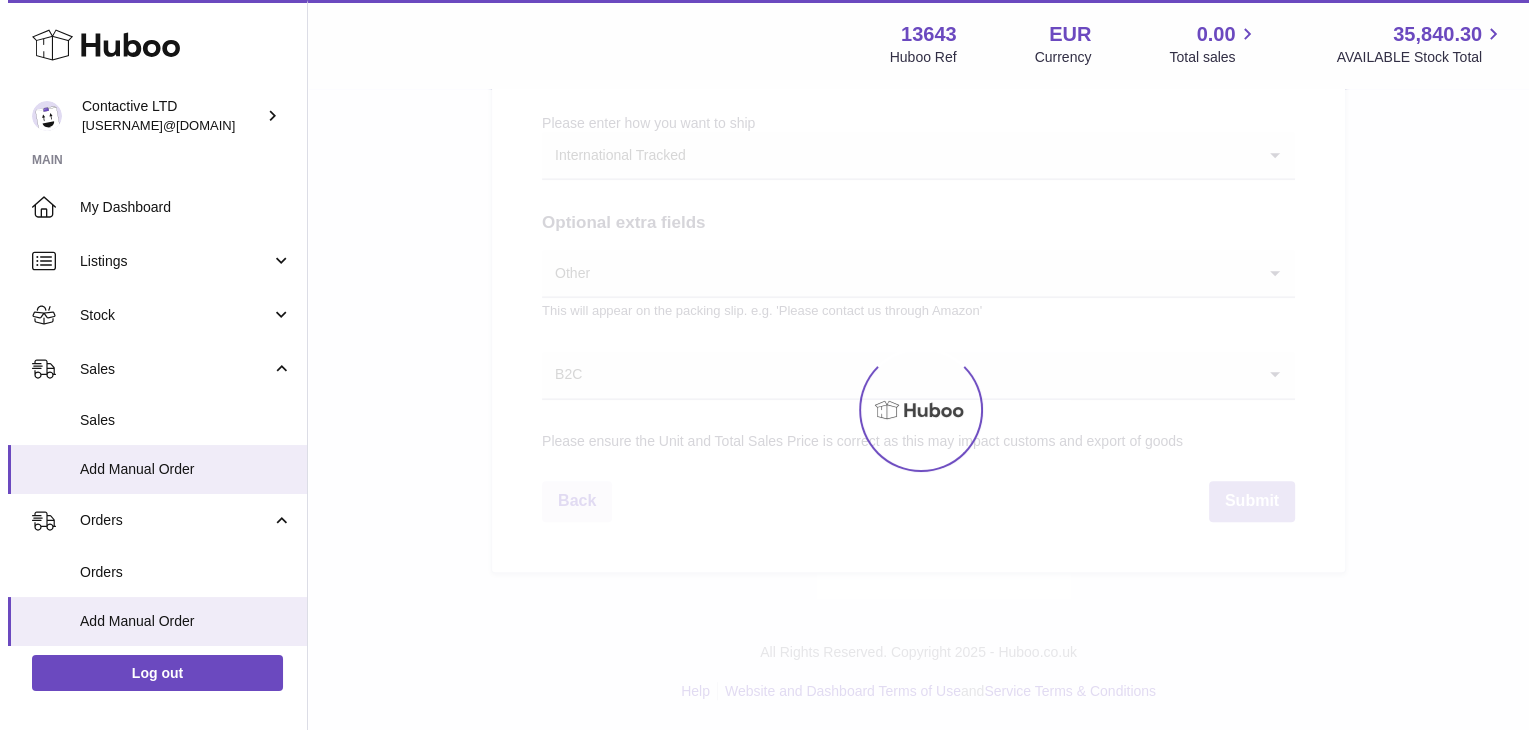 scroll, scrollTop: 0, scrollLeft: 0, axis: both 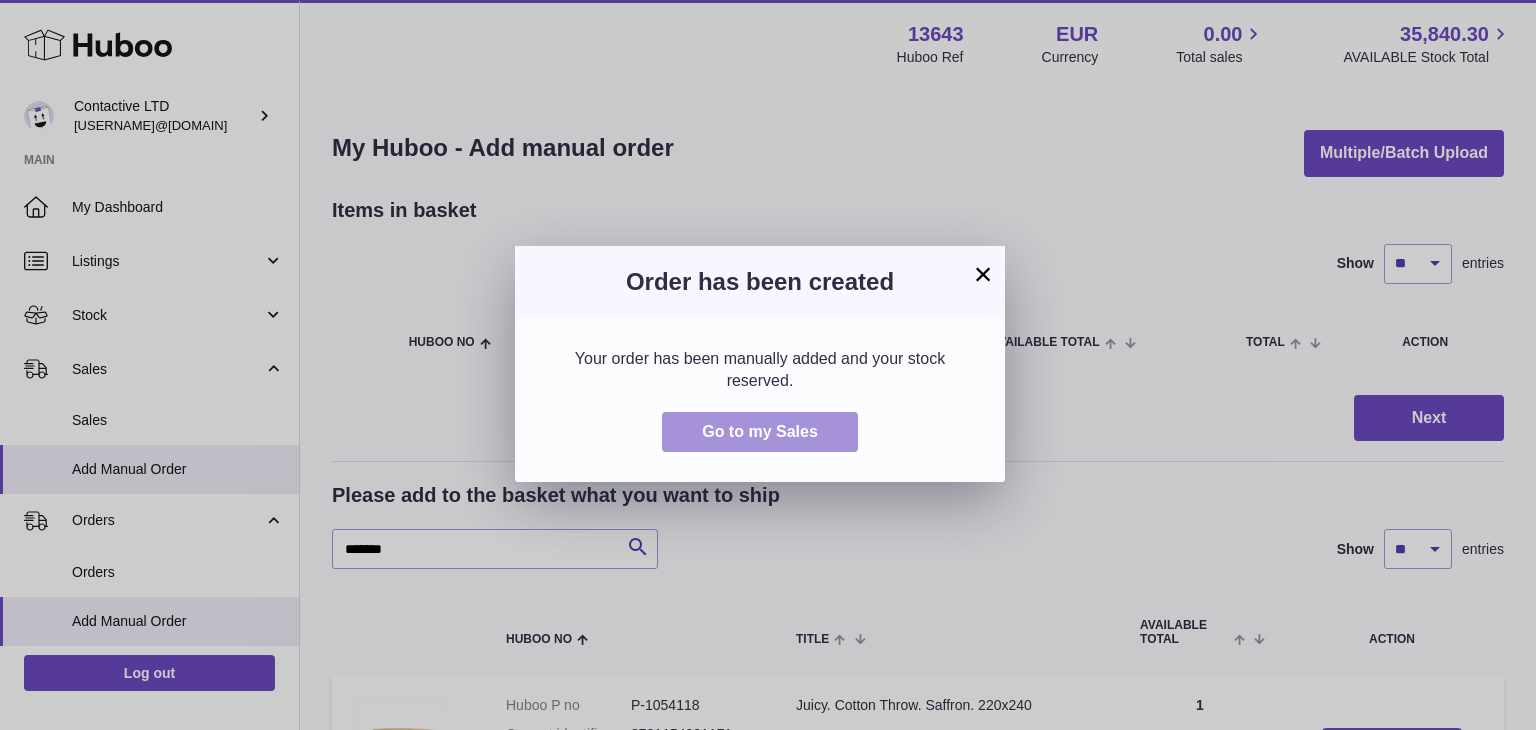 click on "Go to my Sales" at bounding box center (760, 431) 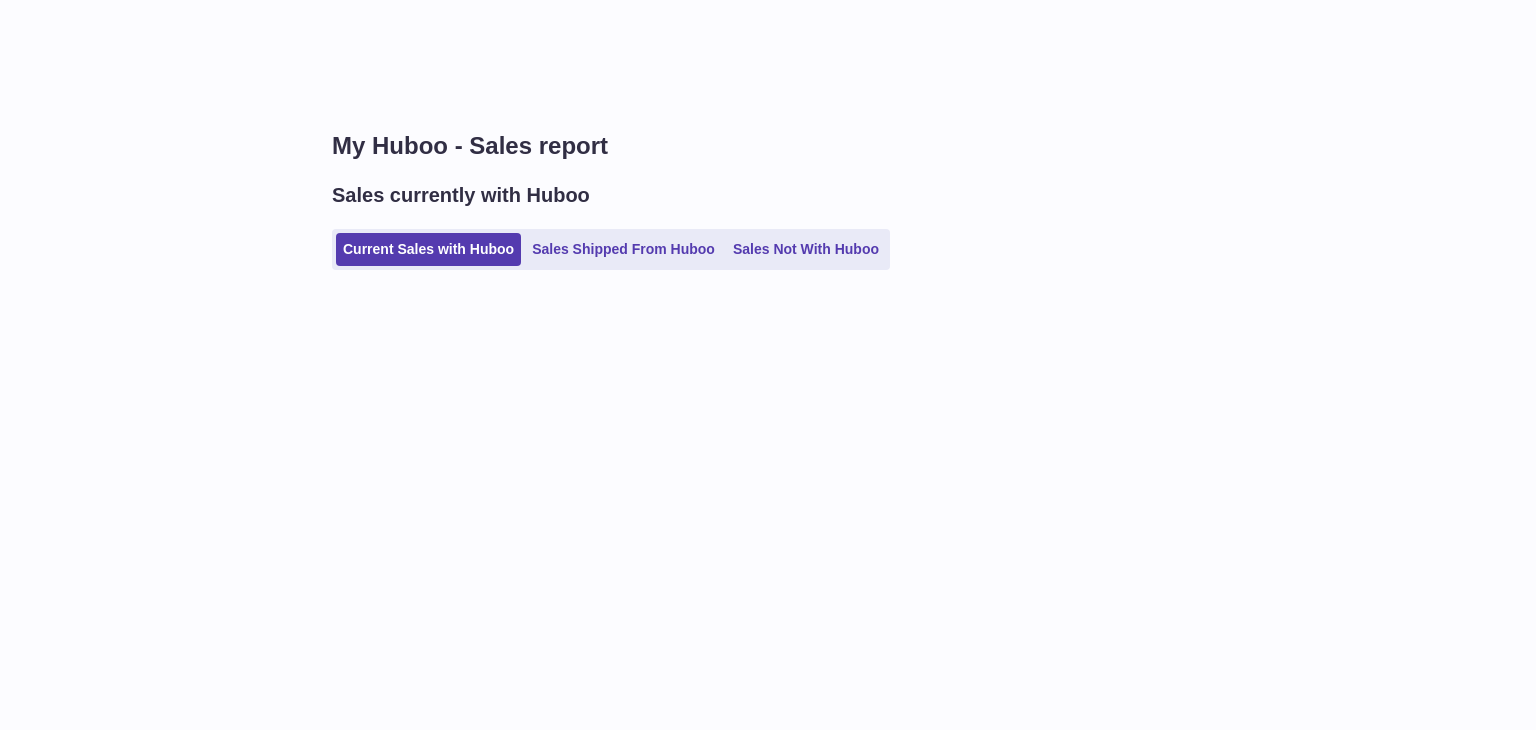 scroll, scrollTop: 0, scrollLeft: 0, axis: both 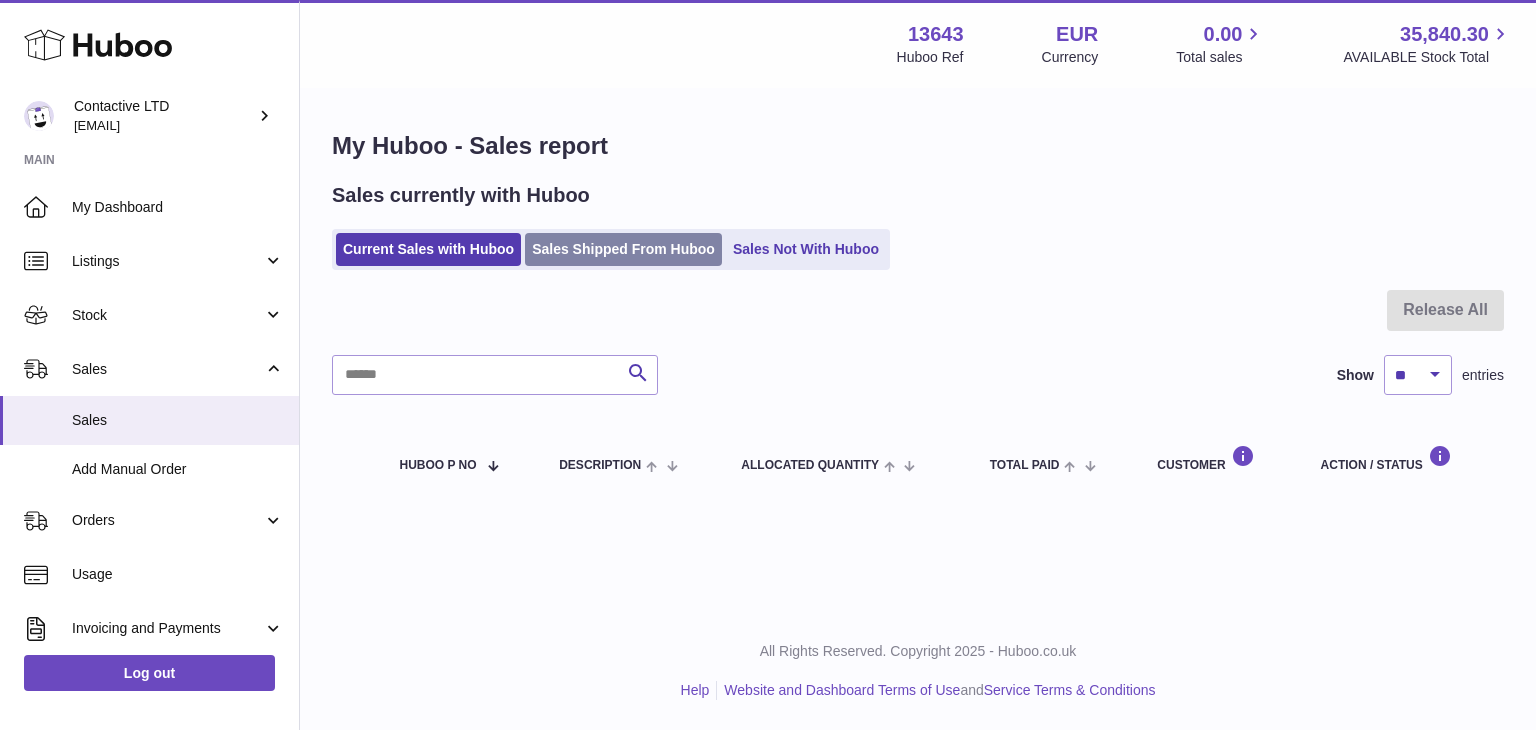 click on "Sales Shipped From Huboo" at bounding box center (623, 249) 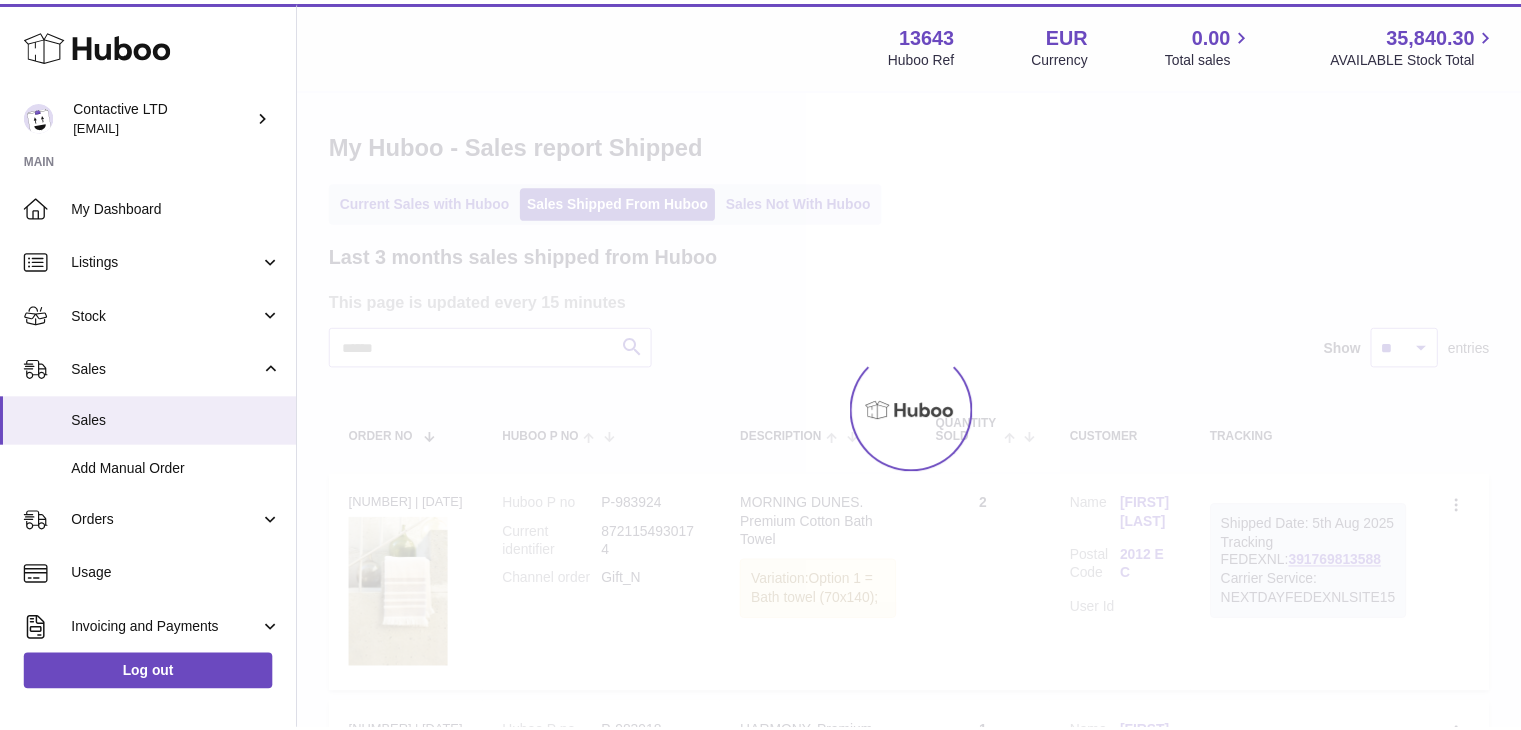 scroll, scrollTop: 0, scrollLeft: 0, axis: both 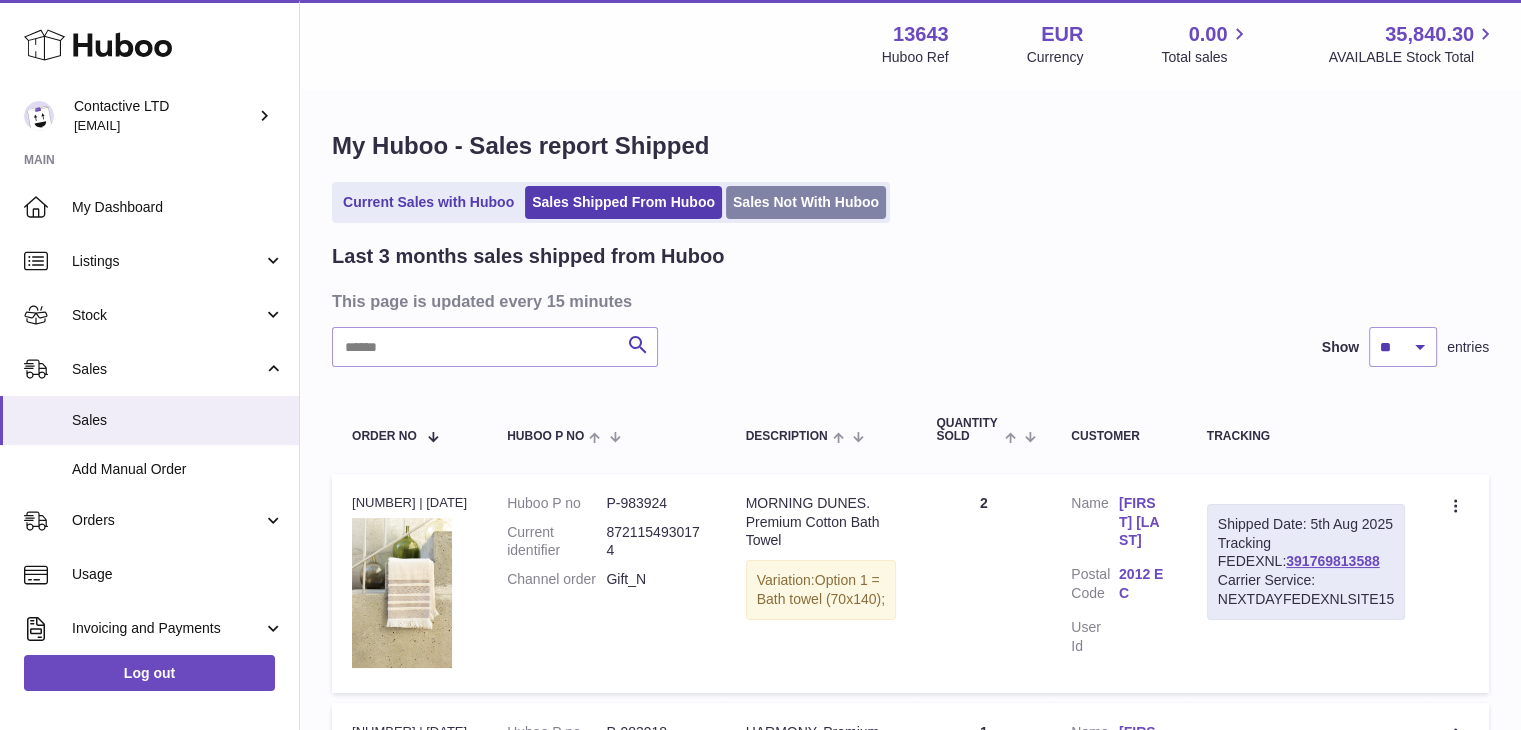 click on "Sales Not With Huboo" at bounding box center (806, 202) 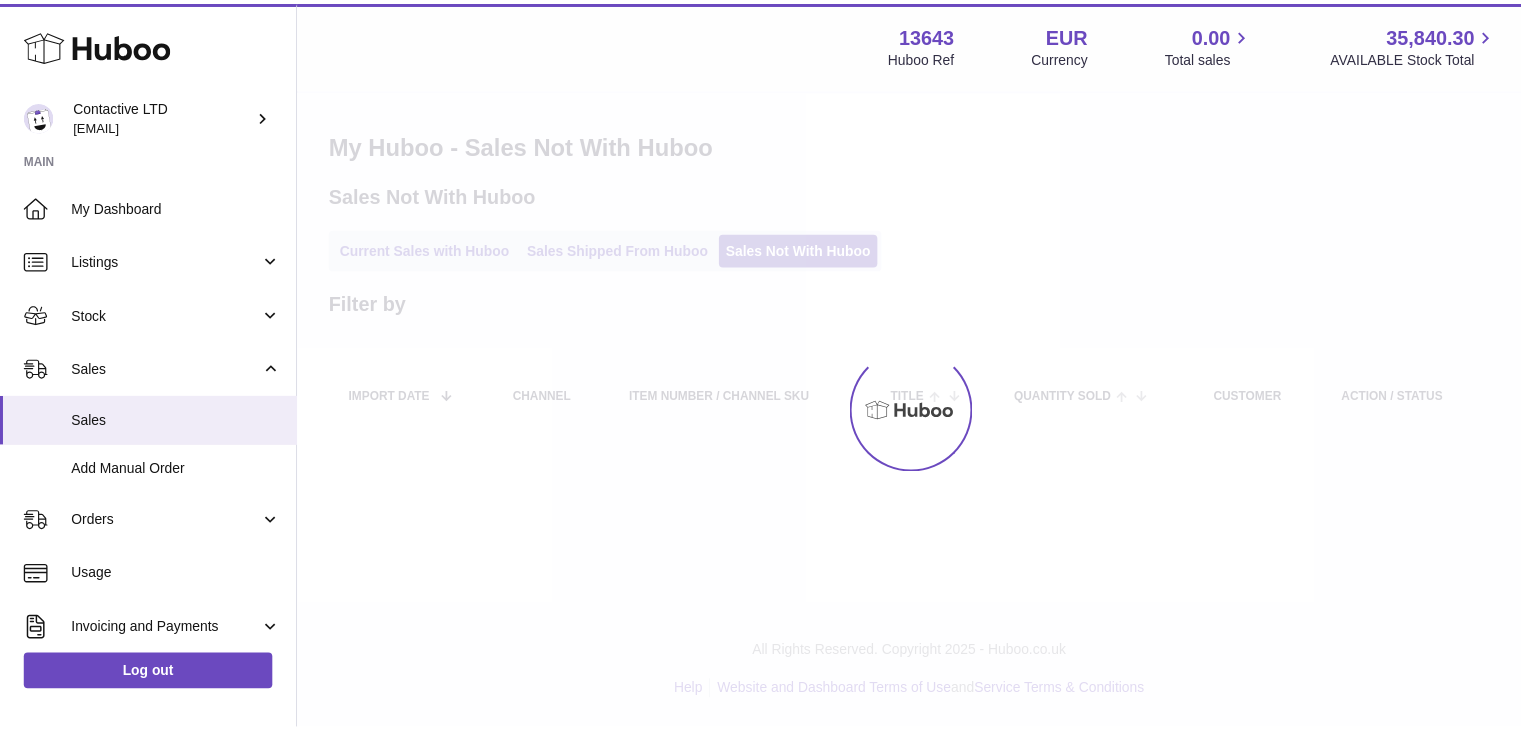 scroll, scrollTop: 0, scrollLeft: 0, axis: both 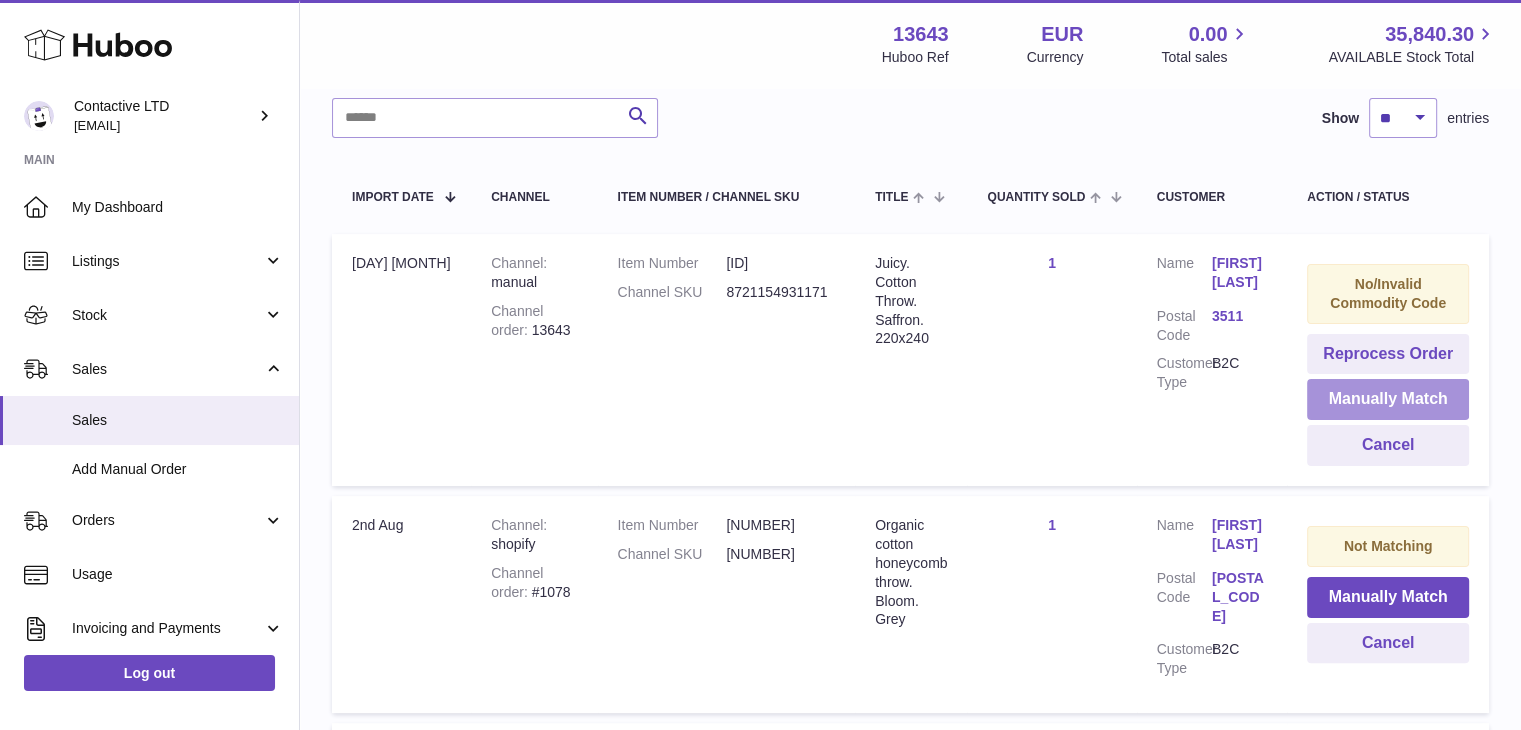 click on "Manually Match" at bounding box center [1388, 399] 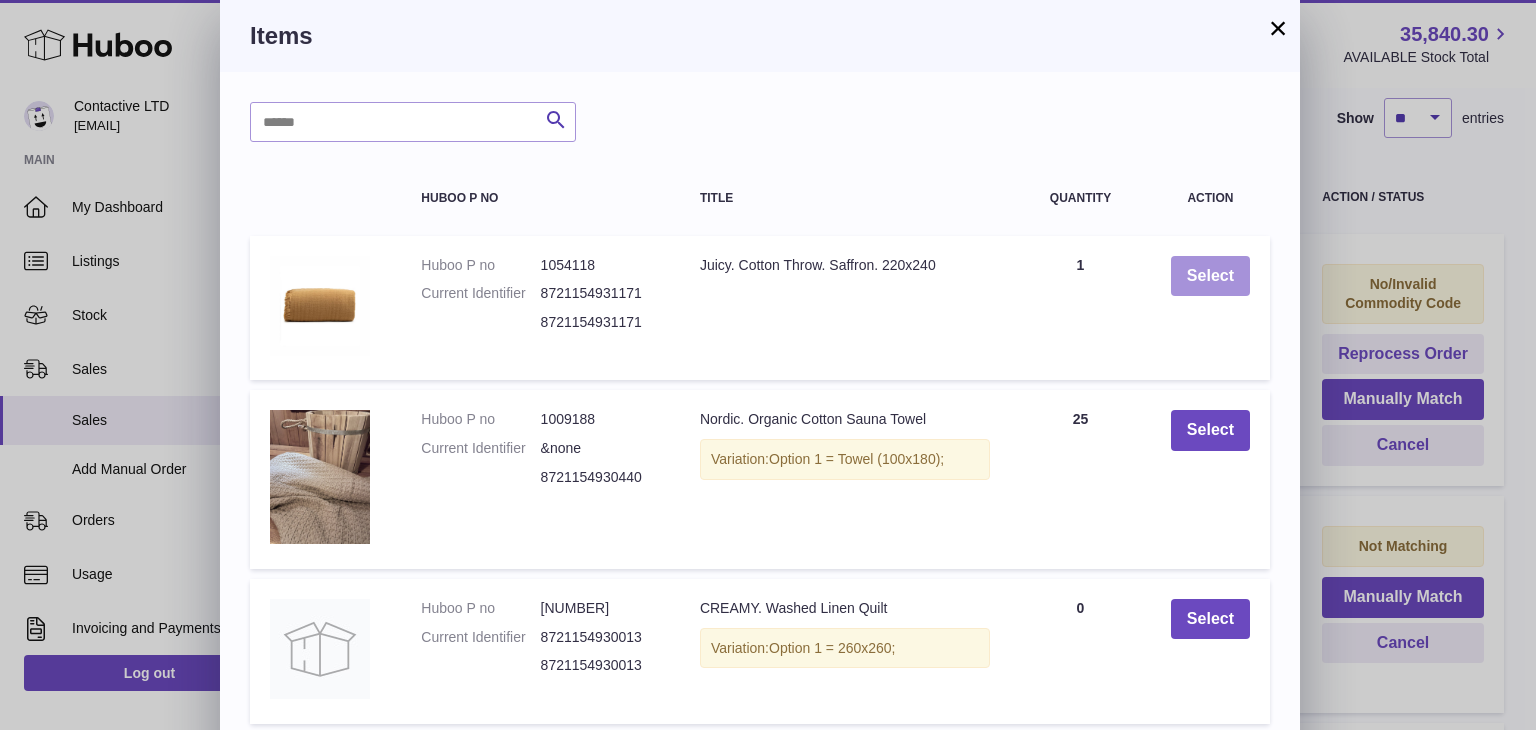 click on "Select" at bounding box center (1210, 276) 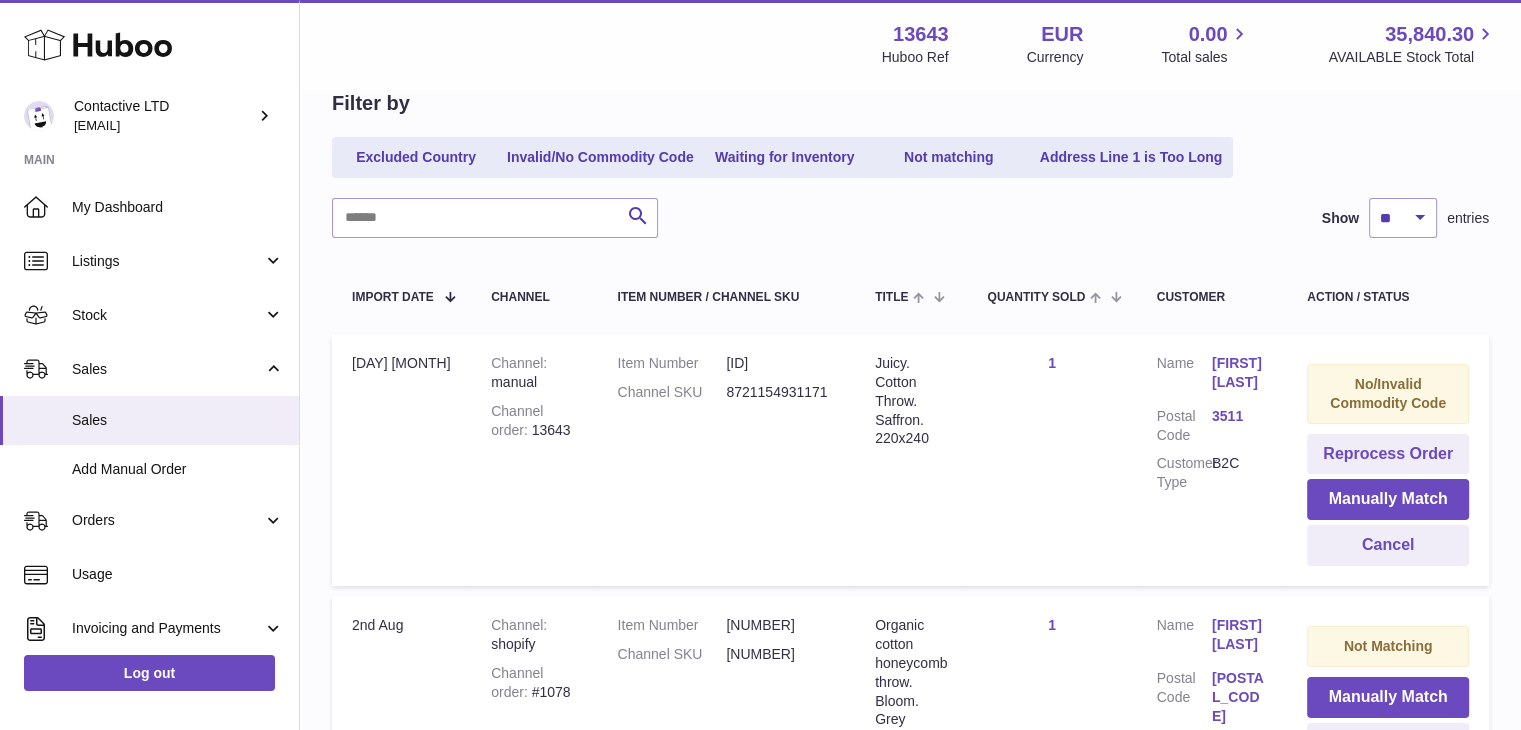 scroll, scrollTop: 0, scrollLeft: 0, axis: both 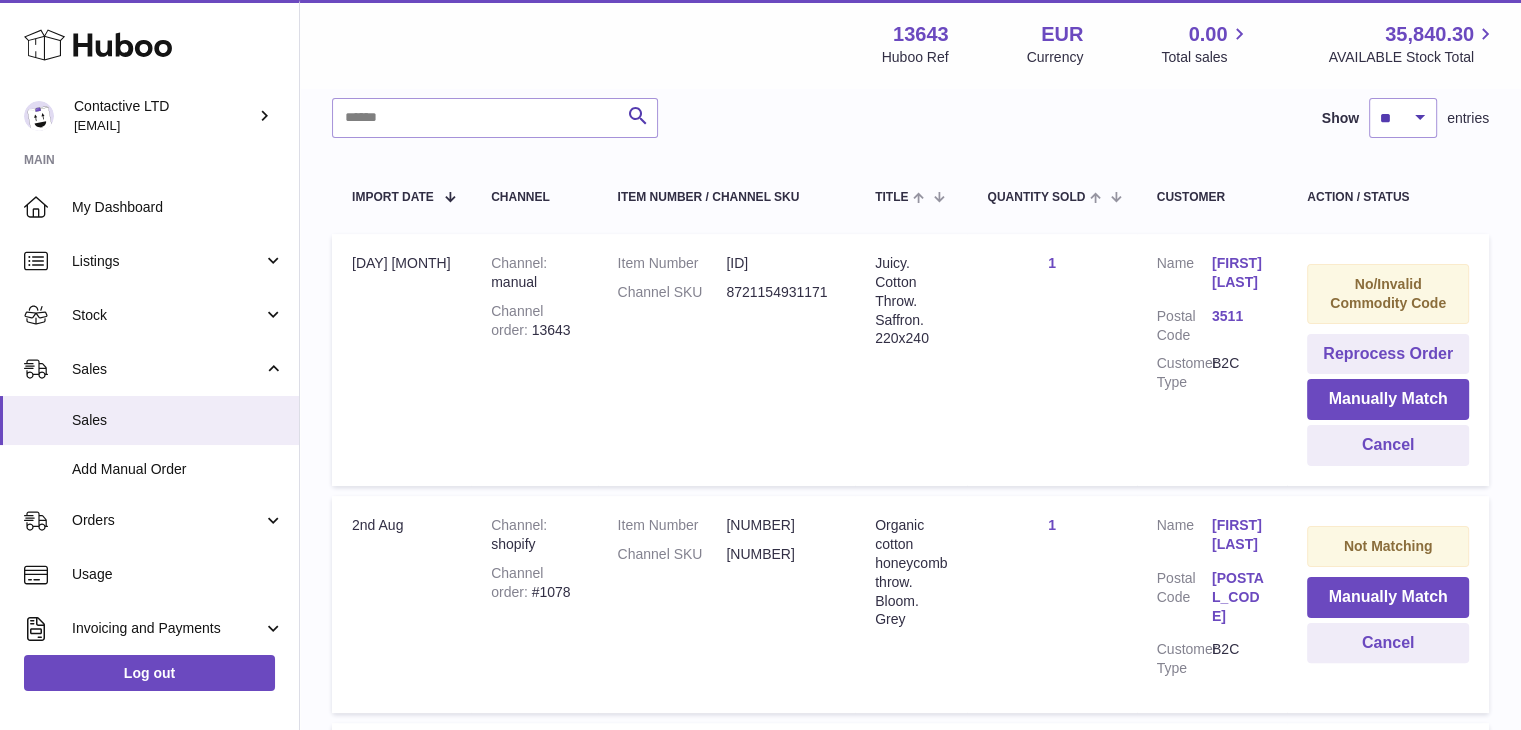 click on "No/Invalid Commodity Code" at bounding box center (1388, 293) 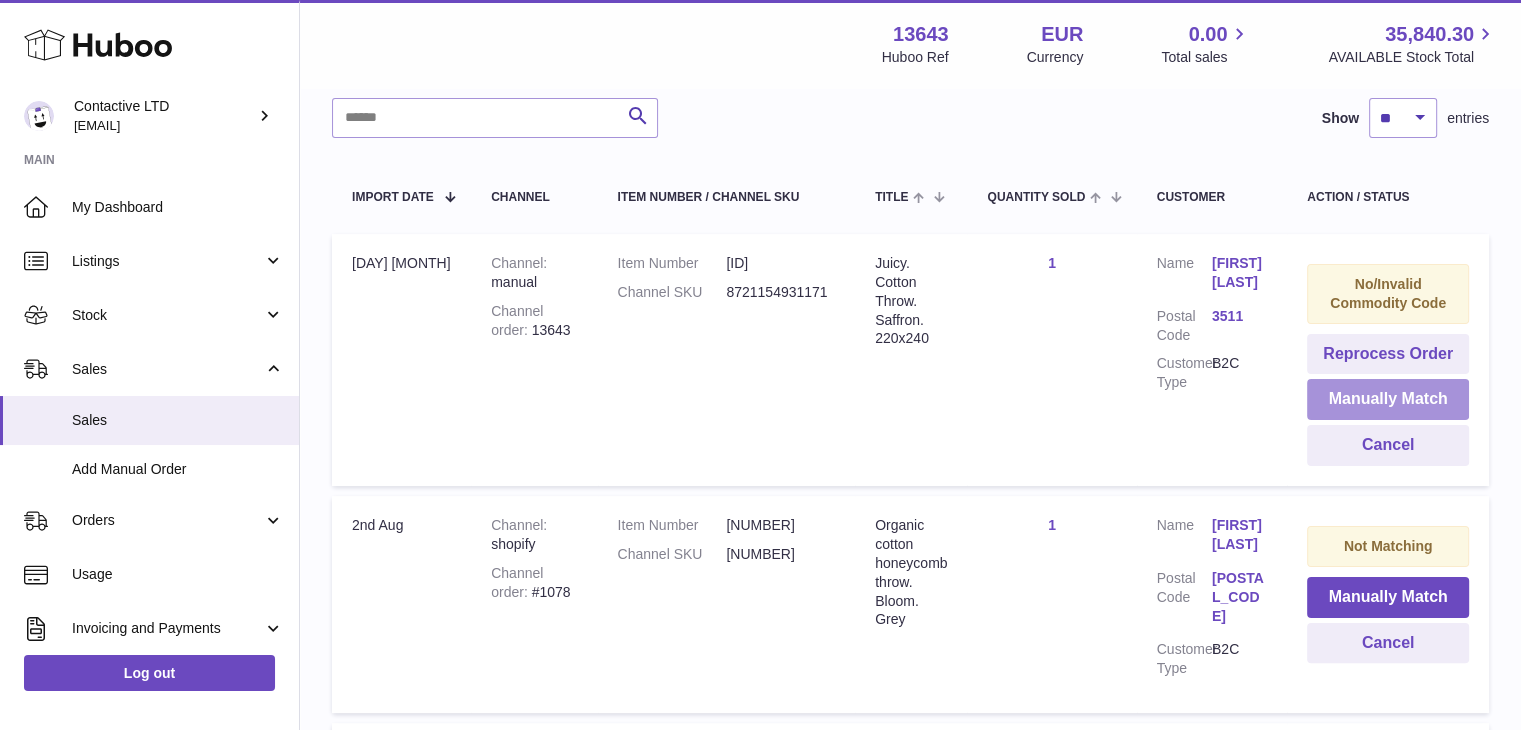 click on "Manually Match" at bounding box center (1388, 399) 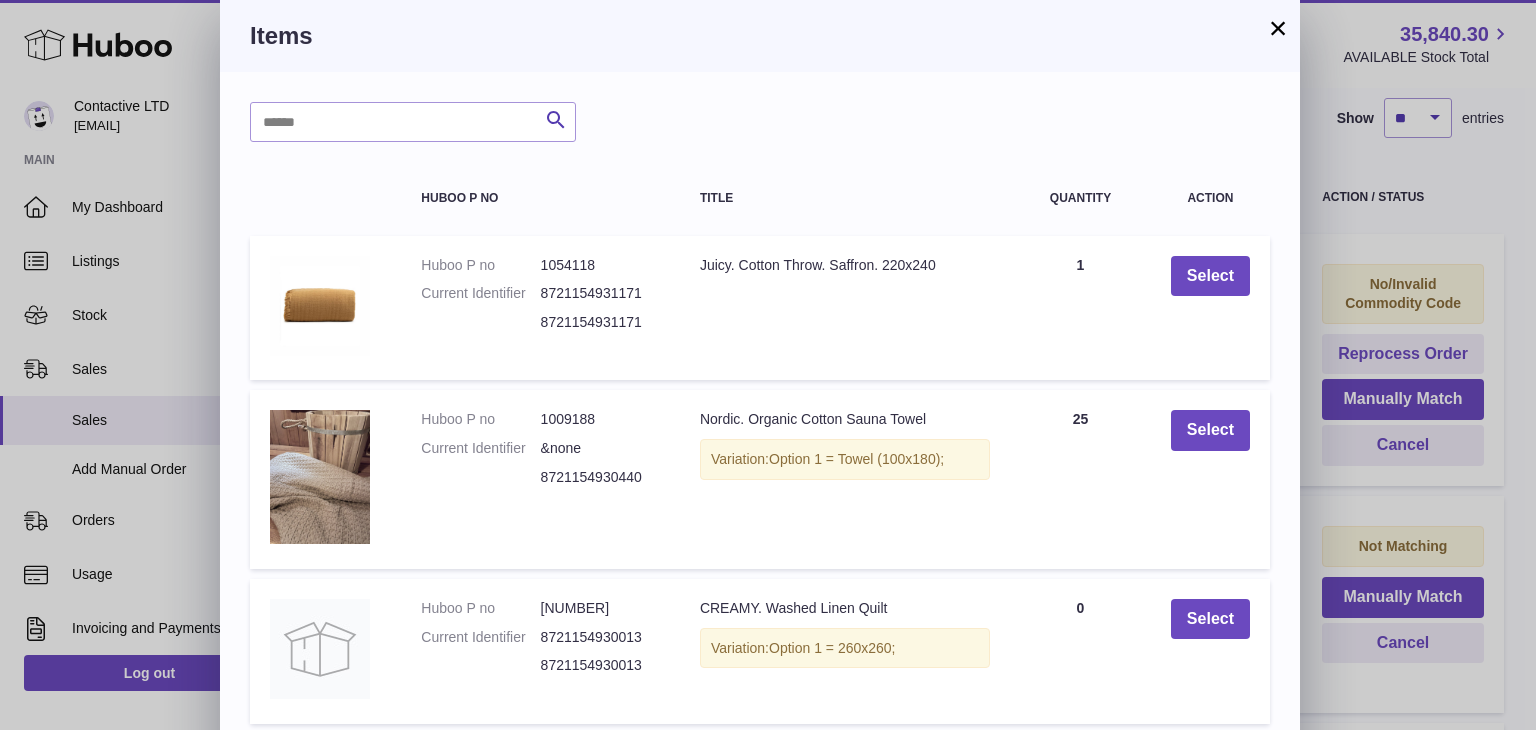 click on "Search     Huboo P no   Title   Quantity   Action     Huboo P no   1054118   Current Identifier   8721154931171       8721154931171   Title   Juicy. Cotton Throw. Saffron. 220x240     Quantity
1
Select
Huboo P no   1009188   Current Identifier   &none       8721154930440   Title   Nordic. Organic Cotton Sauna Towel
Variation:
Option 1 = Towel (100x180);
Quantity
25
Select
Huboo P no   983959   Current Identifier   8721154930013       8721154930013   Title   CREAMY. Washed Linen Quilt
Variation:
Option 1 = 260x260;
Quantity
0
Huboo P no   983958" at bounding box center [760, 621] 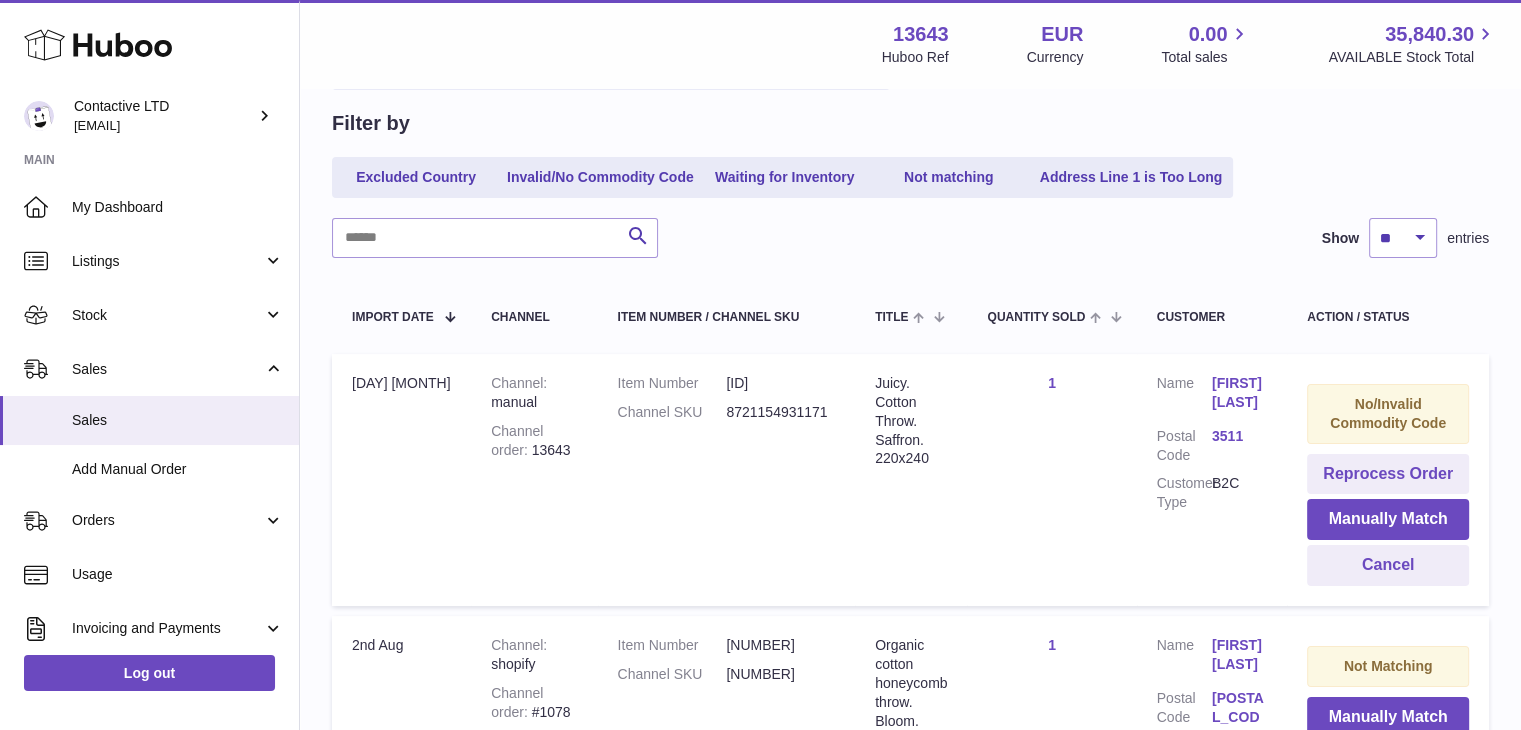 scroll, scrollTop: 0, scrollLeft: 0, axis: both 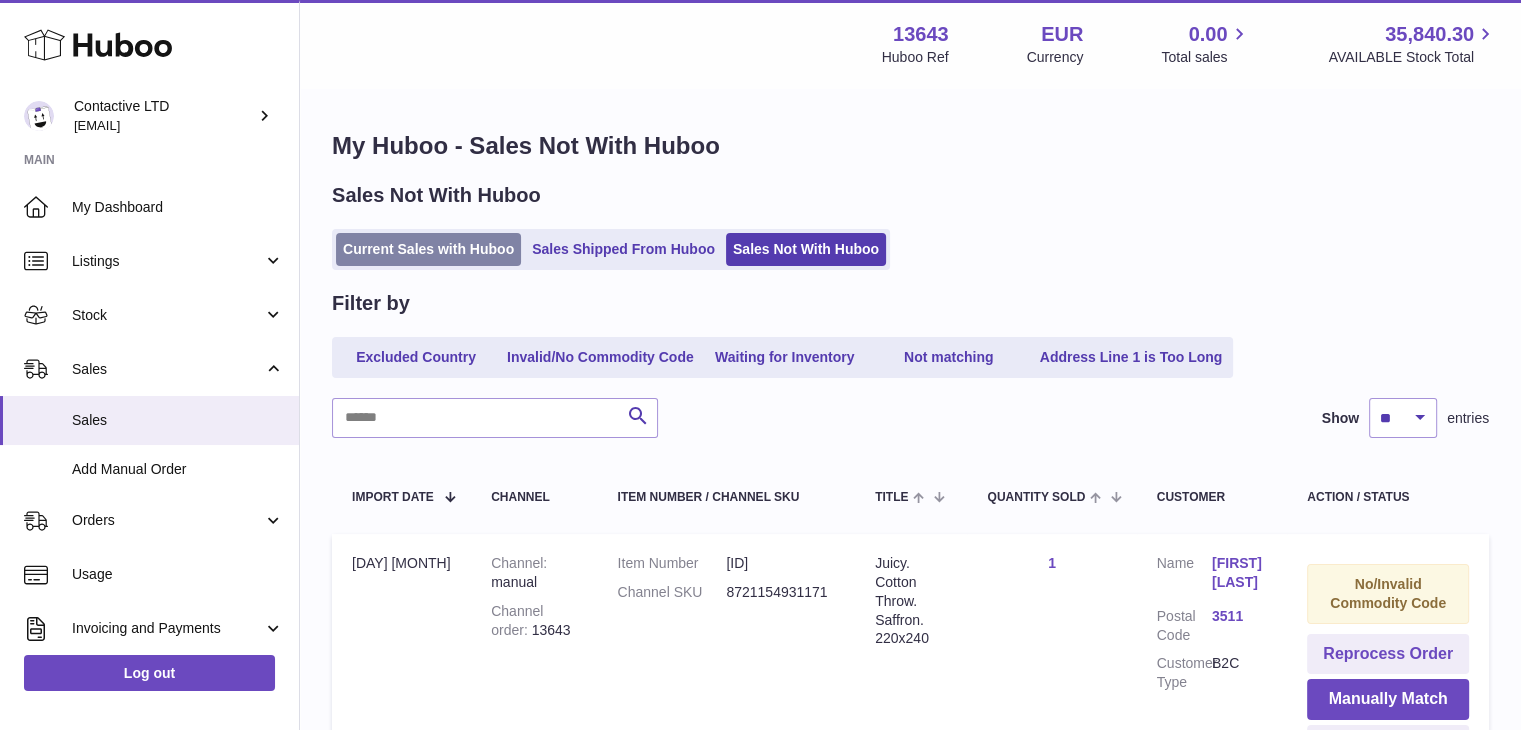 click on "Current Sales with Huboo" at bounding box center (428, 249) 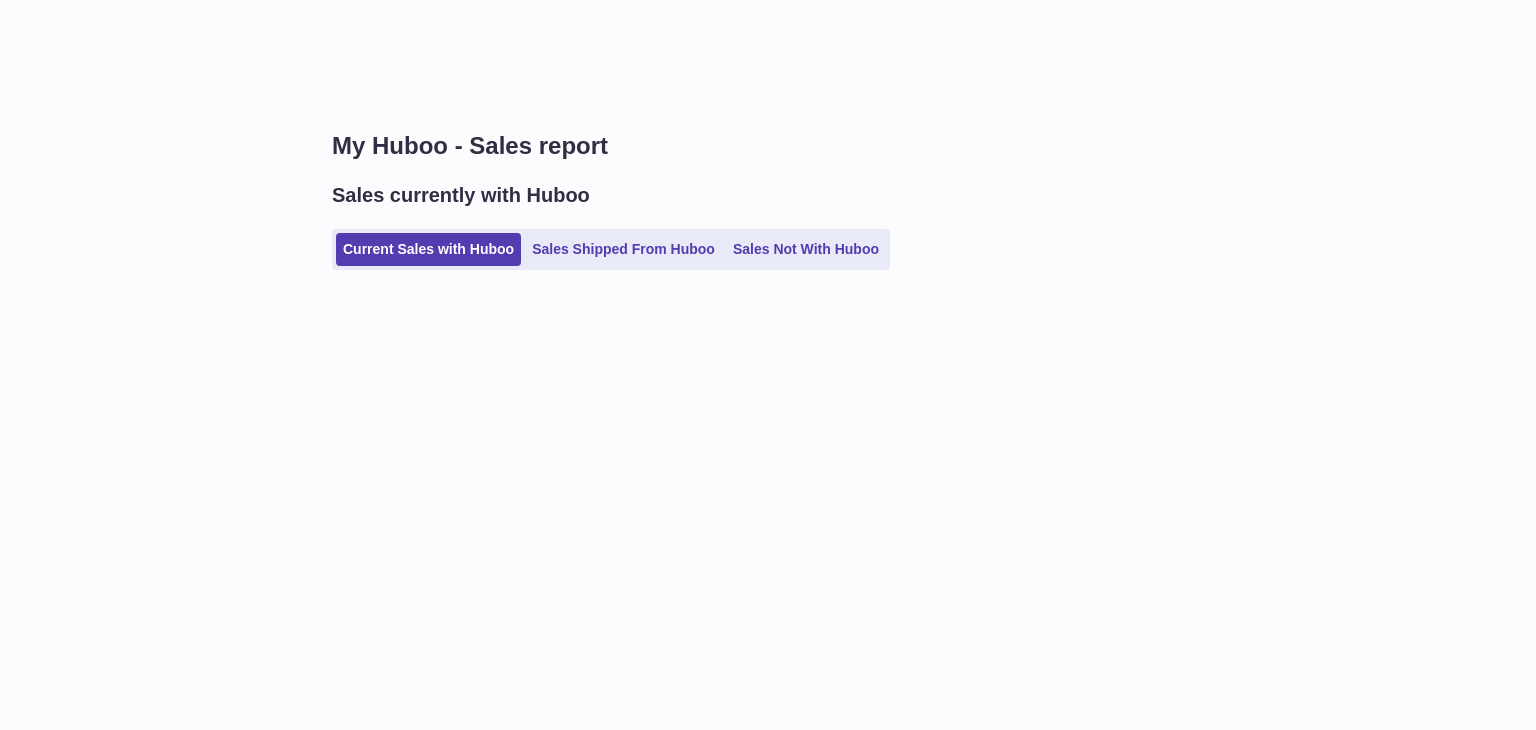 scroll, scrollTop: 0, scrollLeft: 0, axis: both 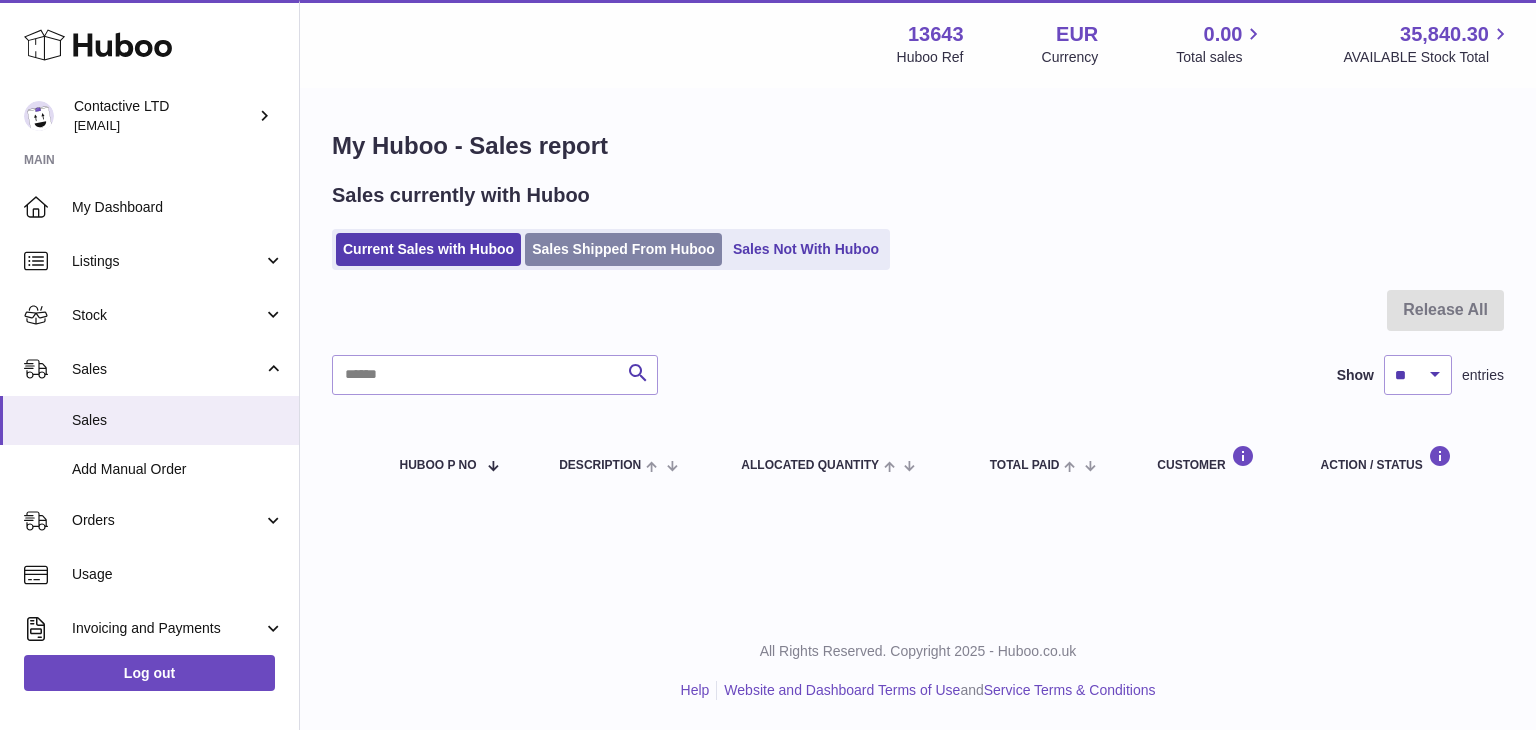 click on "Sales Shipped From Huboo" at bounding box center (623, 249) 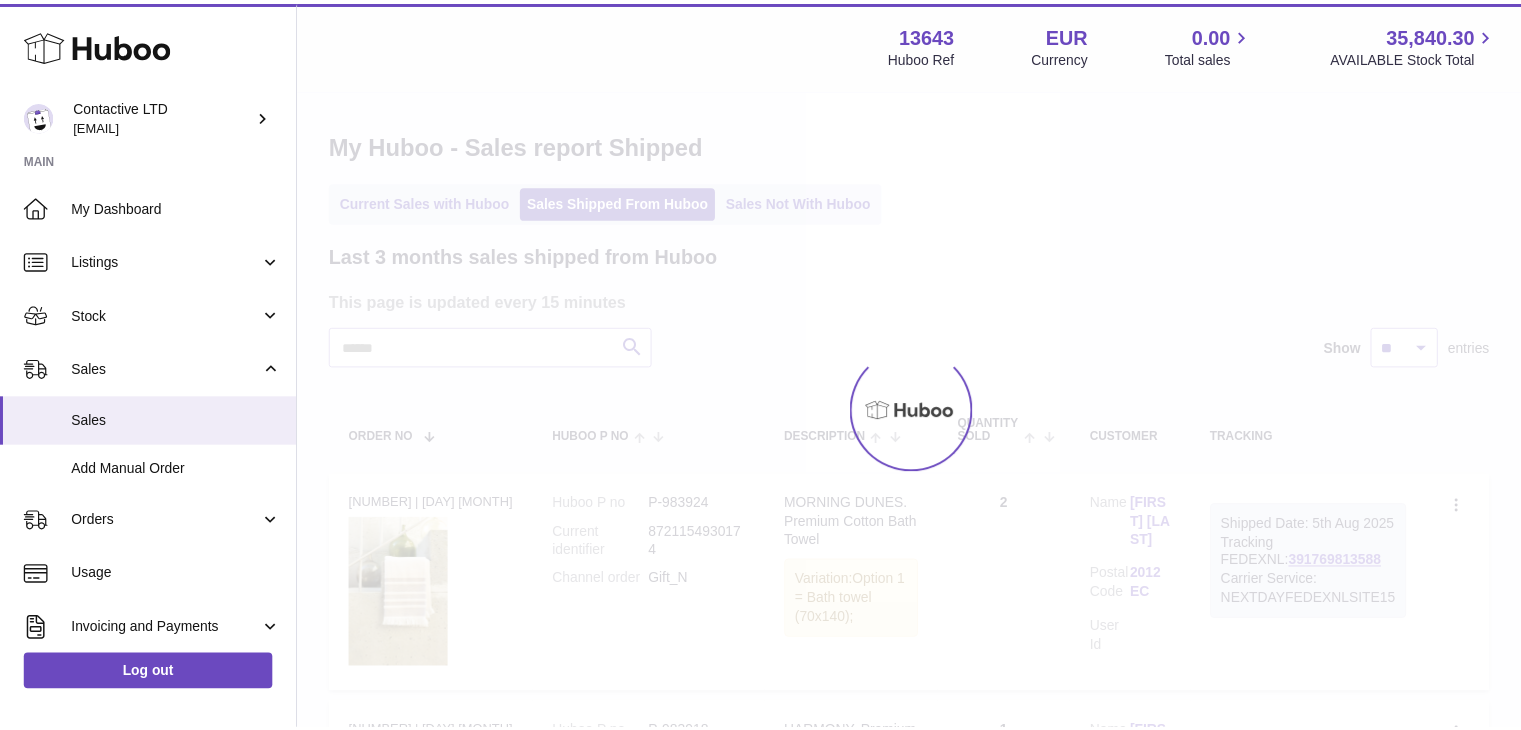 scroll, scrollTop: 0, scrollLeft: 0, axis: both 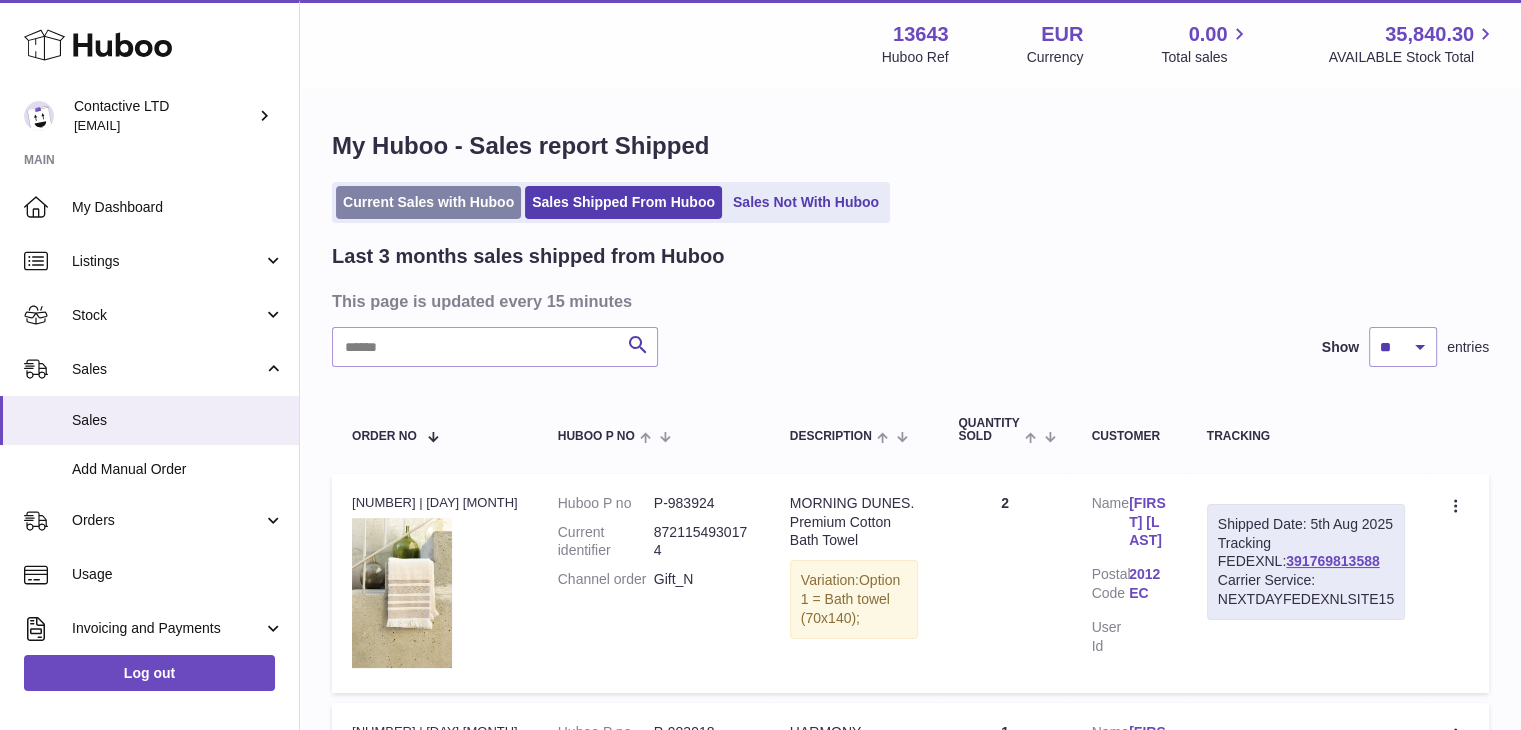 click on "Current Sales with Huboo" at bounding box center [428, 202] 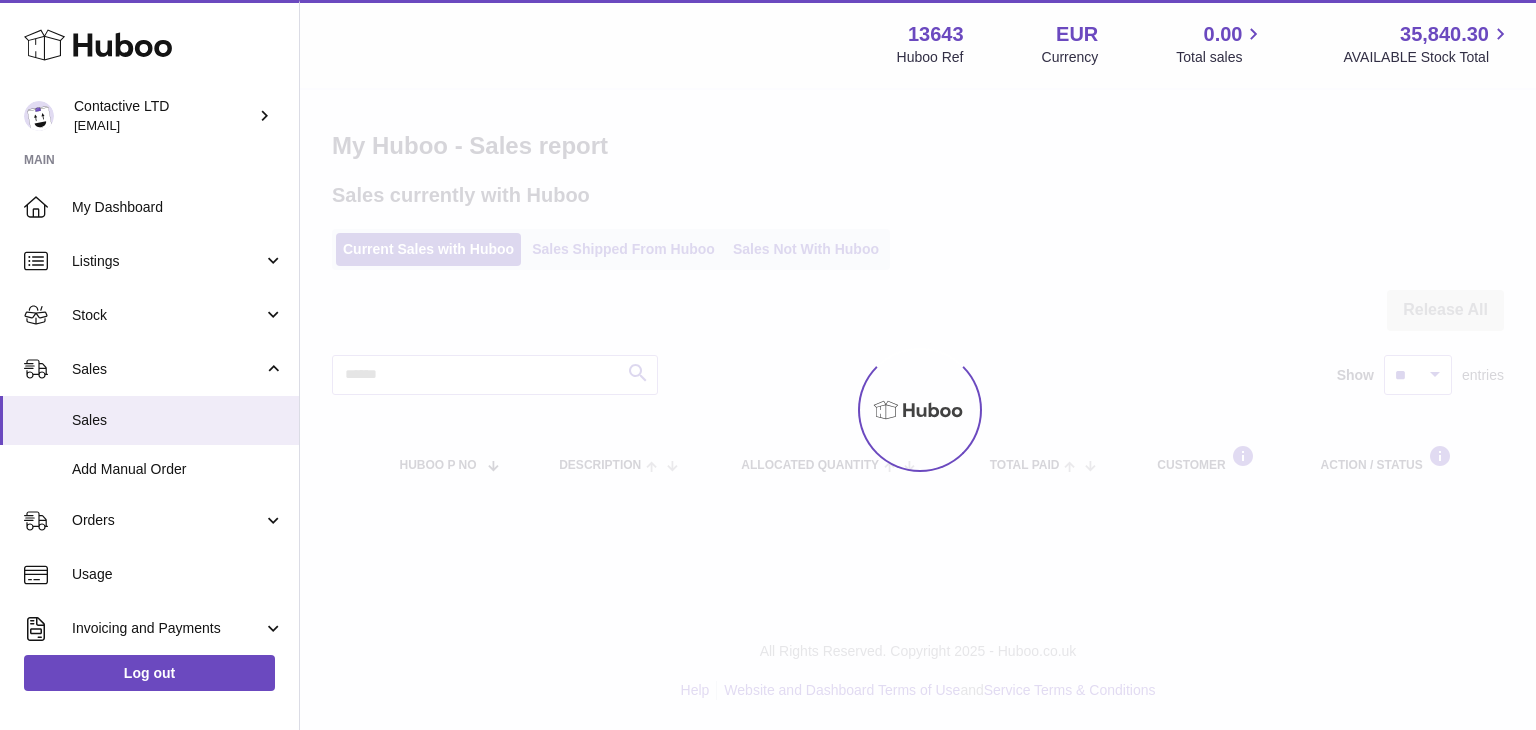 scroll, scrollTop: 0, scrollLeft: 0, axis: both 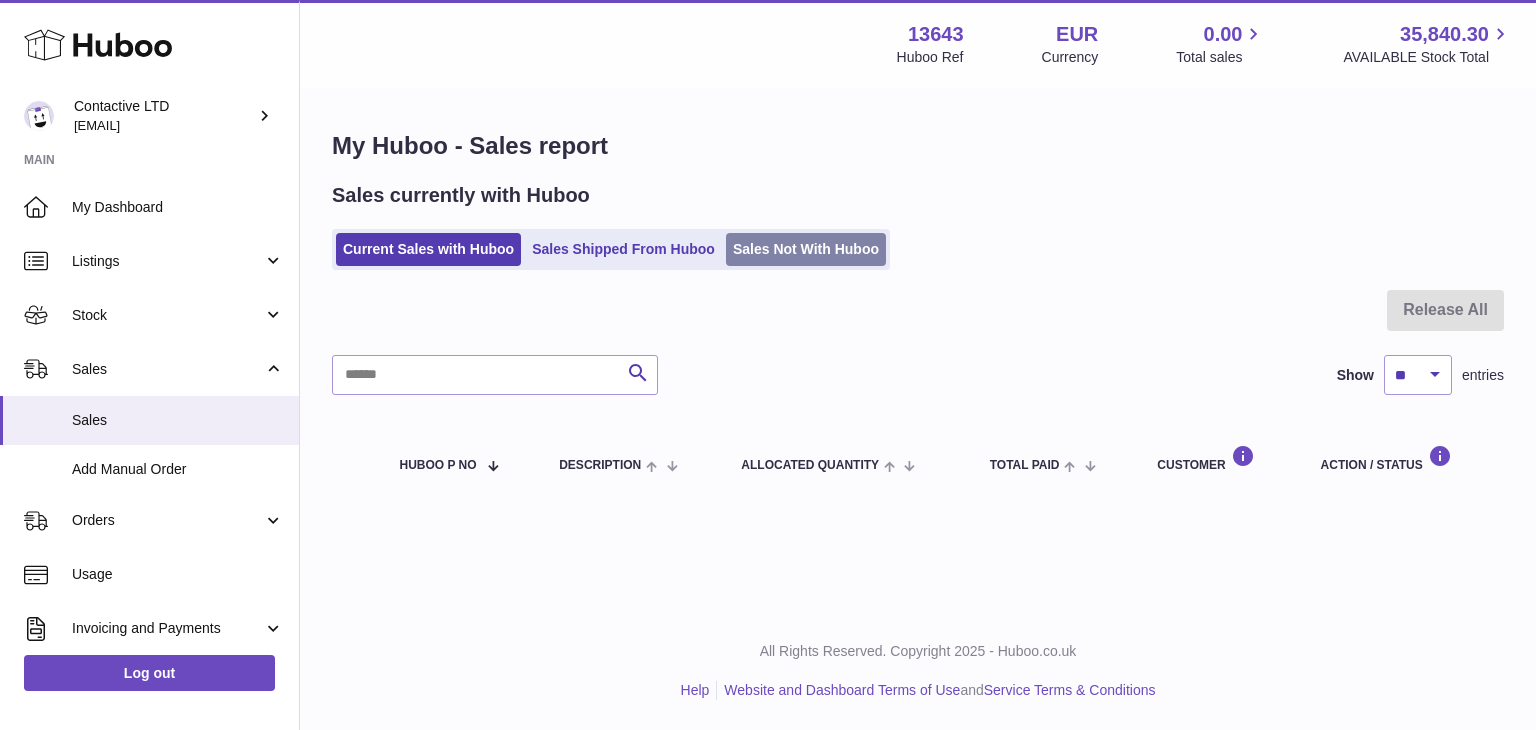 click on "Sales Not With Huboo" at bounding box center (806, 249) 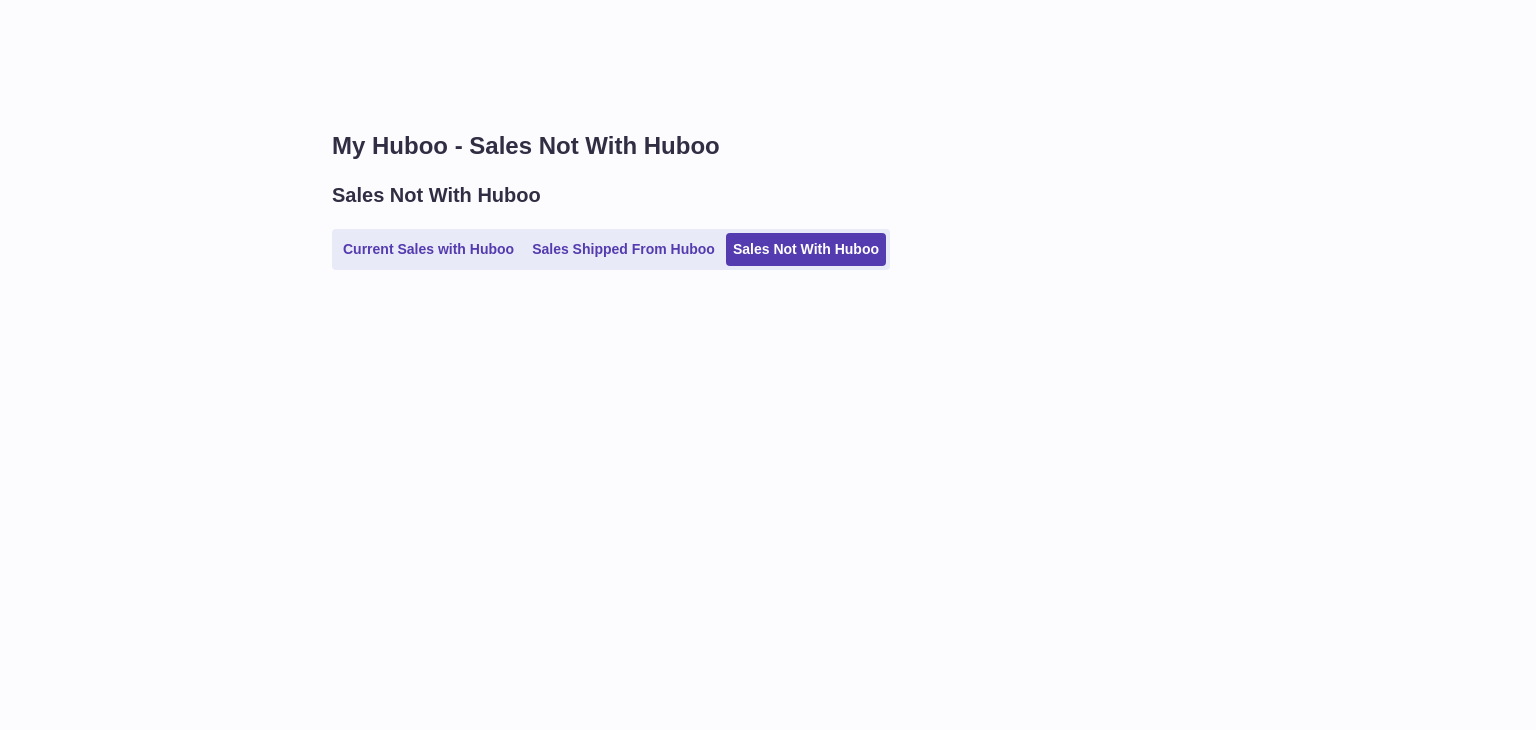 scroll, scrollTop: 0, scrollLeft: 0, axis: both 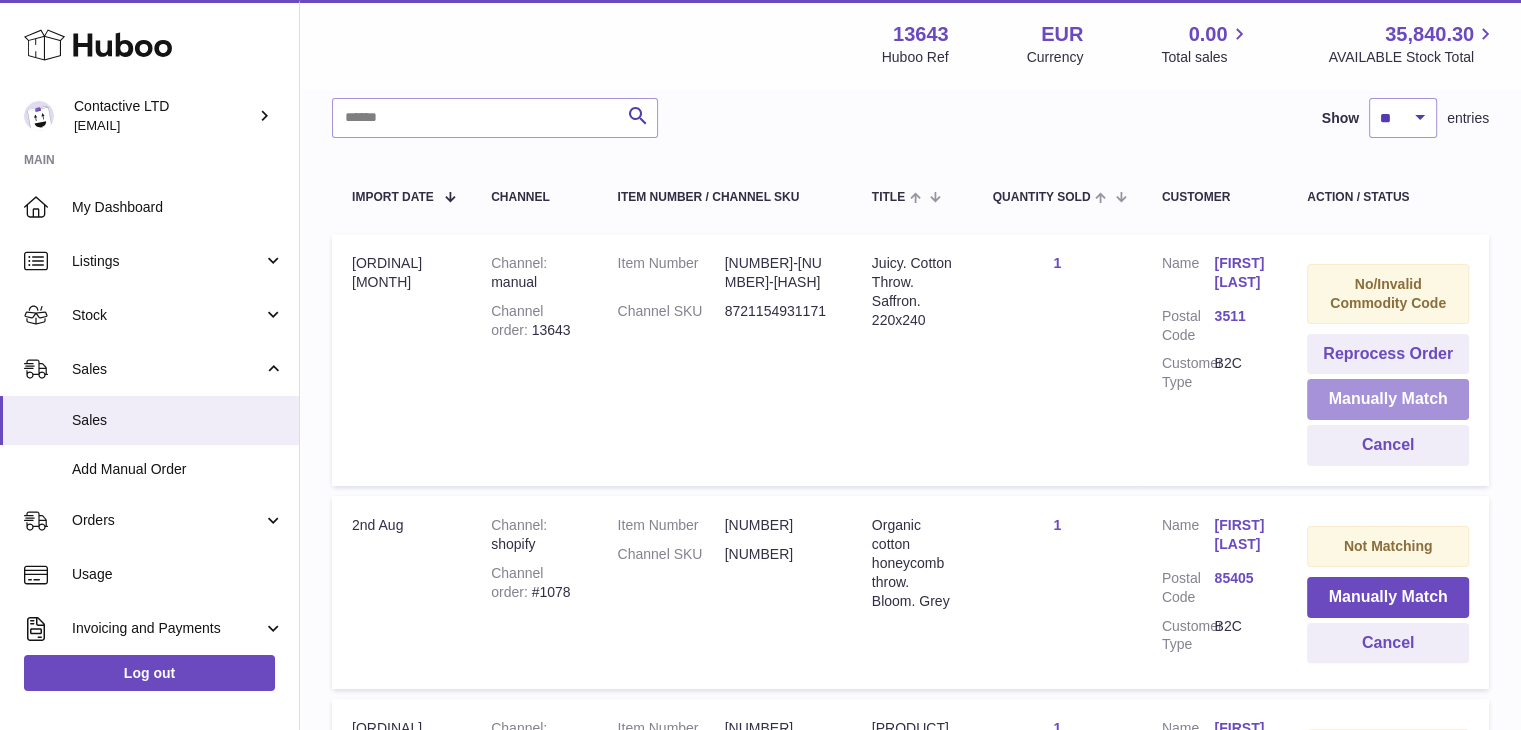click on "Manually Match" at bounding box center (1388, 399) 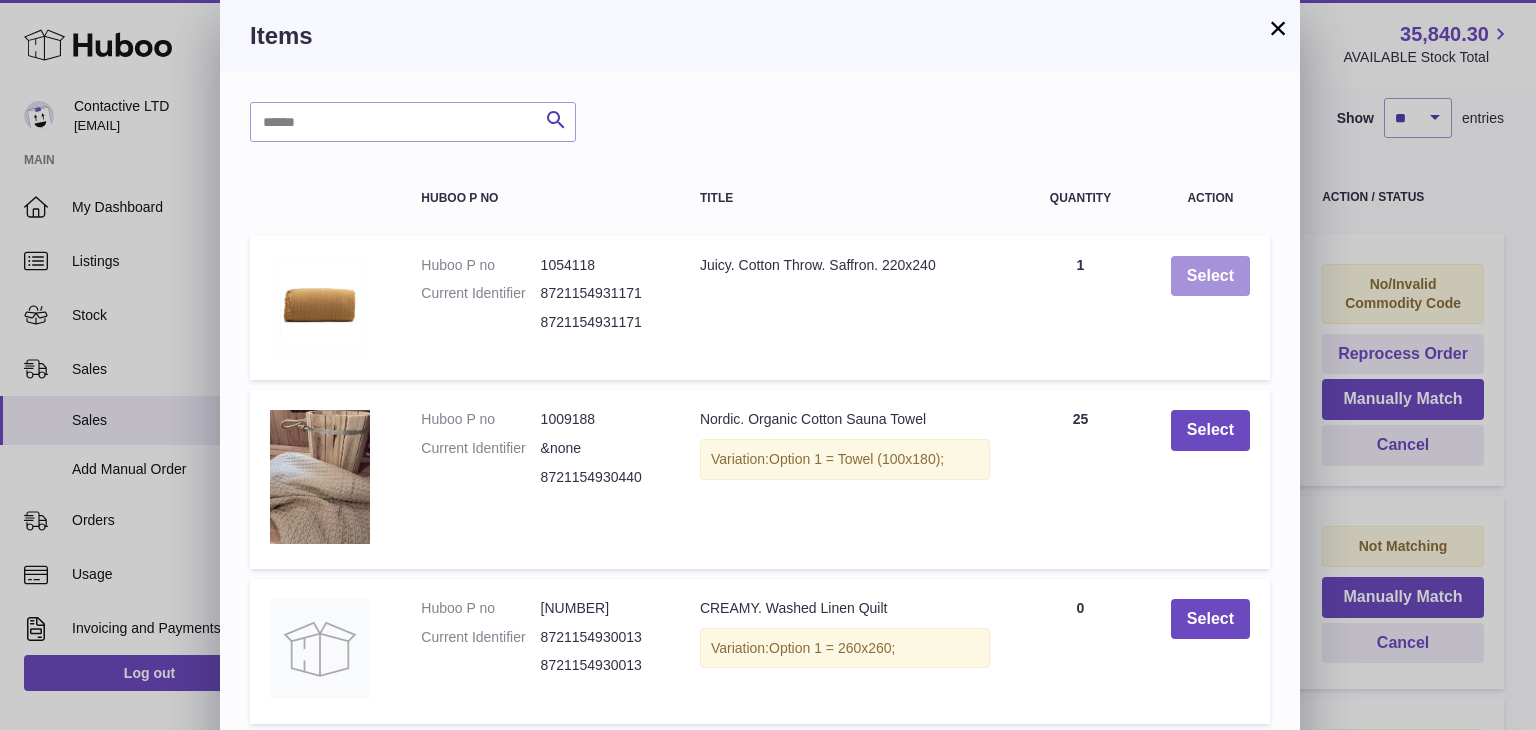 click on "Select" at bounding box center [1210, 276] 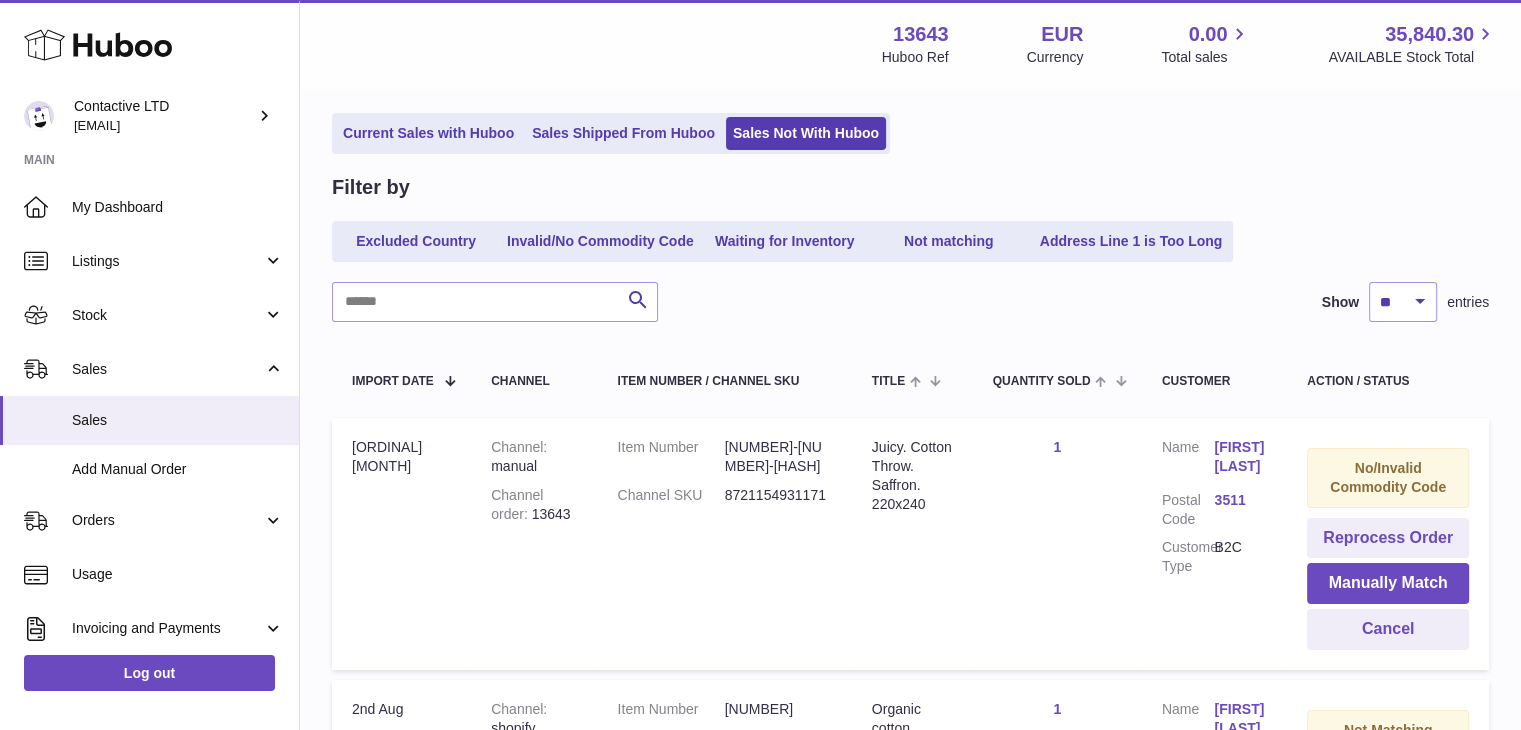scroll, scrollTop: 100, scrollLeft: 0, axis: vertical 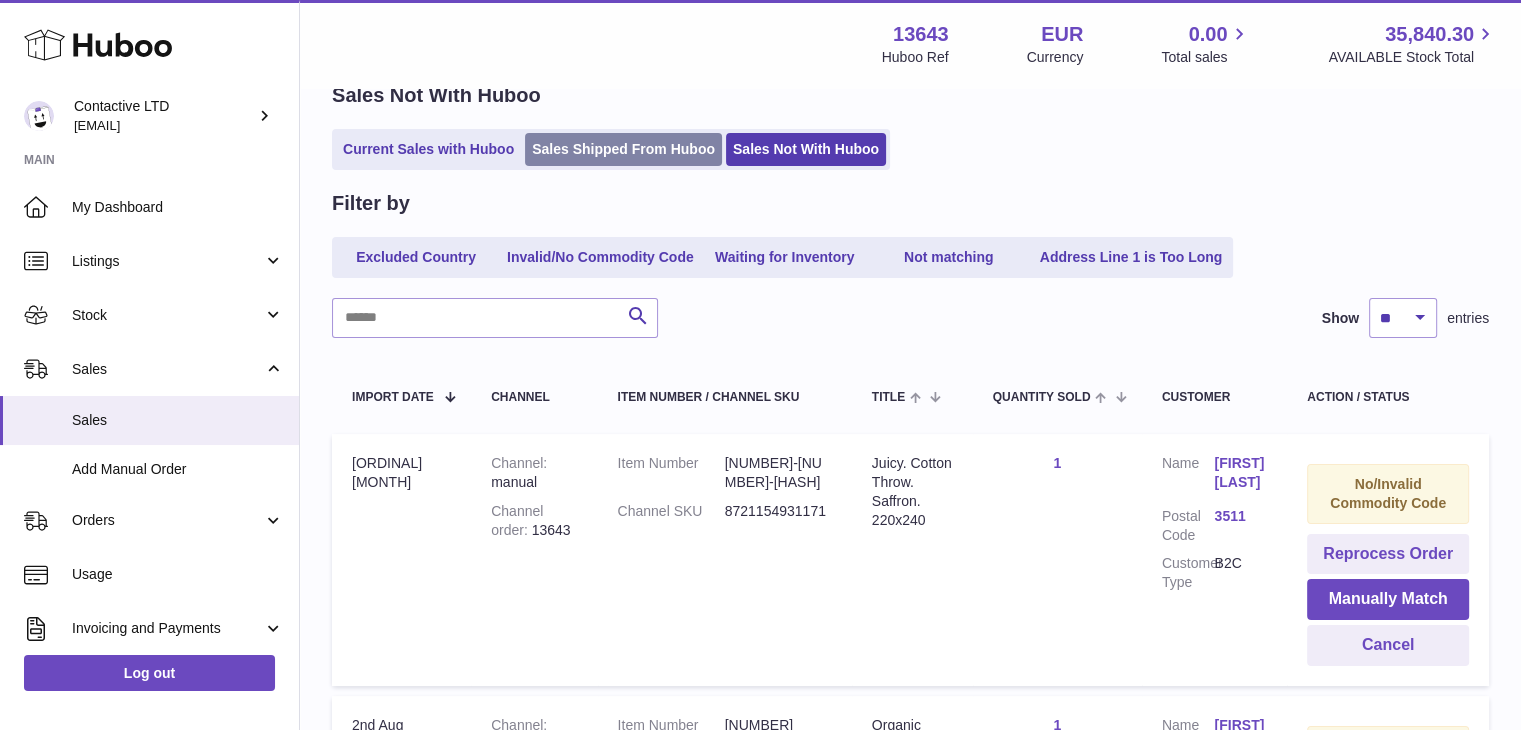 click on "Sales Shipped From Huboo" at bounding box center [623, 149] 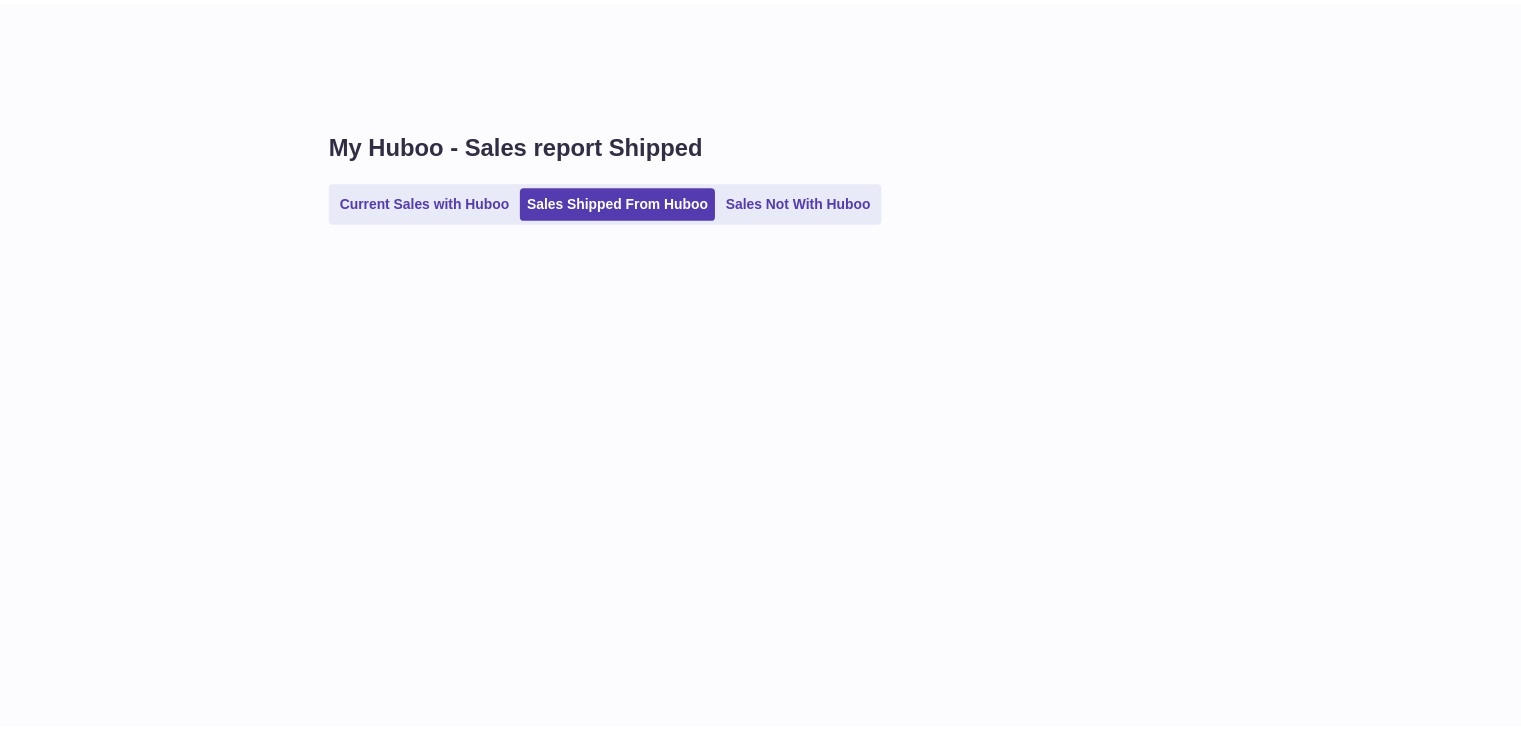 scroll, scrollTop: 0, scrollLeft: 0, axis: both 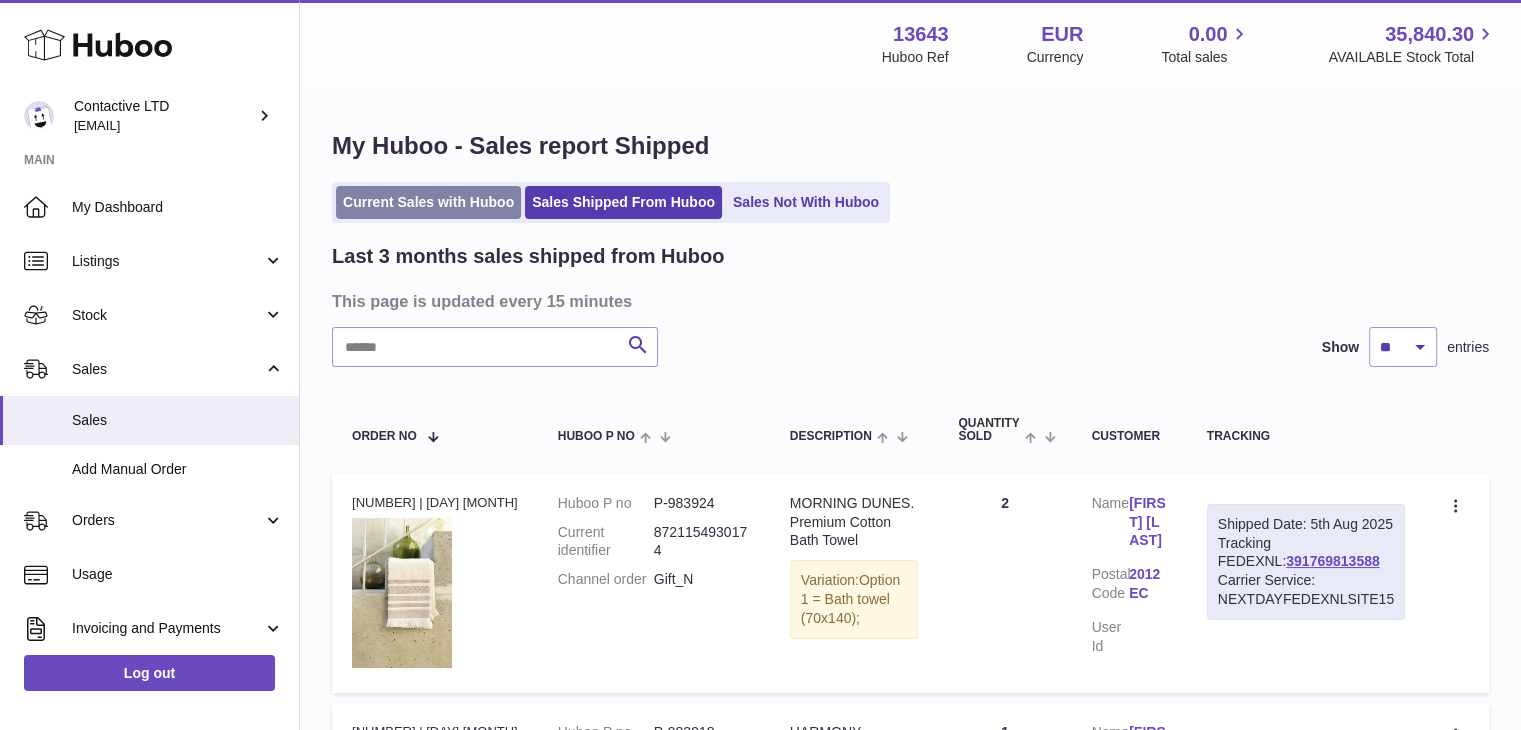 click on "Current Sales with Huboo" at bounding box center [428, 202] 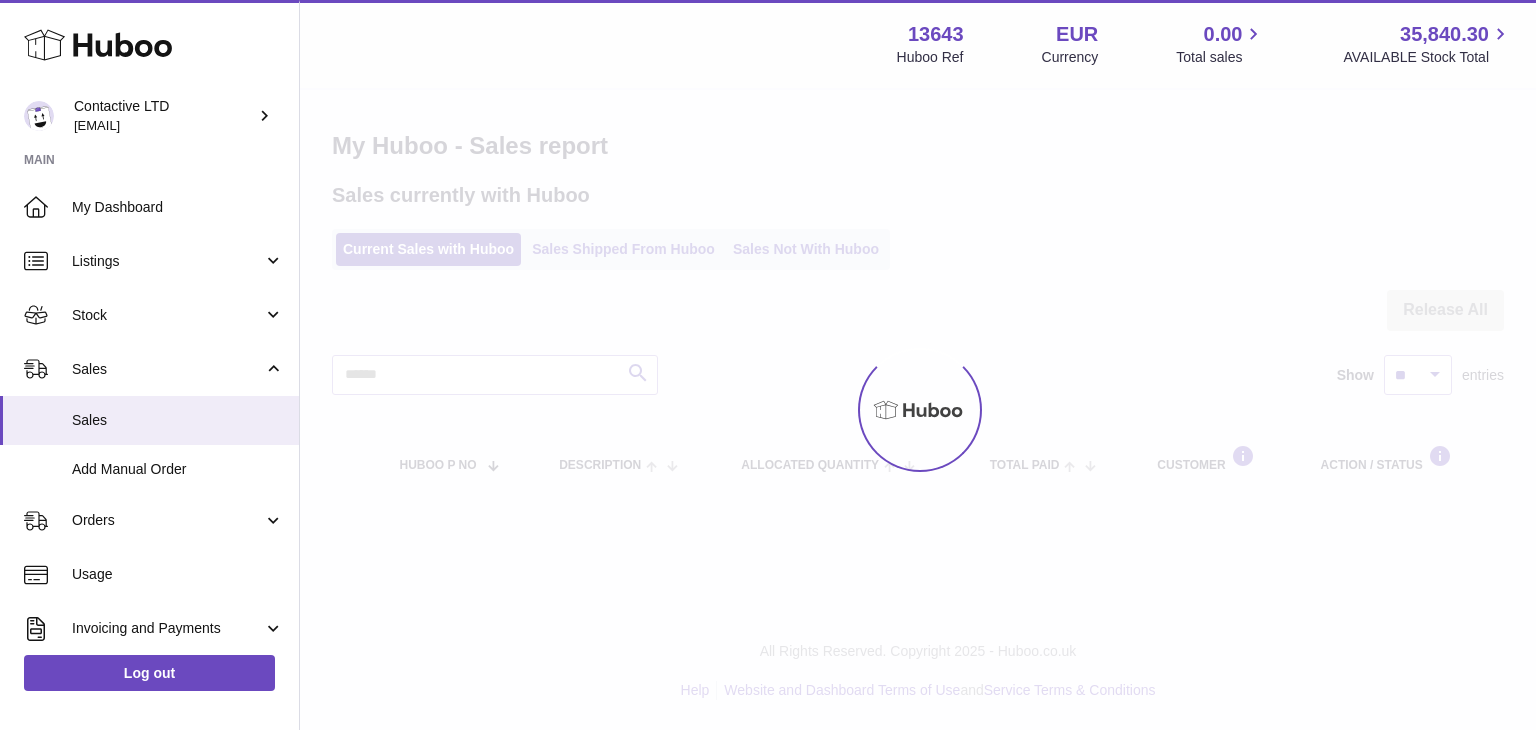 scroll, scrollTop: 0, scrollLeft: 0, axis: both 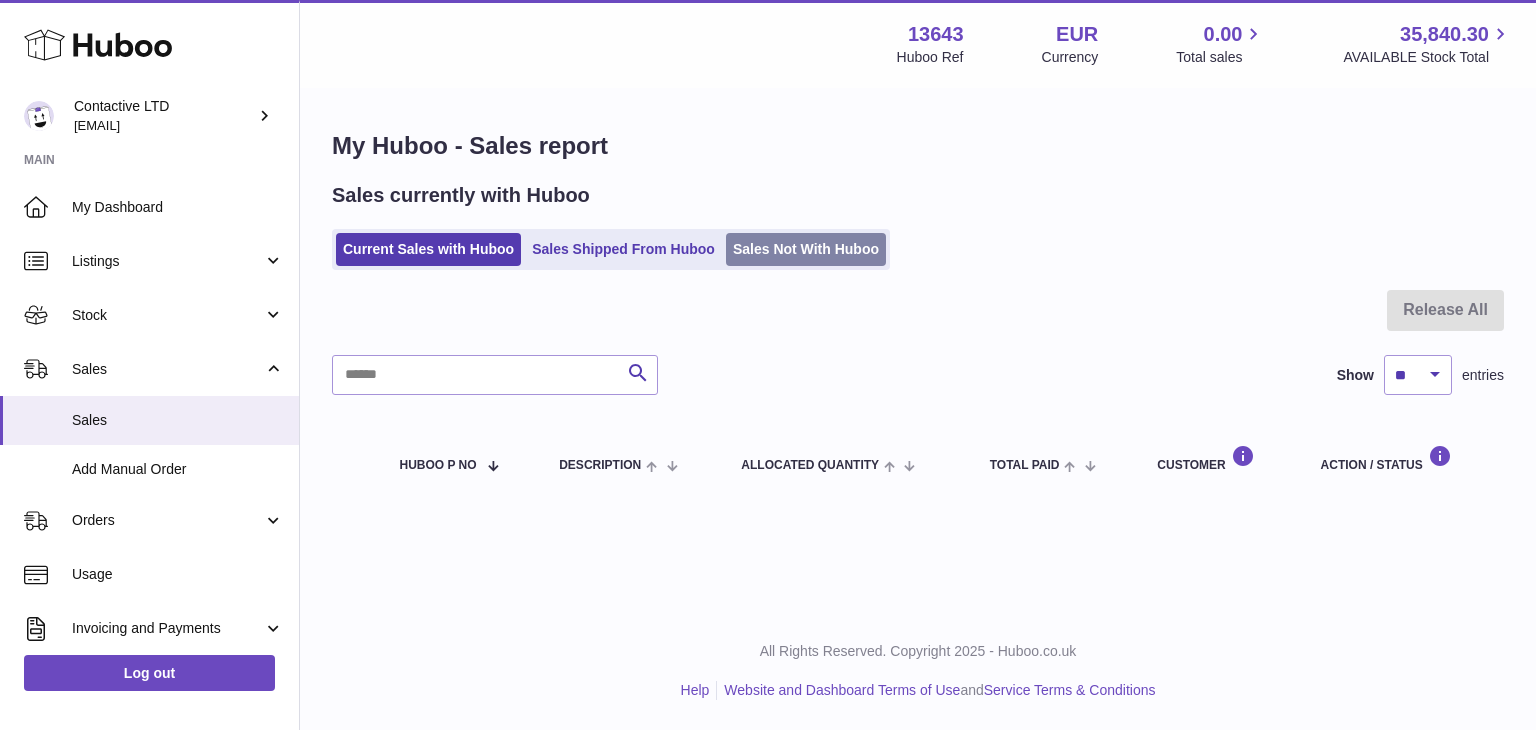 click on "Sales Not With Huboo" at bounding box center (806, 249) 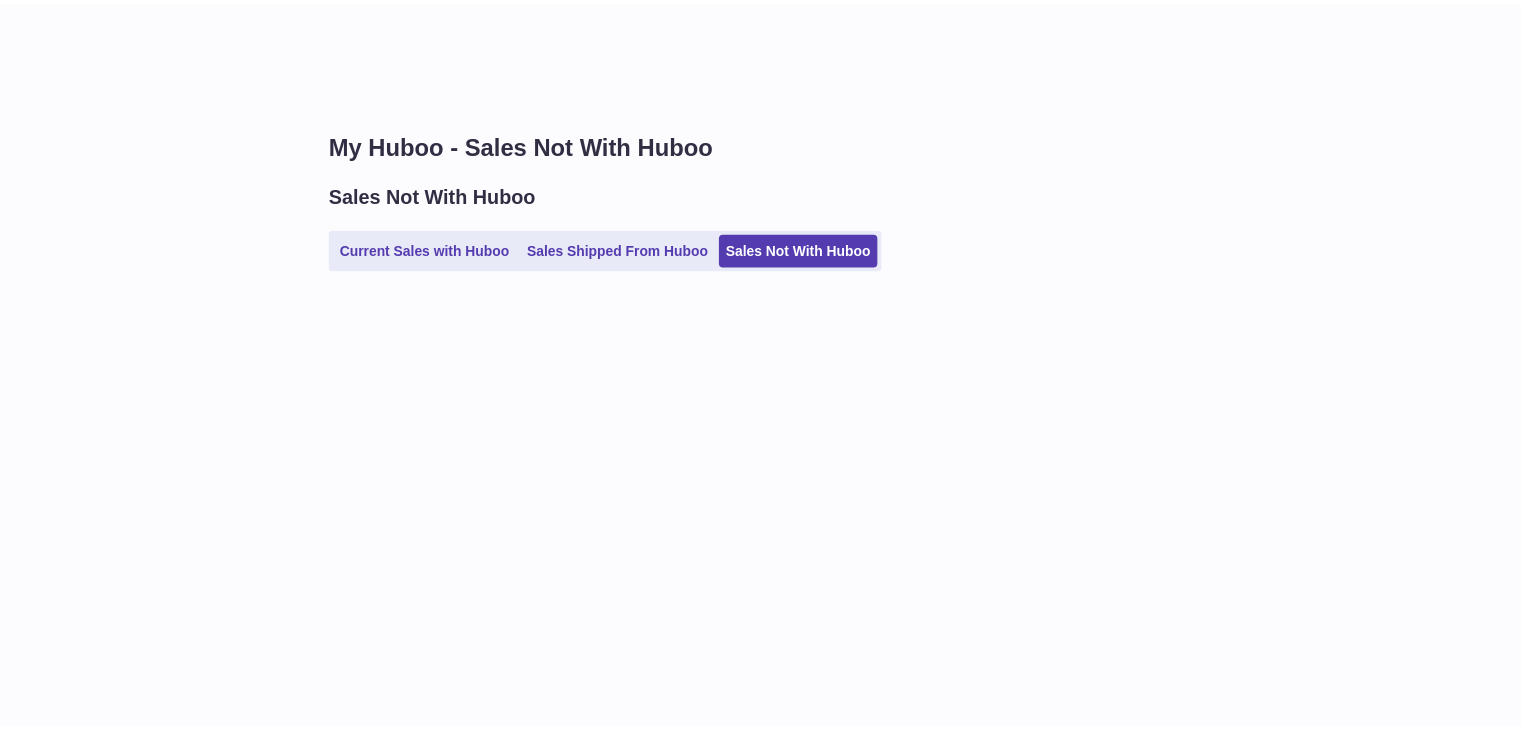 scroll, scrollTop: 0, scrollLeft: 0, axis: both 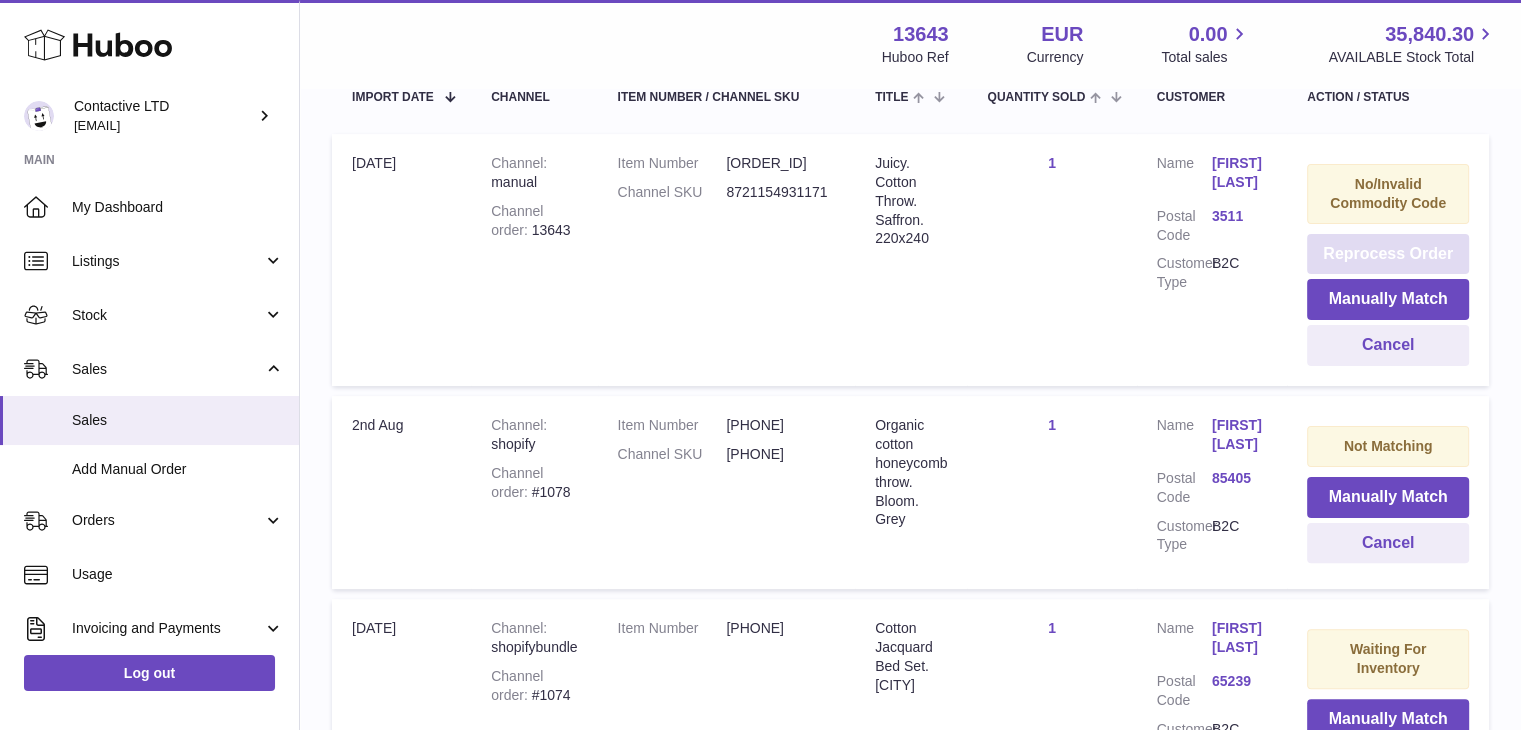 click on "Reprocess Order" at bounding box center (1388, 254) 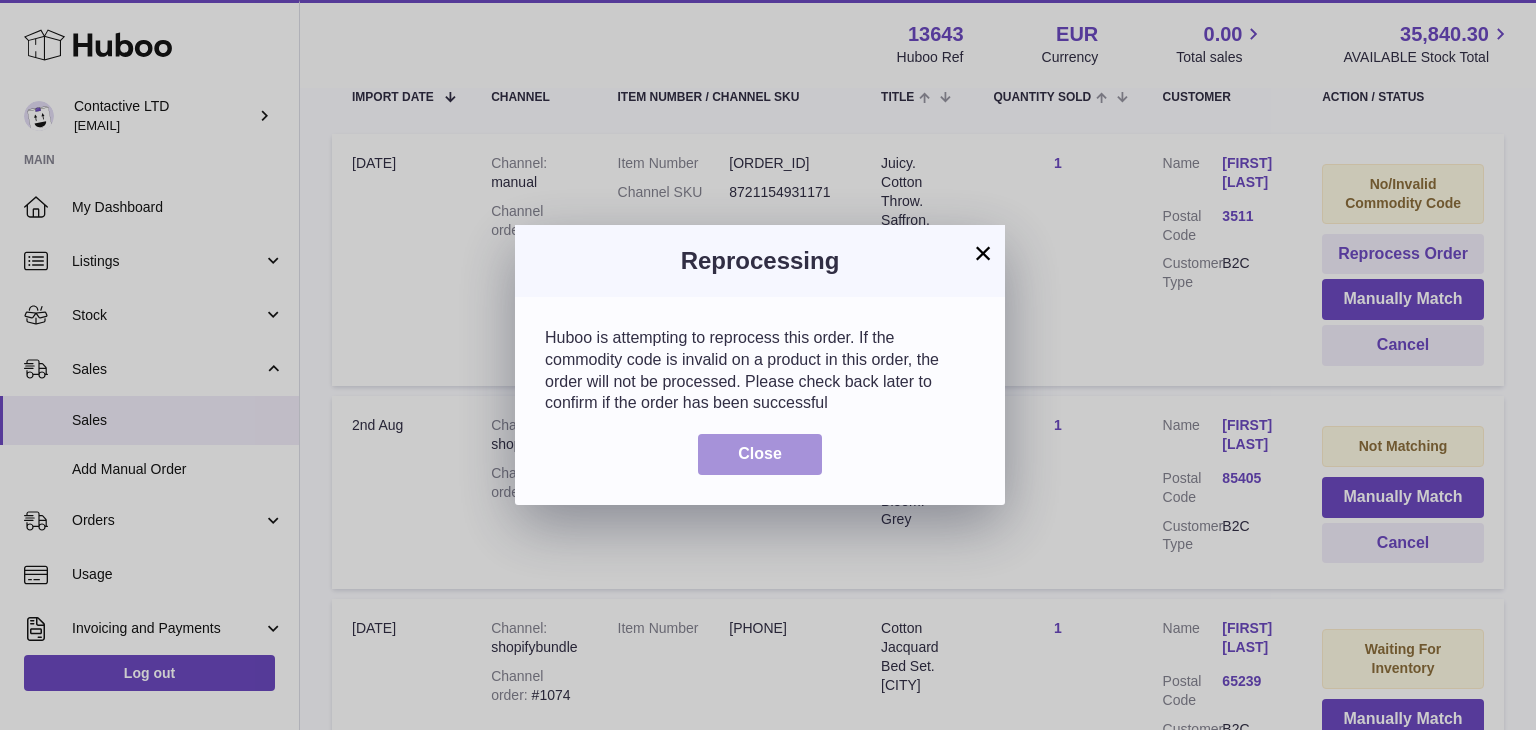 click on "Close" at bounding box center (760, 454) 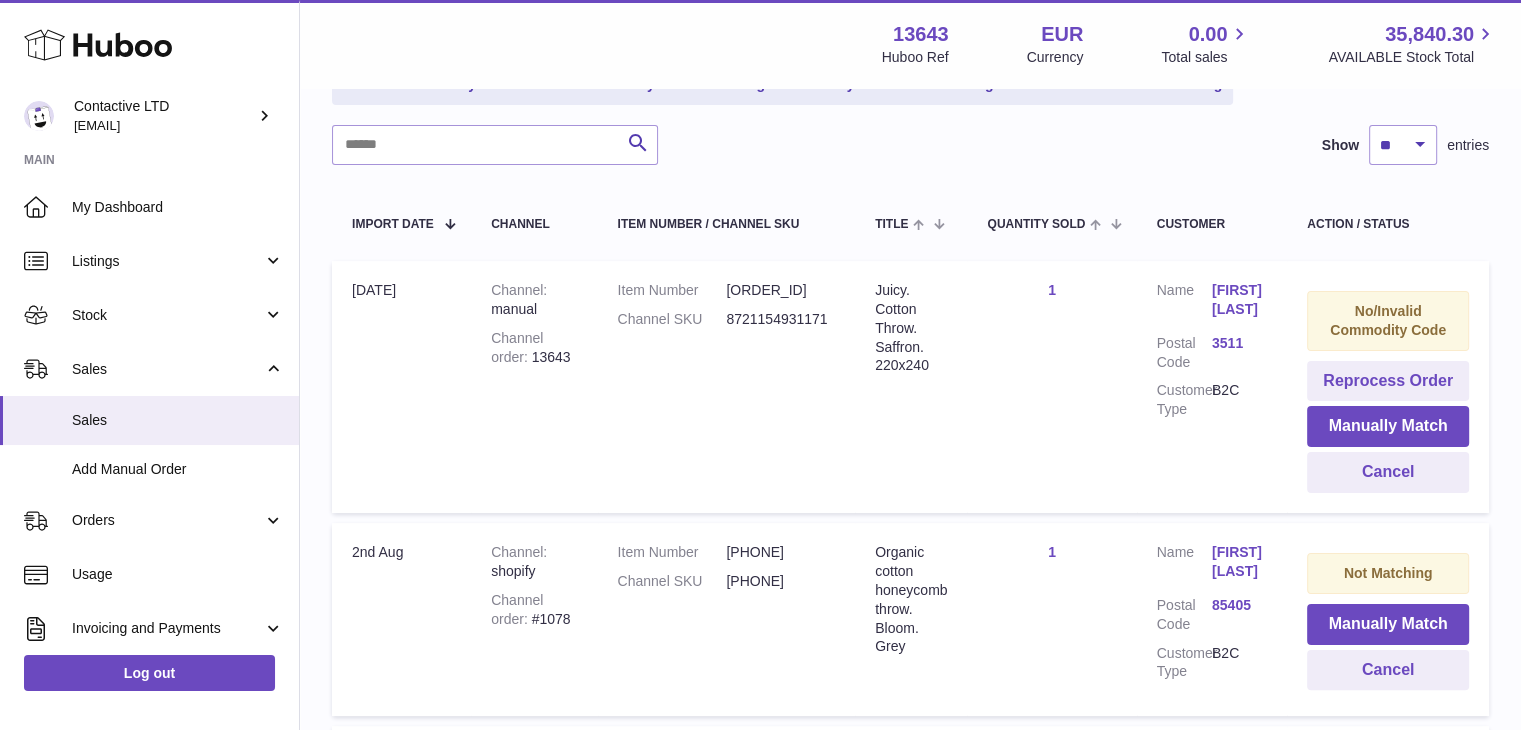 scroll, scrollTop: 0, scrollLeft: 0, axis: both 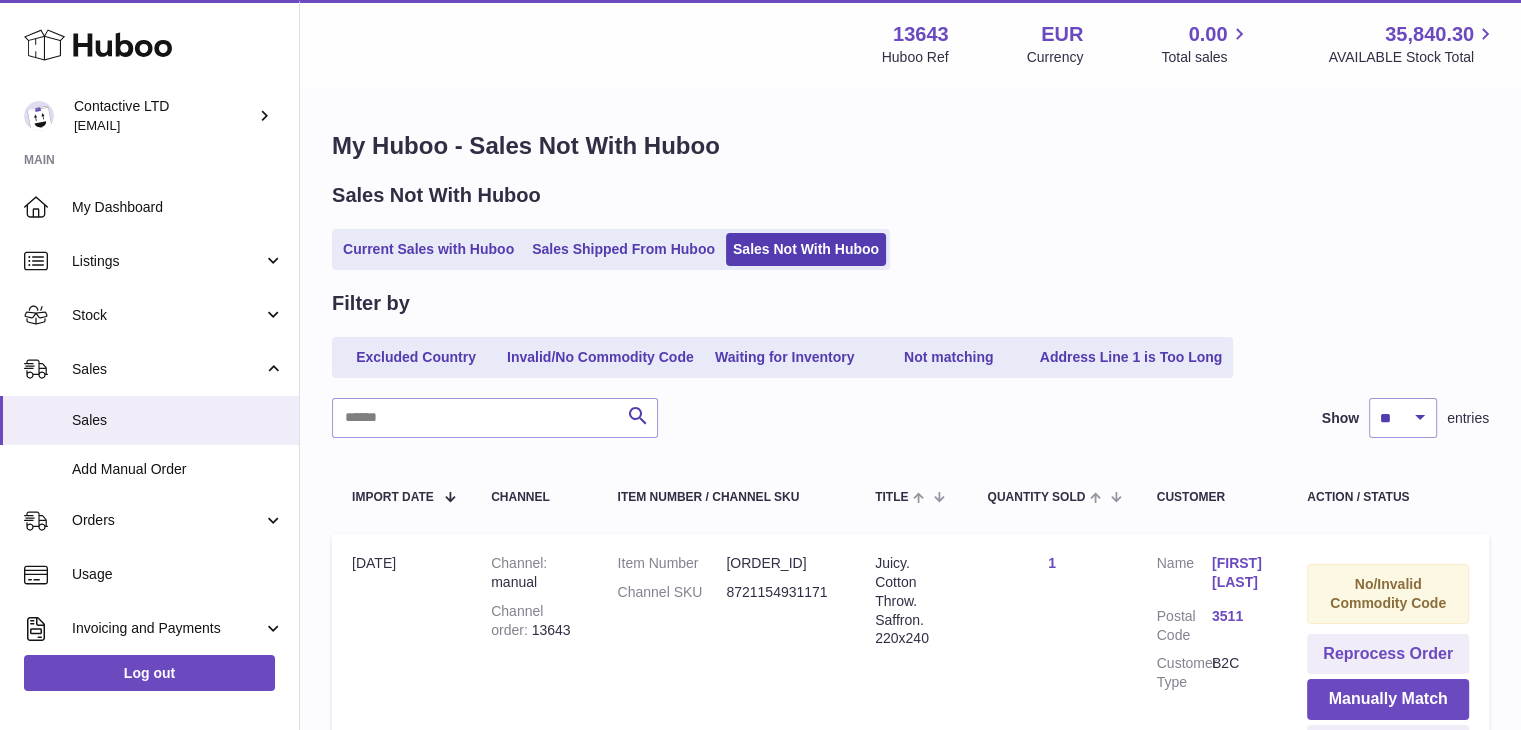 click on "Filter by   Excluded Country Invalid/No Commodity Code Waiting for Inventory Not matching Address Line 1 is Too Long       Search
Show
** ** ** ***
entries
Import date
Channel
Item Number / Channel SKU
Title       Quantity Sold
Customer
Action / Status
Import date 6th Aug
Channel manual
Channel order 13643
Item Number   13643-1754486824-0d9dcb51cf23411bb1e83aec103e66f5   Channel SKU   8721154931171       Title   Juicy. Cotton Throw. Saffron. 220x240     Quantity Sold
1
Customer  Name   Eef L'hoest   Postal Code   3511   Customer Type   B2C
No/Invalid Commodity Code
Reprocess Order
Manually Match
Cancel
Import date 2nd Aug" at bounding box center (910, 962) 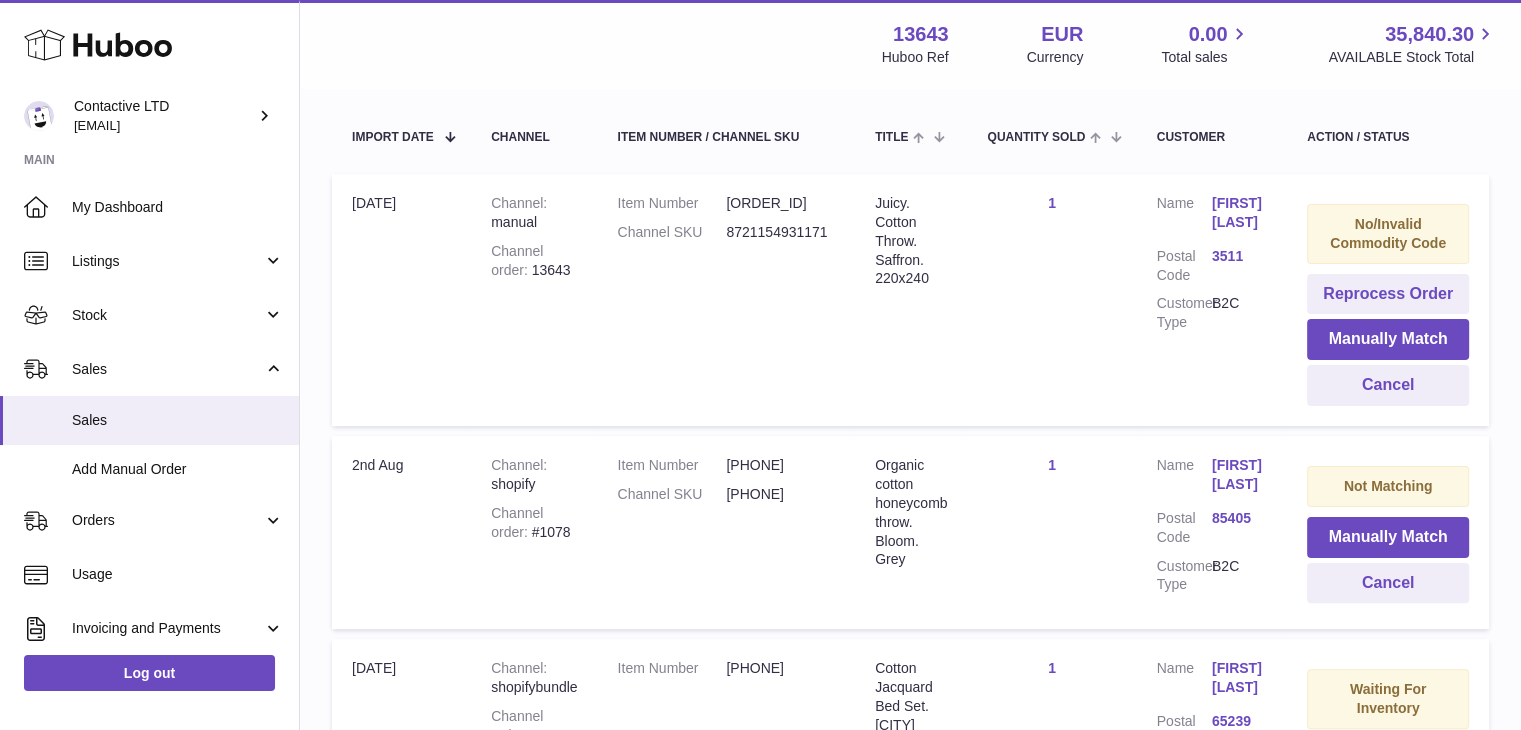 scroll, scrollTop: 310, scrollLeft: 0, axis: vertical 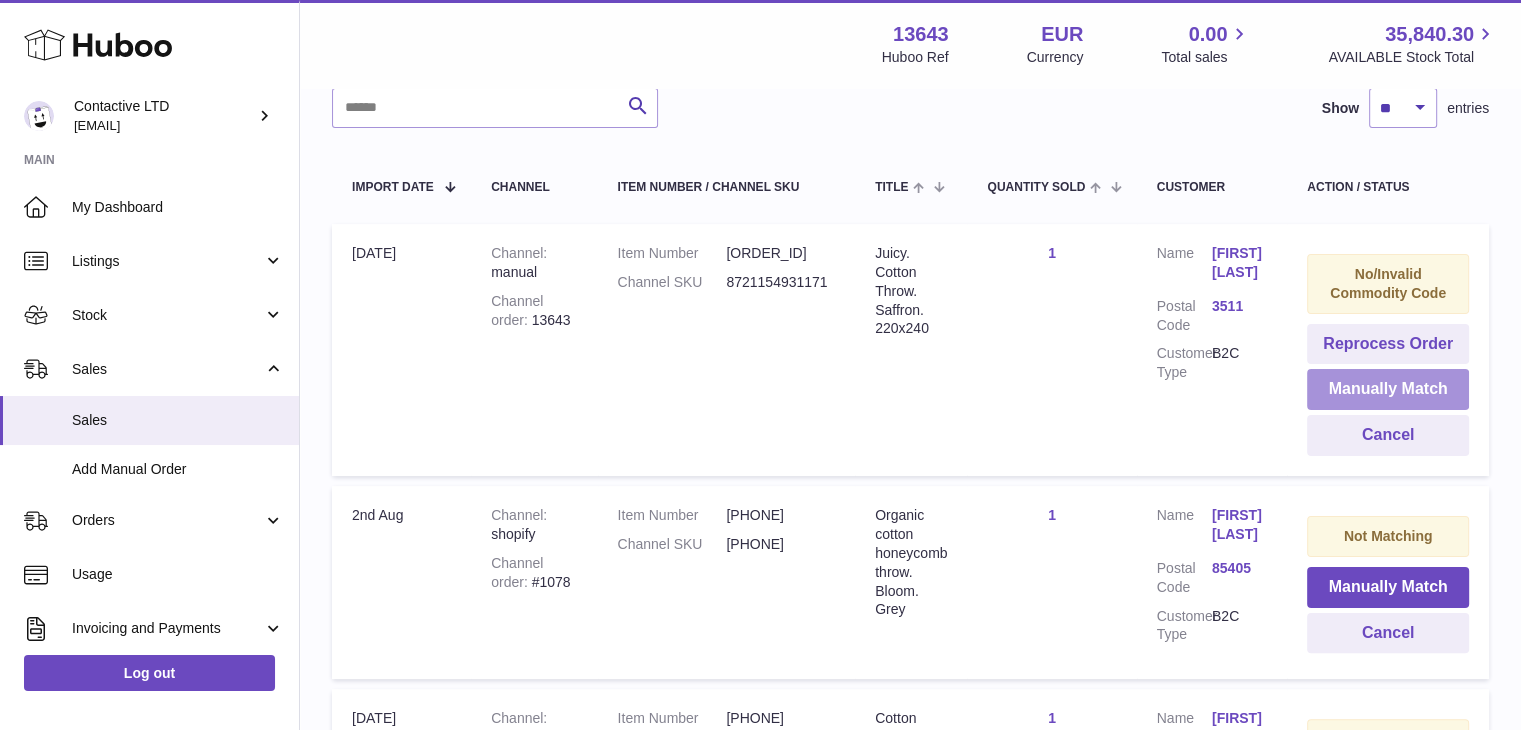 click on "Manually Match" at bounding box center [1388, 389] 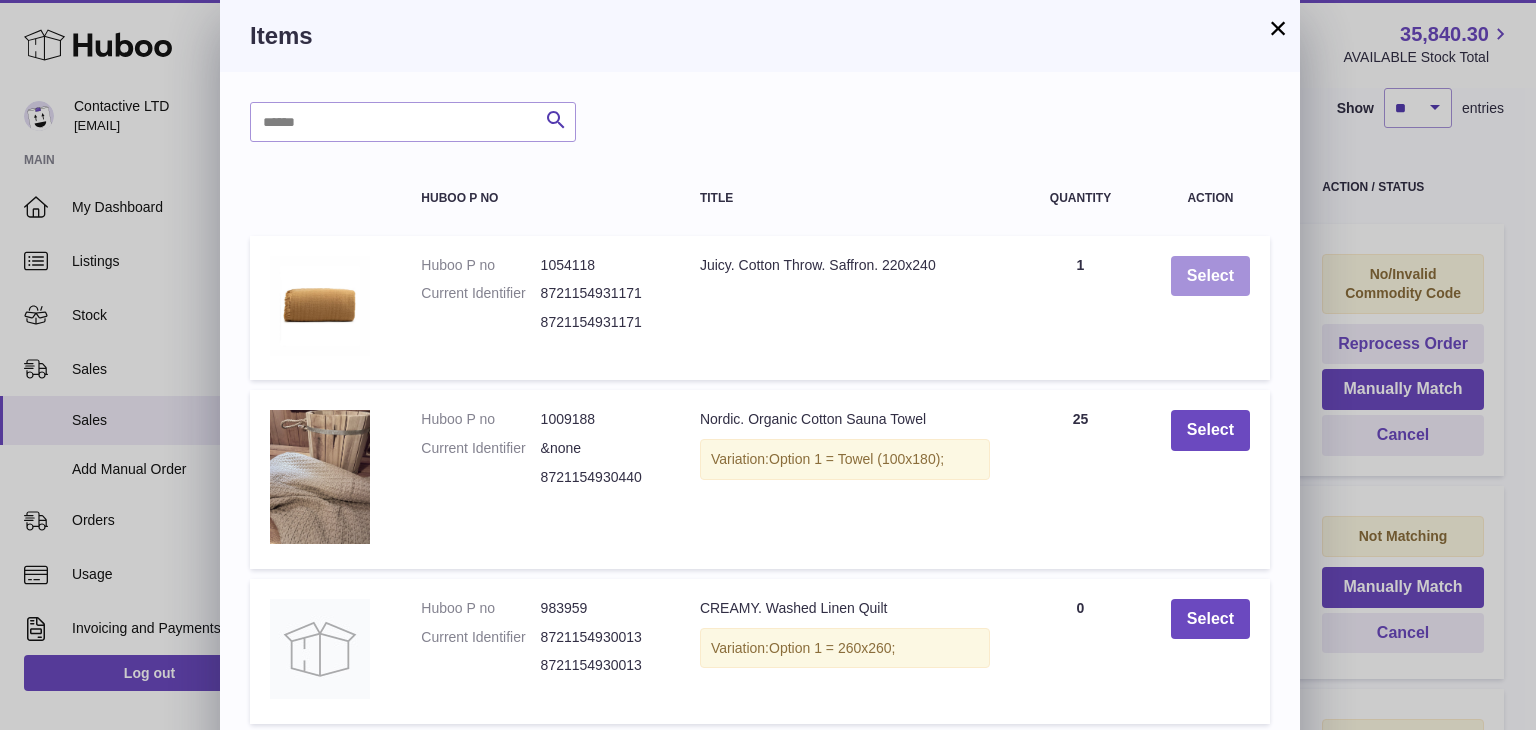 click on "Select" at bounding box center [1210, 276] 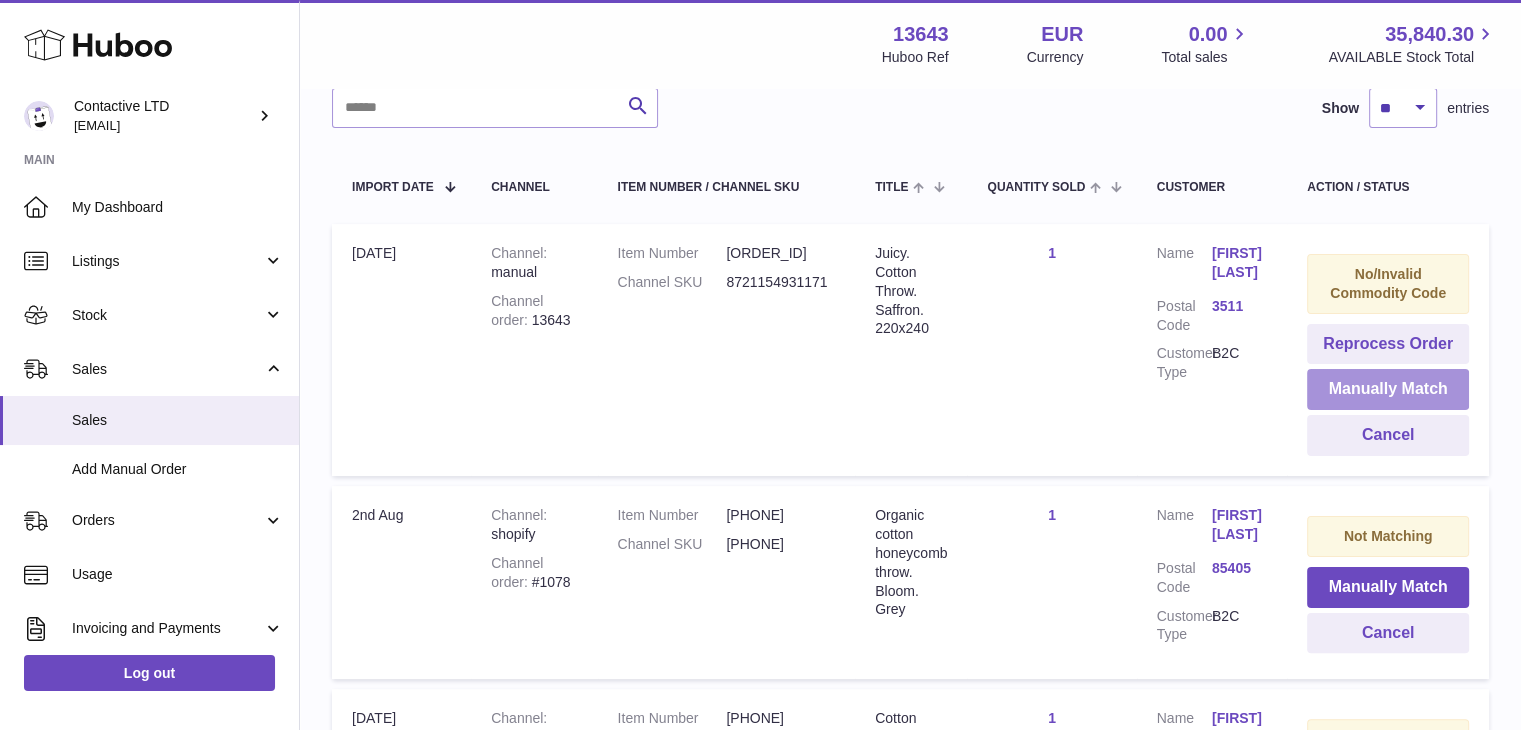 click on "Manually Match" at bounding box center (1388, 389) 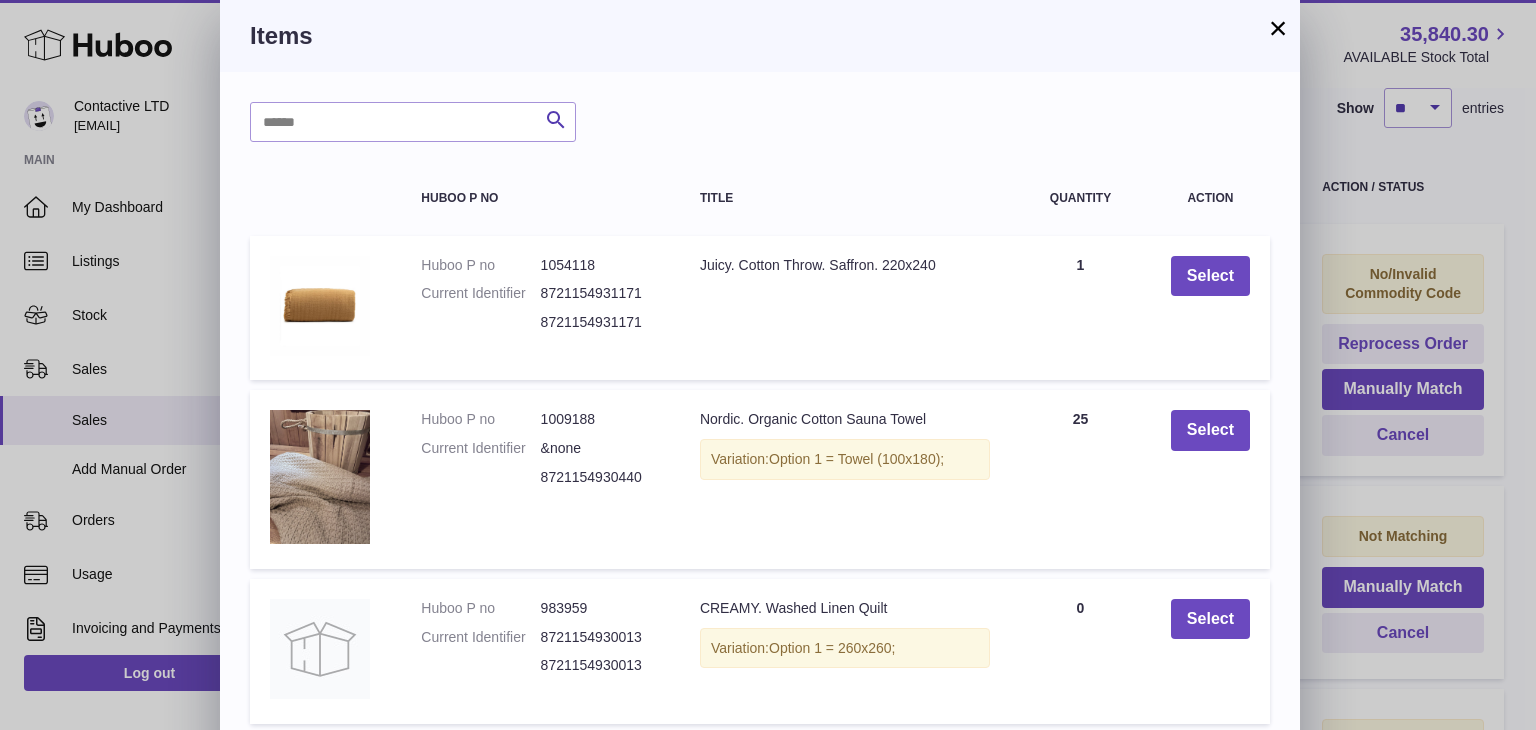 click on "1054118" at bounding box center (600, 265) 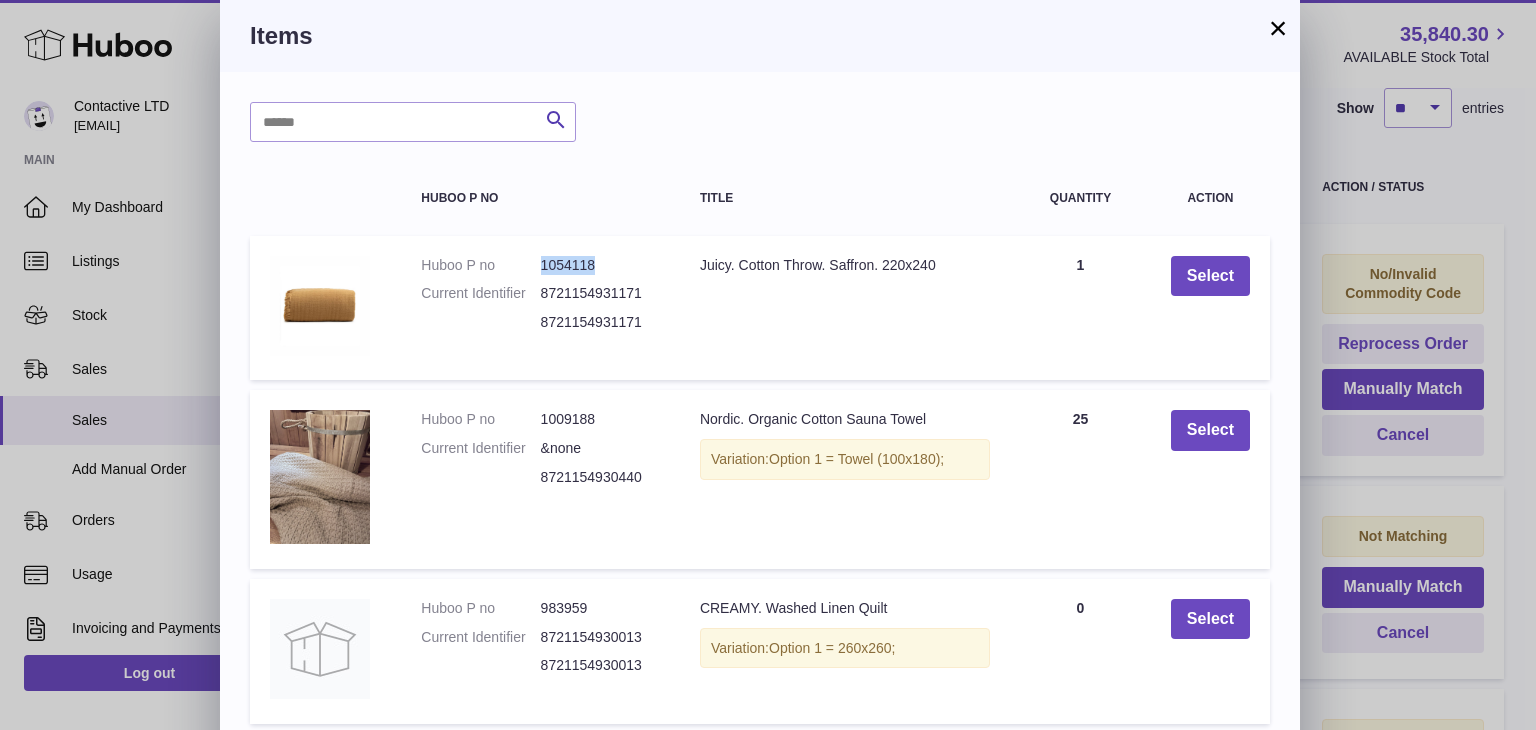 click on "1054118" at bounding box center (600, 265) 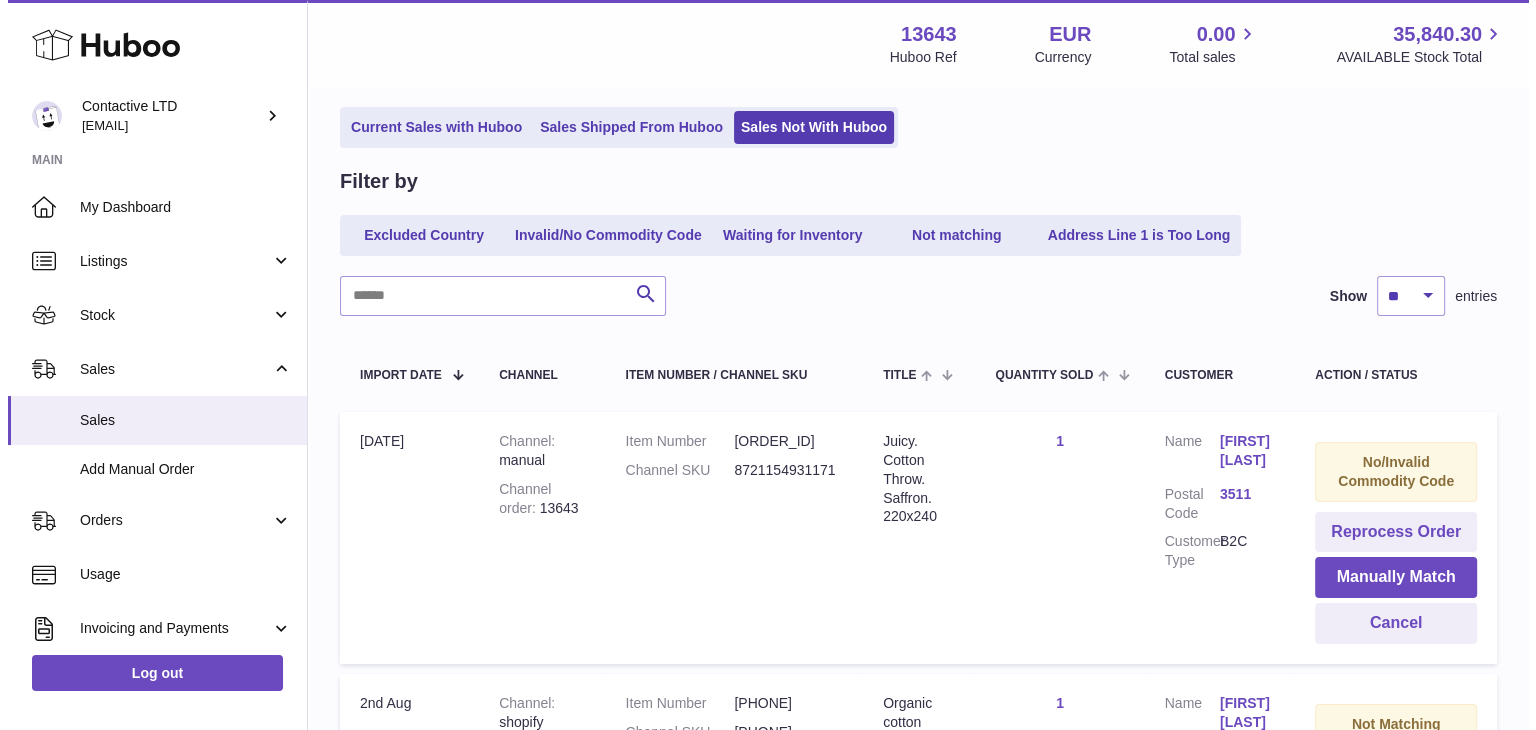 scroll, scrollTop: 110, scrollLeft: 0, axis: vertical 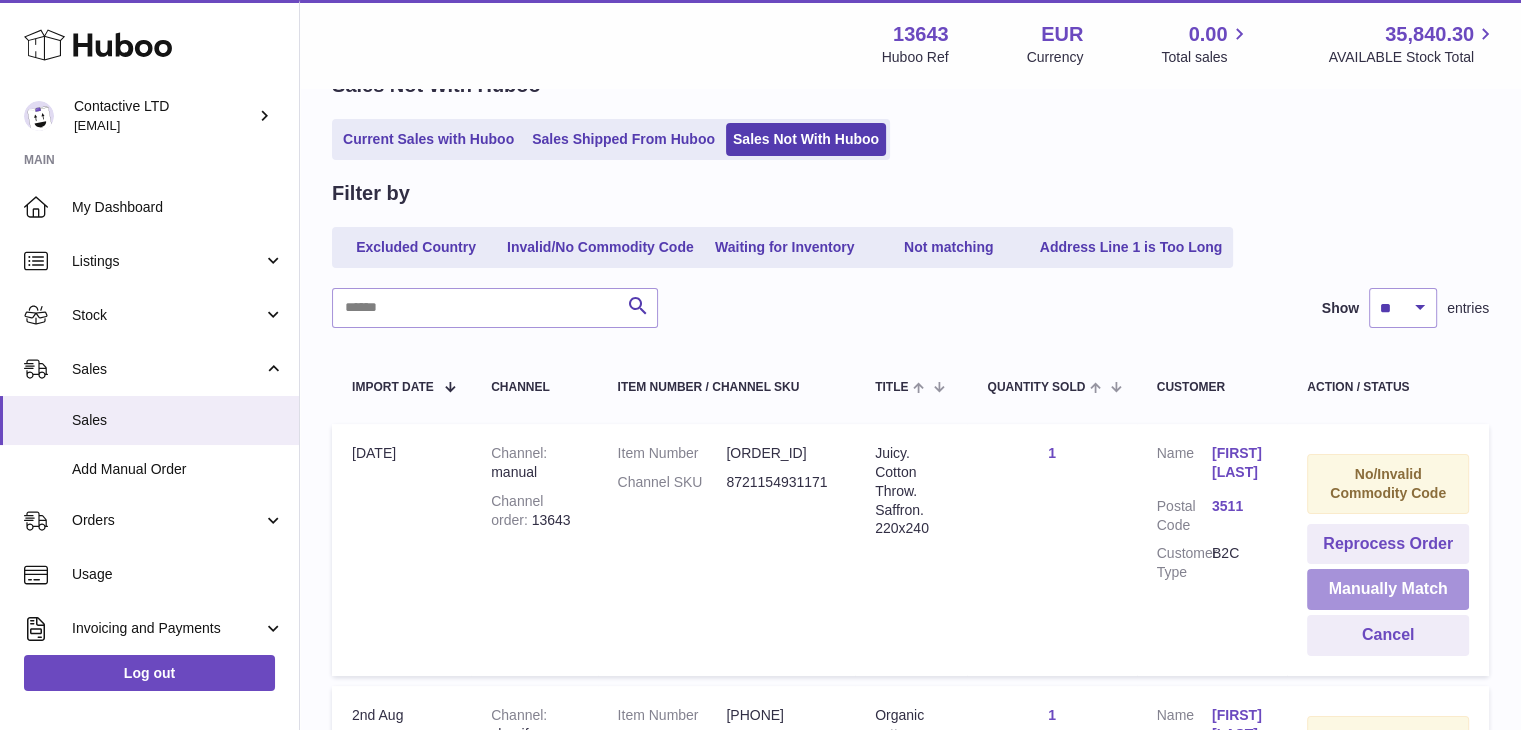 click on "Manually Match" at bounding box center (1388, 589) 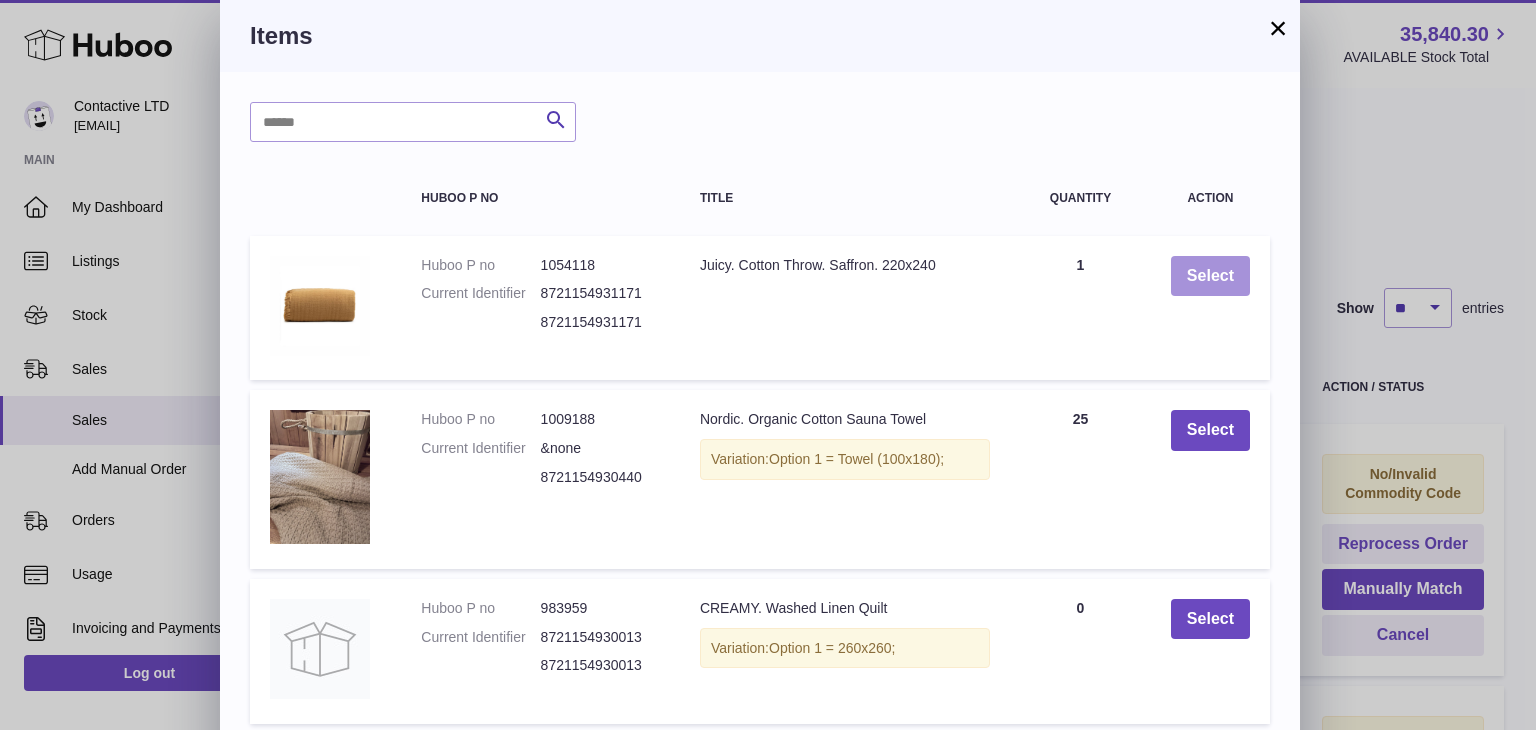 click on "Select" at bounding box center [1210, 276] 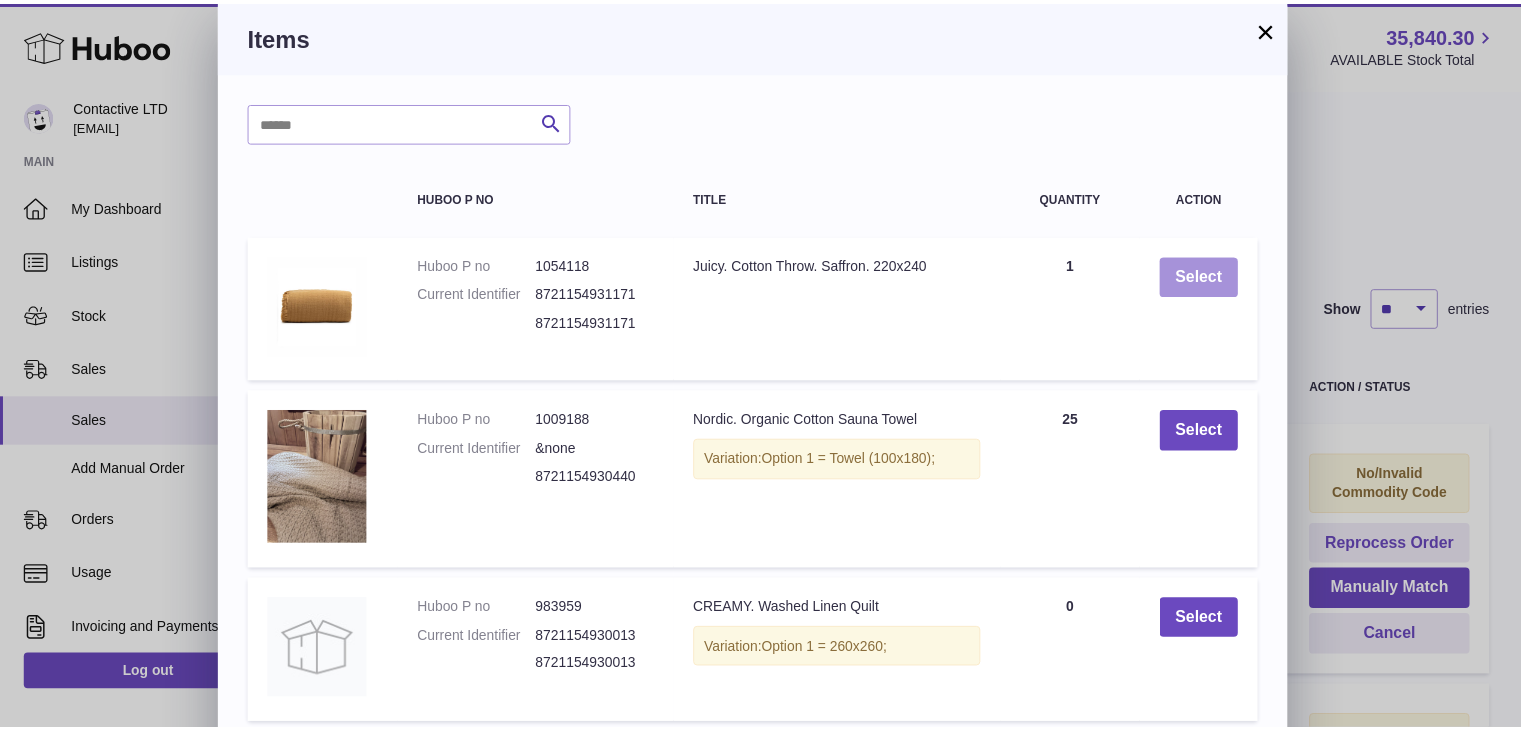 scroll, scrollTop: 0, scrollLeft: 0, axis: both 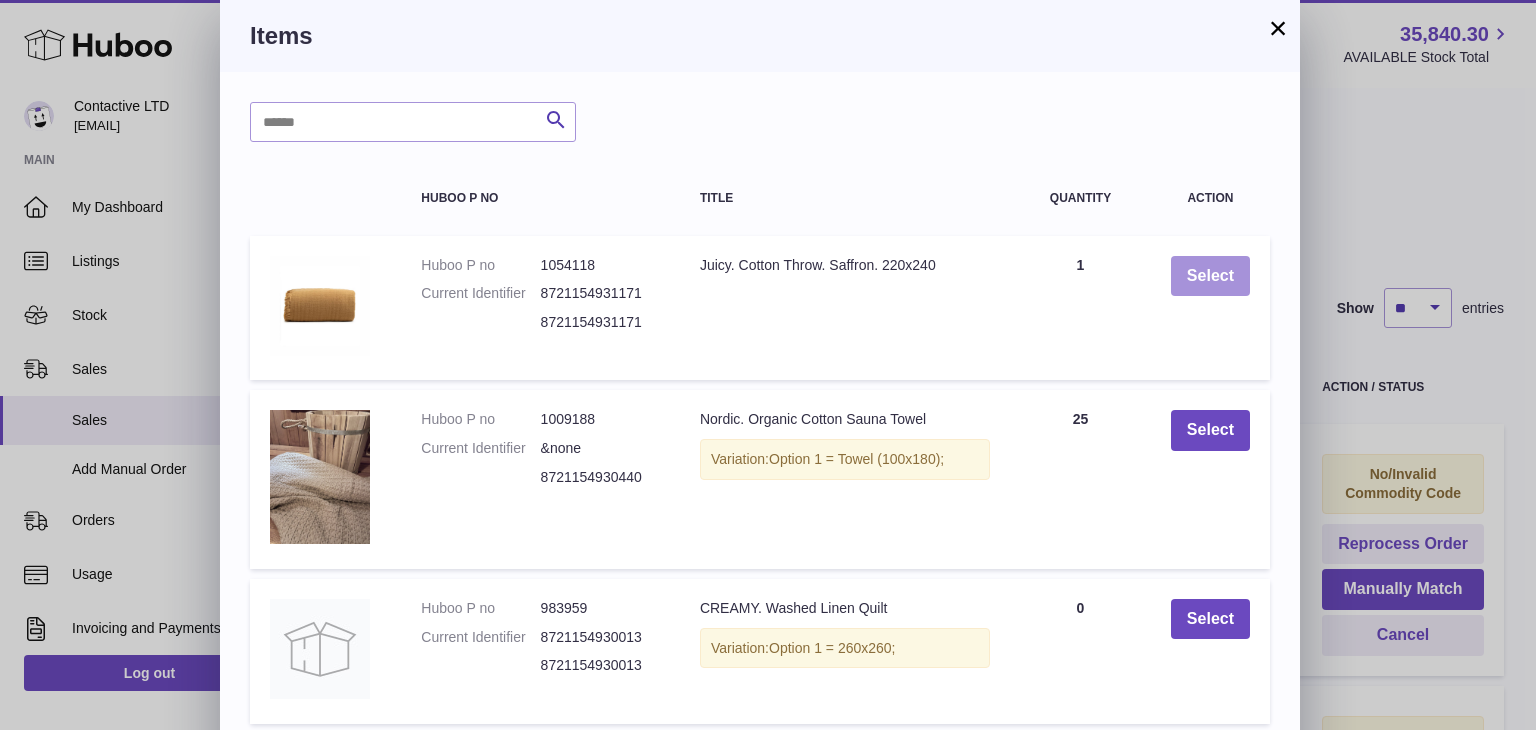 click on "Select" at bounding box center [1210, 276] 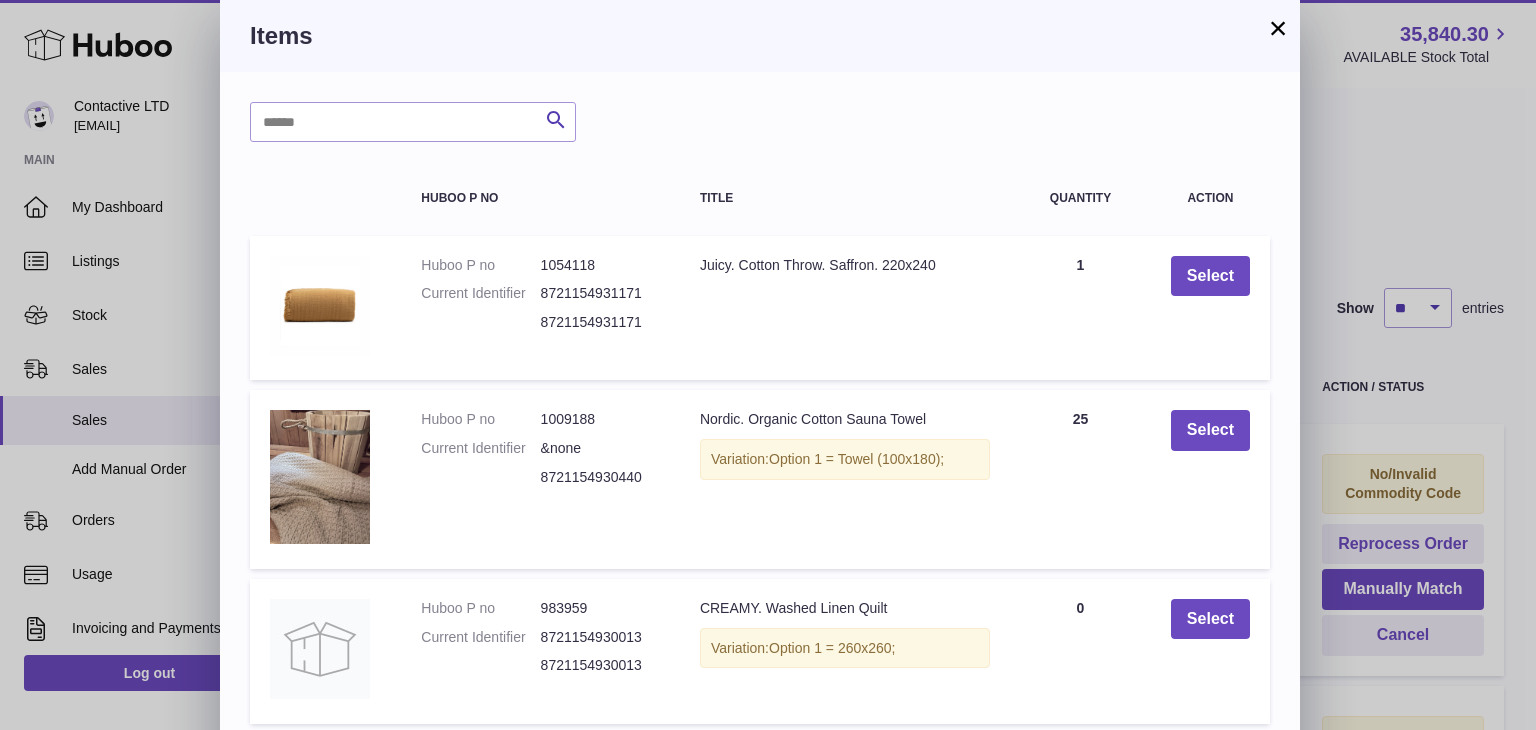 click on "×" at bounding box center (1278, 28) 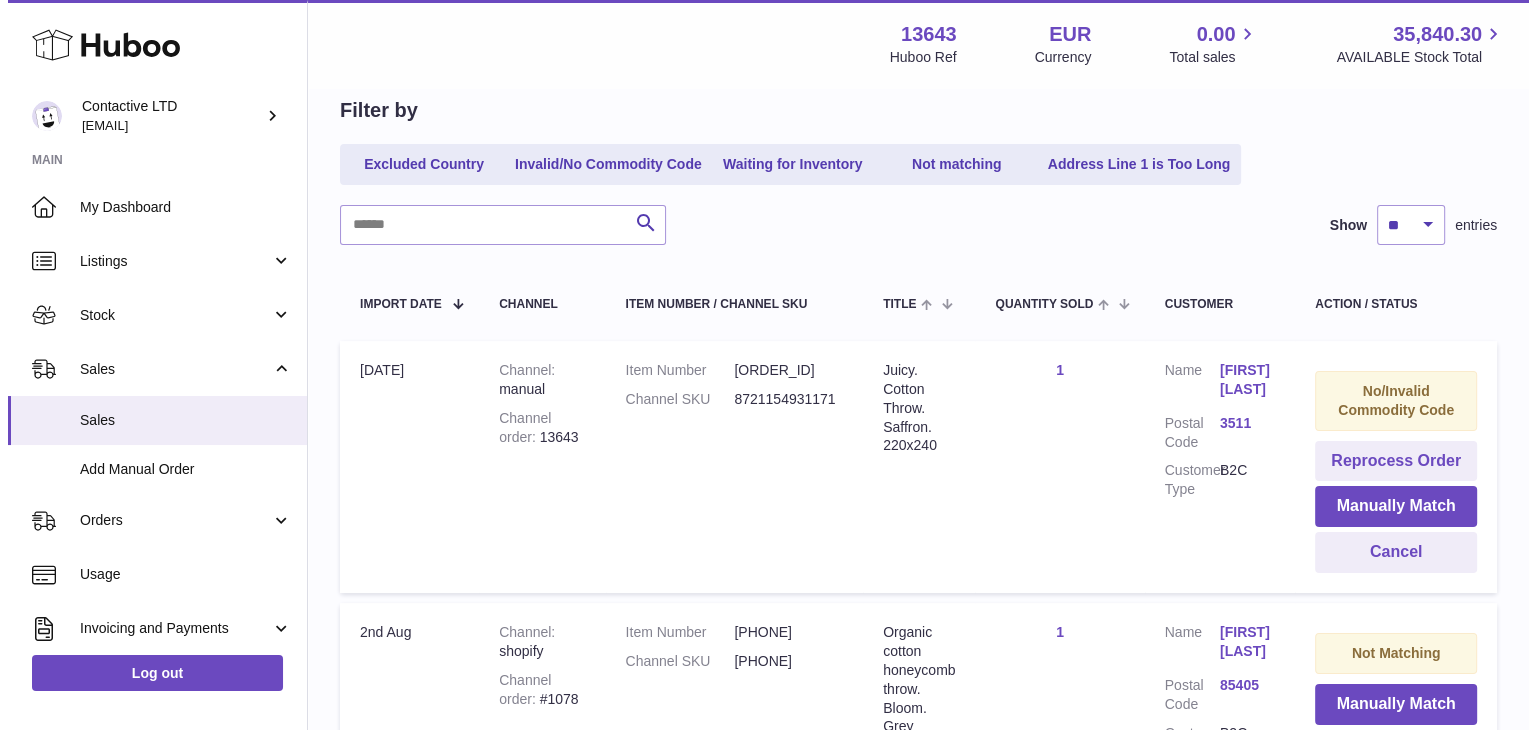 scroll, scrollTop: 310, scrollLeft: 0, axis: vertical 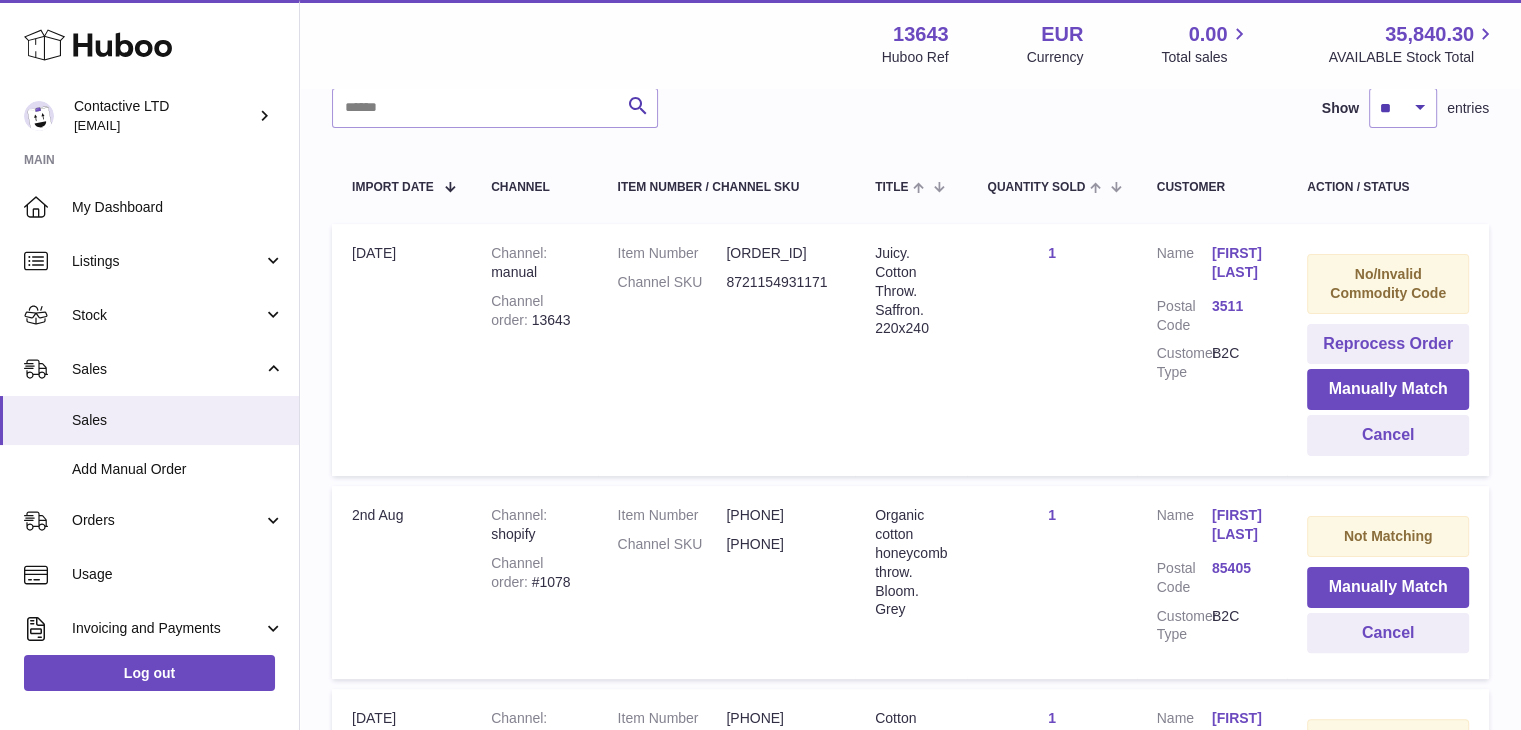 click on "No/Invalid Commodity Code" at bounding box center (1388, 283) 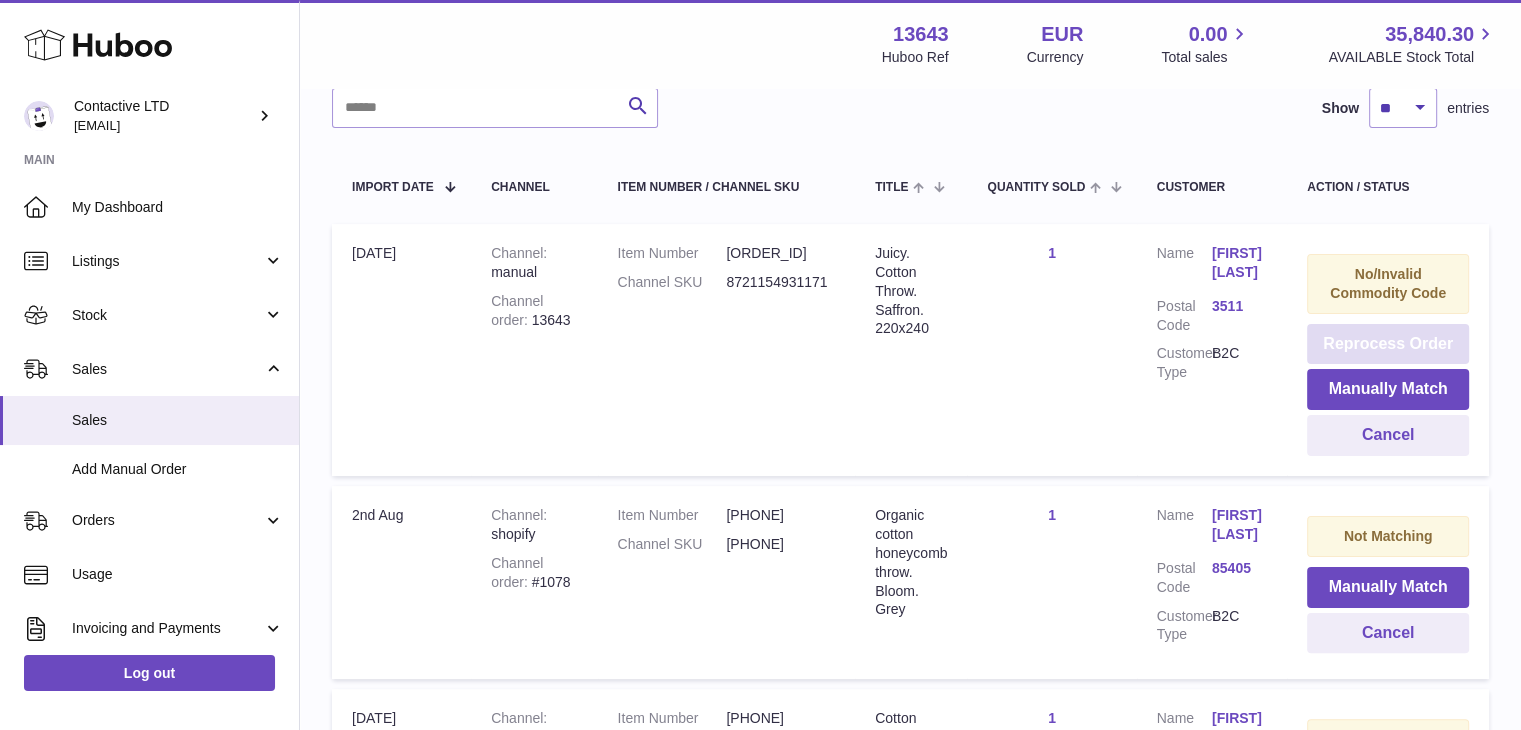 click on "Reprocess Order" at bounding box center [1388, 344] 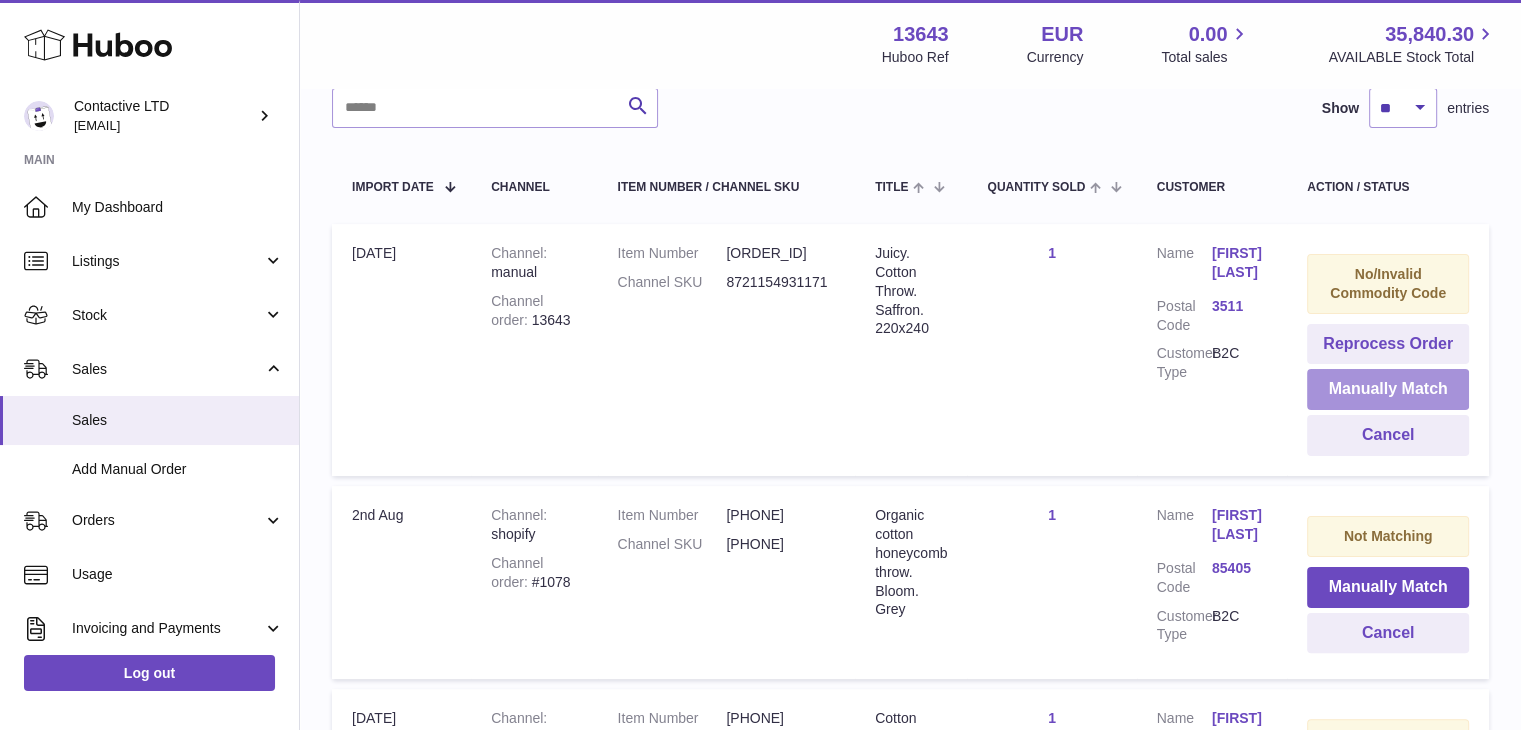 click on "Manually Match" at bounding box center (1388, 389) 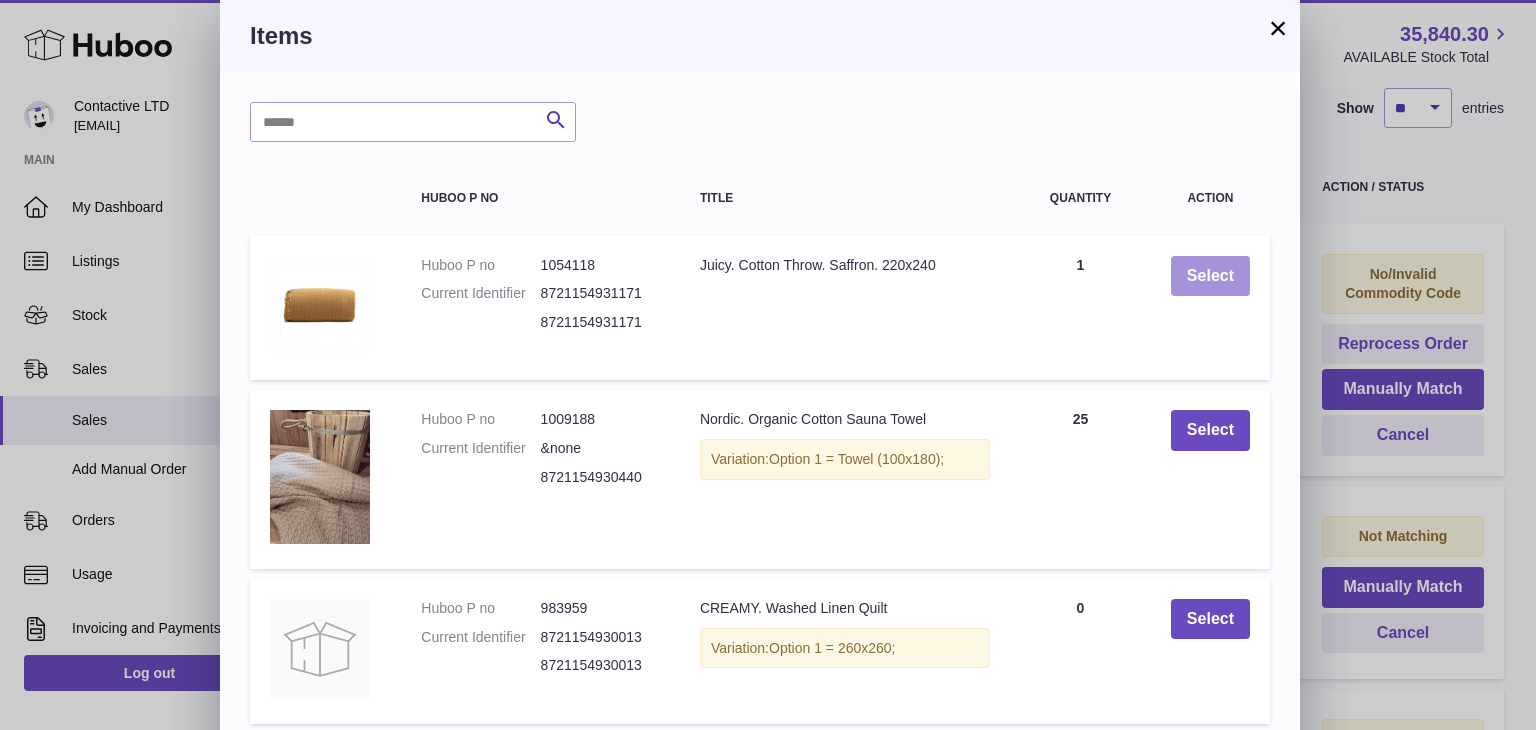 click on "Select" at bounding box center (1210, 276) 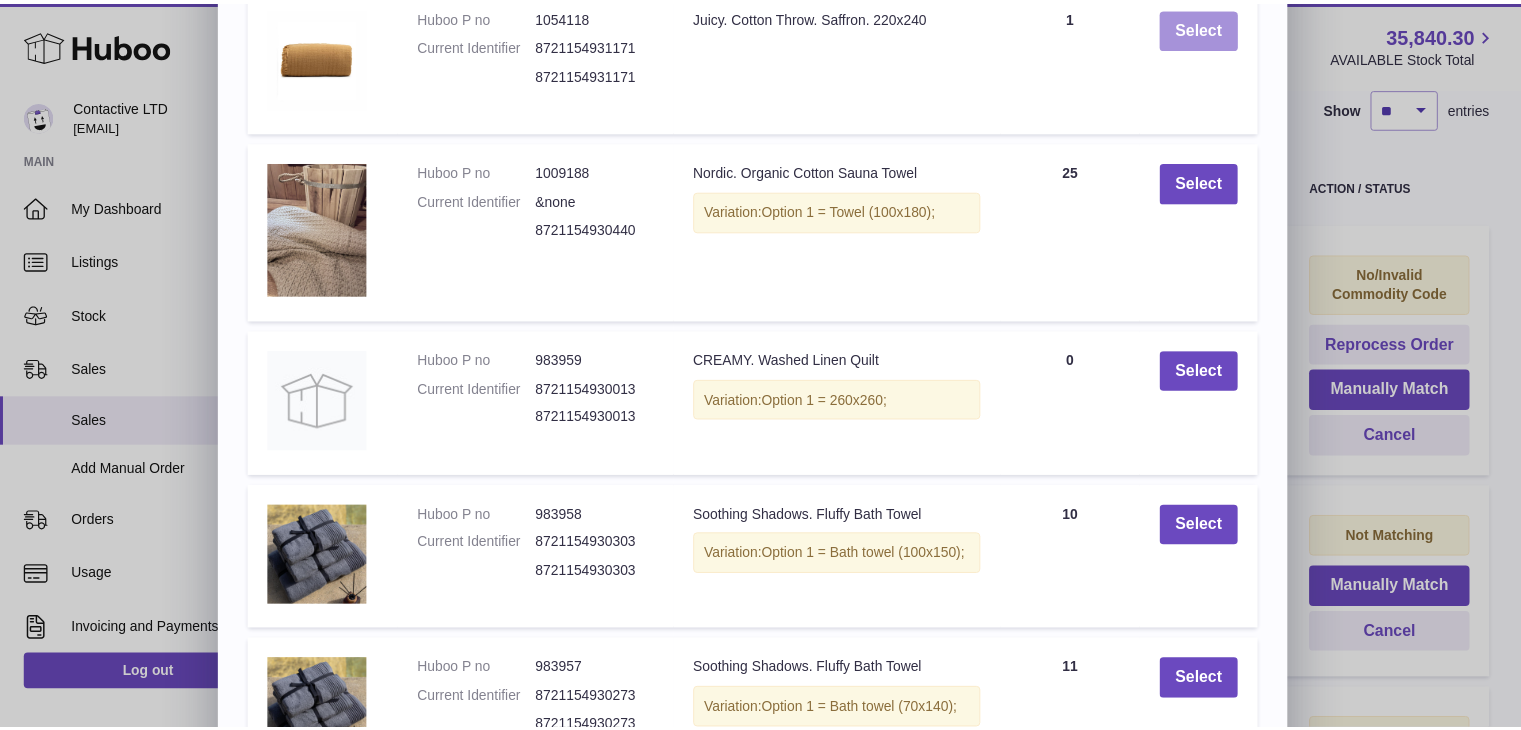 scroll, scrollTop: 443, scrollLeft: 0, axis: vertical 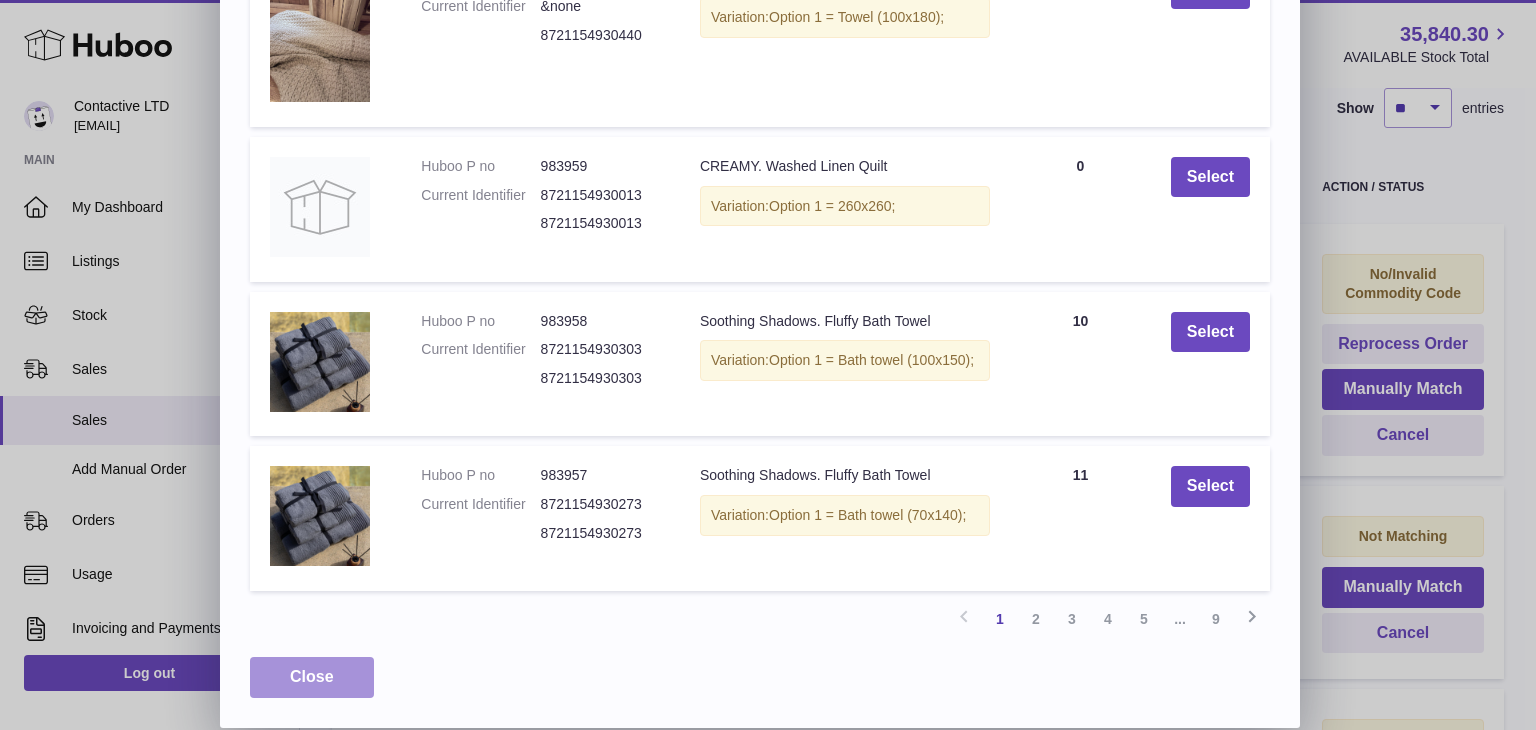 click on "Close" at bounding box center [312, 676] 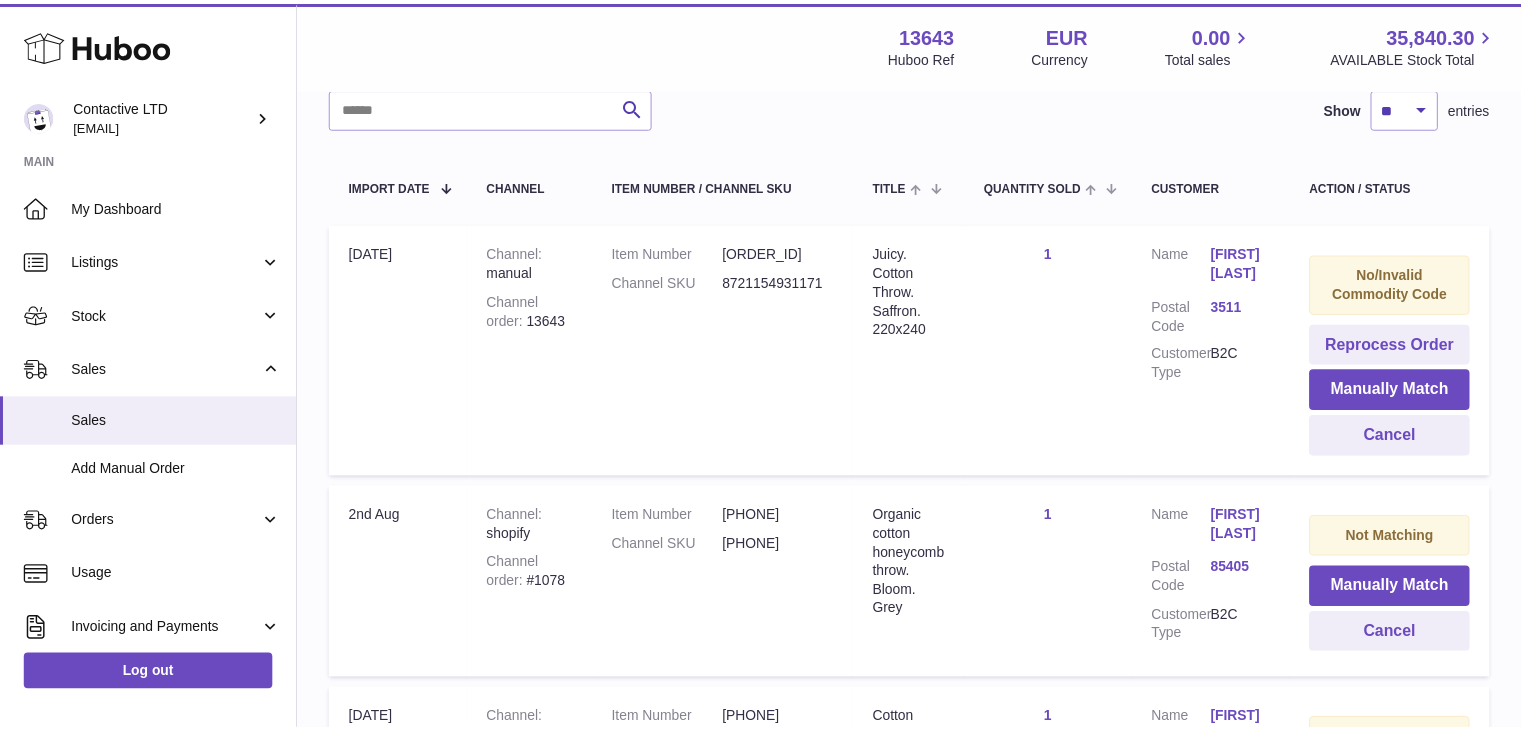 scroll, scrollTop: 0, scrollLeft: 0, axis: both 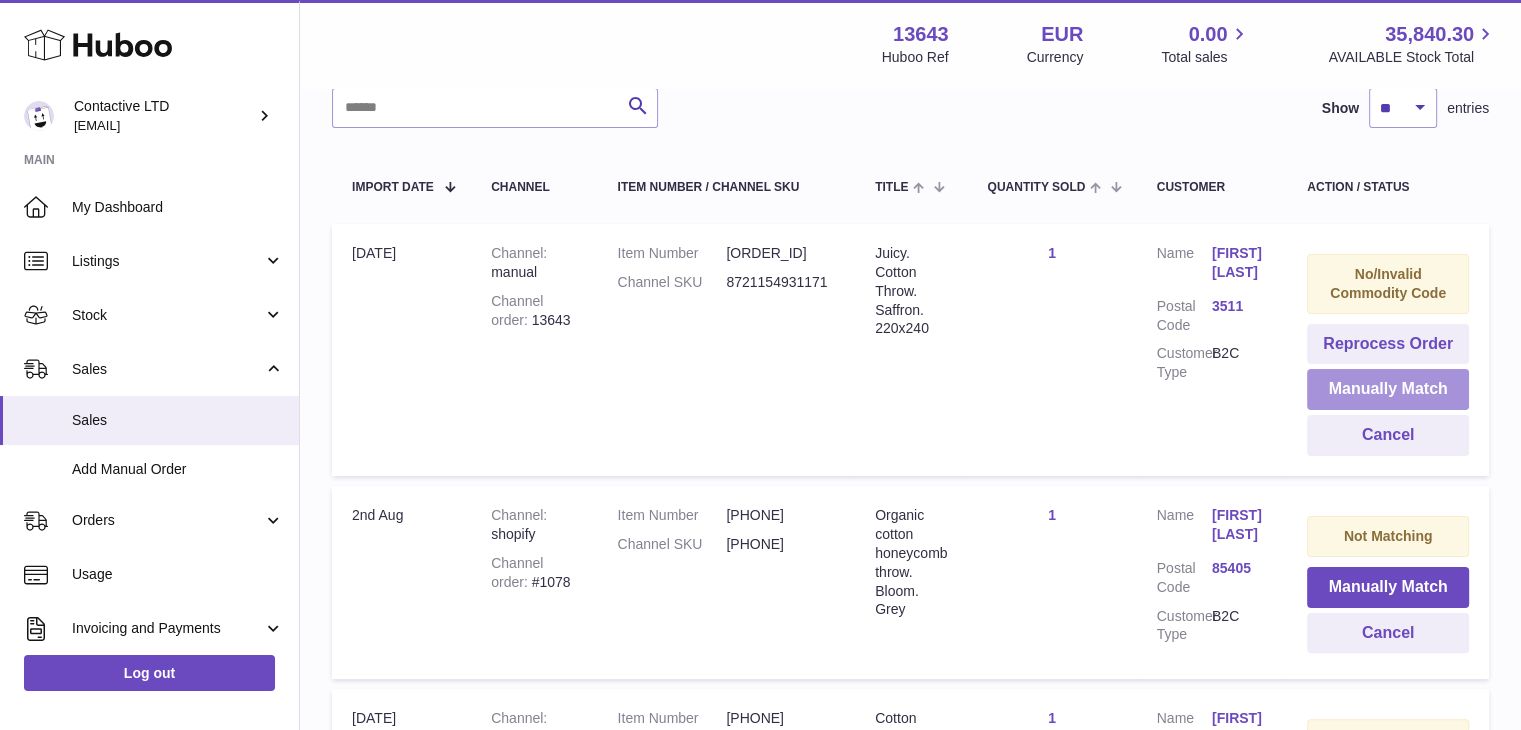 click on "Manually Match" at bounding box center [1388, 389] 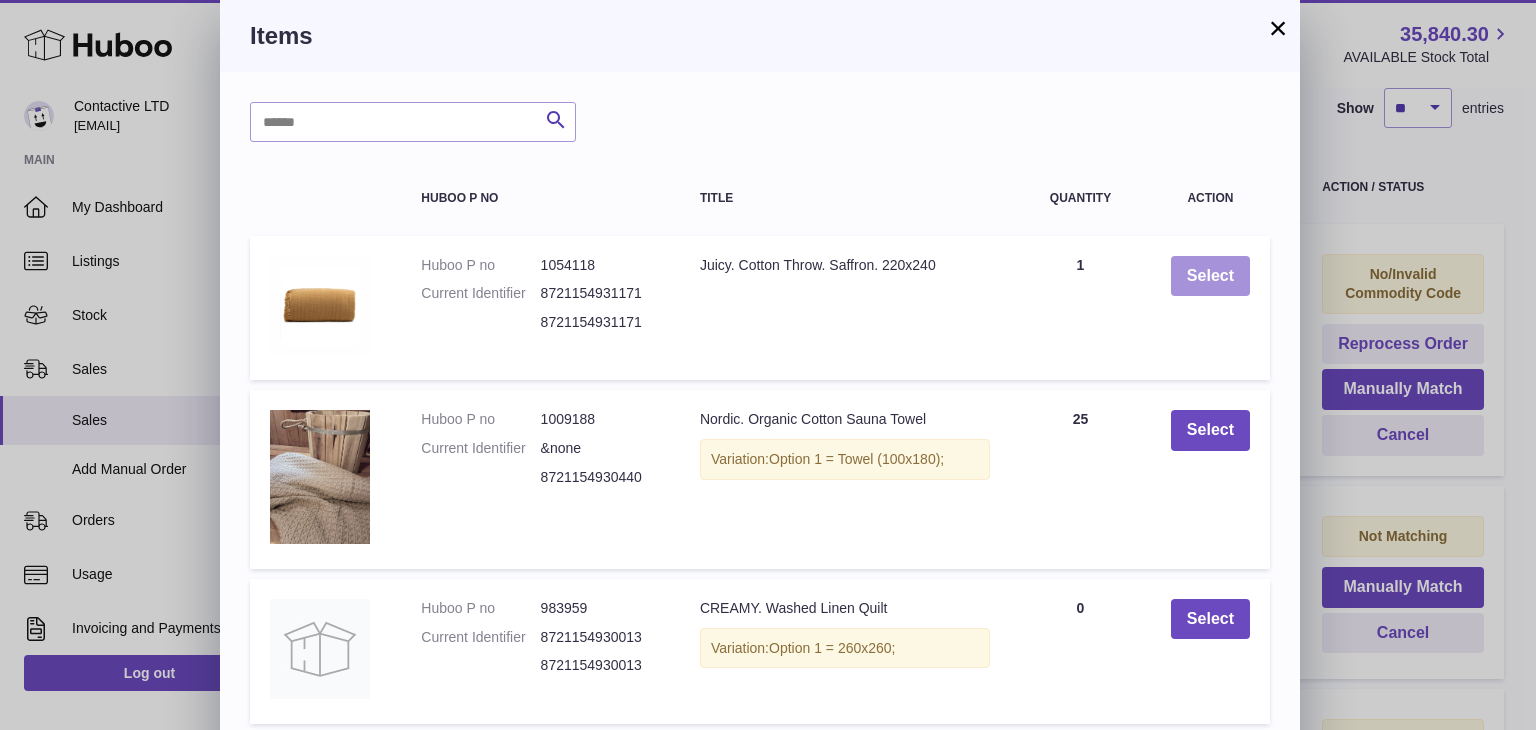 click on "Select" at bounding box center [1210, 276] 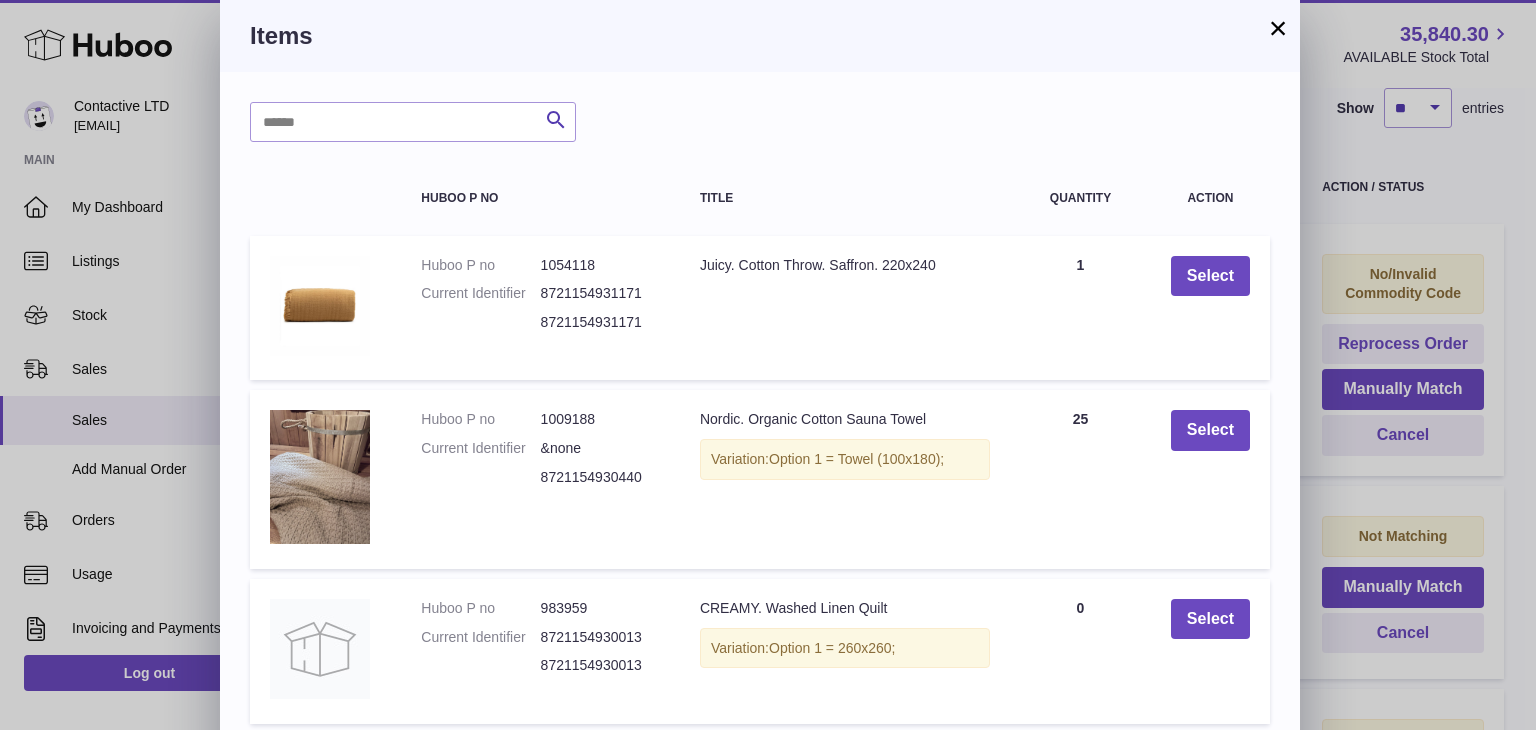 click on "×" at bounding box center [1278, 28] 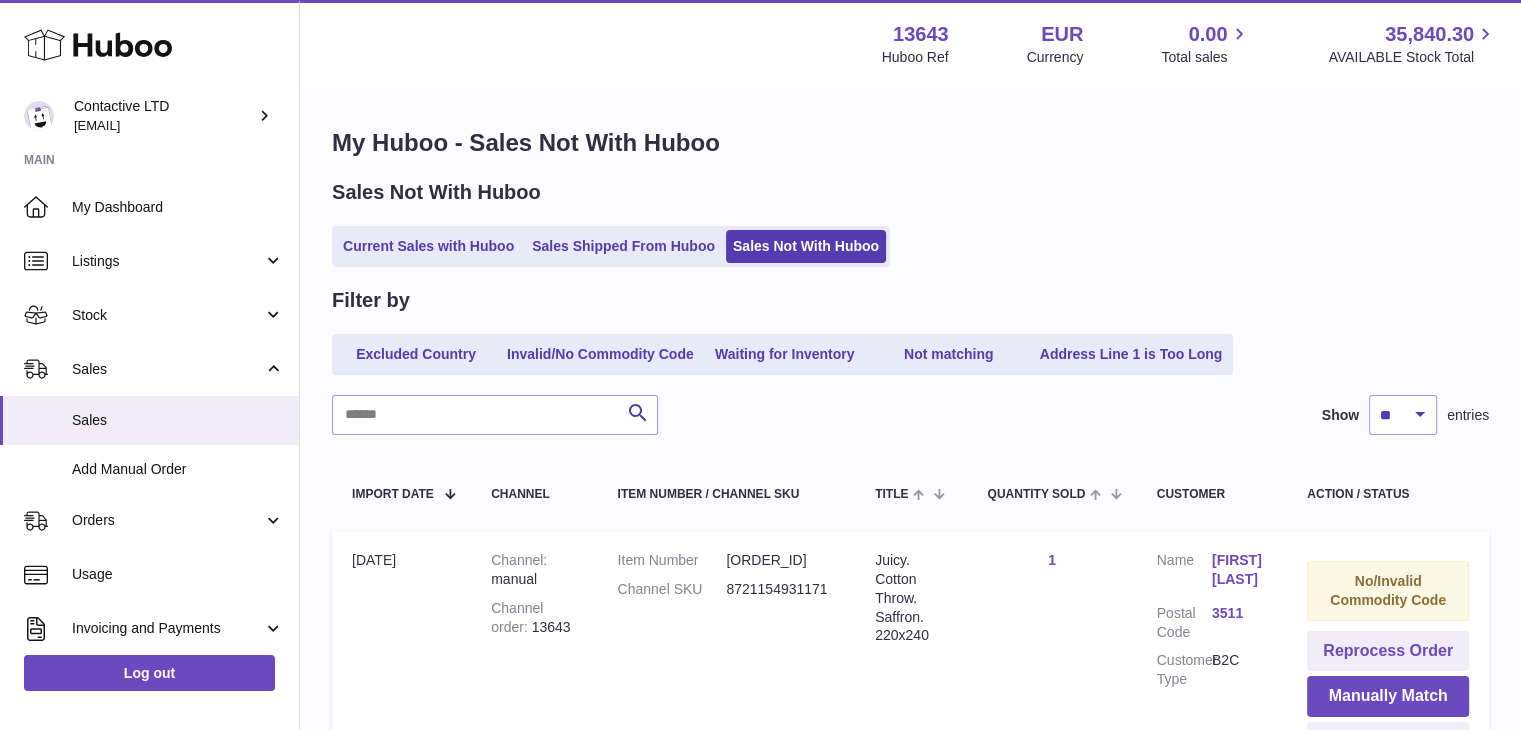 scroll, scrollTop: 0, scrollLeft: 0, axis: both 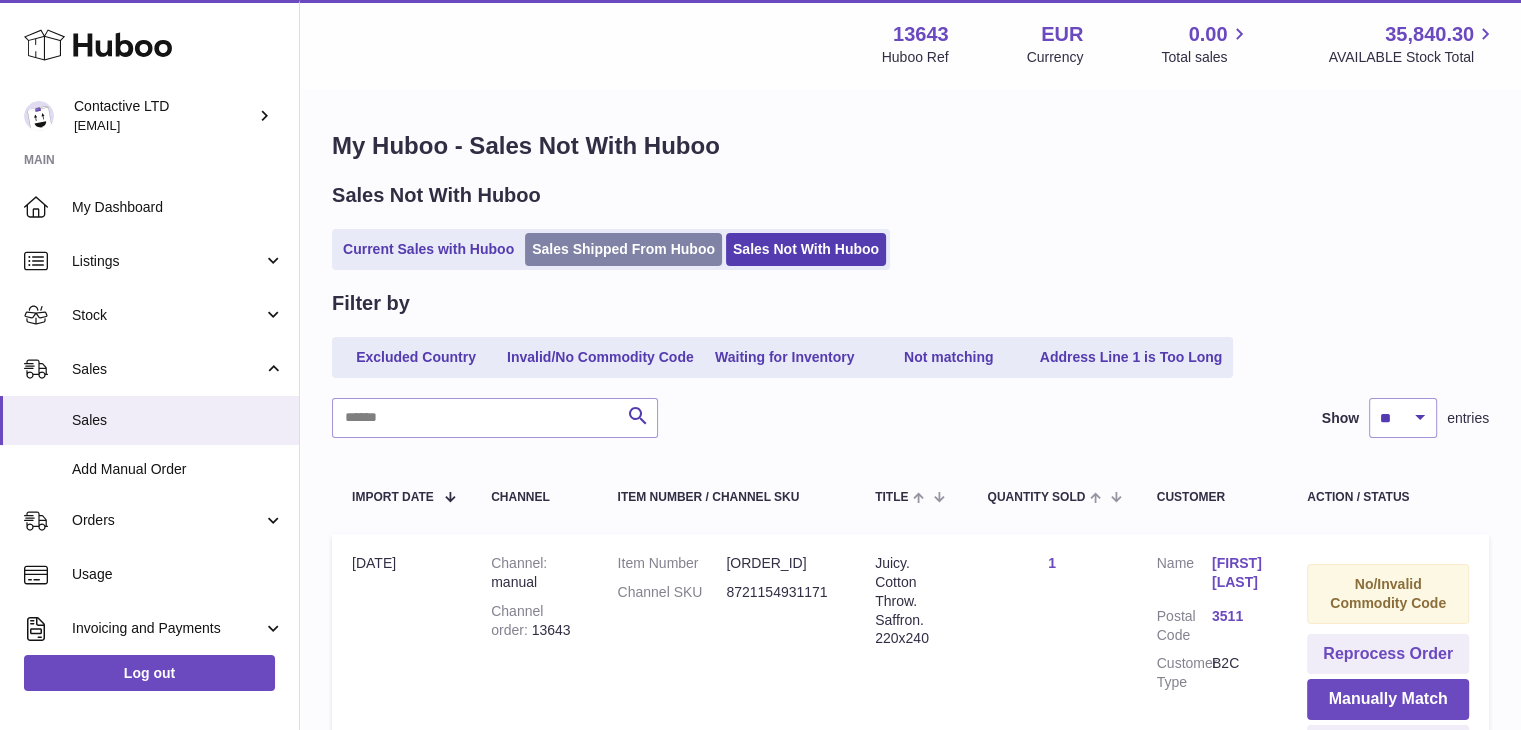 click on "Sales Shipped From Huboo" at bounding box center [623, 249] 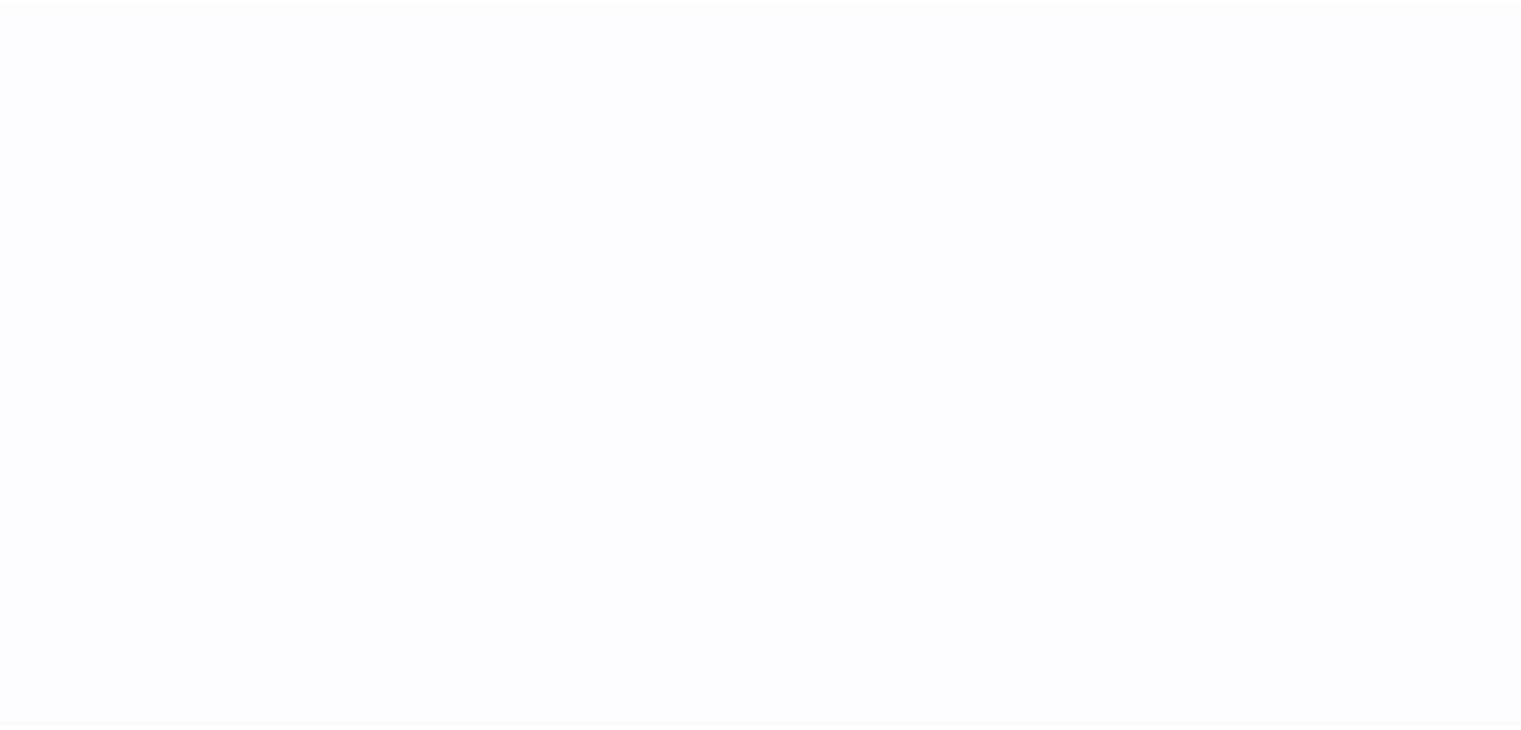 scroll, scrollTop: 0, scrollLeft: 0, axis: both 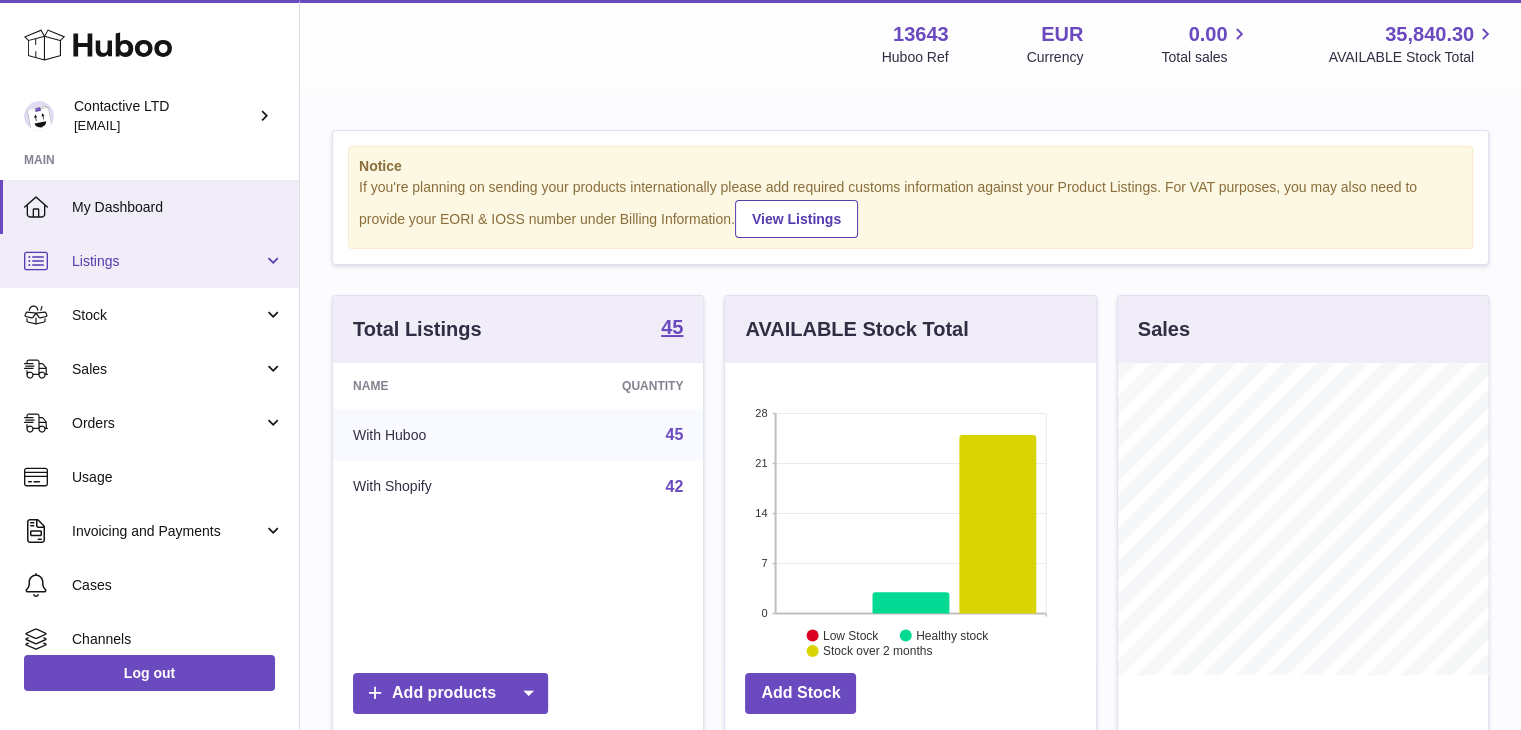 click on "Listings" at bounding box center (167, 261) 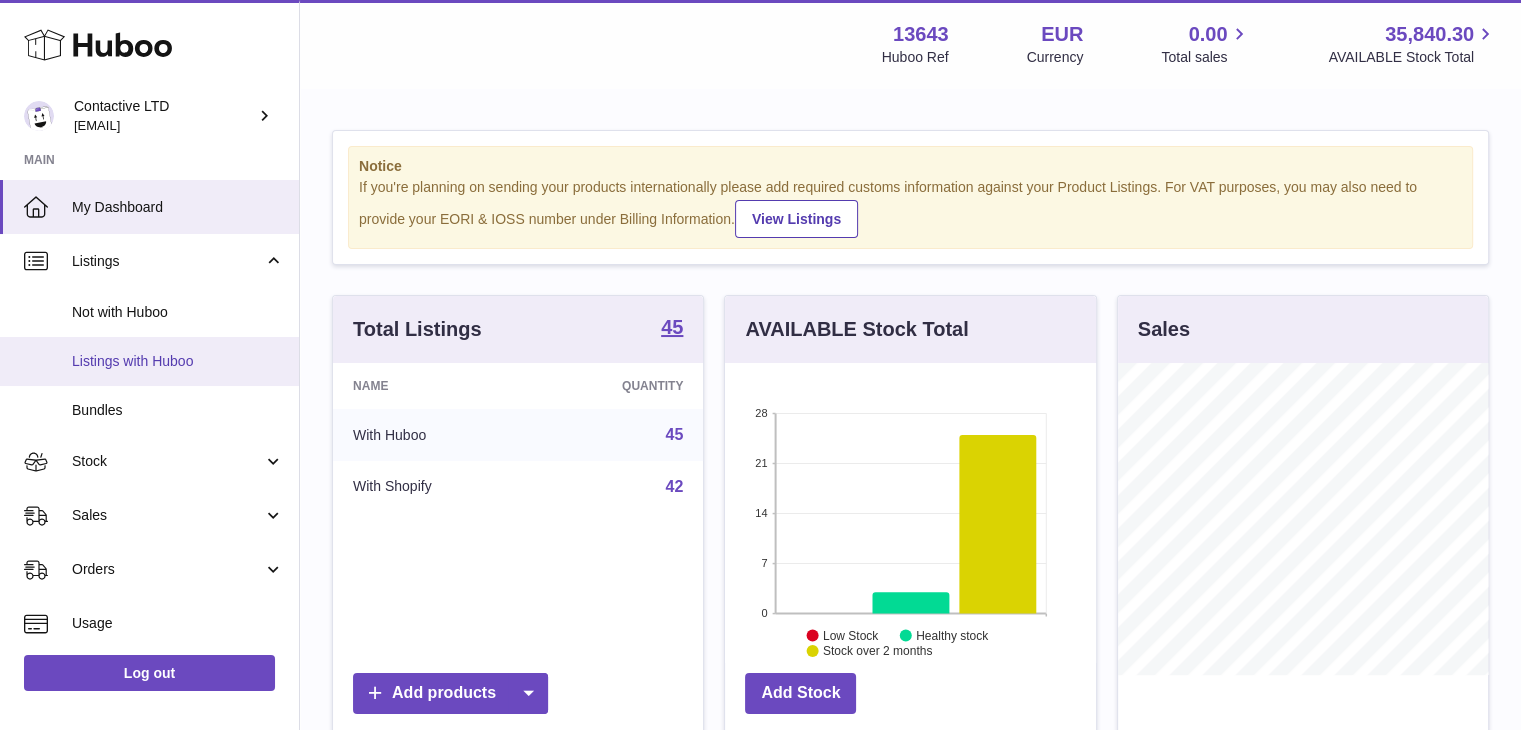 click on "Listings with Huboo" at bounding box center (178, 361) 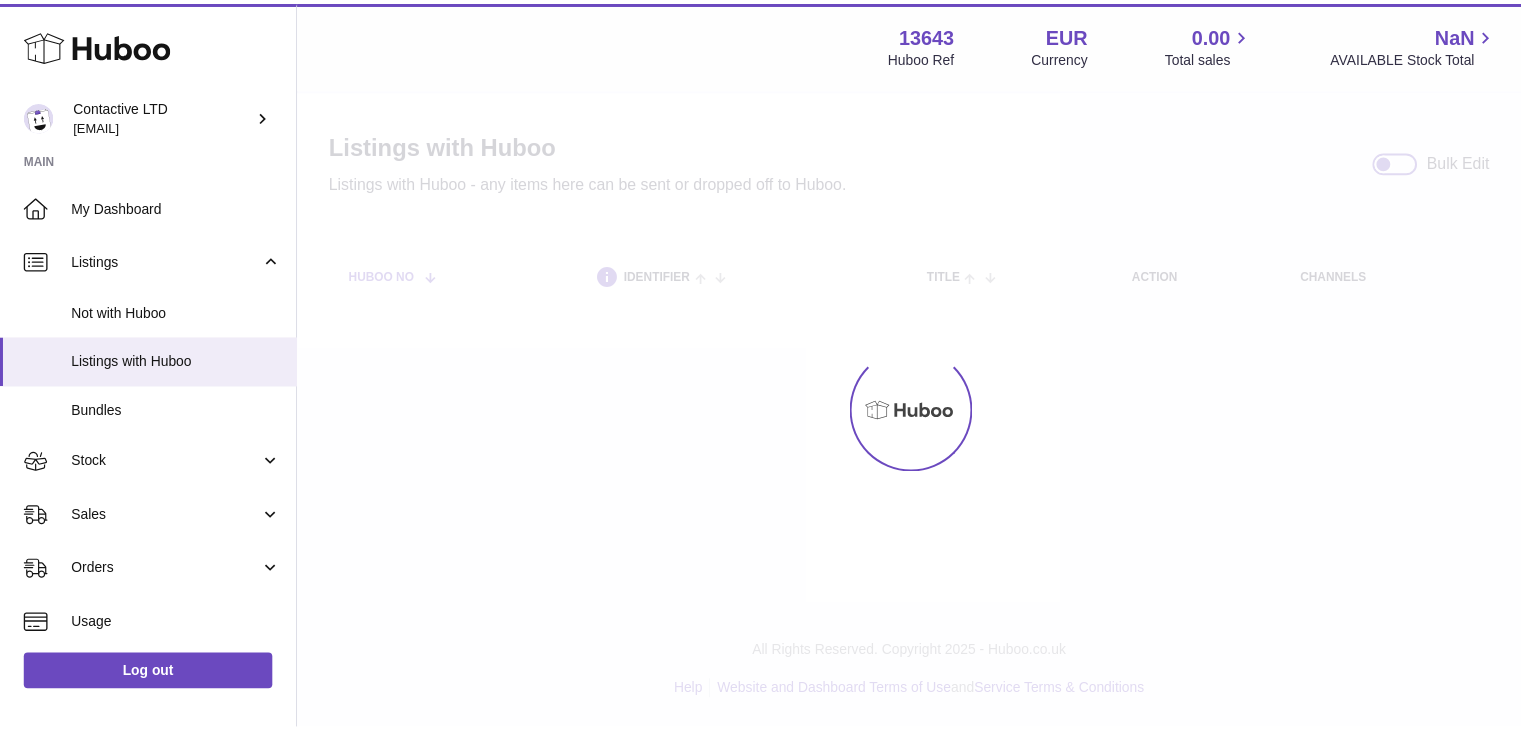 scroll, scrollTop: 0, scrollLeft: 0, axis: both 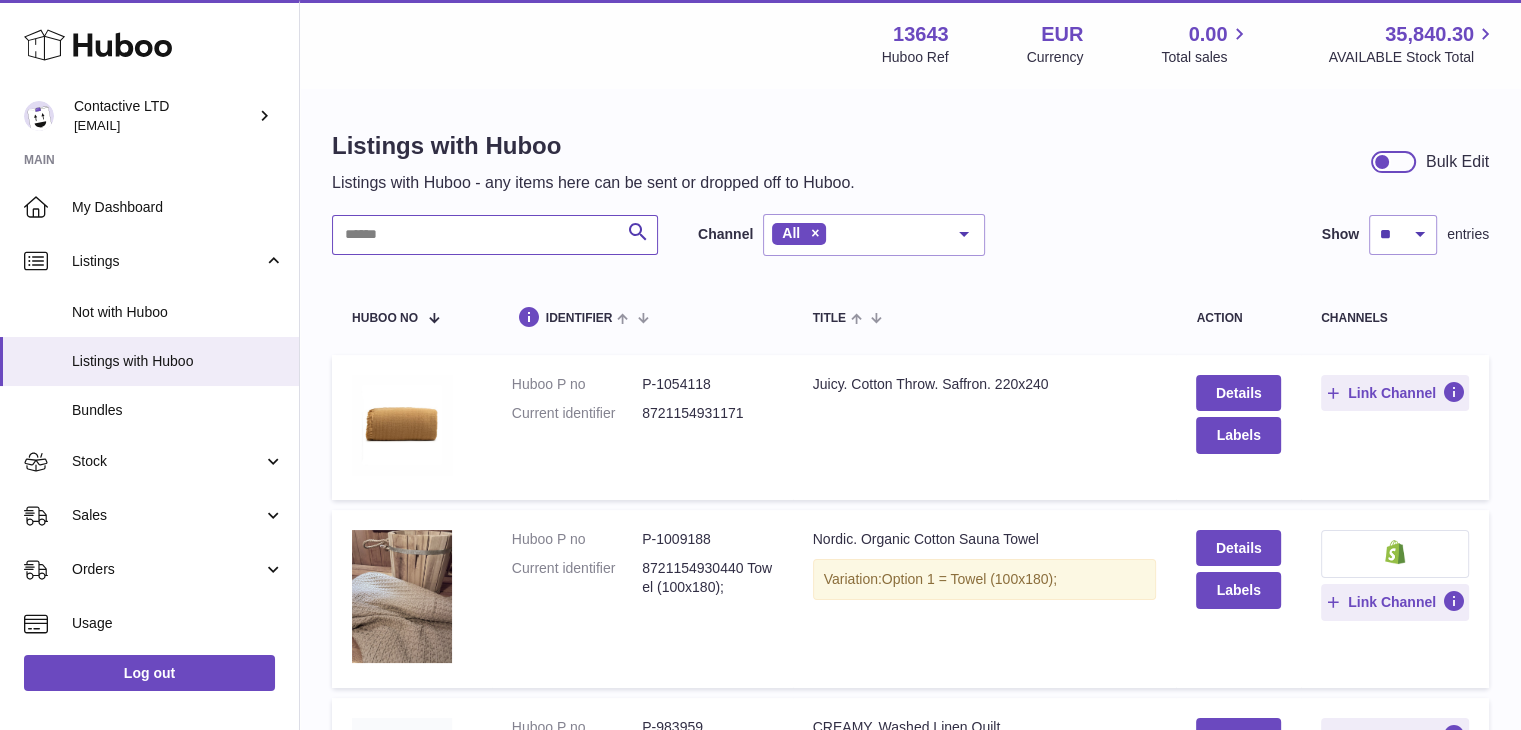 click at bounding box center (495, 235) 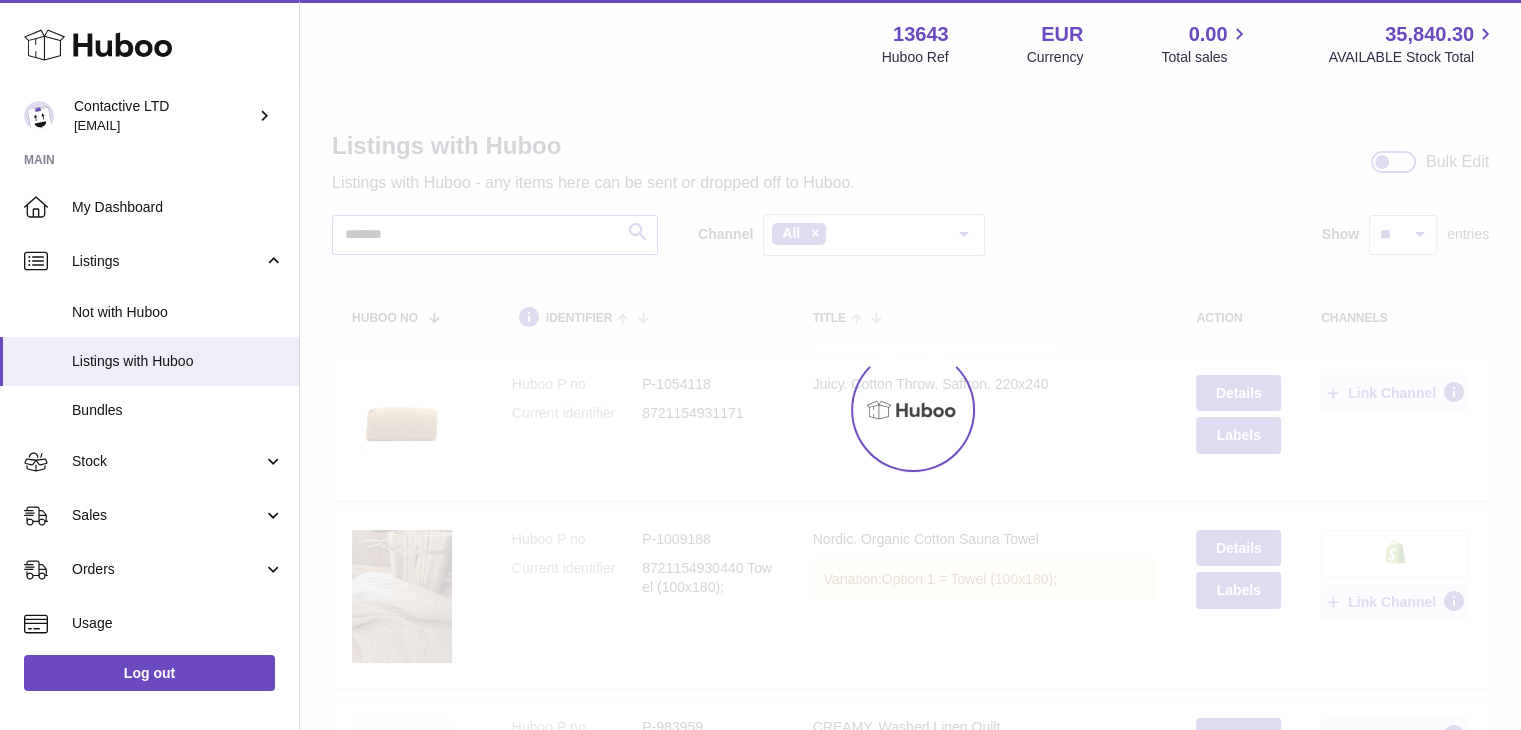 type on "*******" 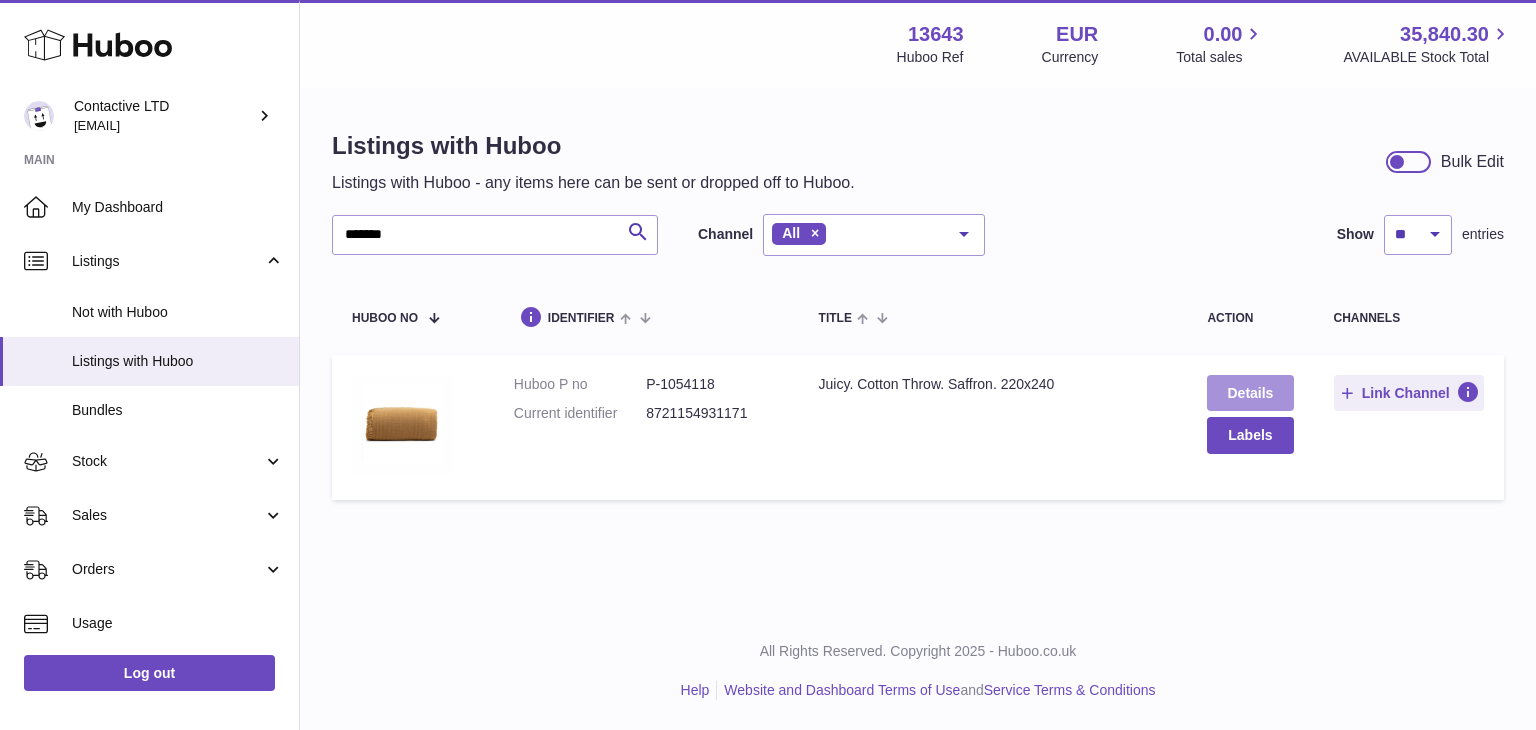 click on "Details" at bounding box center [1250, 393] 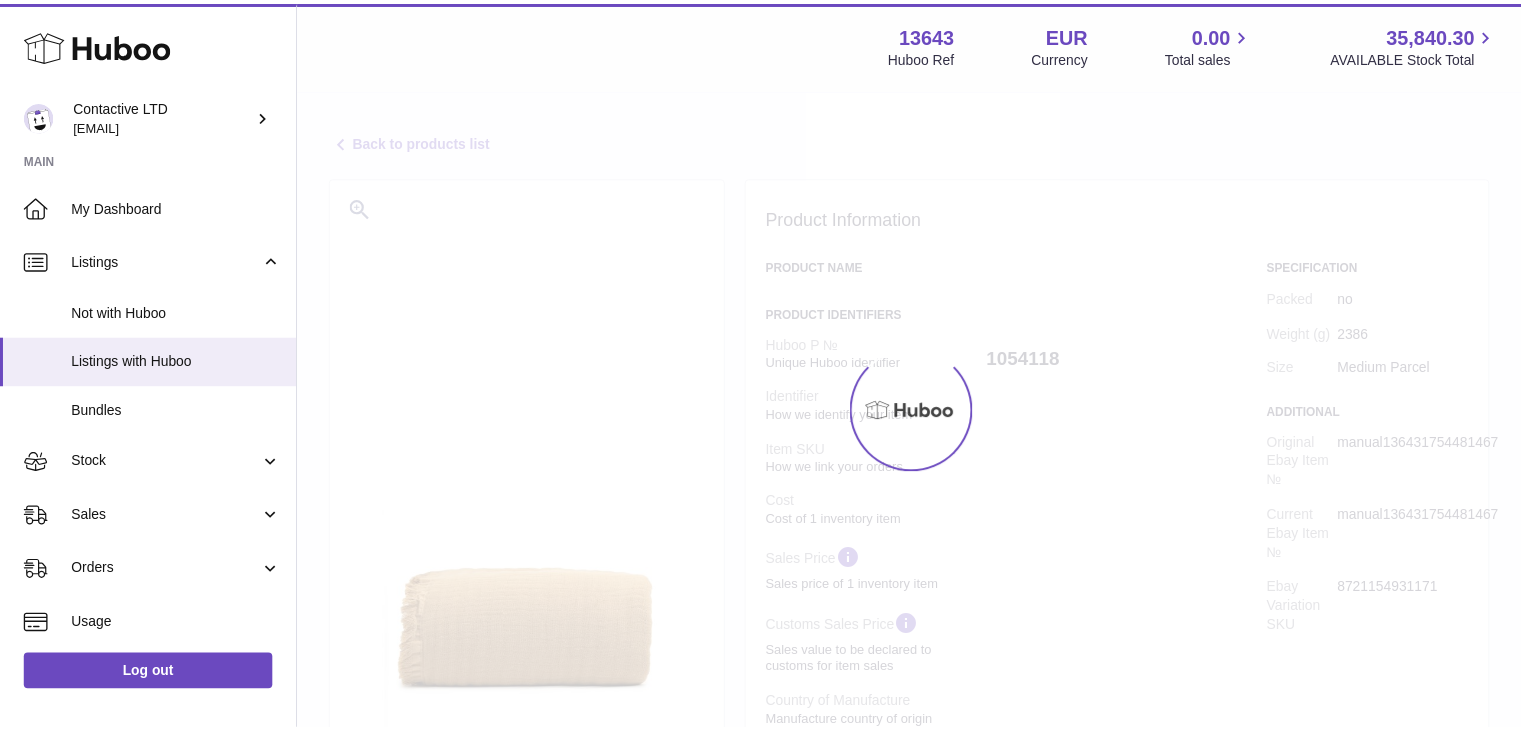 scroll, scrollTop: 0, scrollLeft: 0, axis: both 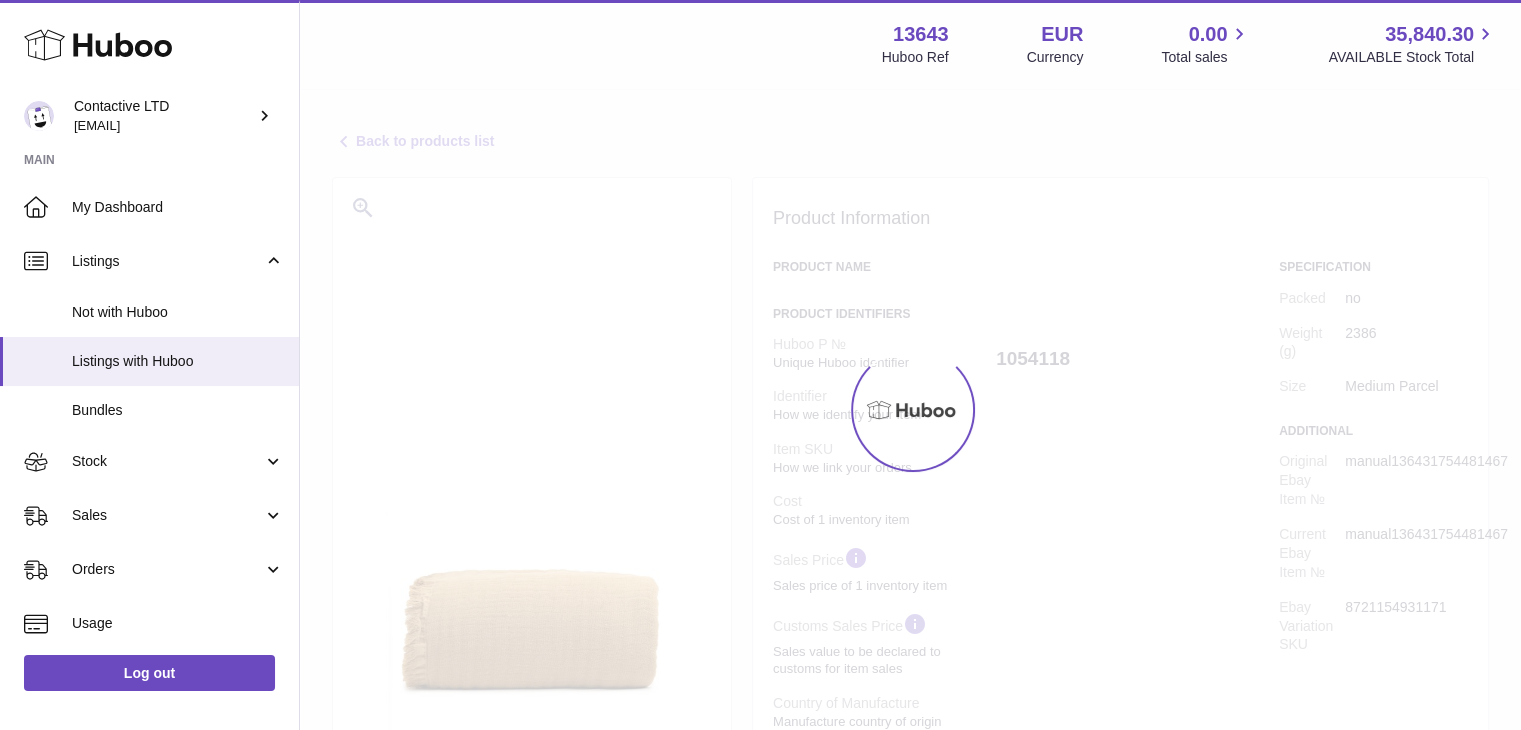 select 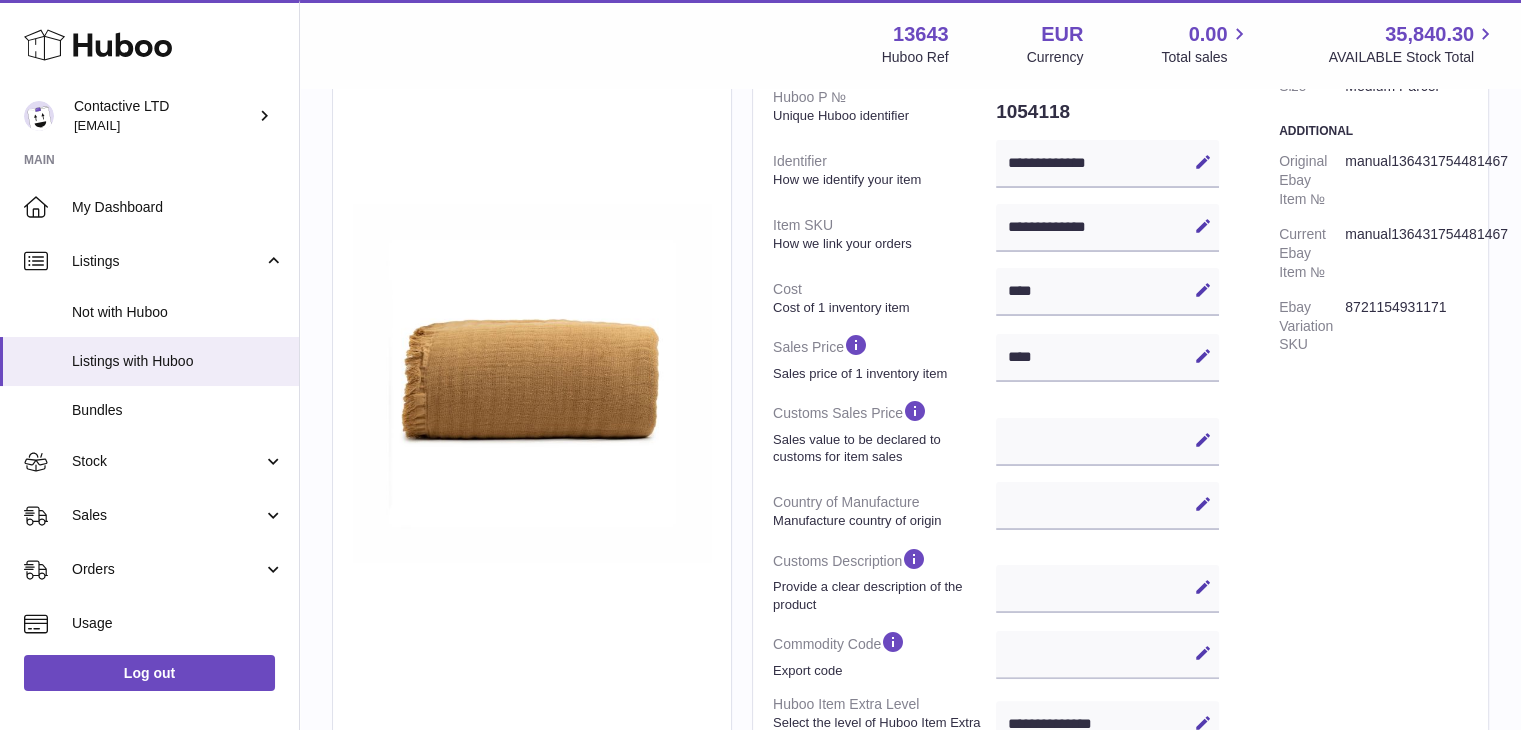 scroll, scrollTop: 400, scrollLeft: 0, axis: vertical 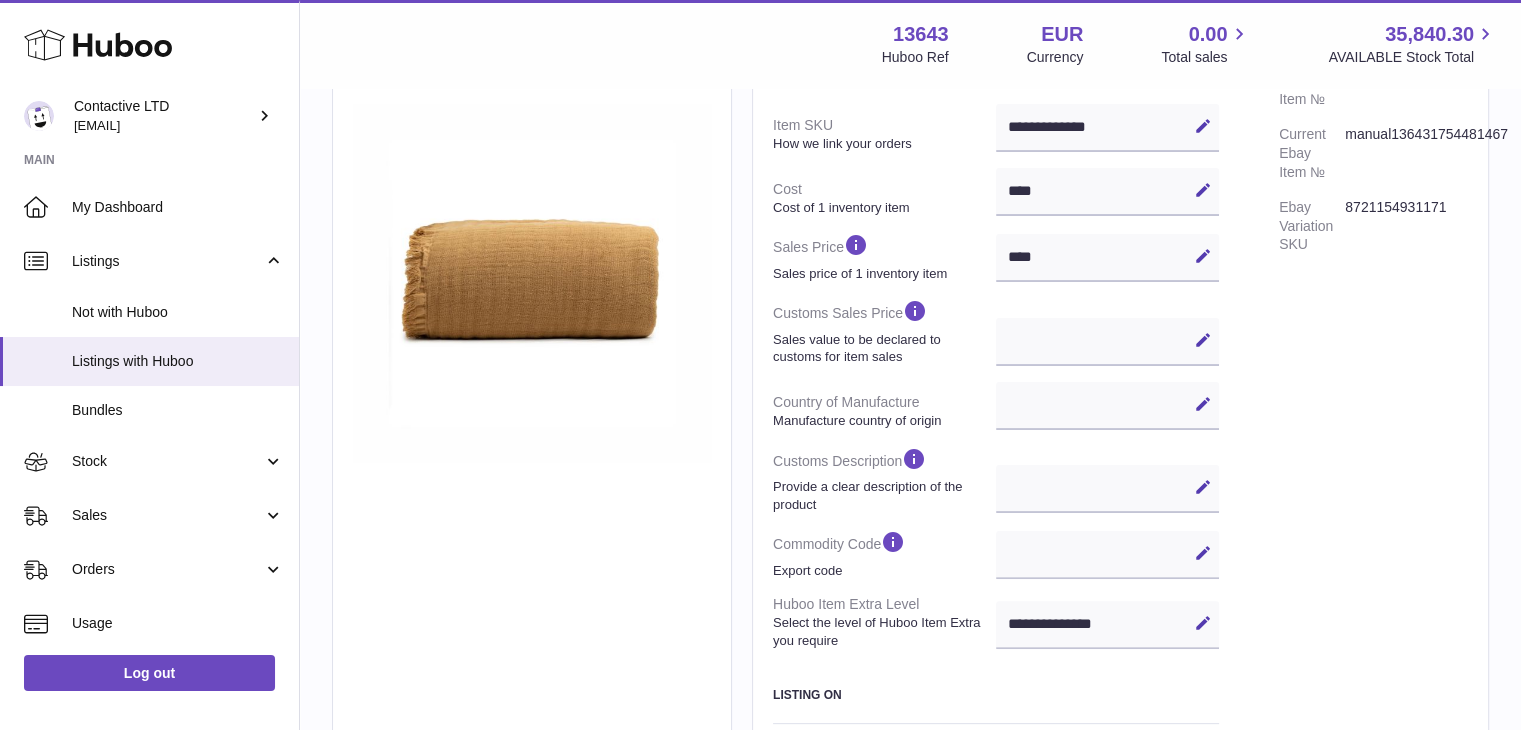 click on "Edit     Cancel     Save" at bounding box center [1107, 555] 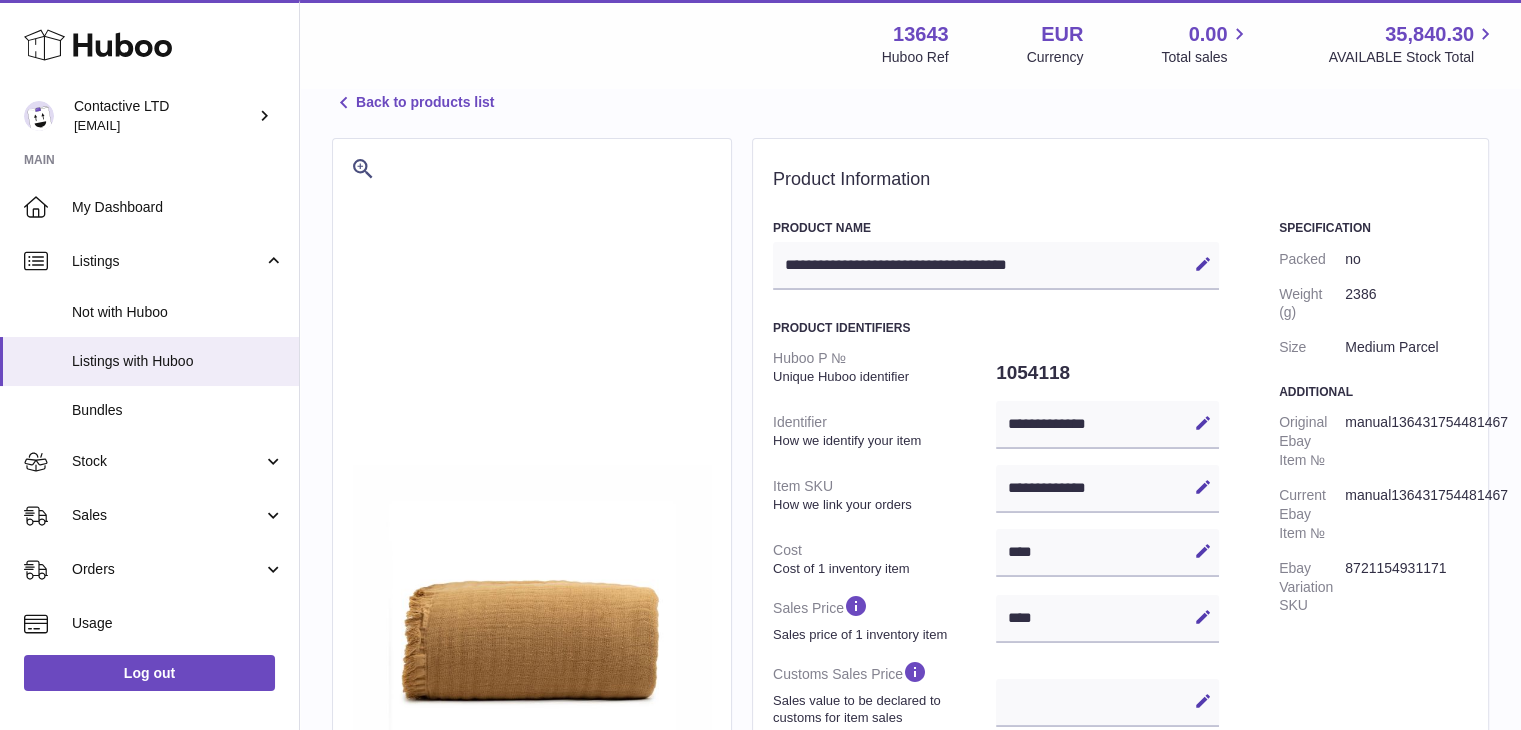 scroll, scrollTop: 0, scrollLeft: 0, axis: both 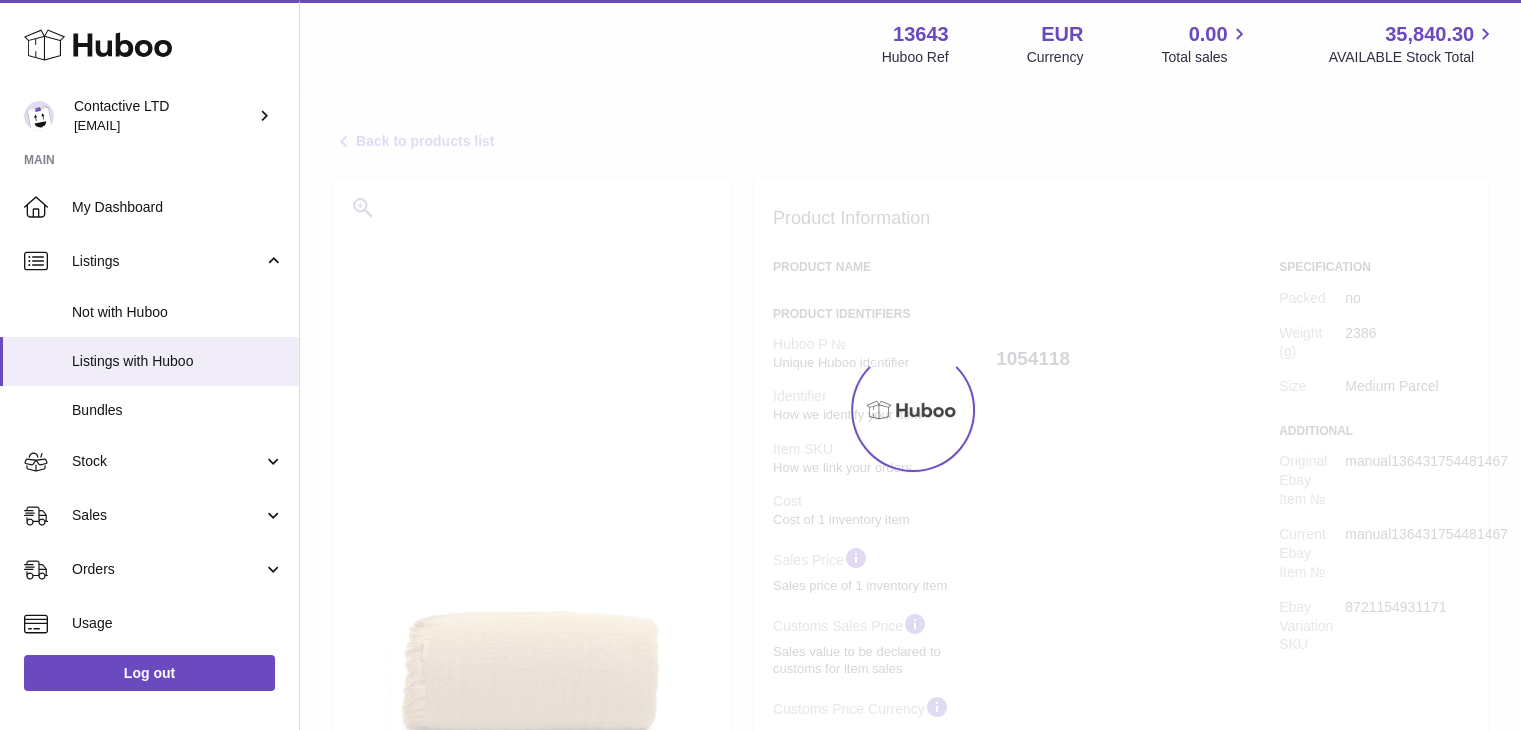 select on "***" 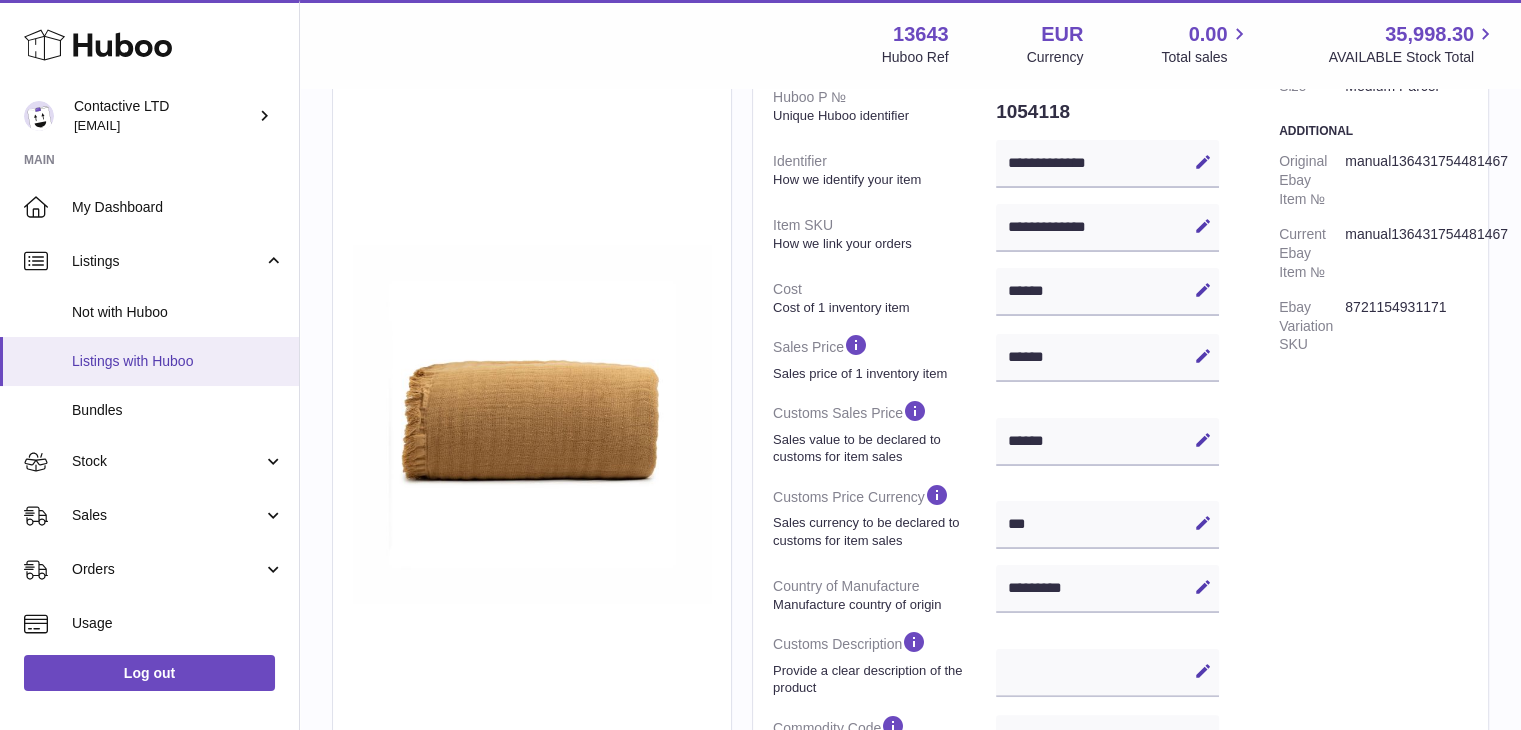 scroll, scrollTop: 300, scrollLeft: 0, axis: vertical 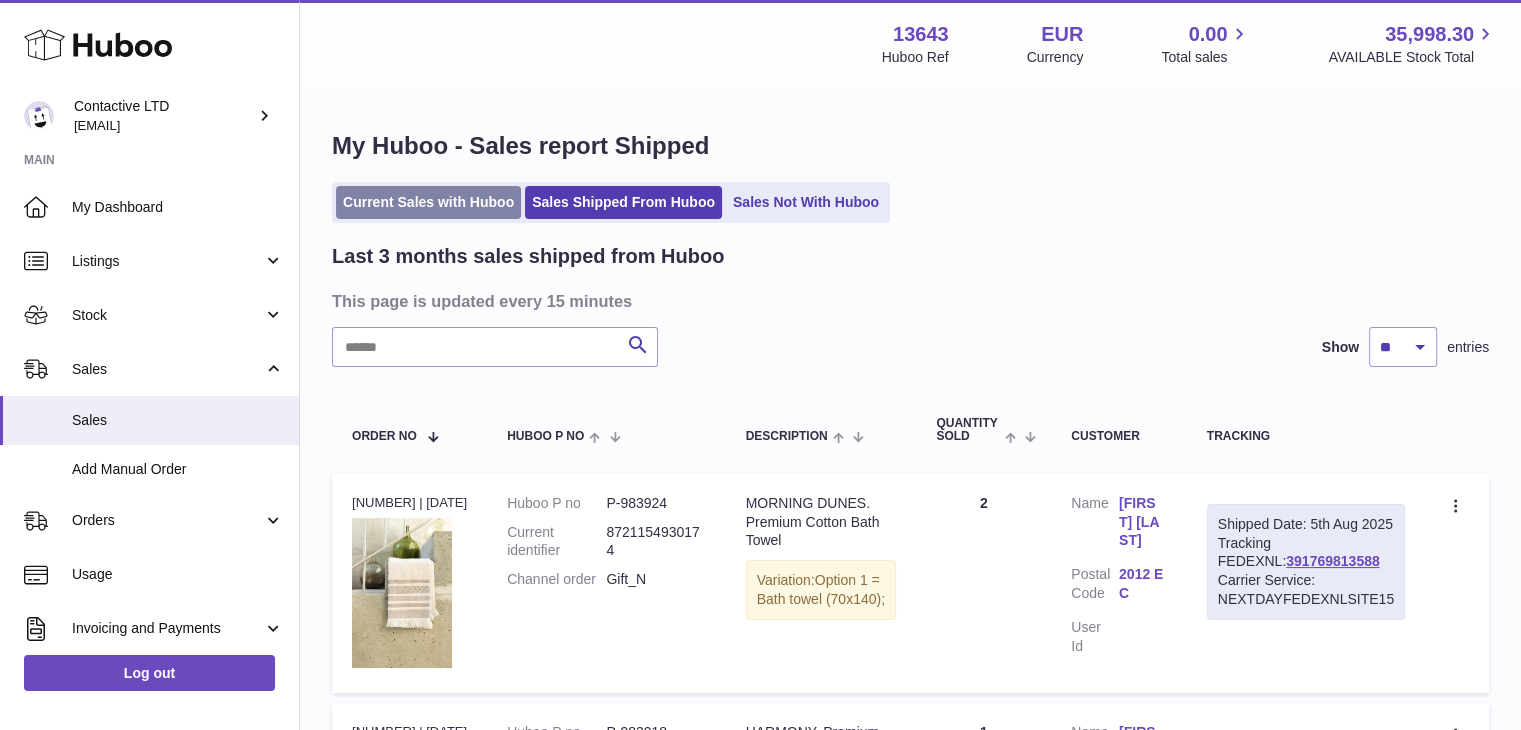 click on "Current Sales with Huboo" at bounding box center (428, 202) 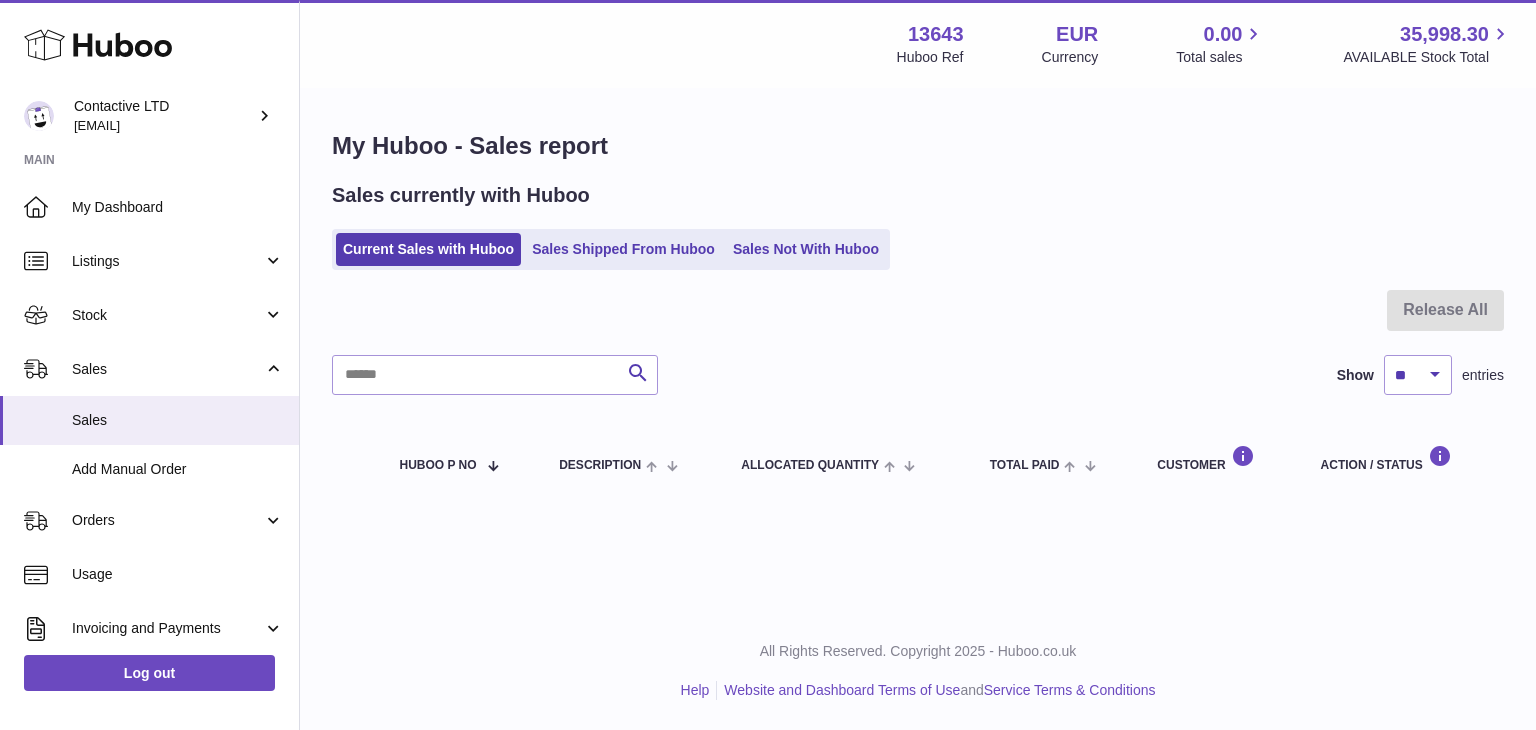 scroll, scrollTop: 0, scrollLeft: 0, axis: both 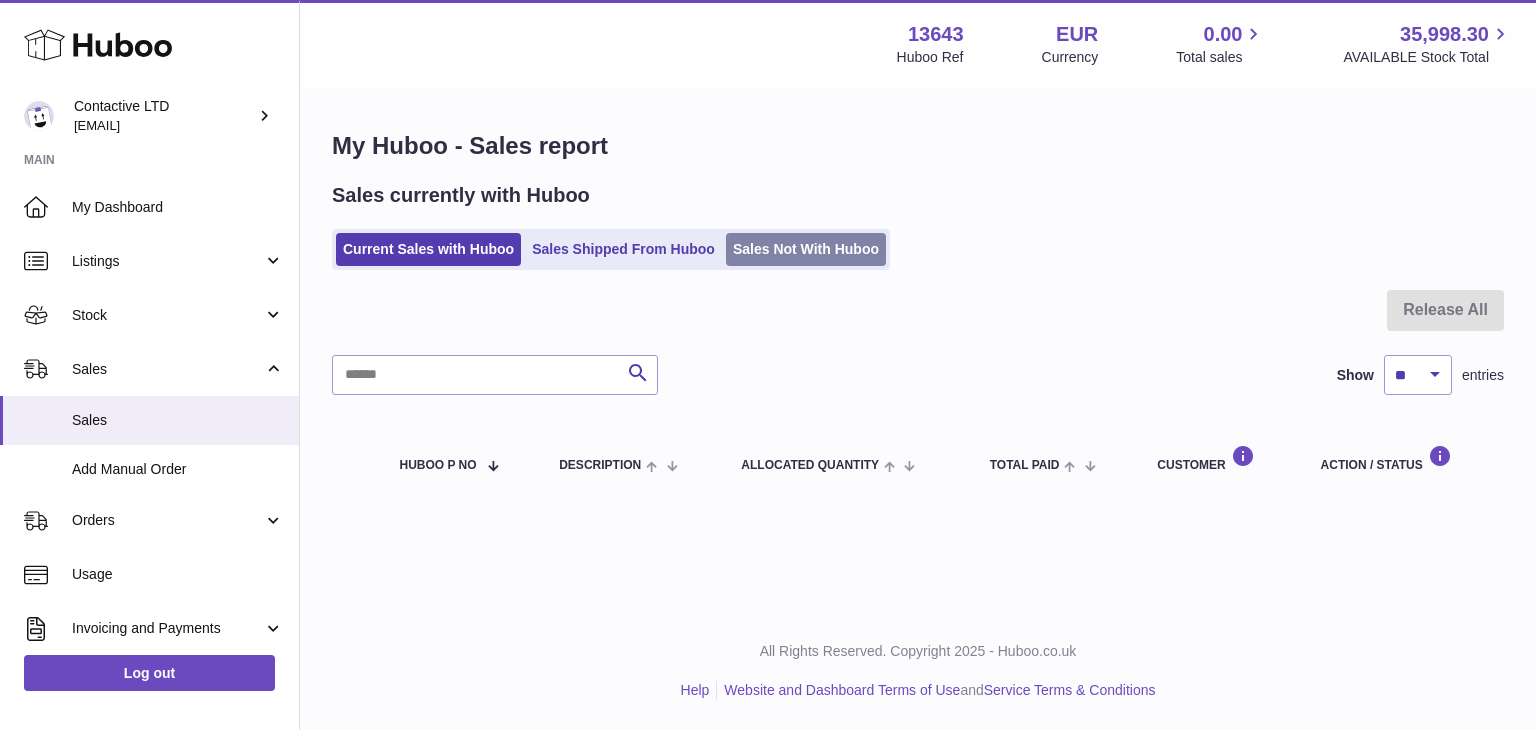click on "Sales Not With Huboo" at bounding box center [806, 249] 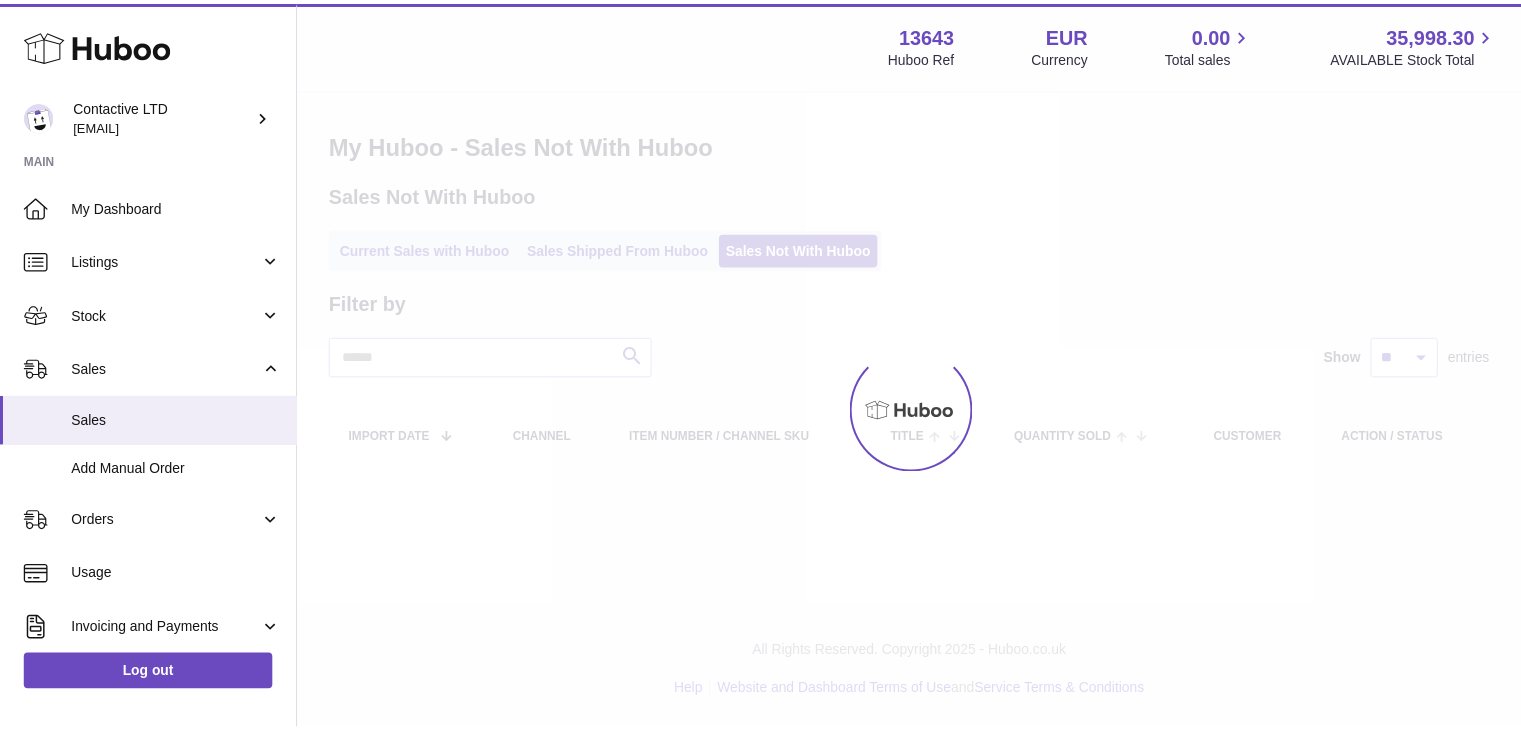 scroll, scrollTop: 0, scrollLeft: 0, axis: both 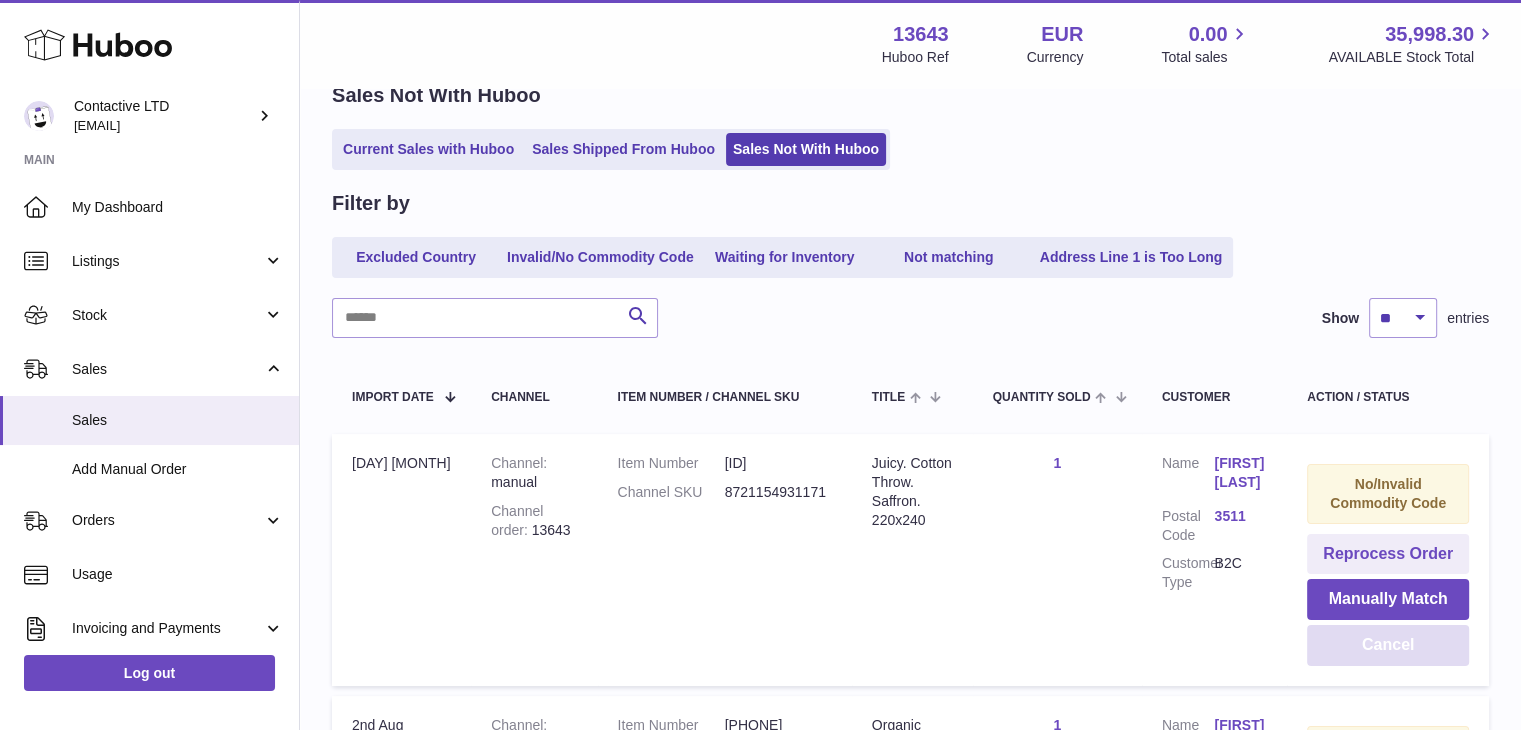 click on "Cancel" at bounding box center (1388, 645) 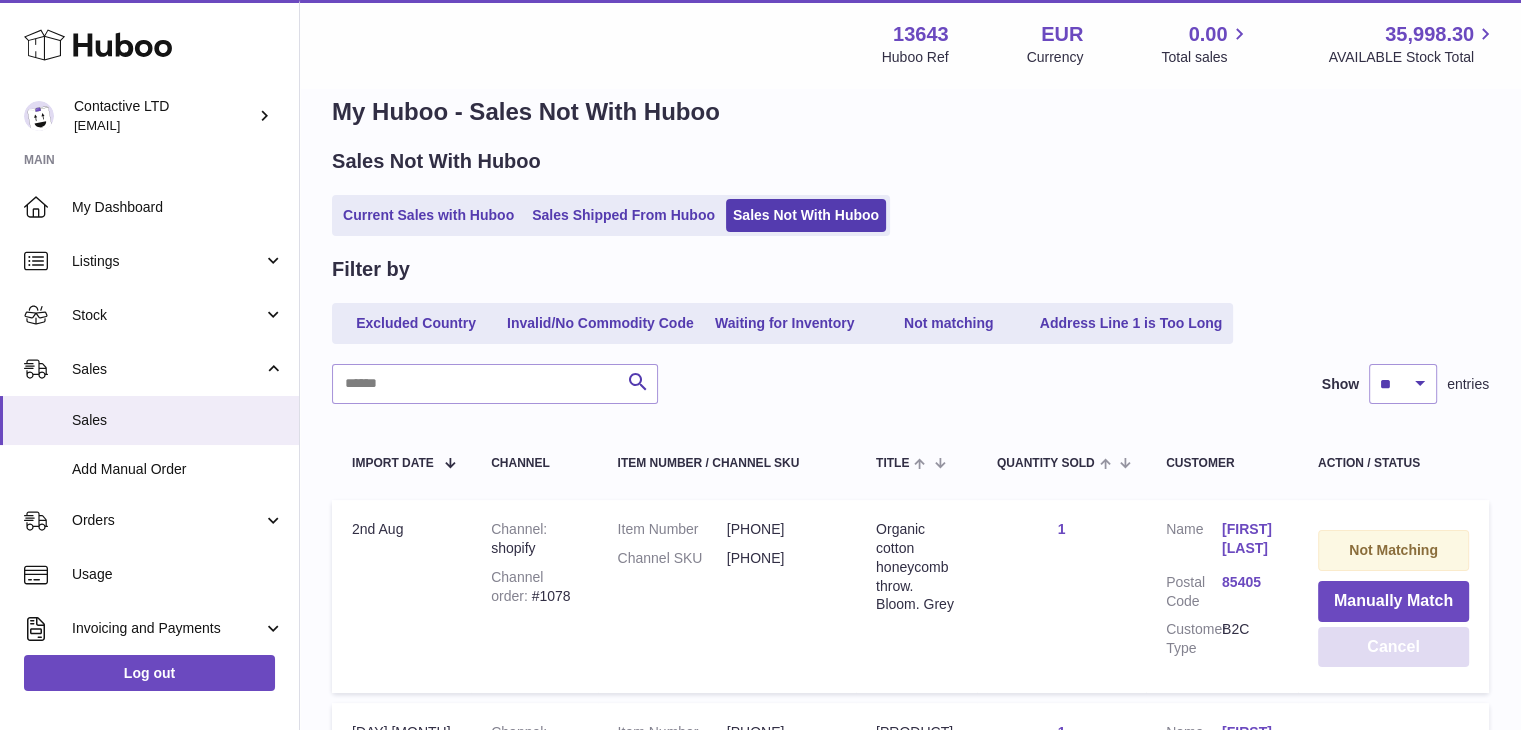 scroll, scrollTop: 0, scrollLeft: 0, axis: both 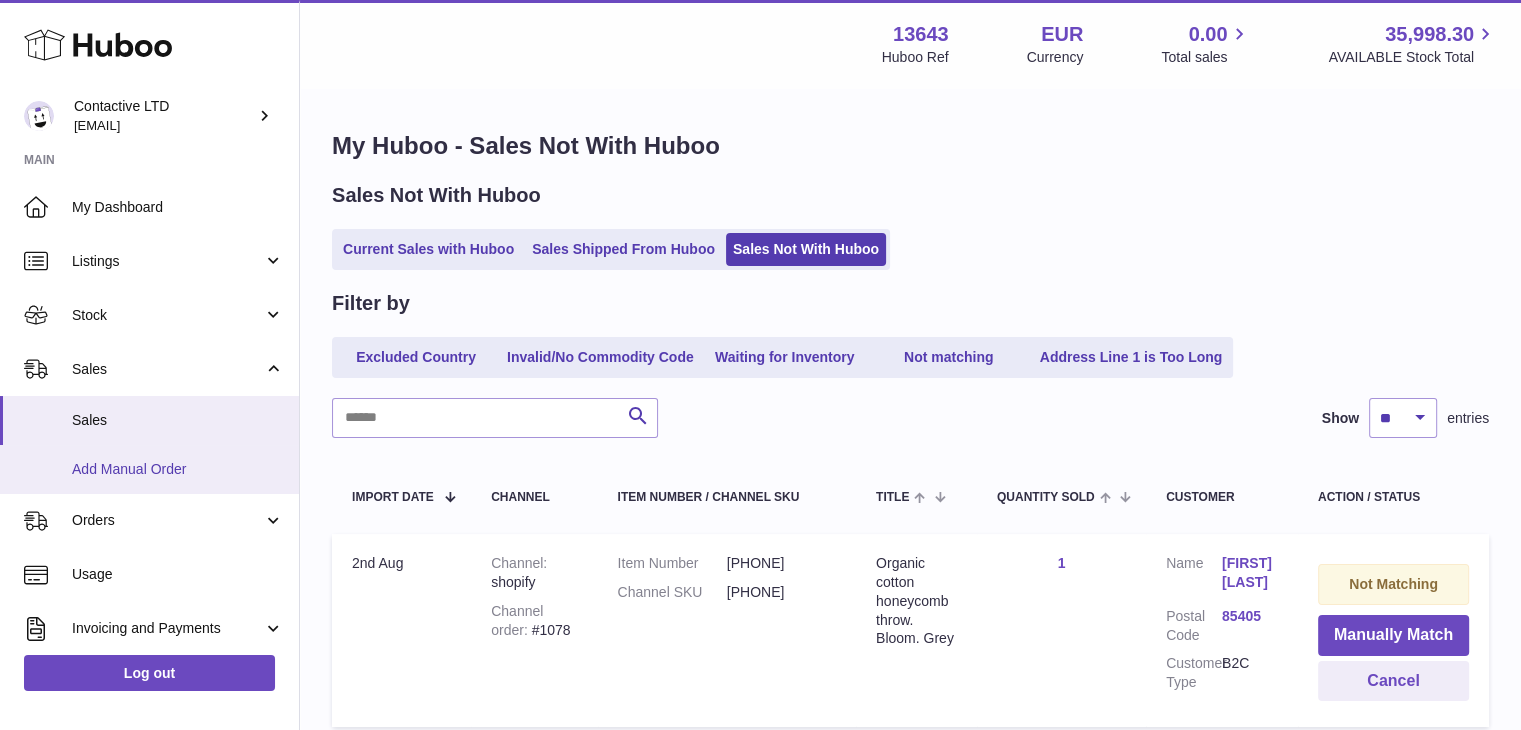 click on "Add Manual Order" at bounding box center [178, 469] 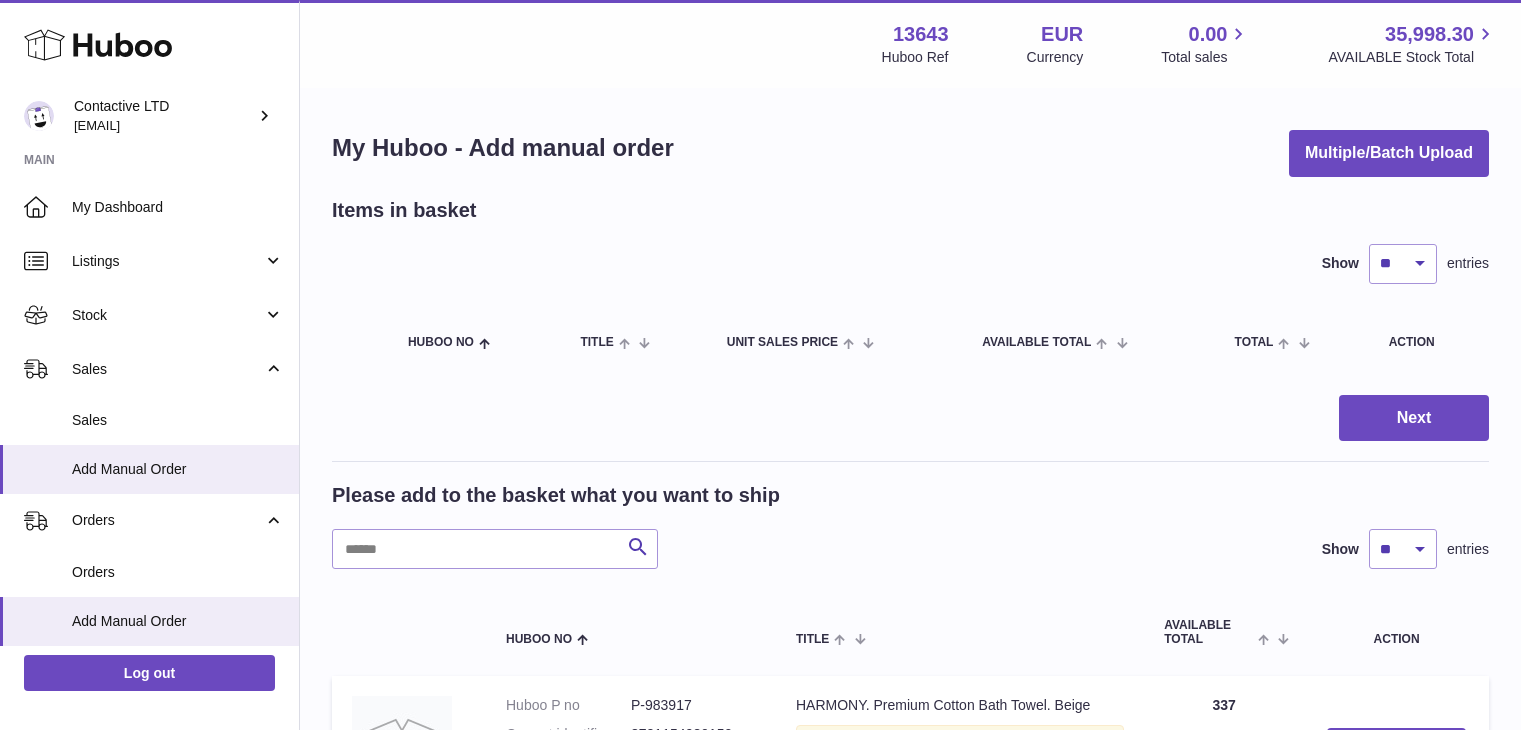 scroll, scrollTop: 0, scrollLeft: 0, axis: both 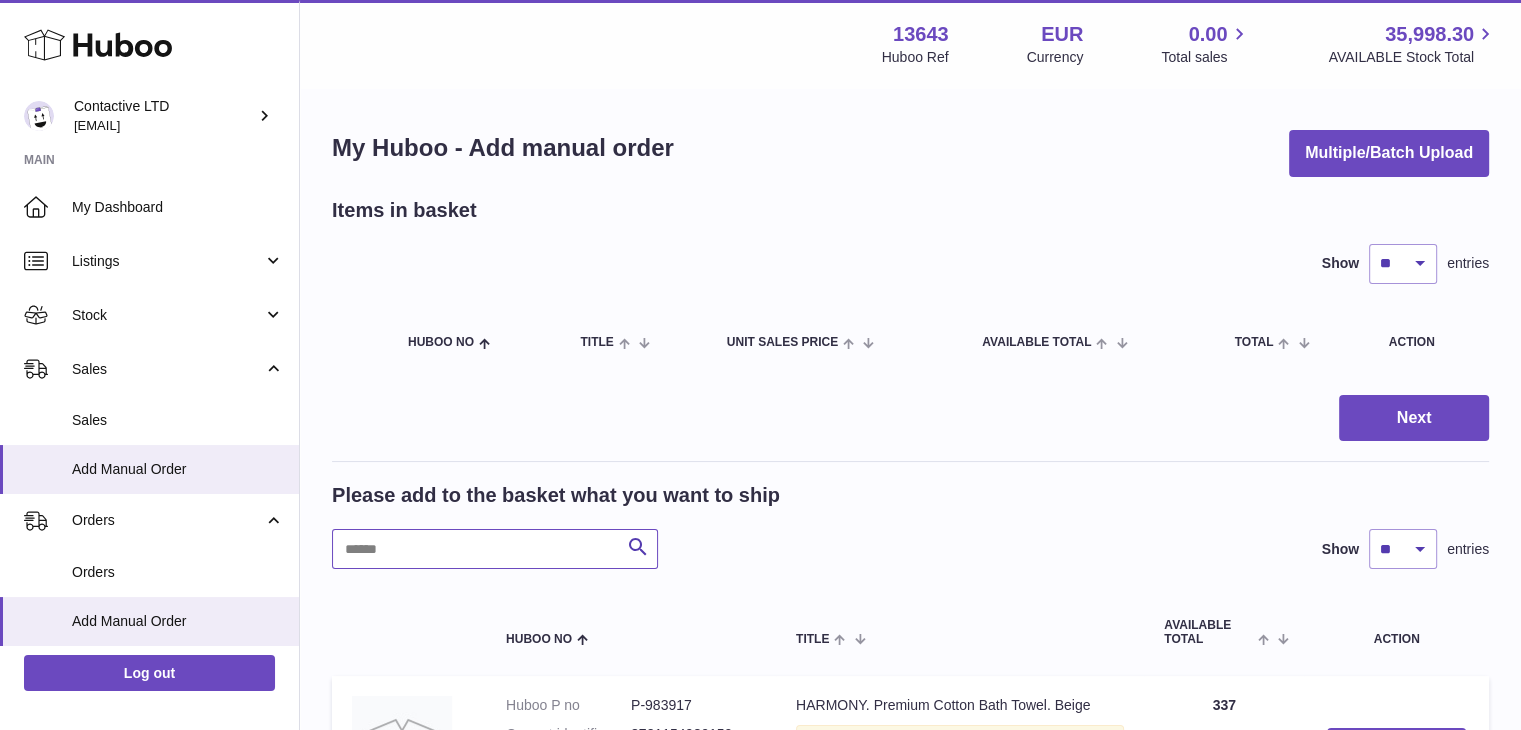 click at bounding box center [495, 549] 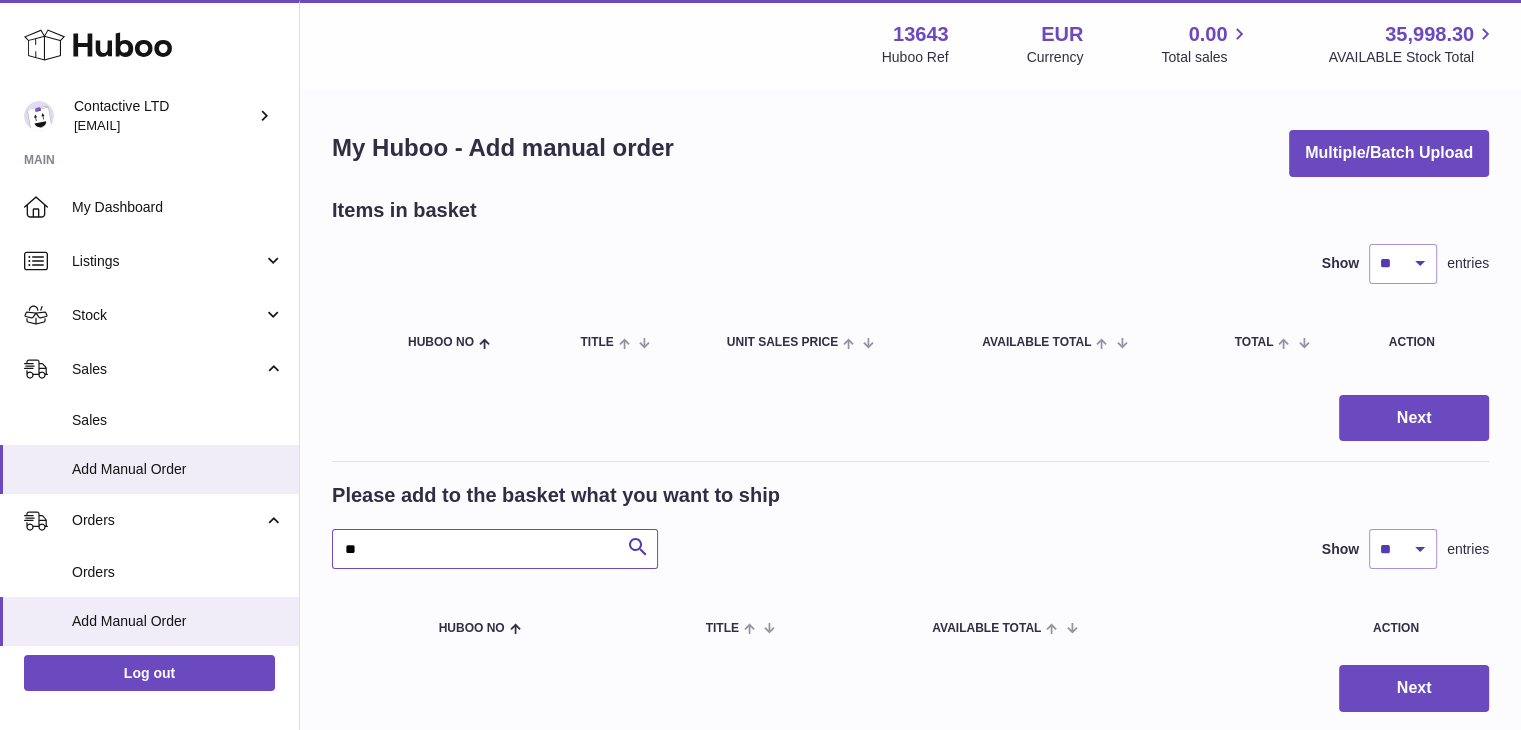 type on "*" 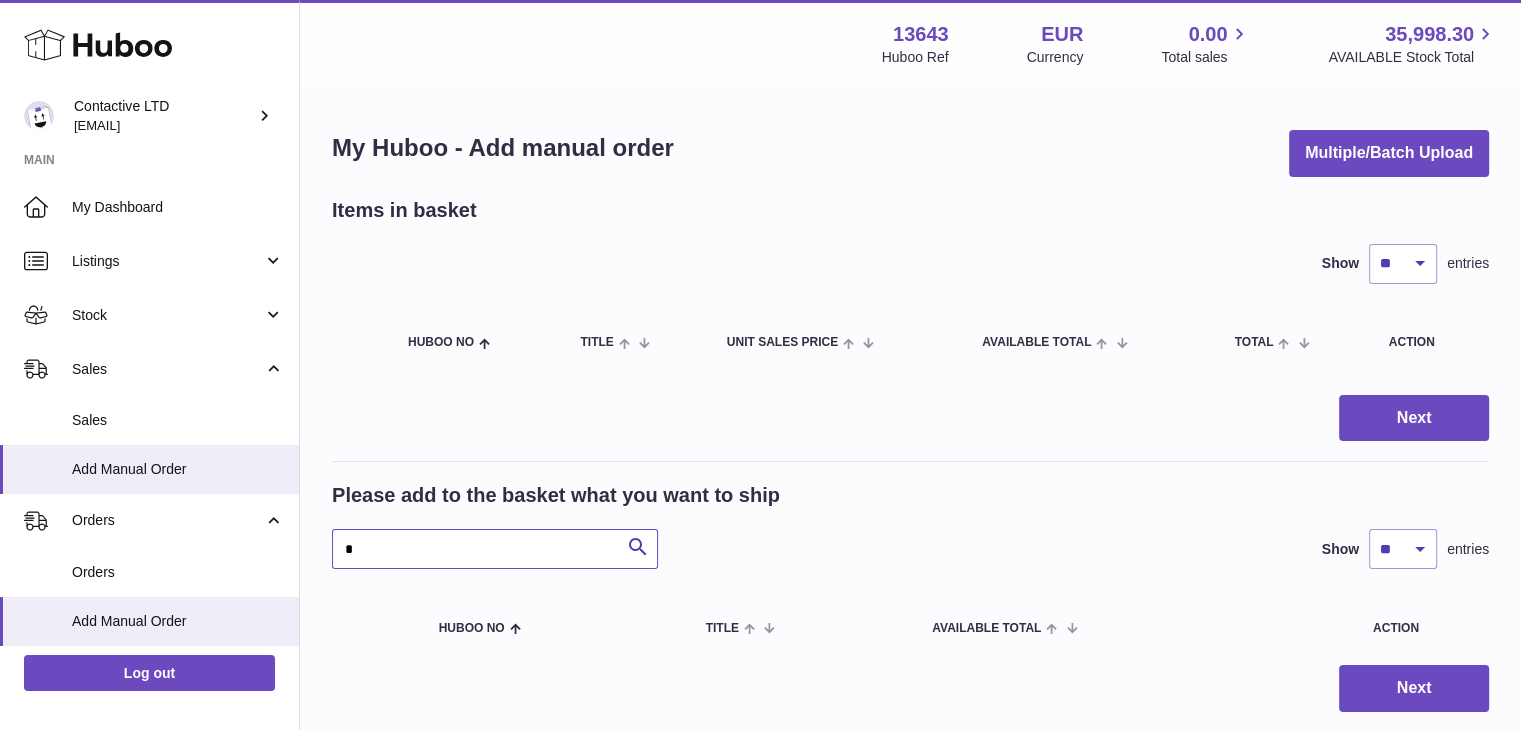 type 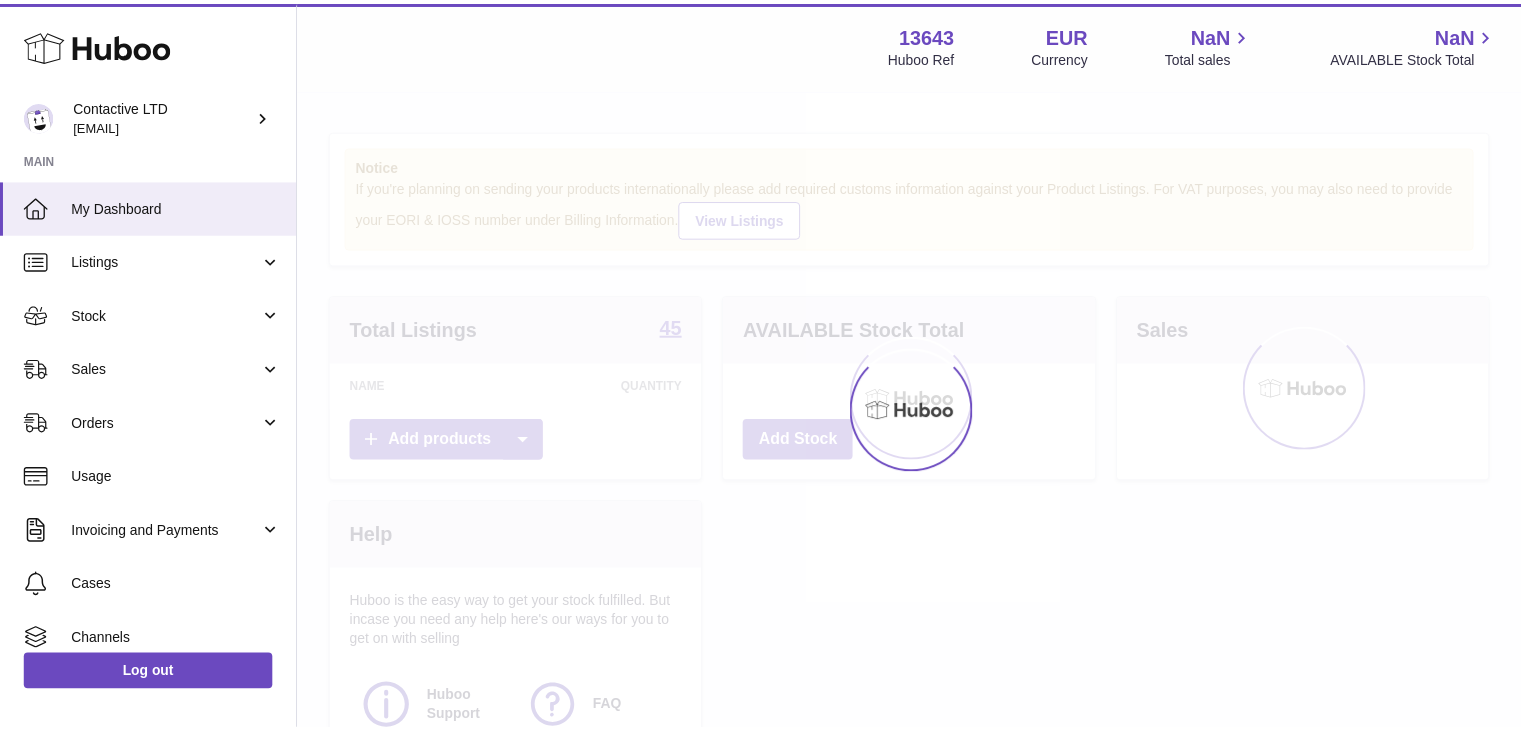 scroll, scrollTop: 0, scrollLeft: 0, axis: both 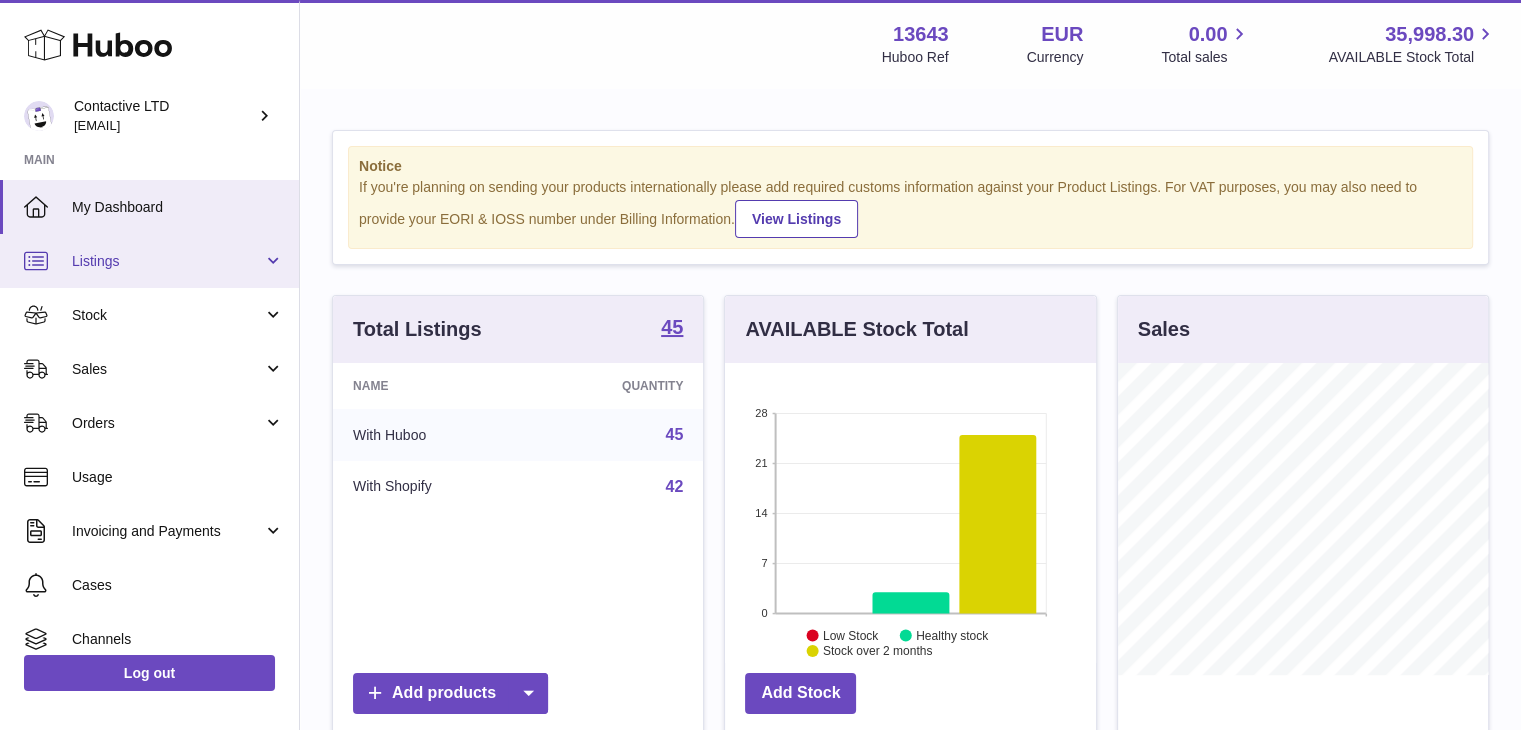 click on "Listings" at bounding box center (167, 261) 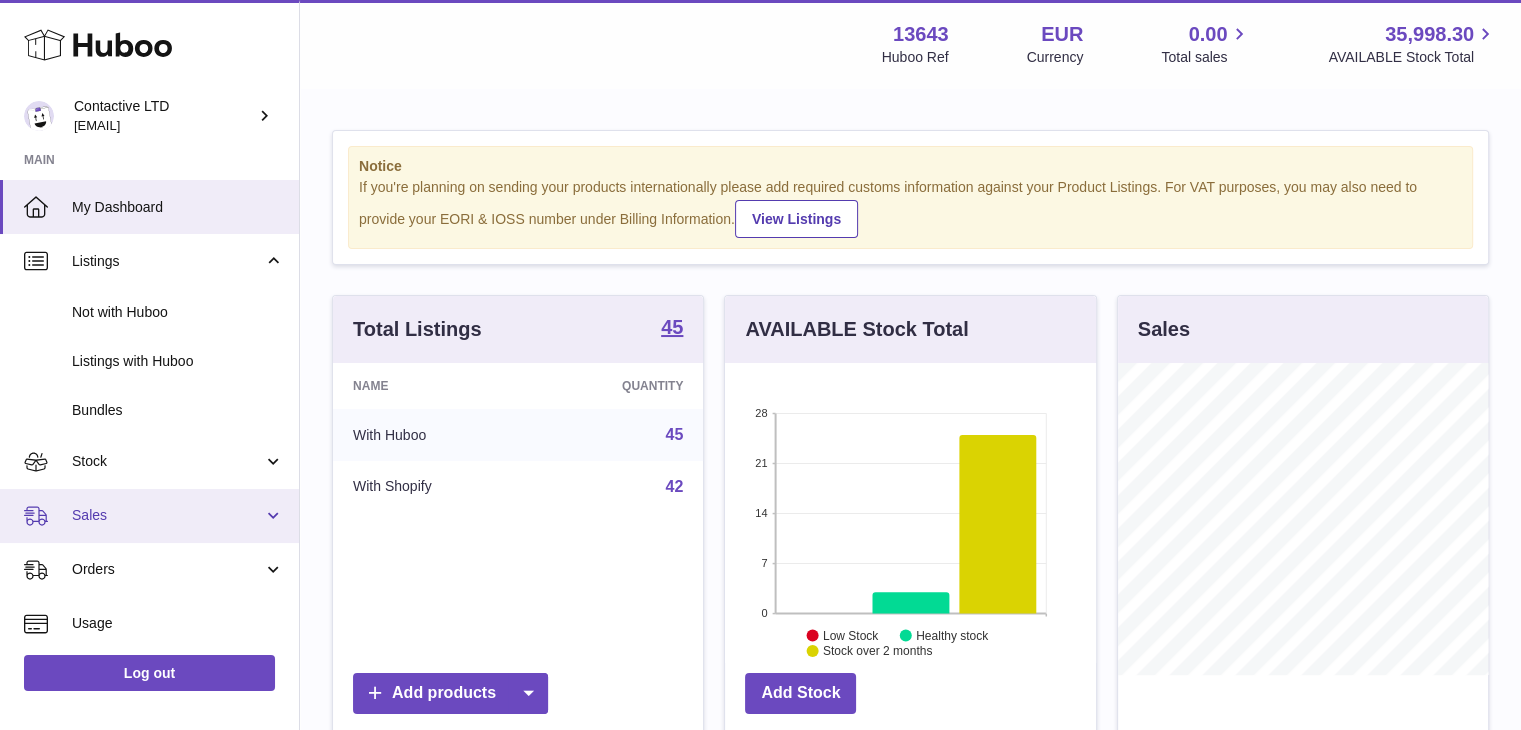 click on "Sales" at bounding box center [167, 515] 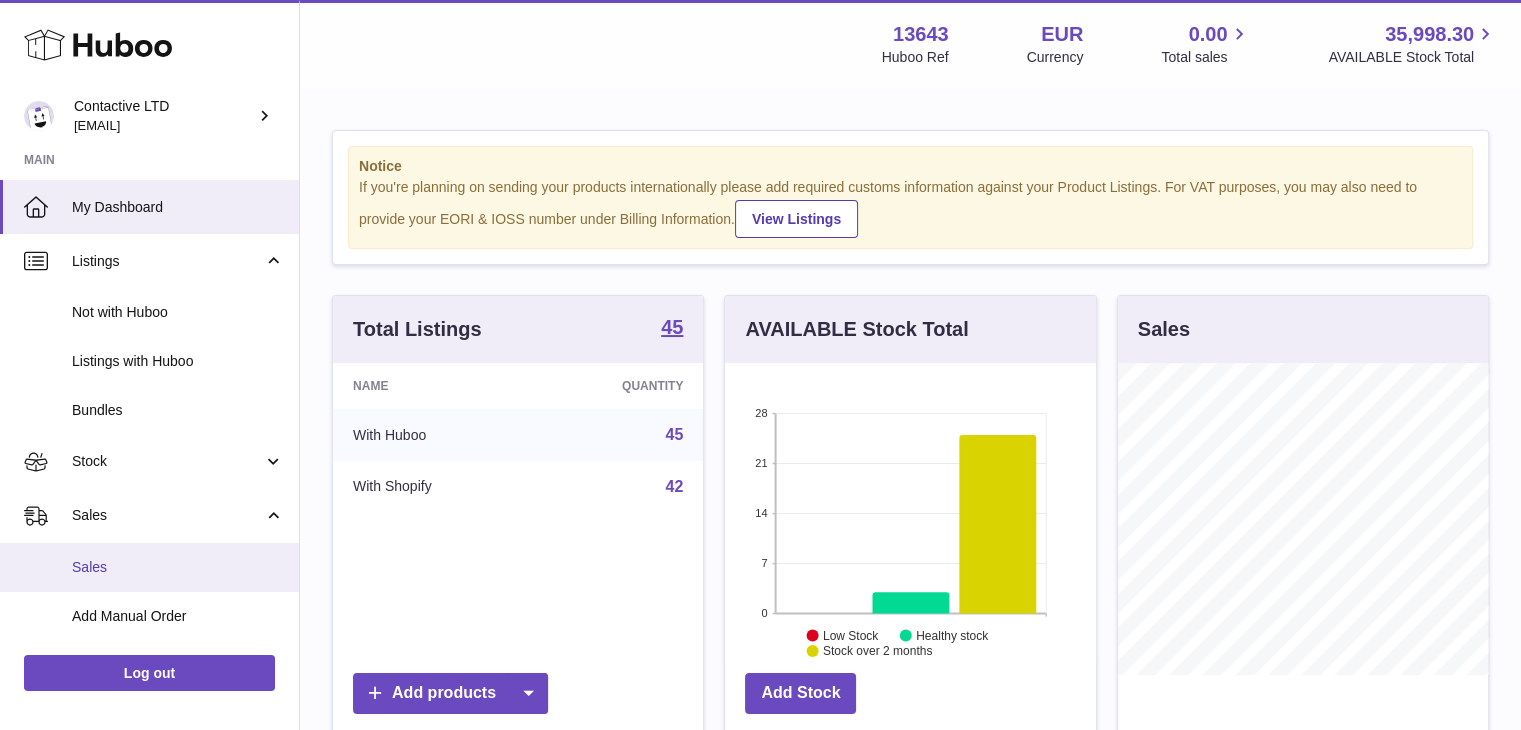 click on "Sales" at bounding box center (178, 567) 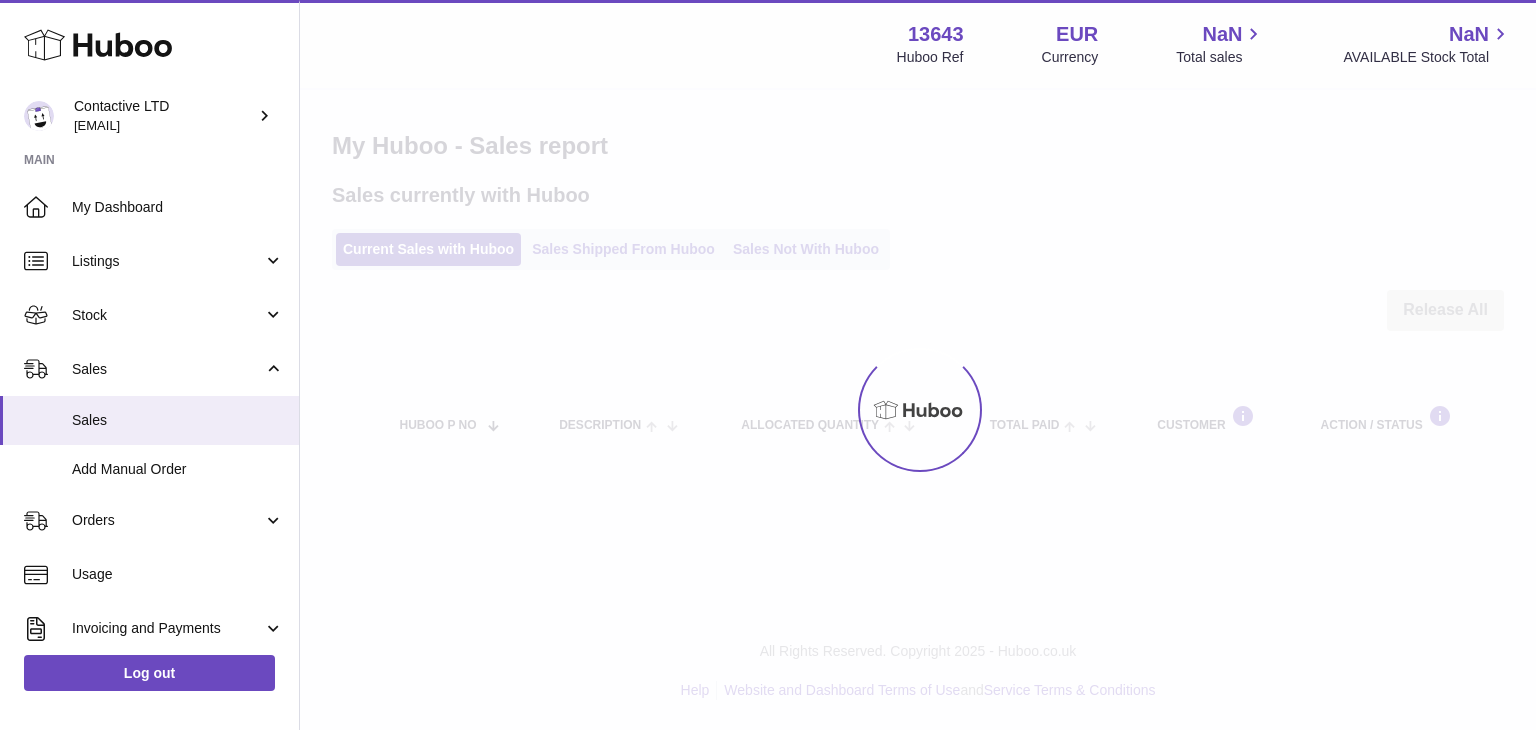 scroll, scrollTop: 0, scrollLeft: 0, axis: both 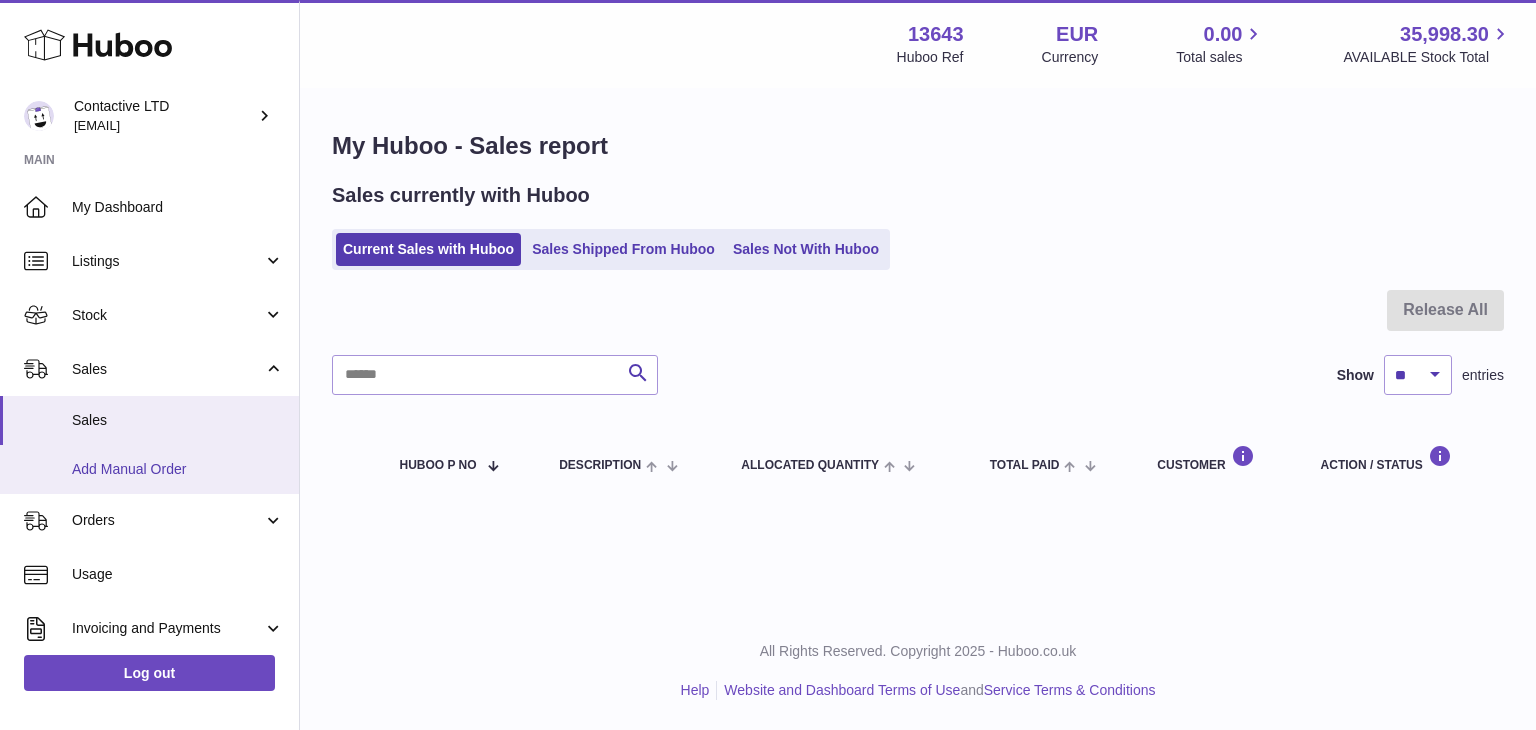 click on "Add Manual Order" at bounding box center (178, 469) 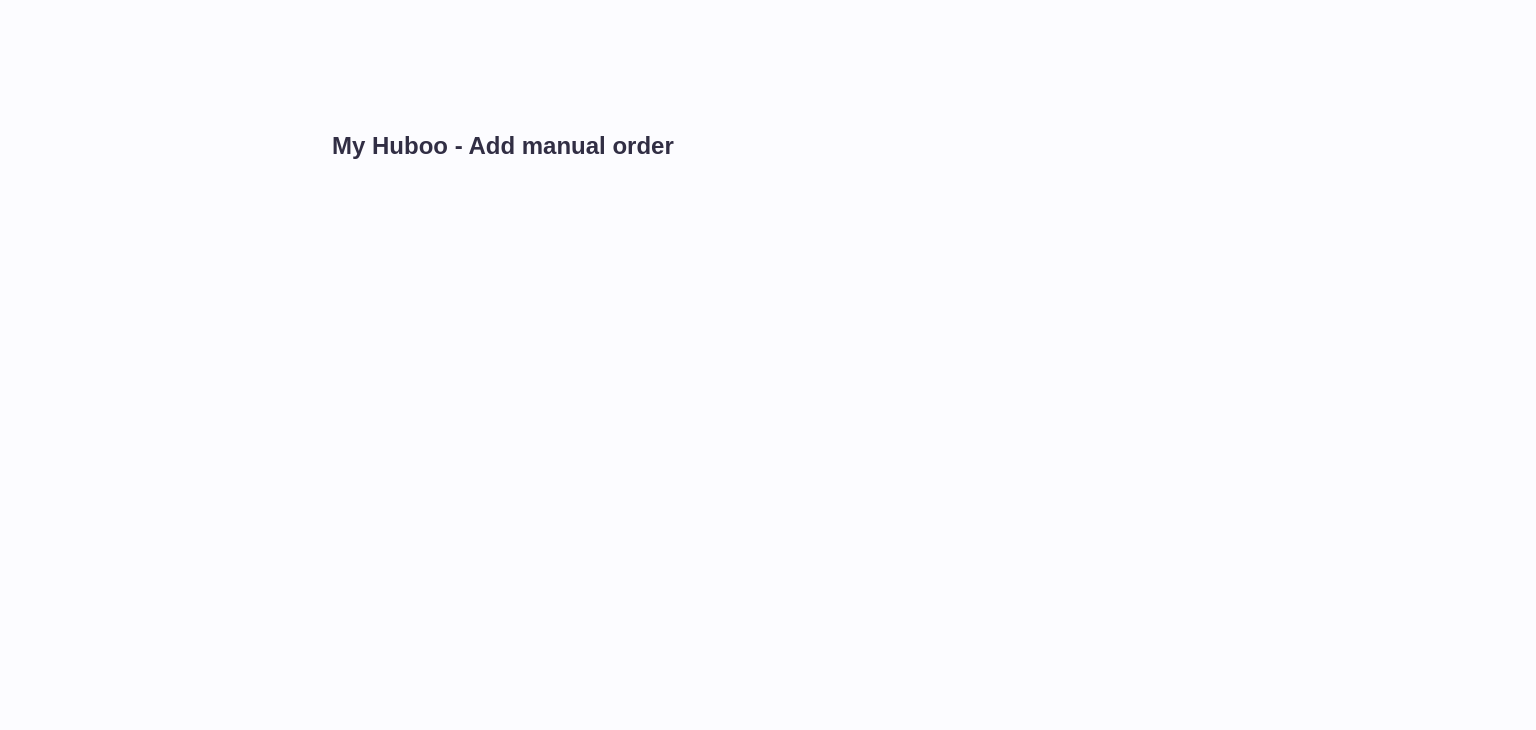 scroll, scrollTop: 0, scrollLeft: 0, axis: both 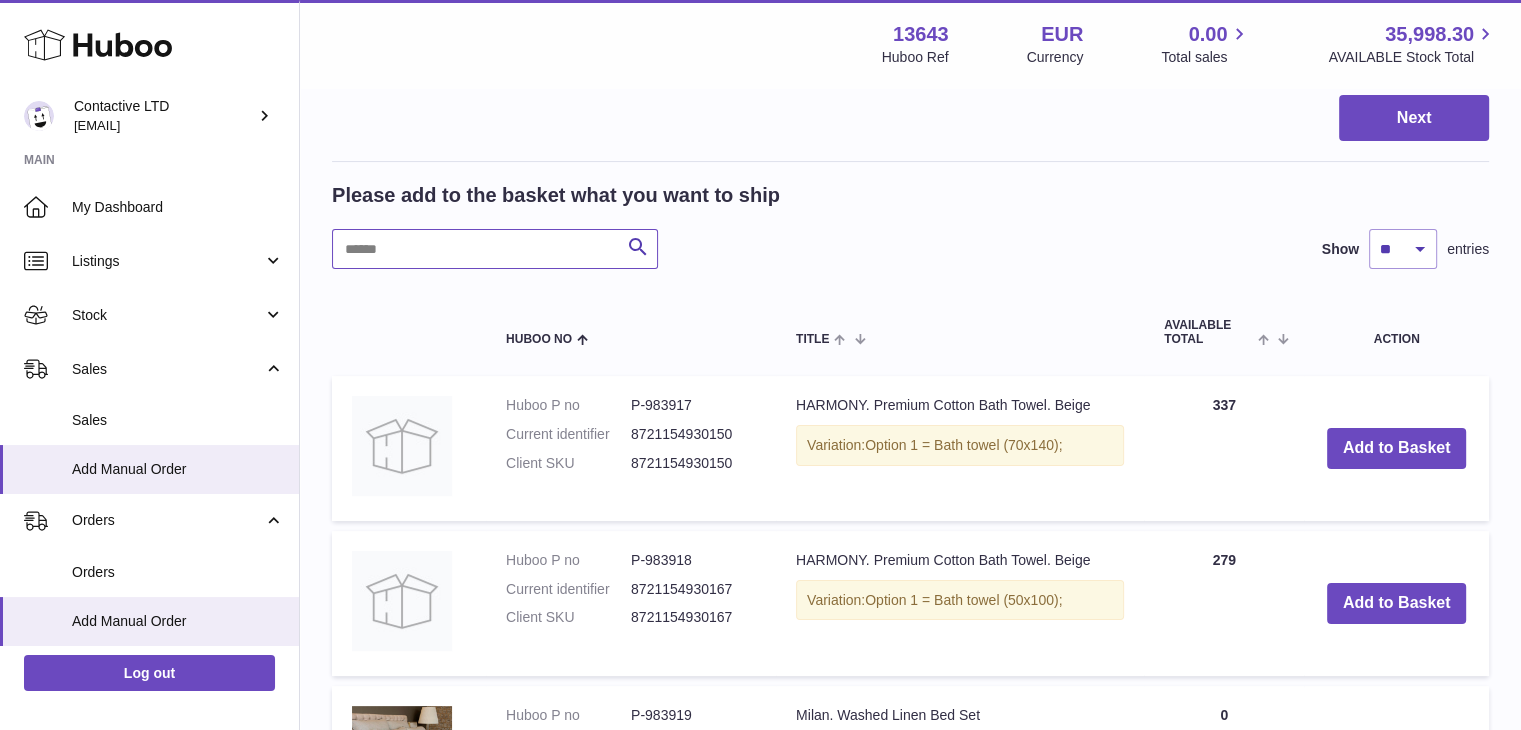click at bounding box center (495, 249) 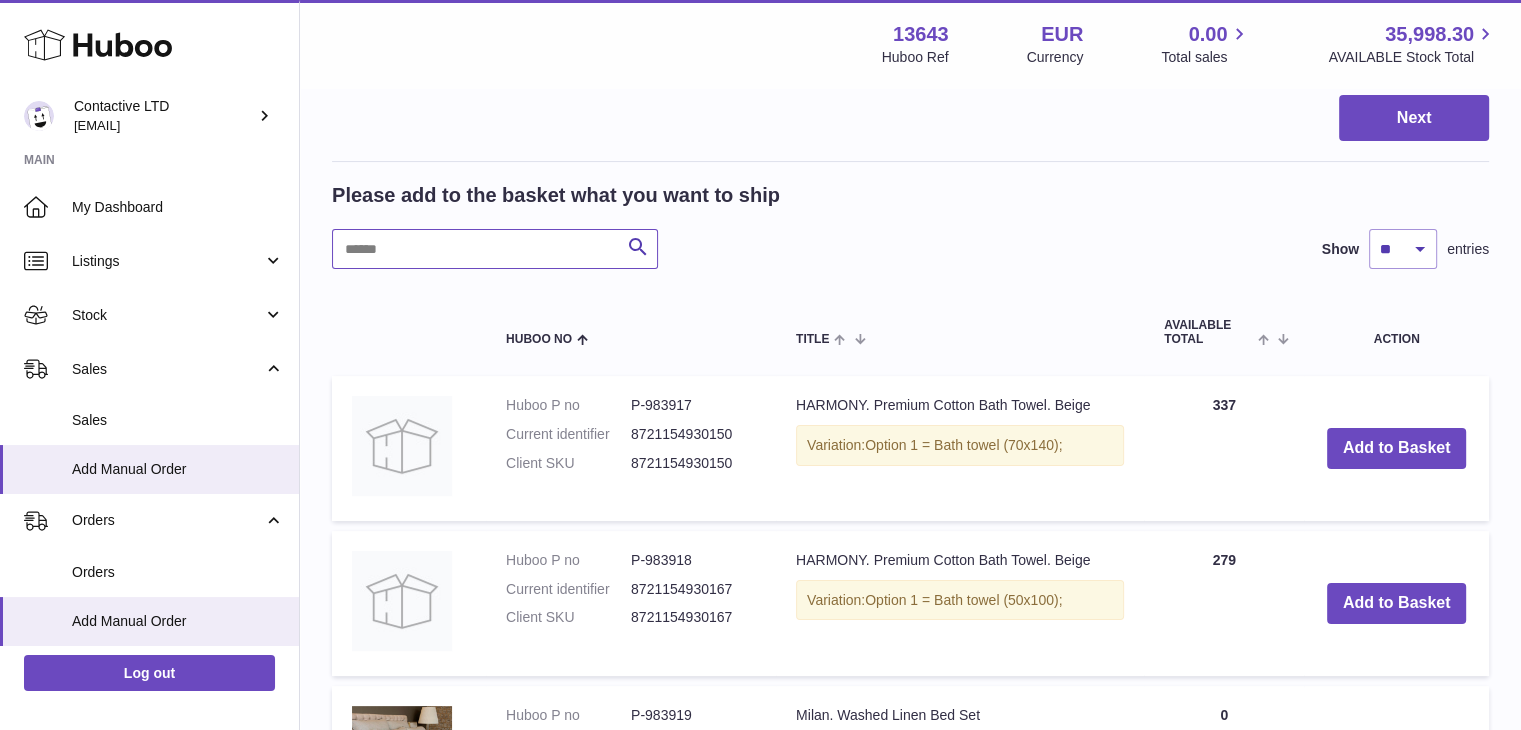 paste on "**********" 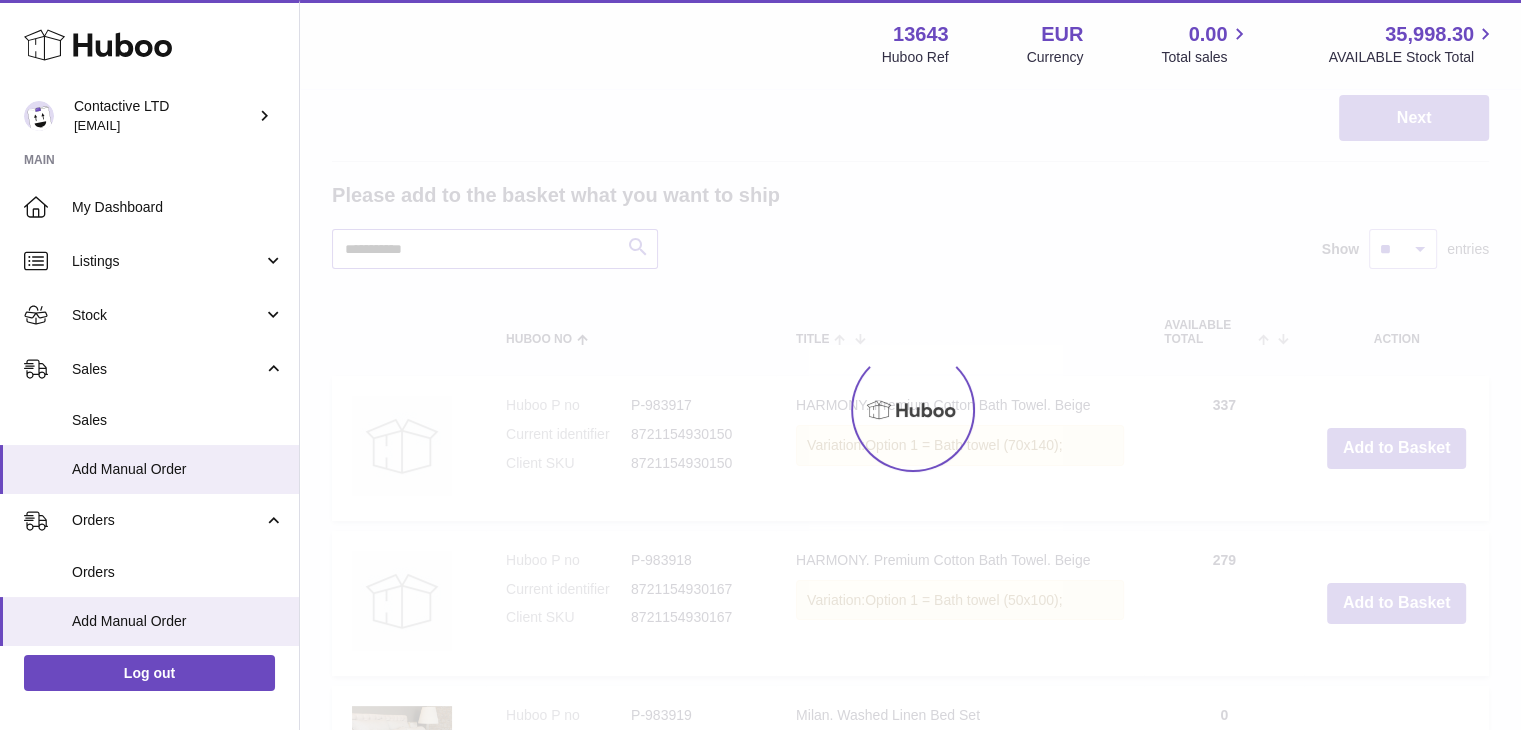 scroll, scrollTop: 138, scrollLeft: 0, axis: vertical 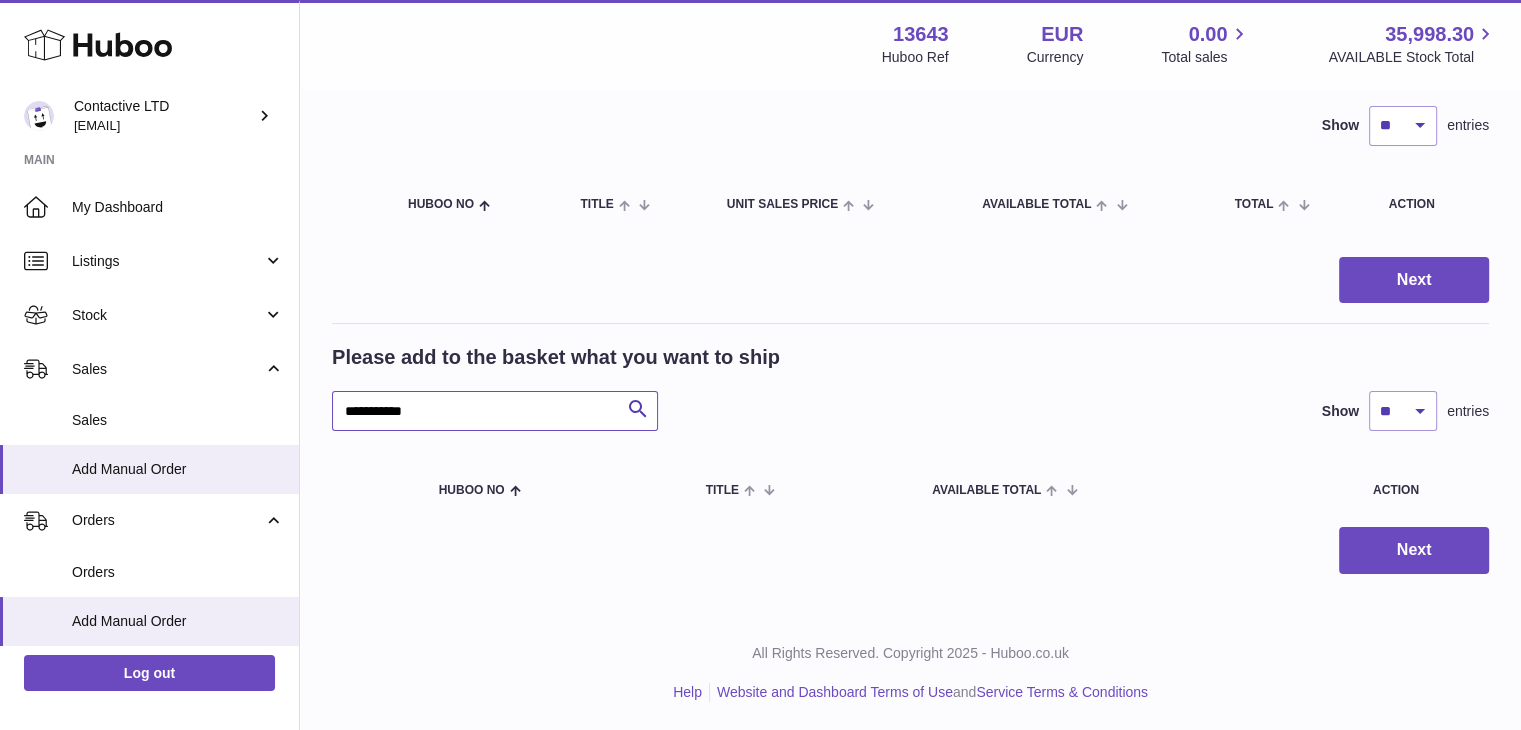click on "**********" at bounding box center (495, 411) 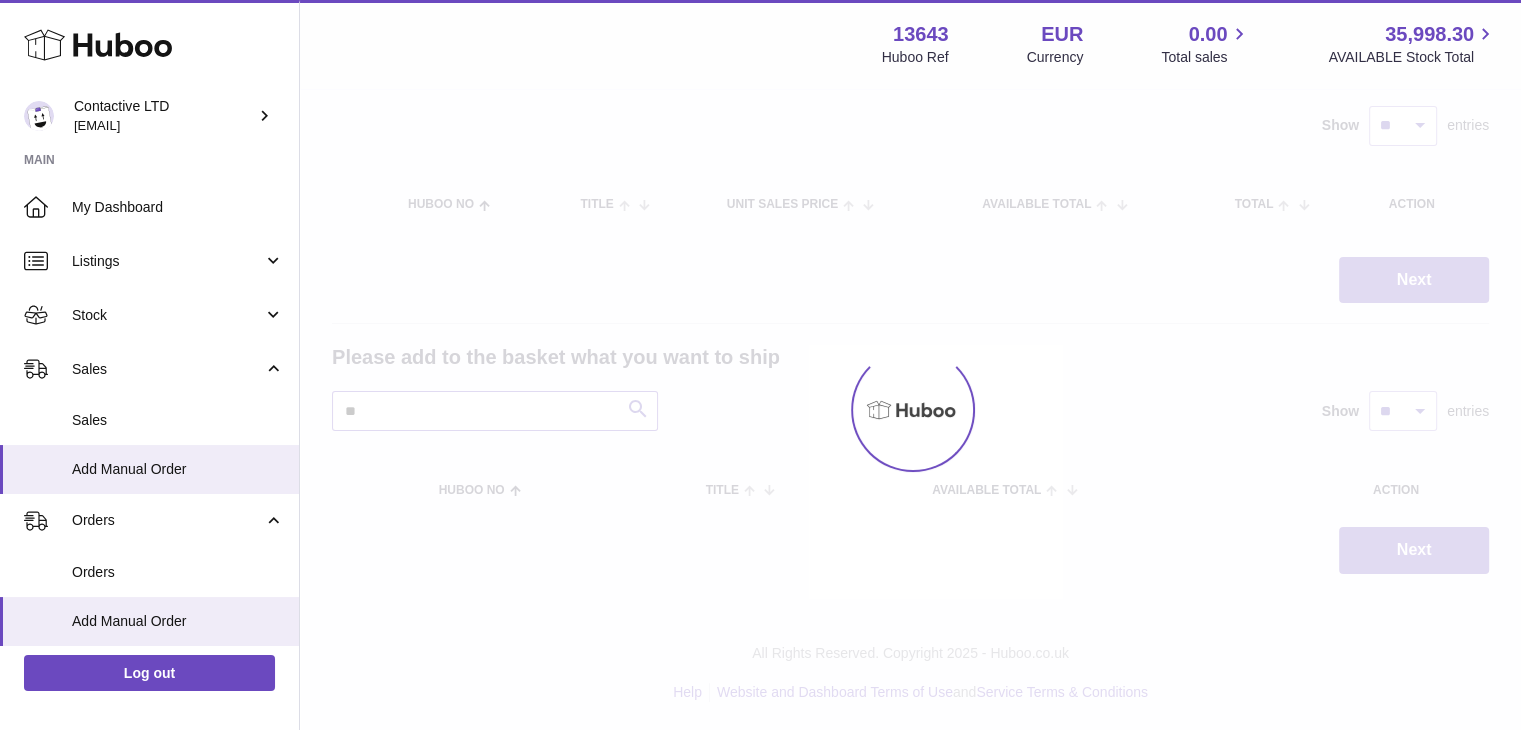 type on "*" 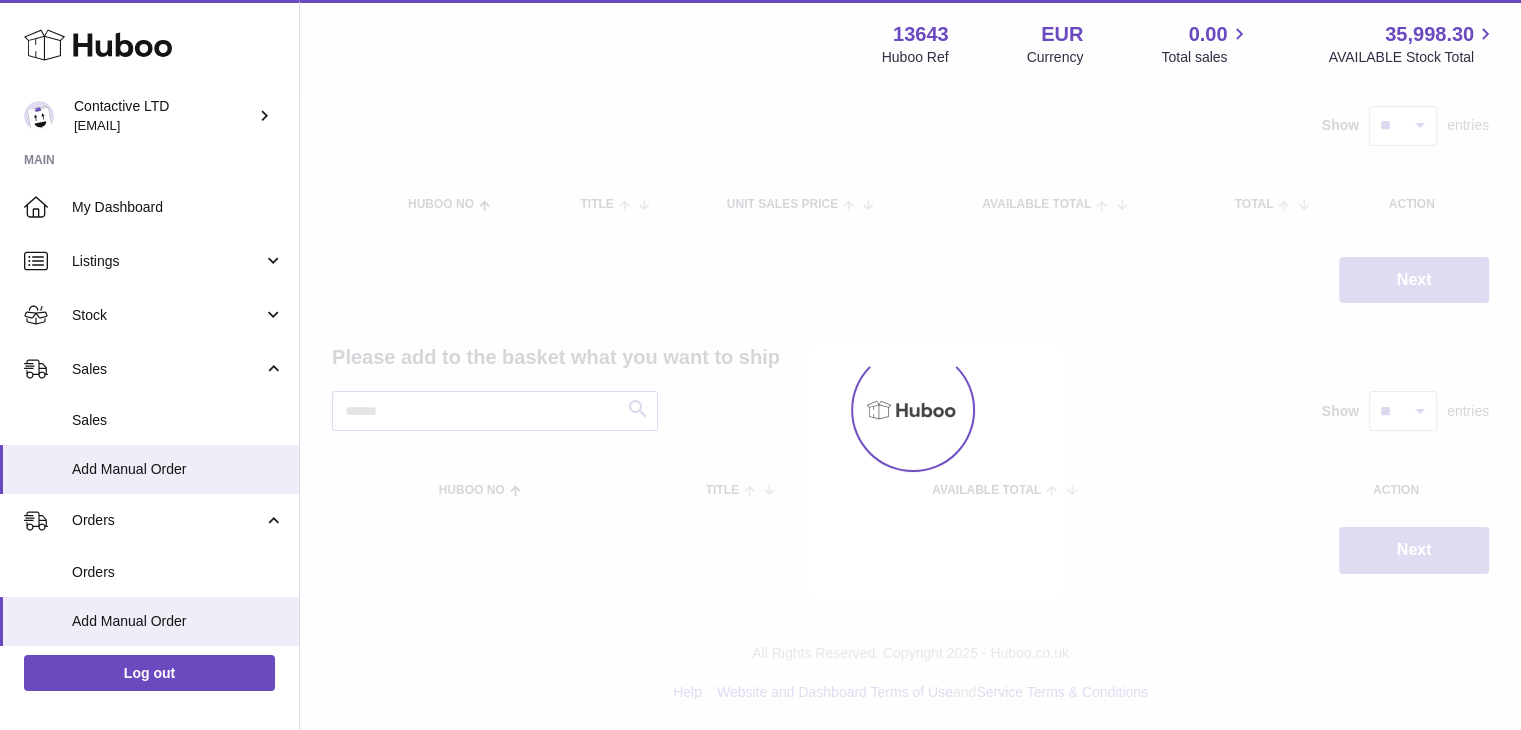 scroll, scrollTop: 300, scrollLeft: 0, axis: vertical 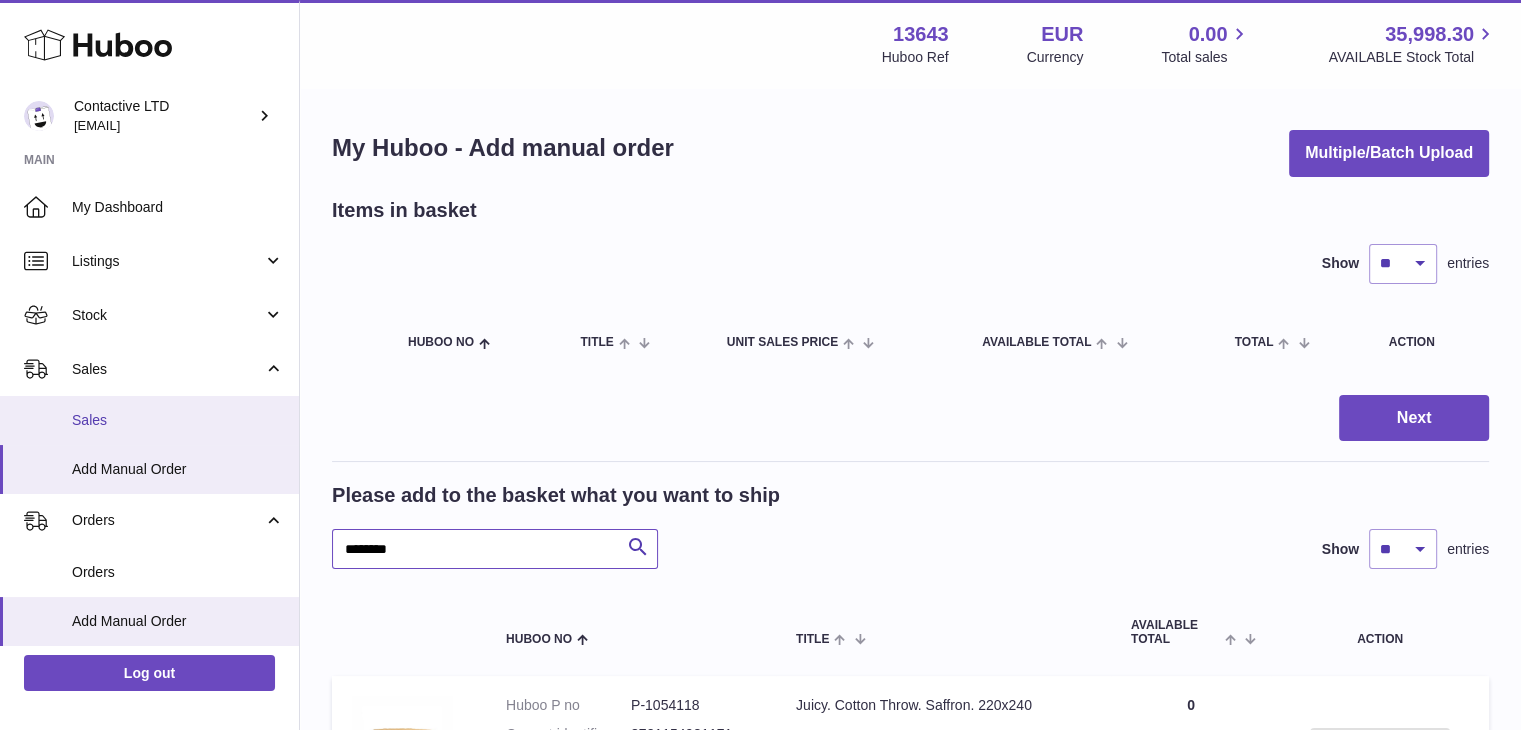 type on "*******" 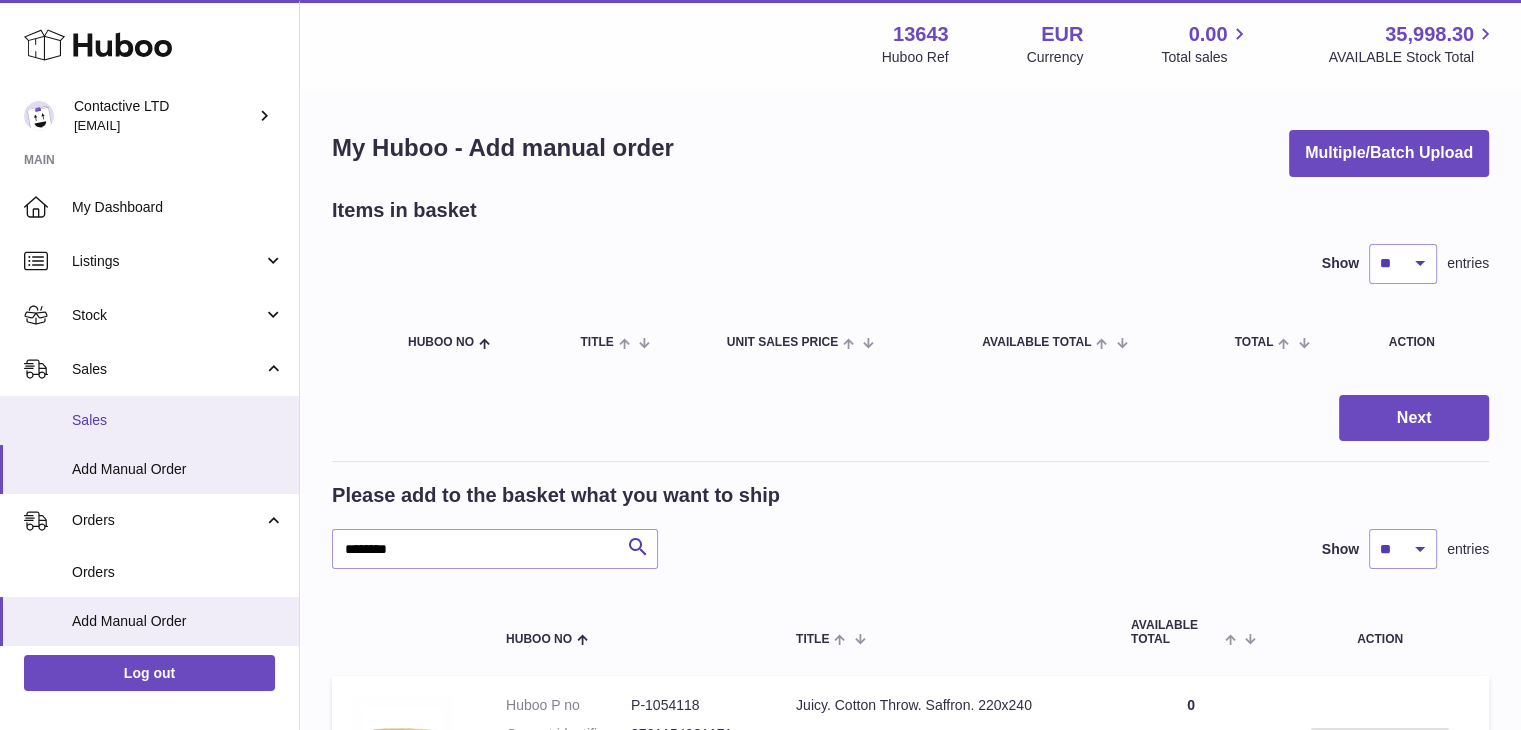click on "Sales" at bounding box center (149, 420) 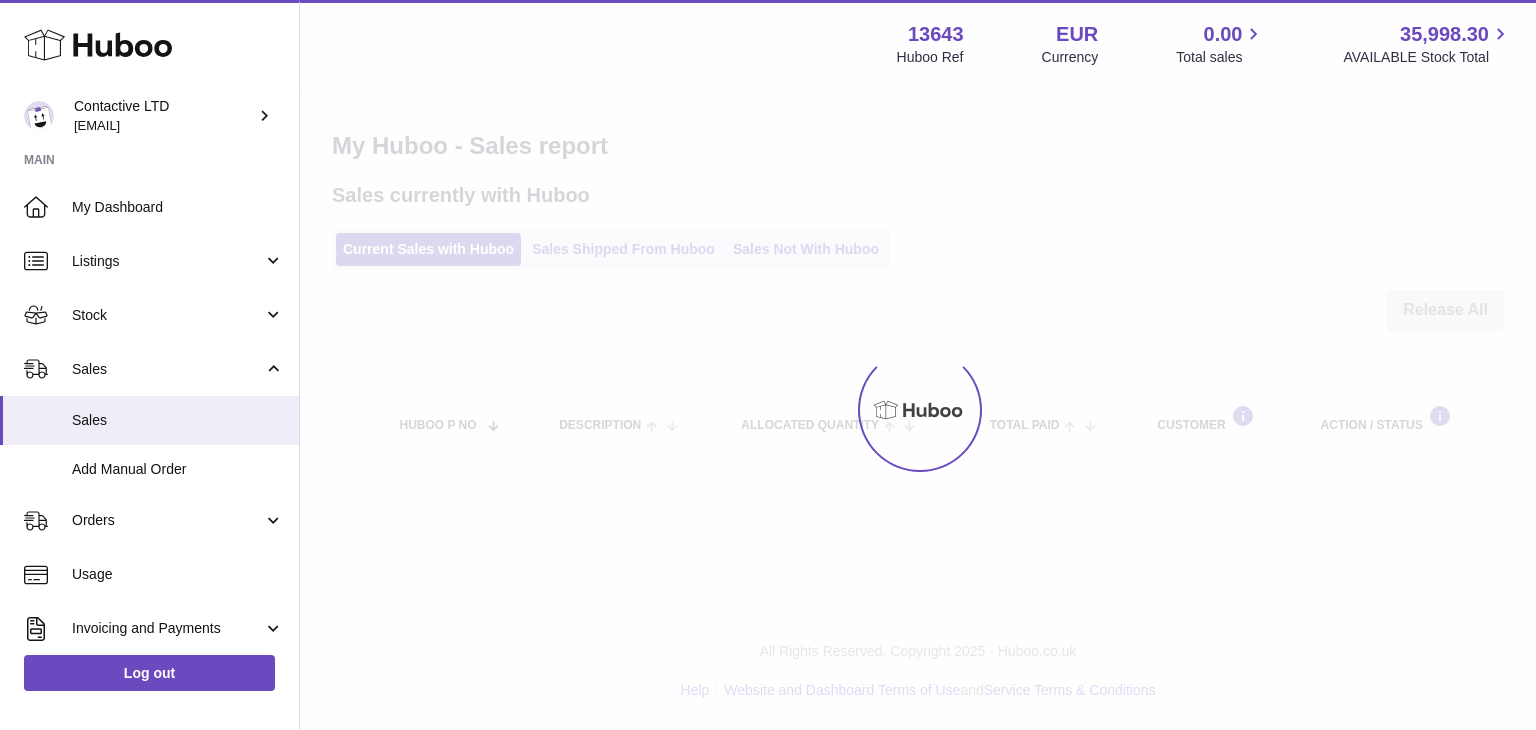 scroll, scrollTop: 0, scrollLeft: 0, axis: both 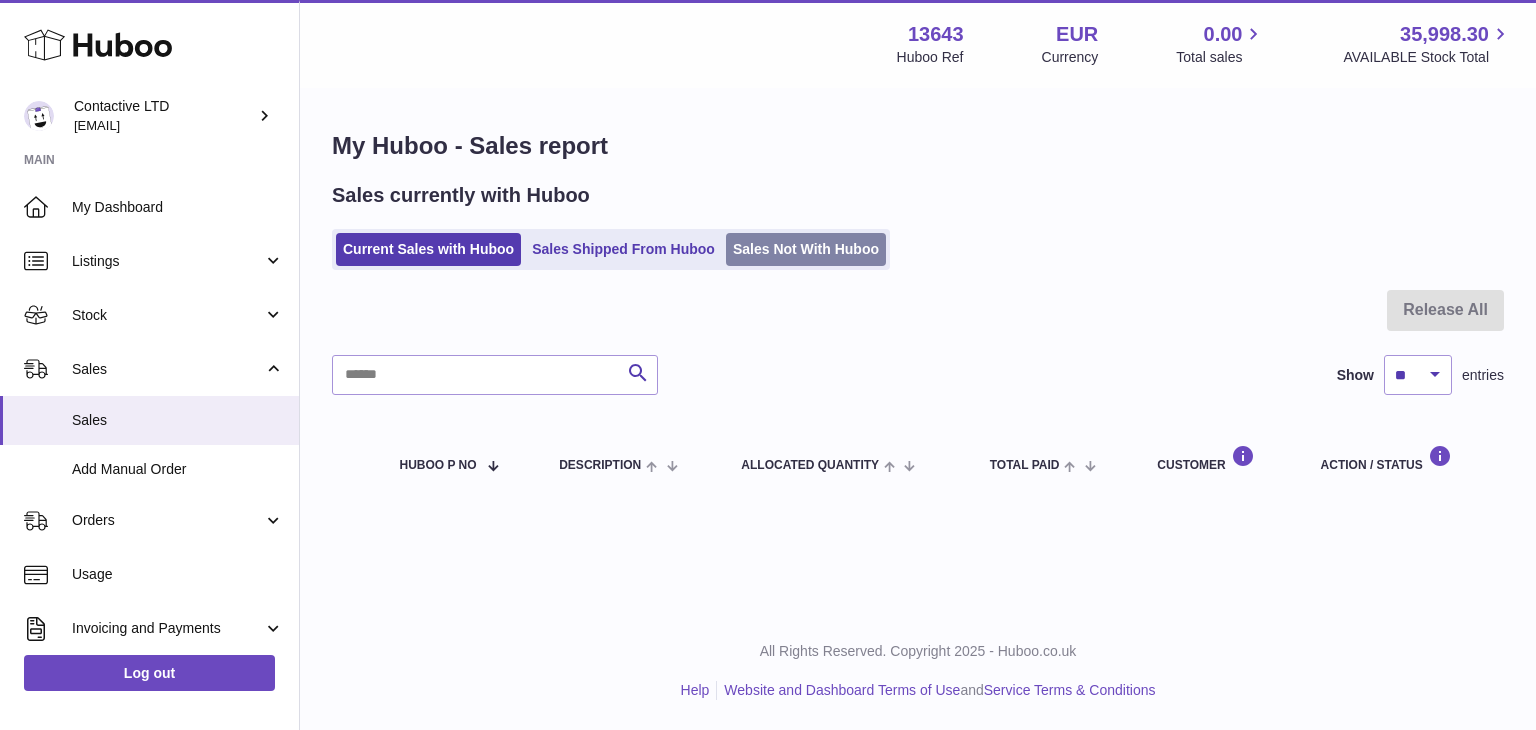 click on "Sales Not With Huboo" at bounding box center [806, 249] 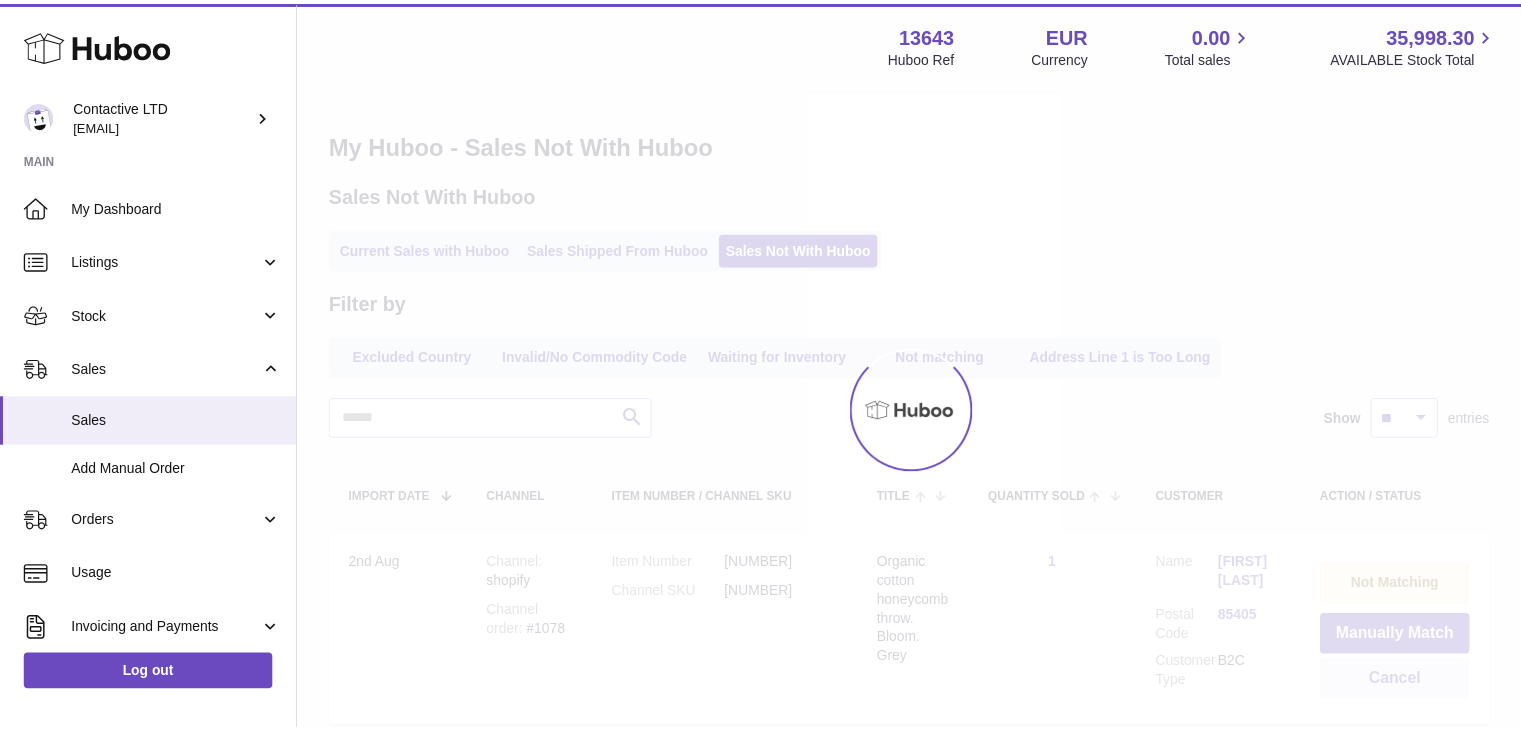 scroll, scrollTop: 0, scrollLeft: 0, axis: both 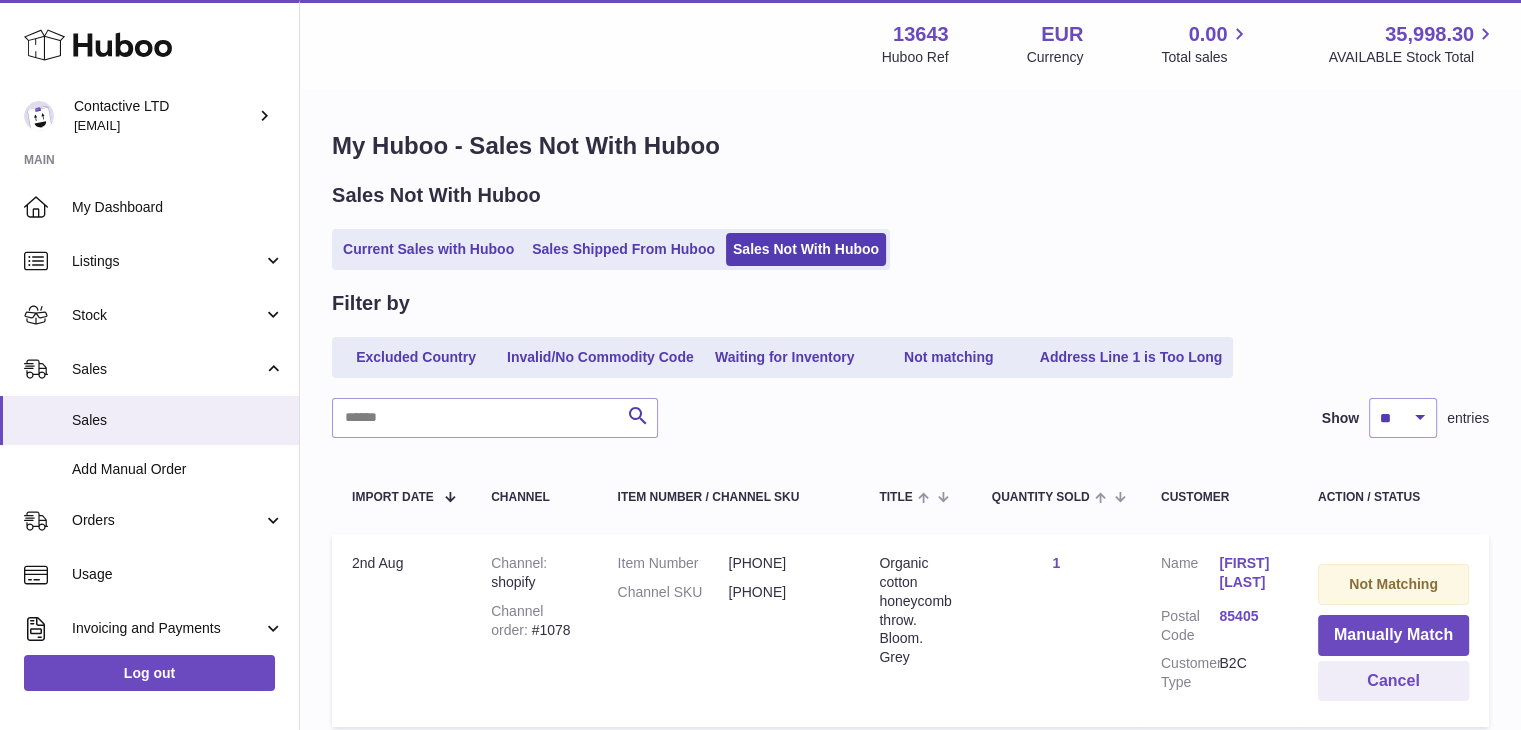 click on "Search
Show
** ** ** ***
entries" at bounding box center [910, 418] 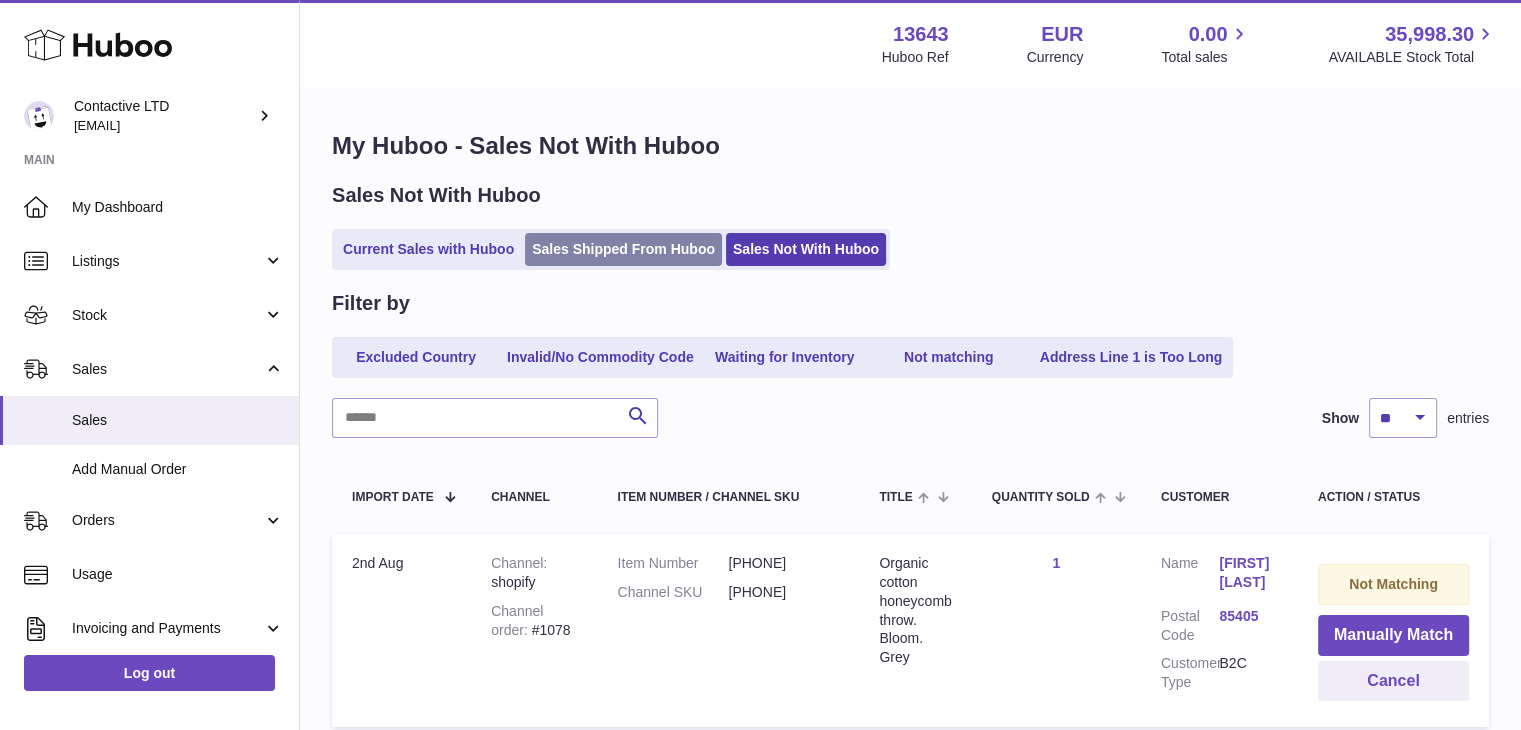 click on "Sales Shipped From Huboo" at bounding box center (623, 249) 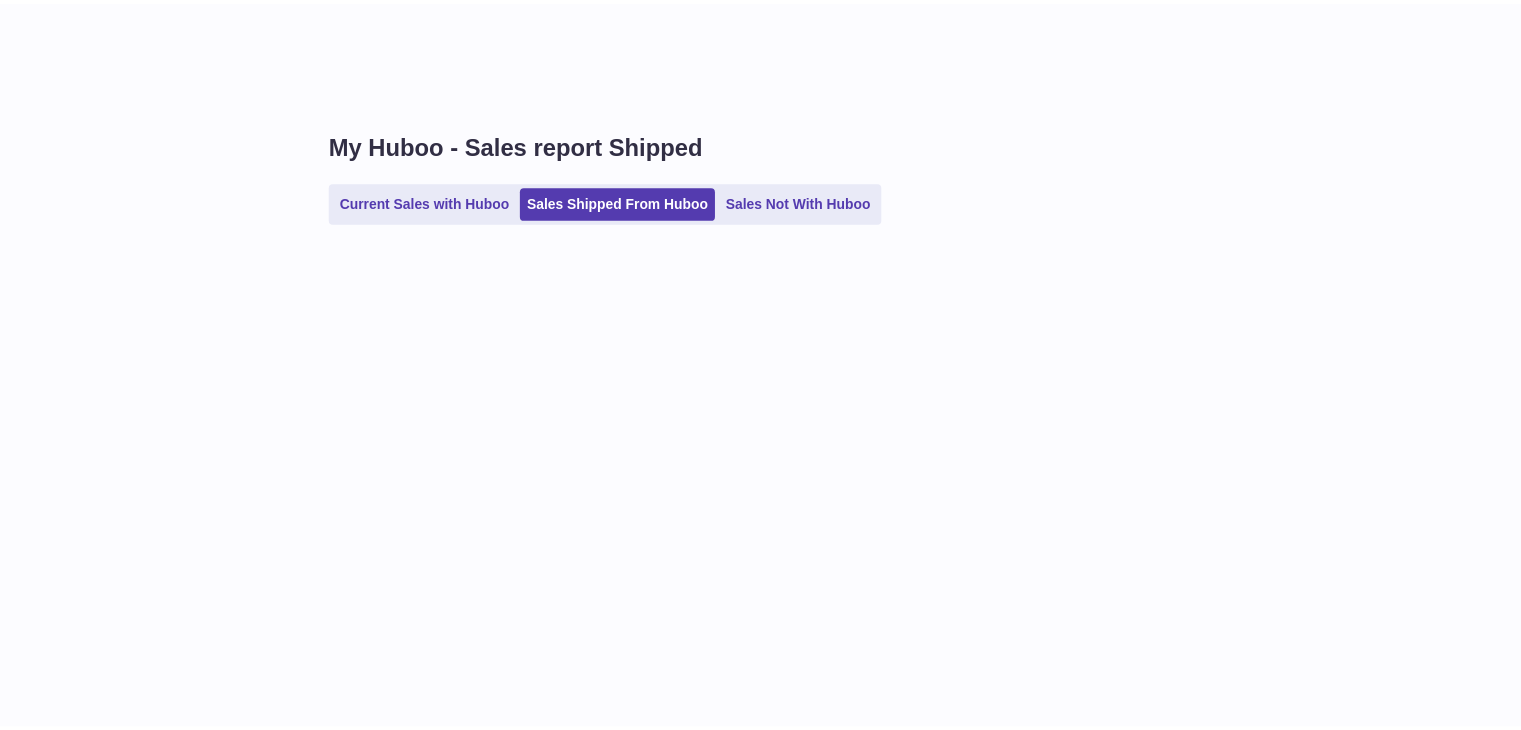 scroll, scrollTop: 0, scrollLeft: 0, axis: both 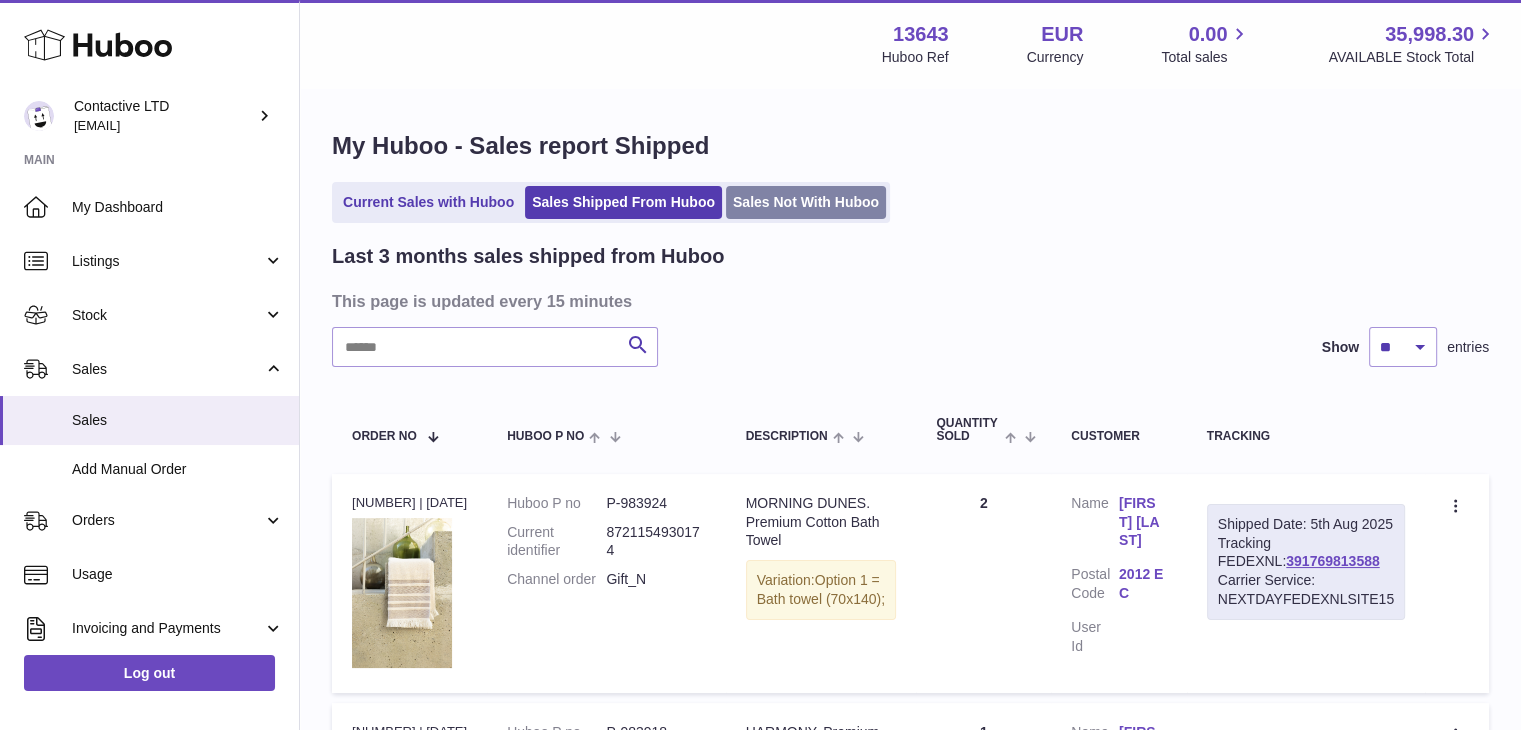 click on "Sales Not With Huboo" at bounding box center [806, 202] 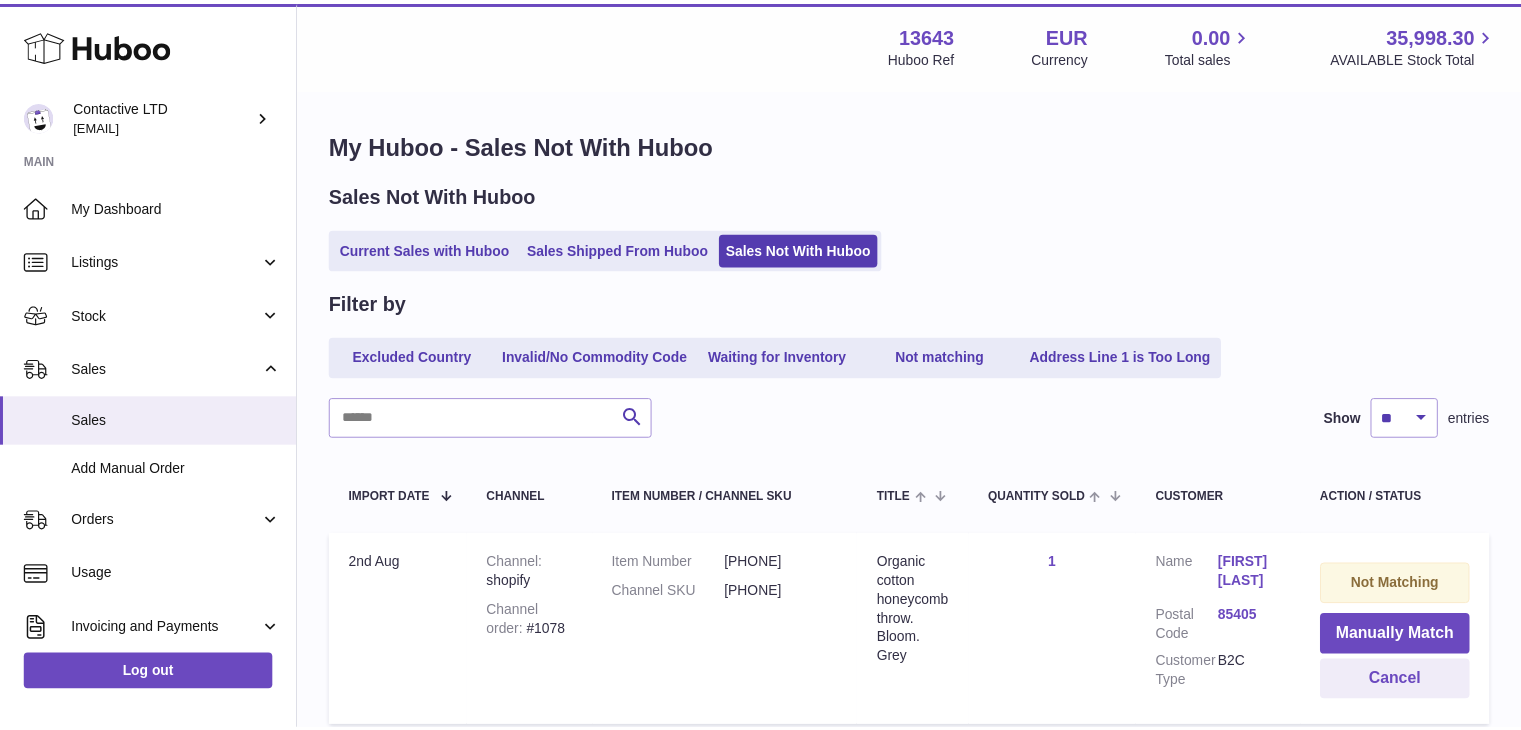 scroll, scrollTop: 0, scrollLeft: 0, axis: both 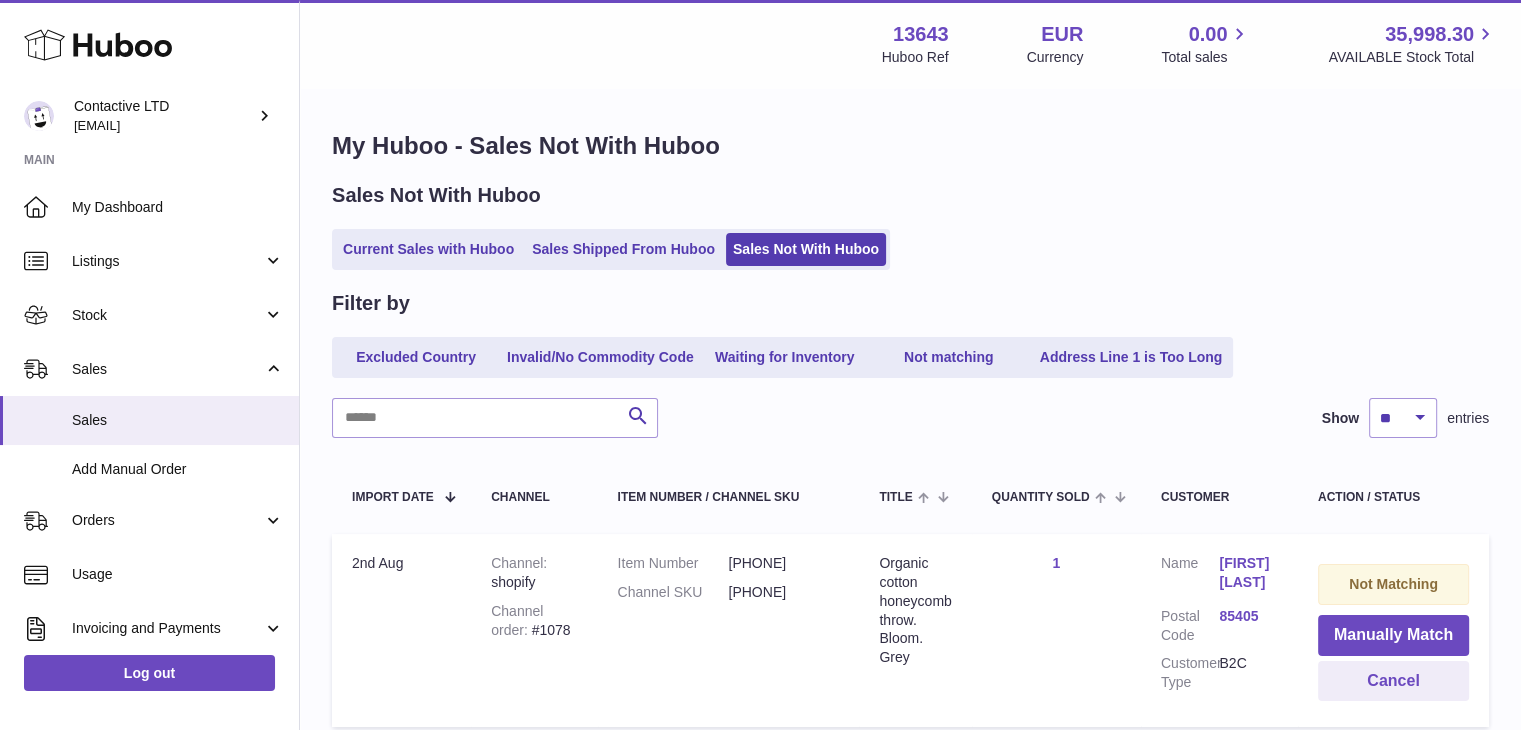 click on "Menu   Huboo     13643   Huboo Ref    EUR   Currency   0.00     Total sales   35,998.30     AVAILABLE Stock Total" at bounding box center (910, 44) 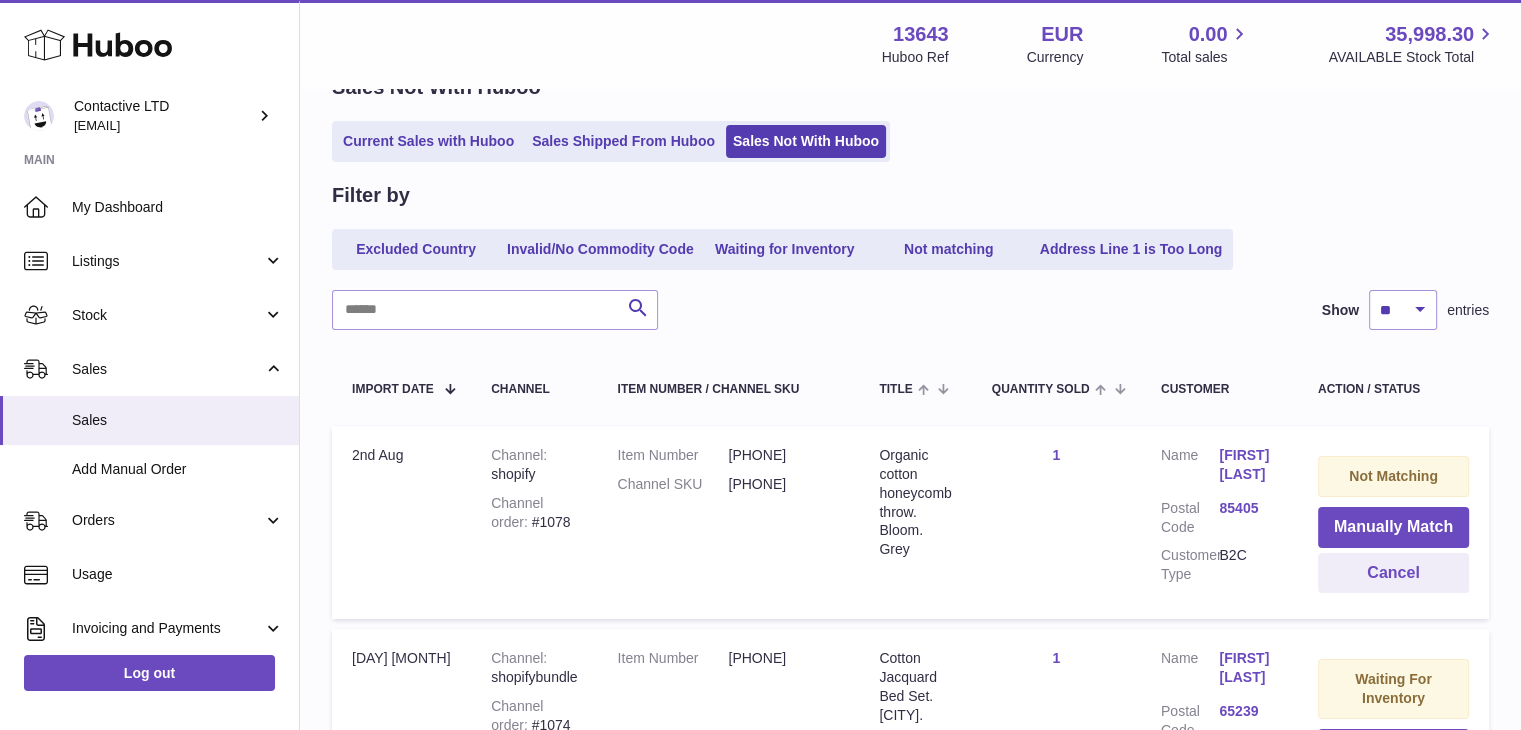 scroll, scrollTop: 100, scrollLeft: 0, axis: vertical 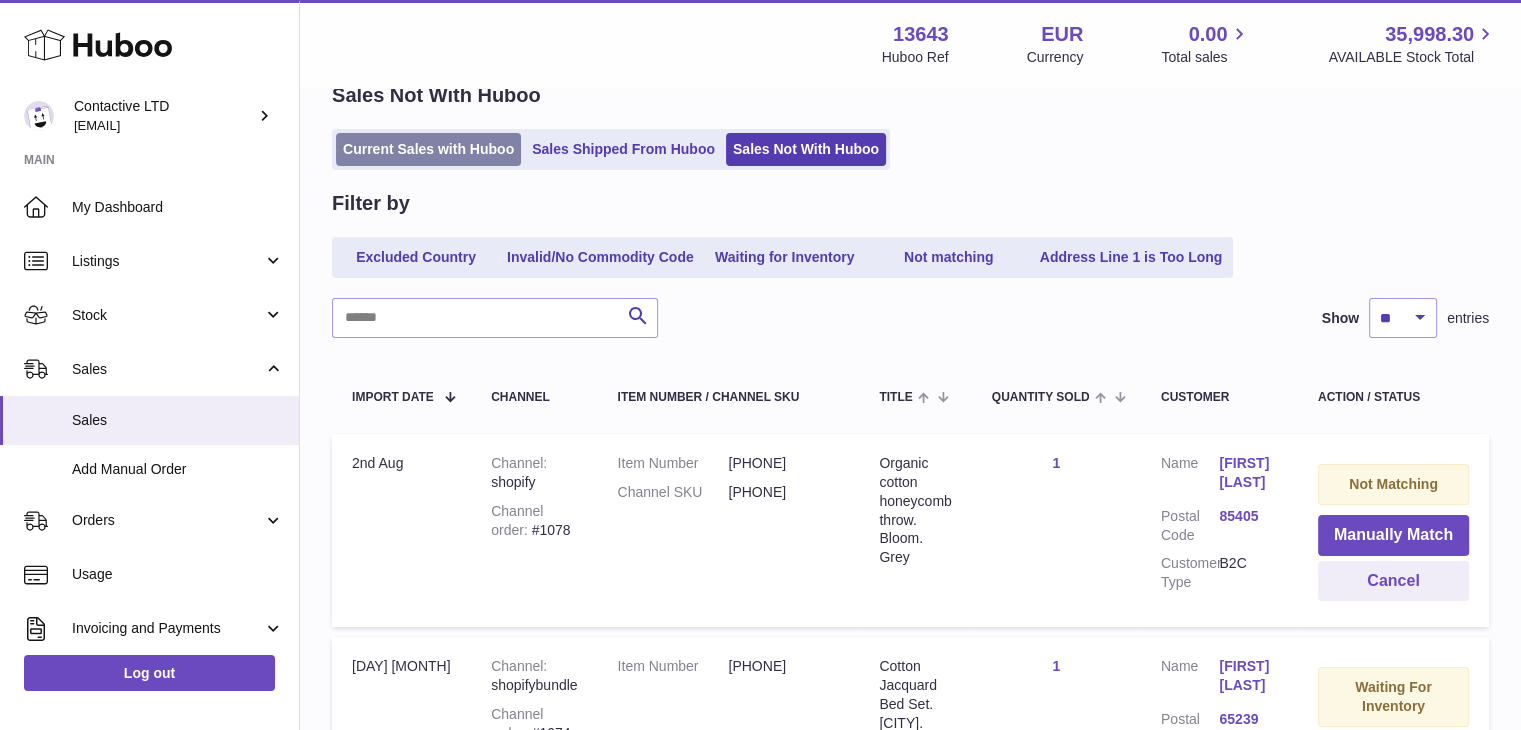 click on "Current Sales with Huboo" at bounding box center [428, 149] 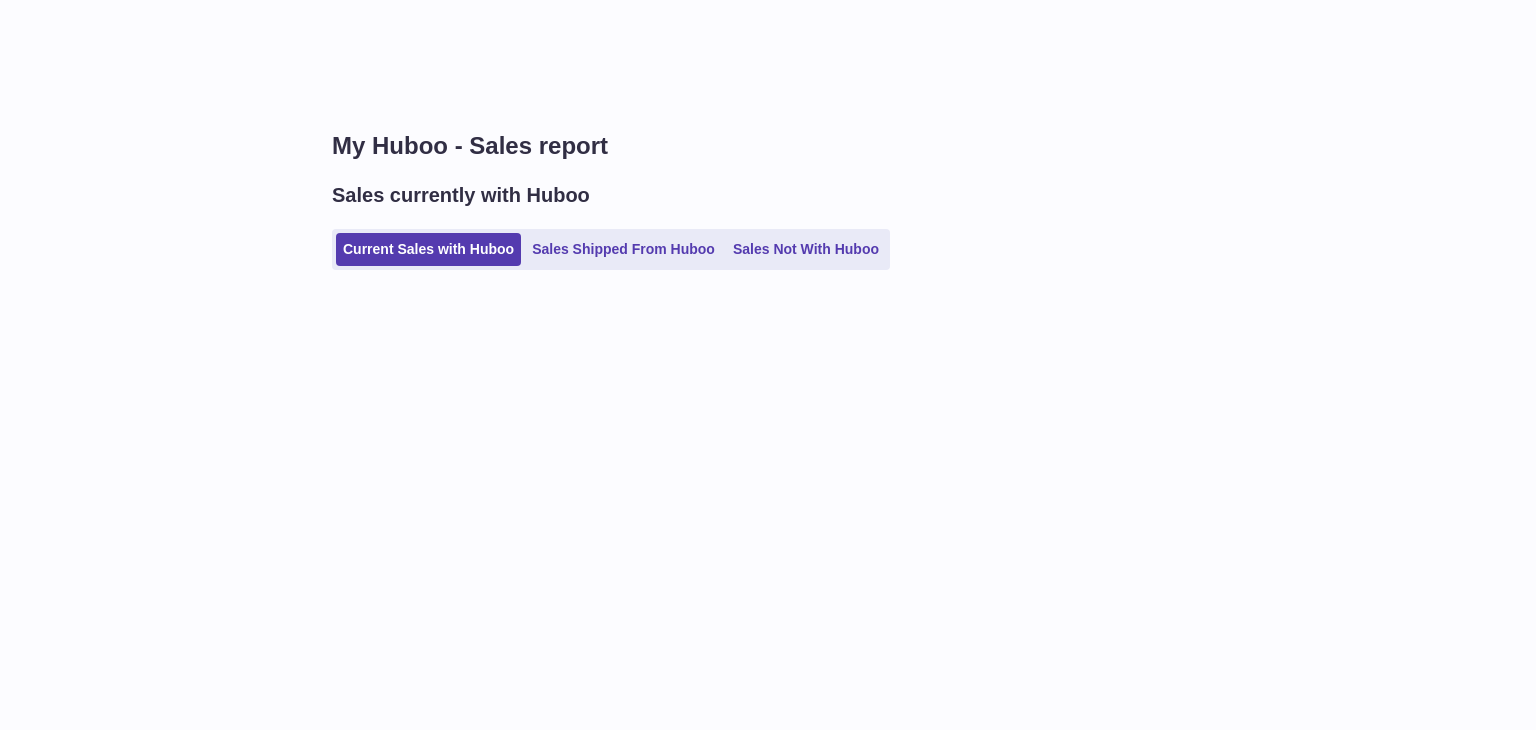 scroll, scrollTop: 0, scrollLeft: 0, axis: both 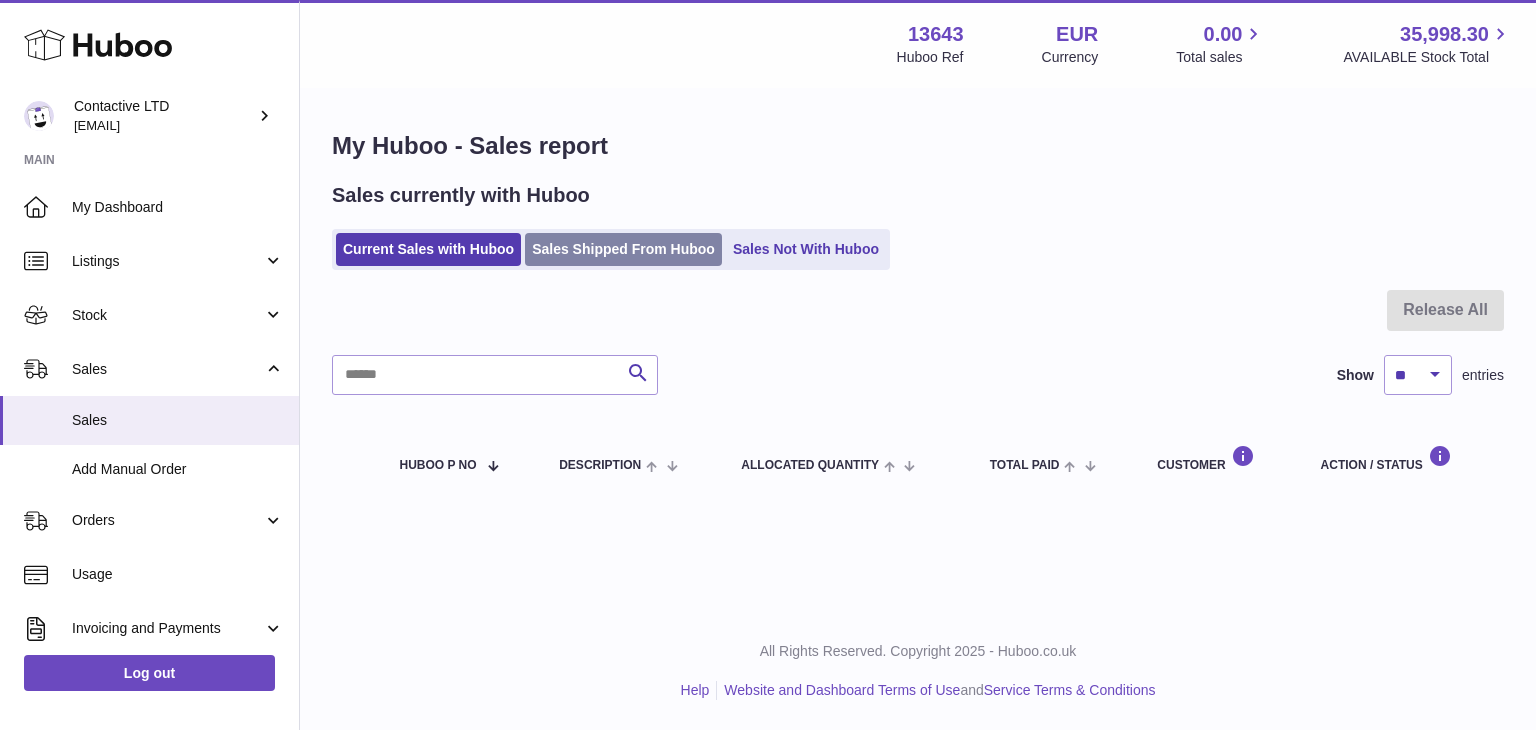 click on "Sales Shipped From Huboo" at bounding box center (623, 249) 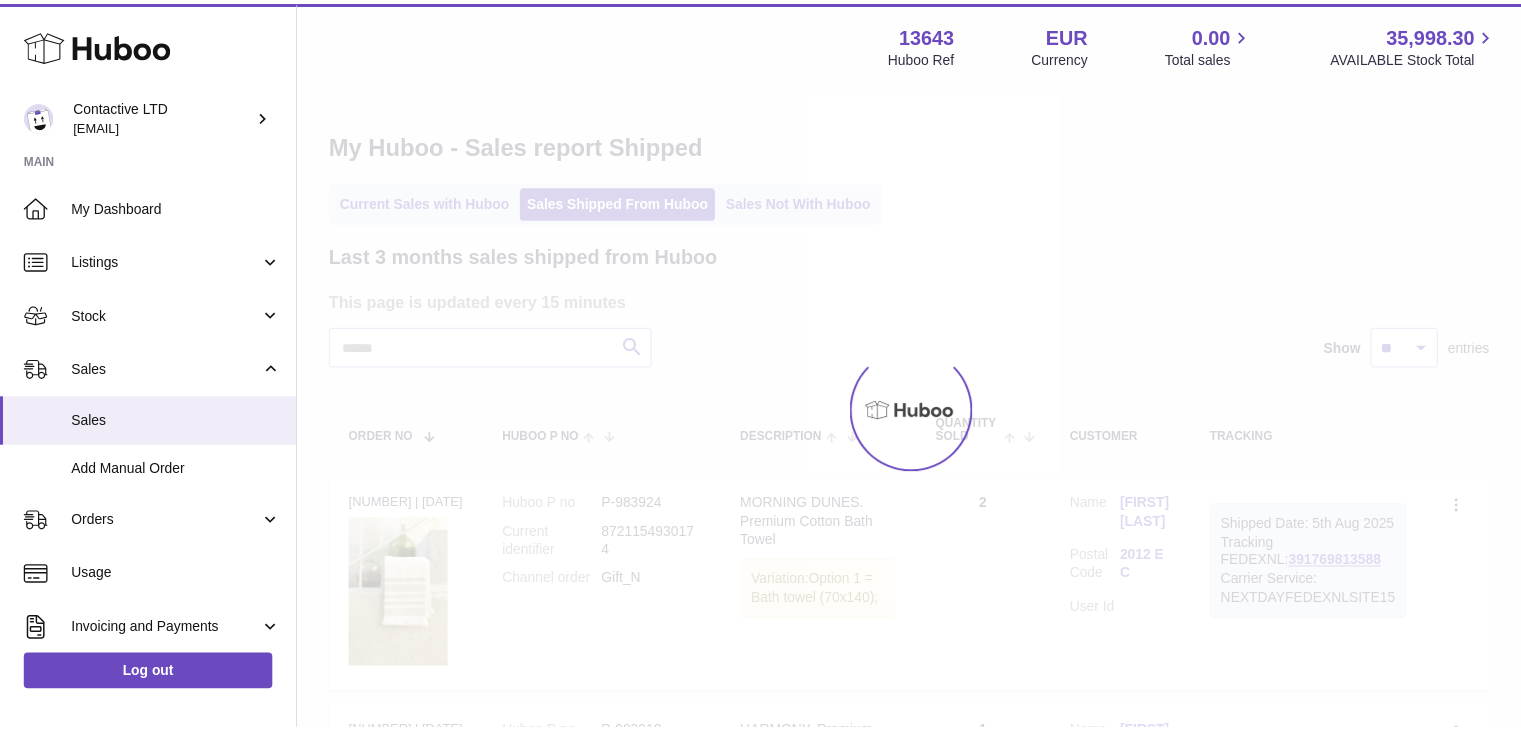 scroll, scrollTop: 0, scrollLeft: 0, axis: both 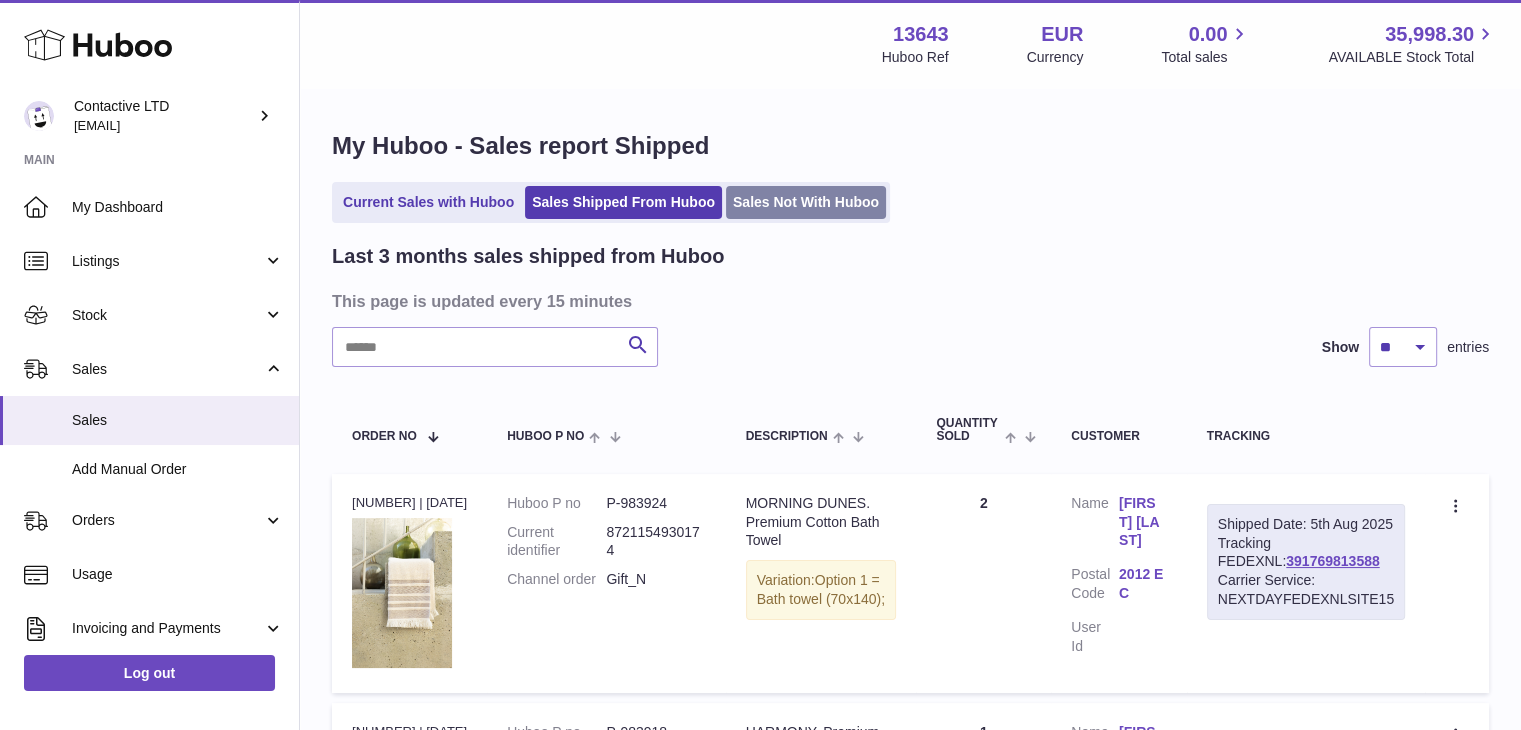 click on "Sales Not With Huboo" at bounding box center [806, 202] 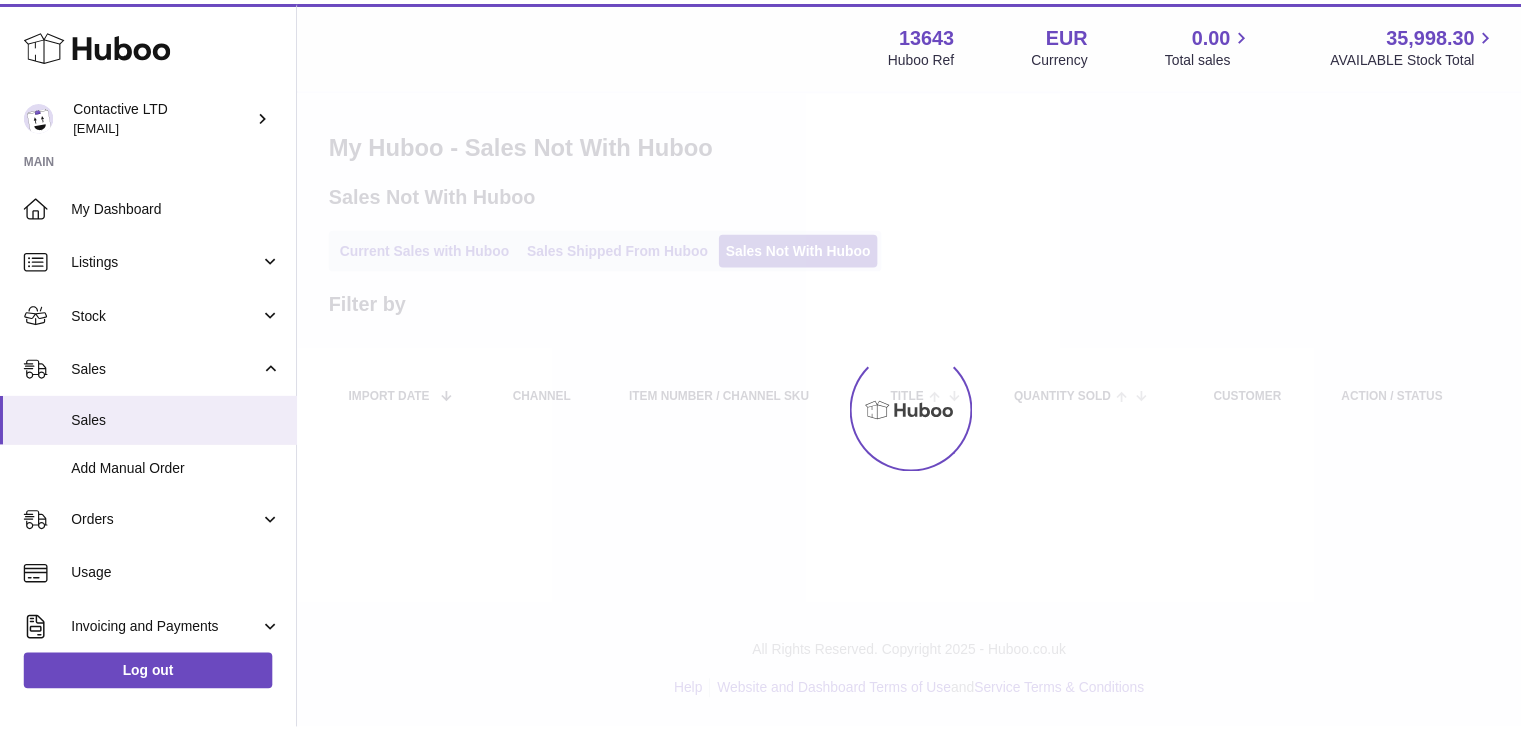 scroll, scrollTop: 0, scrollLeft: 0, axis: both 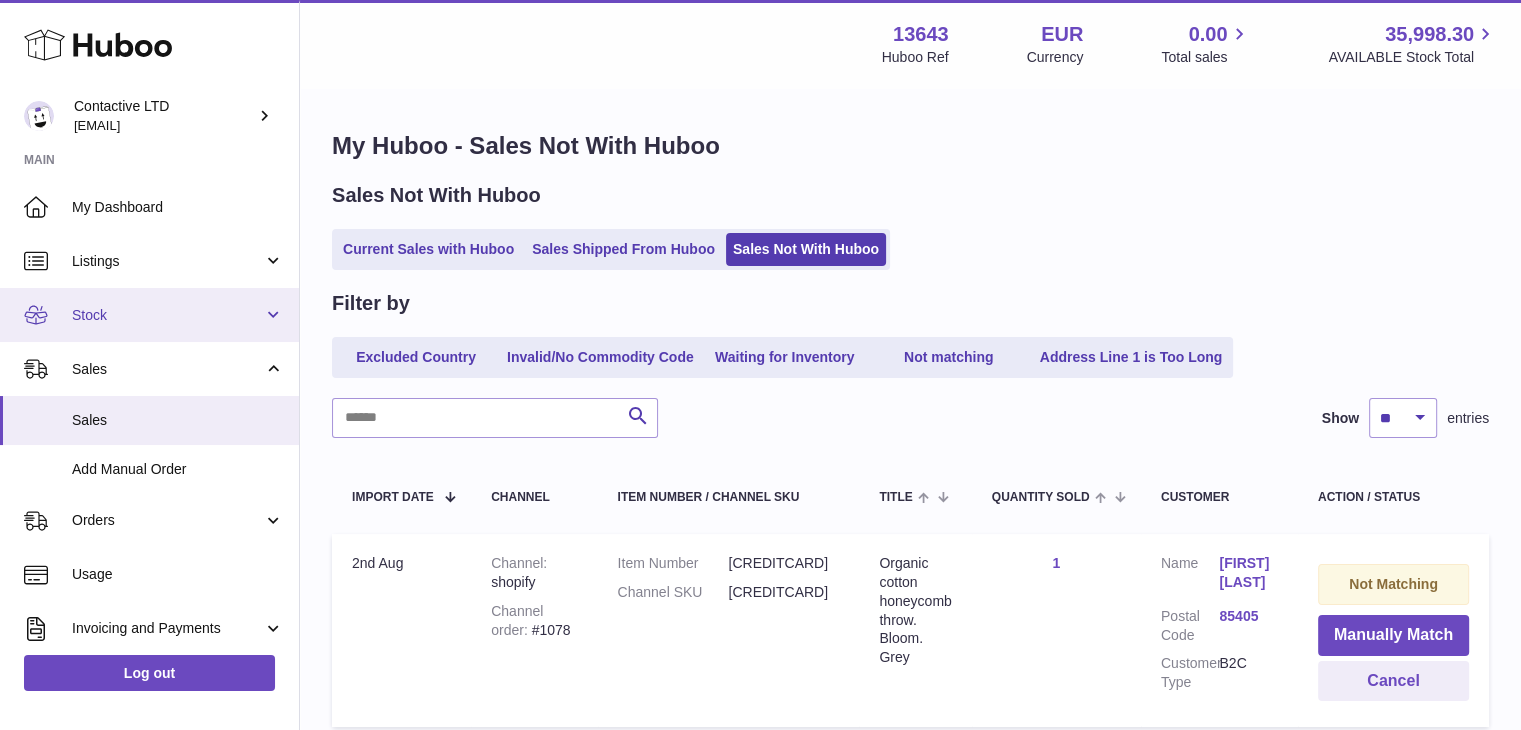 click on "Stock" at bounding box center [167, 315] 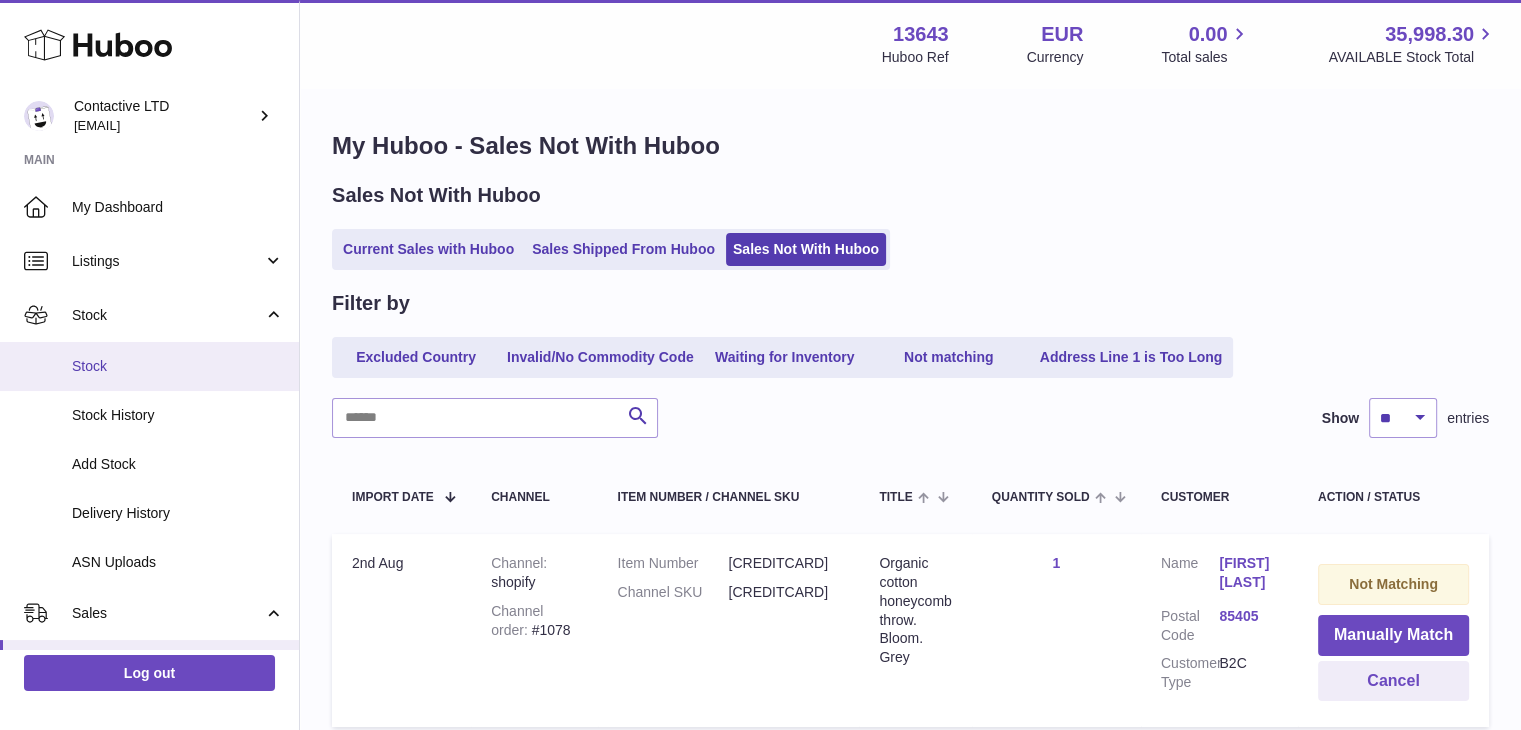 click on "Stock" at bounding box center [149, 366] 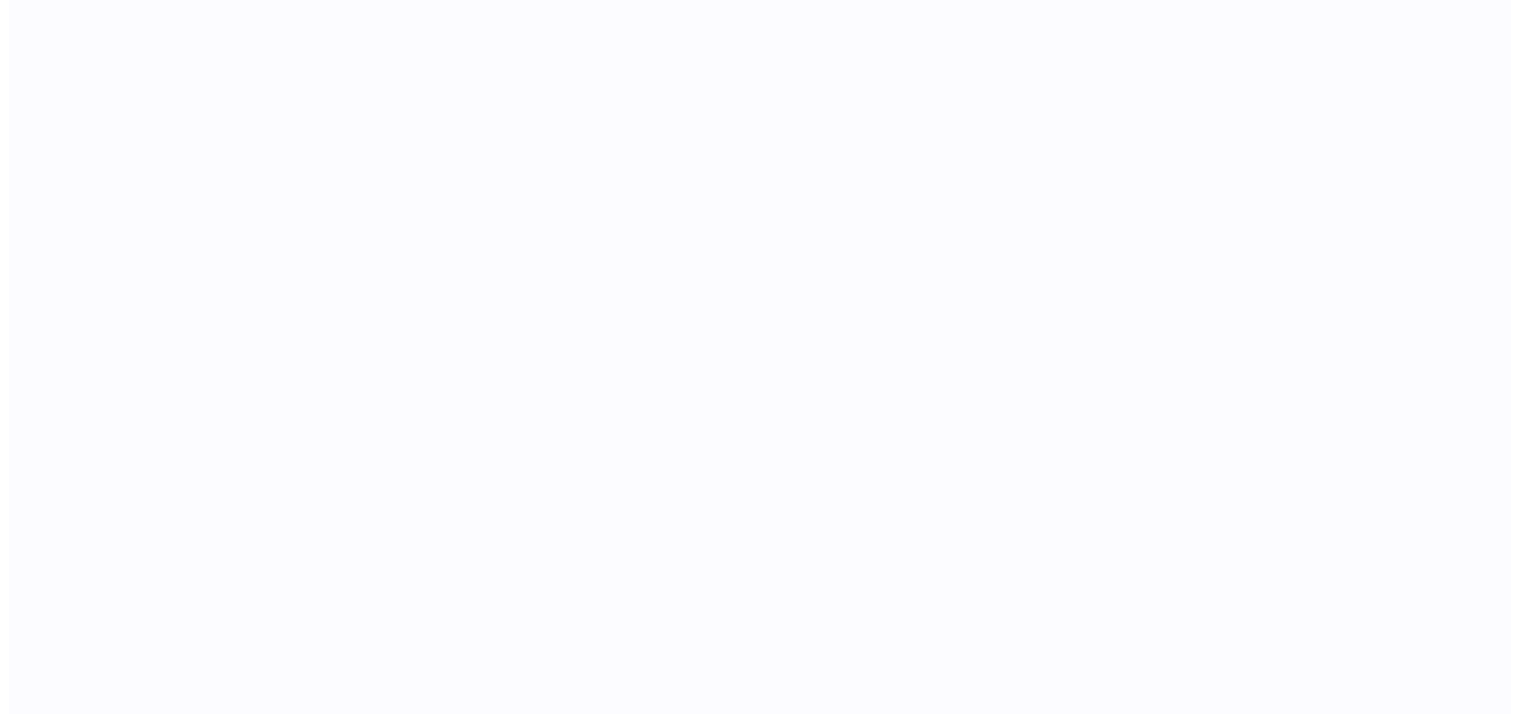 scroll, scrollTop: 0, scrollLeft: 0, axis: both 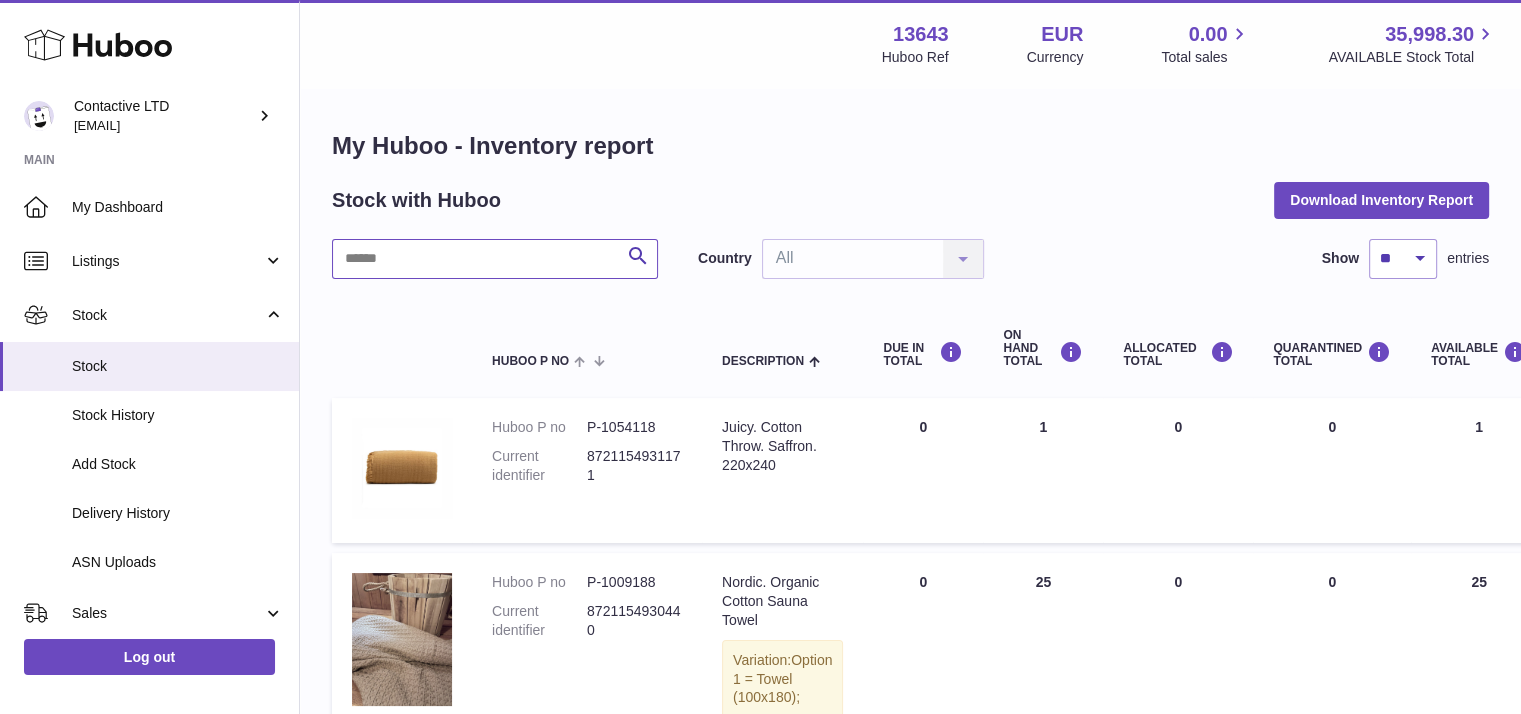 click at bounding box center (495, 259) 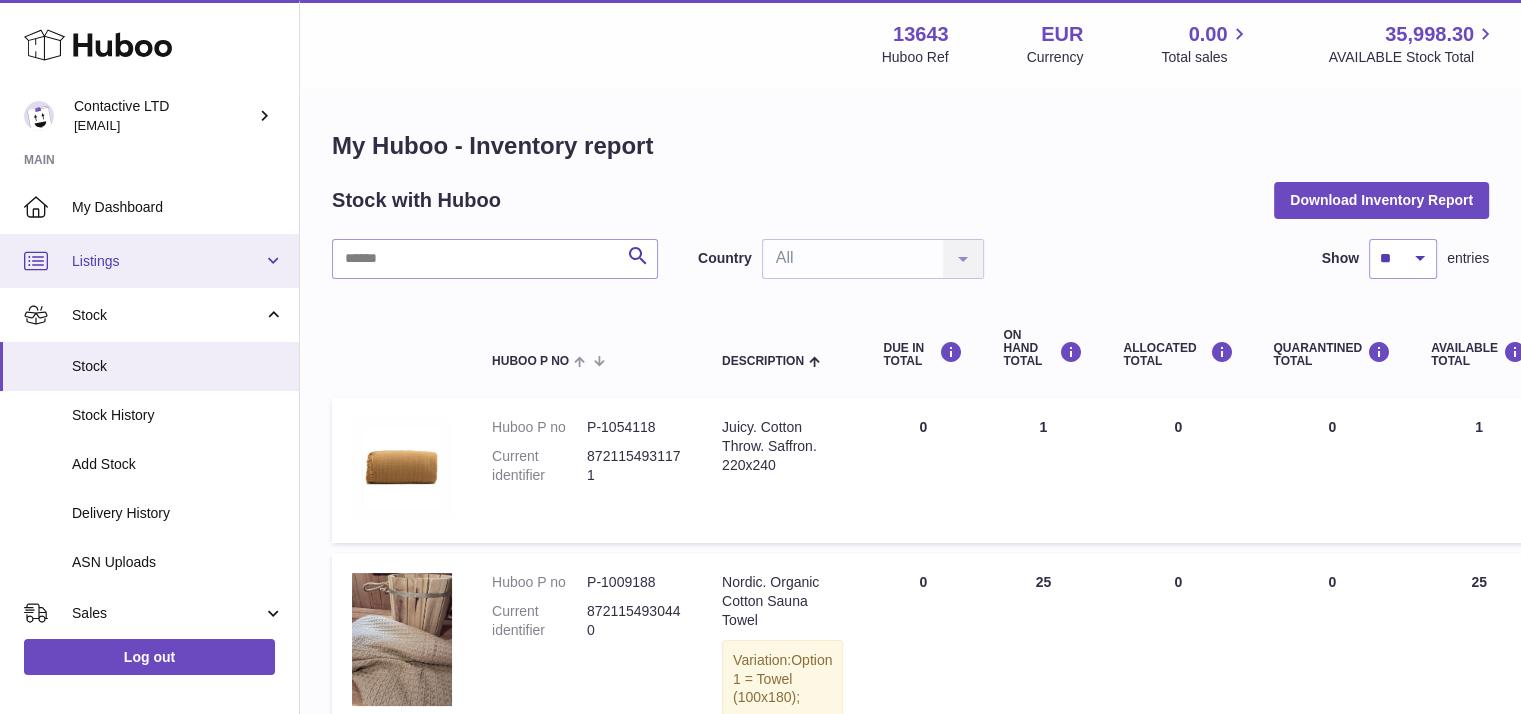 click on "Listings" at bounding box center (167, 261) 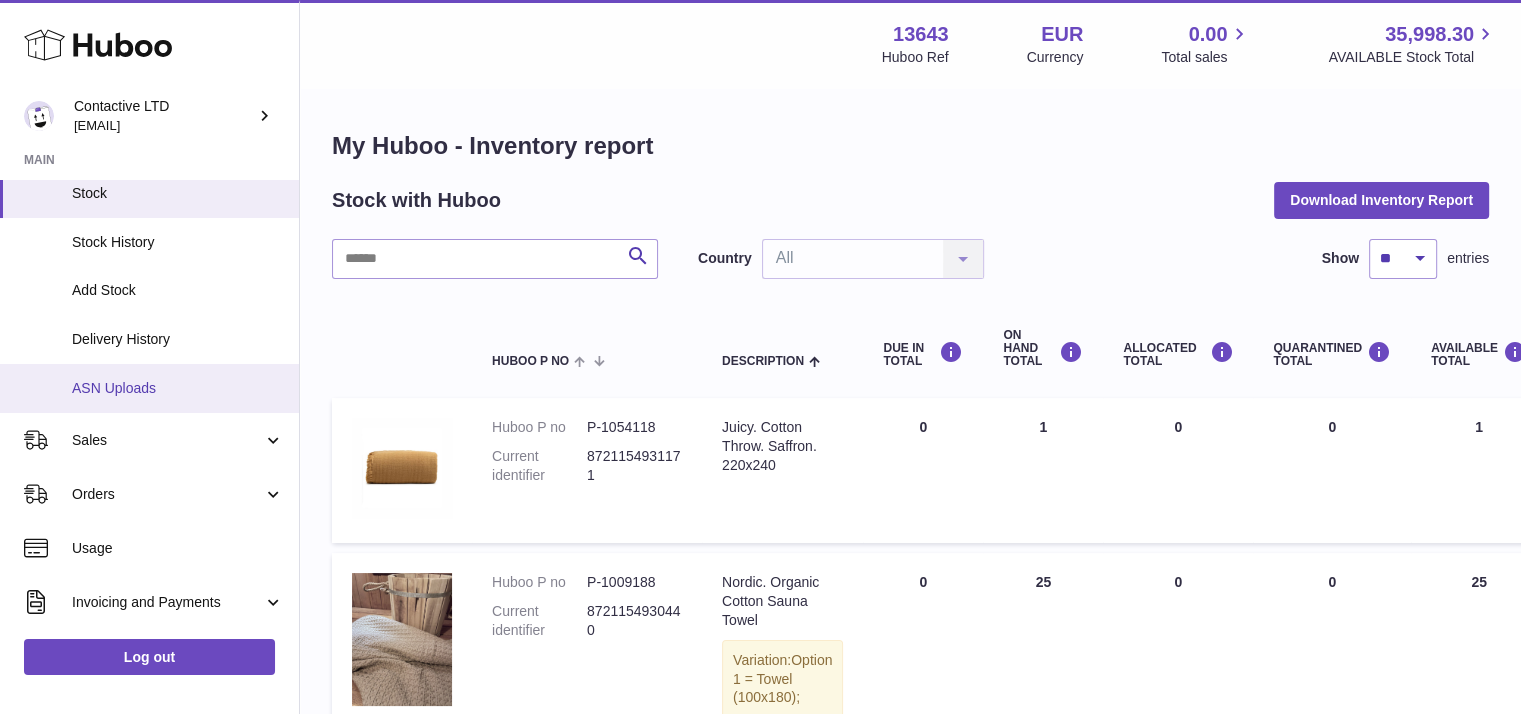 scroll, scrollTop: 400, scrollLeft: 0, axis: vertical 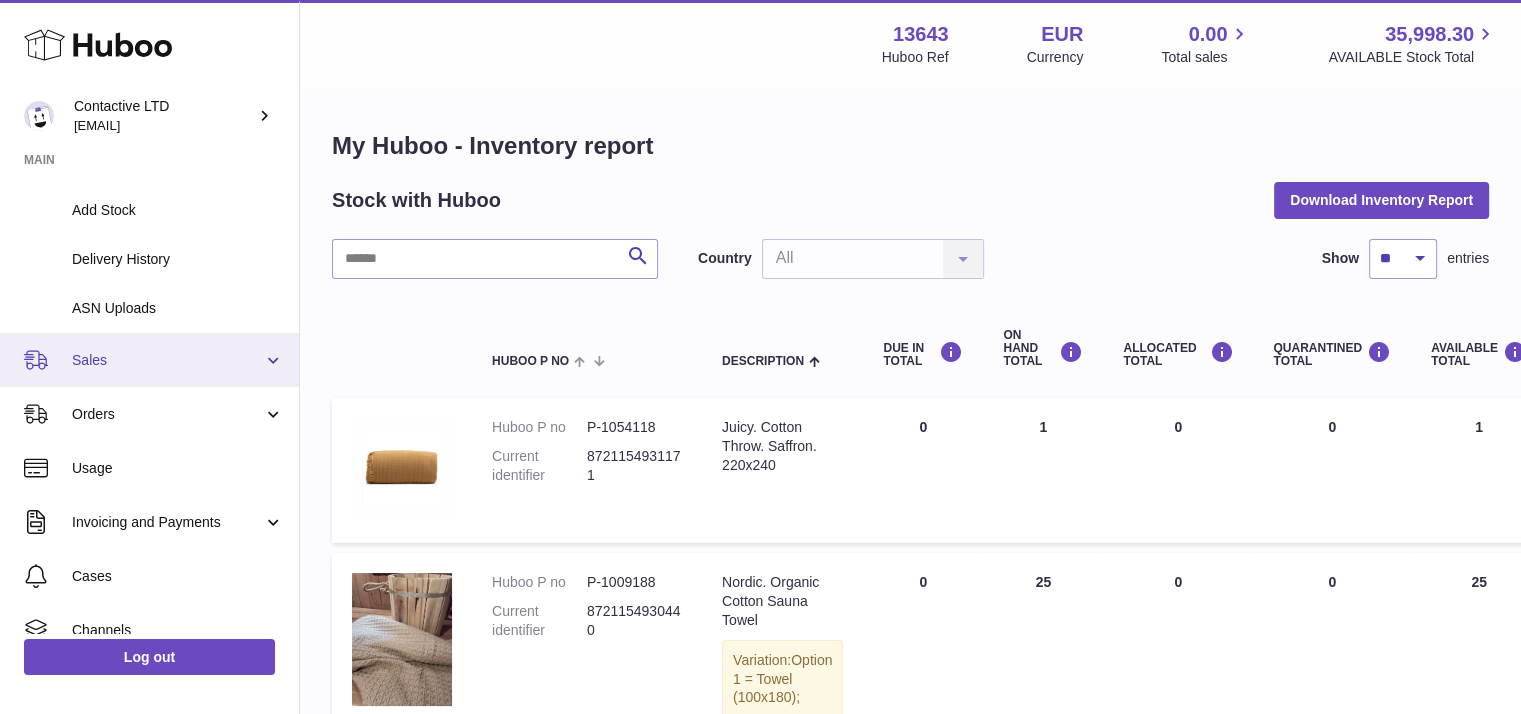 click on "Sales" at bounding box center [149, 360] 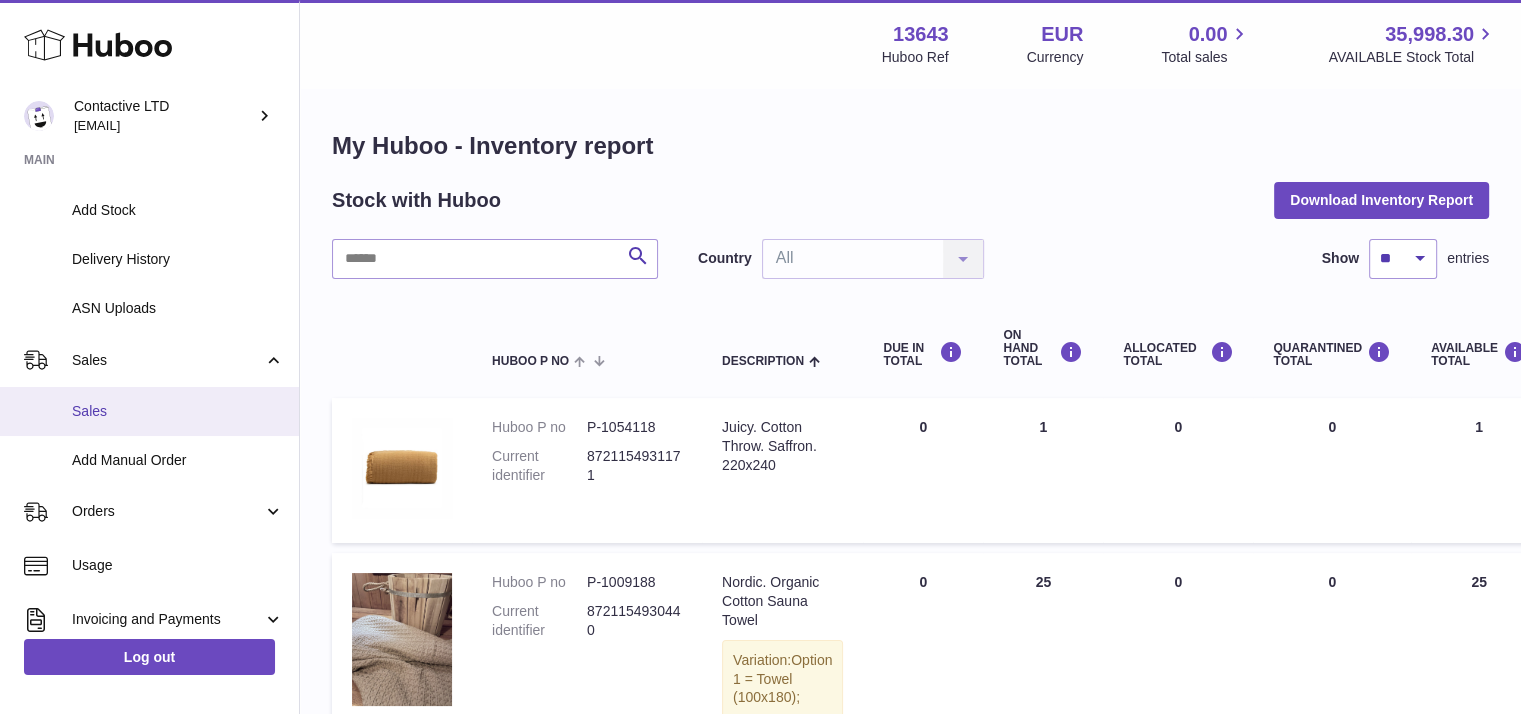 click on "Sales" at bounding box center [149, 411] 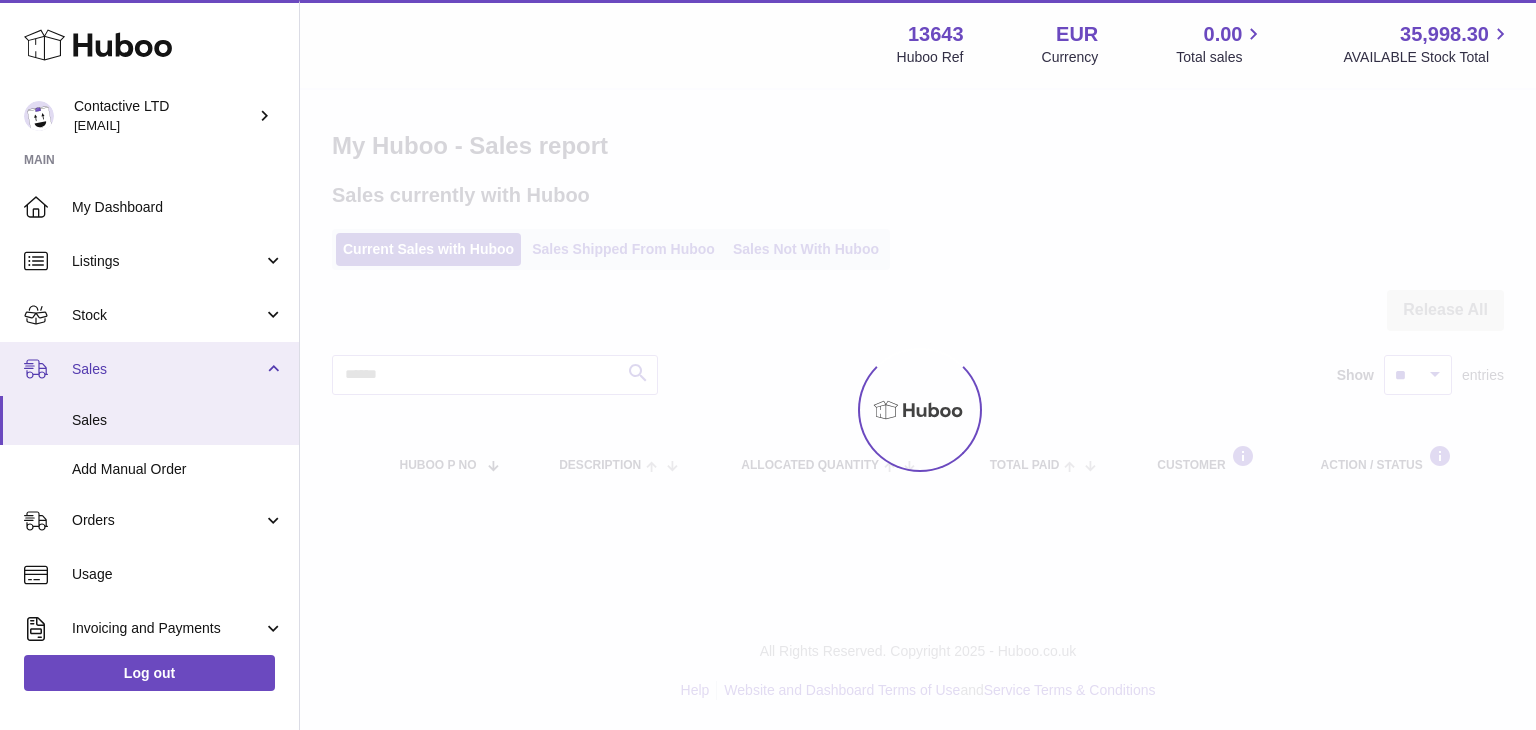 scroll, scrollTop: 0, scrollLeft: 0, axis: both 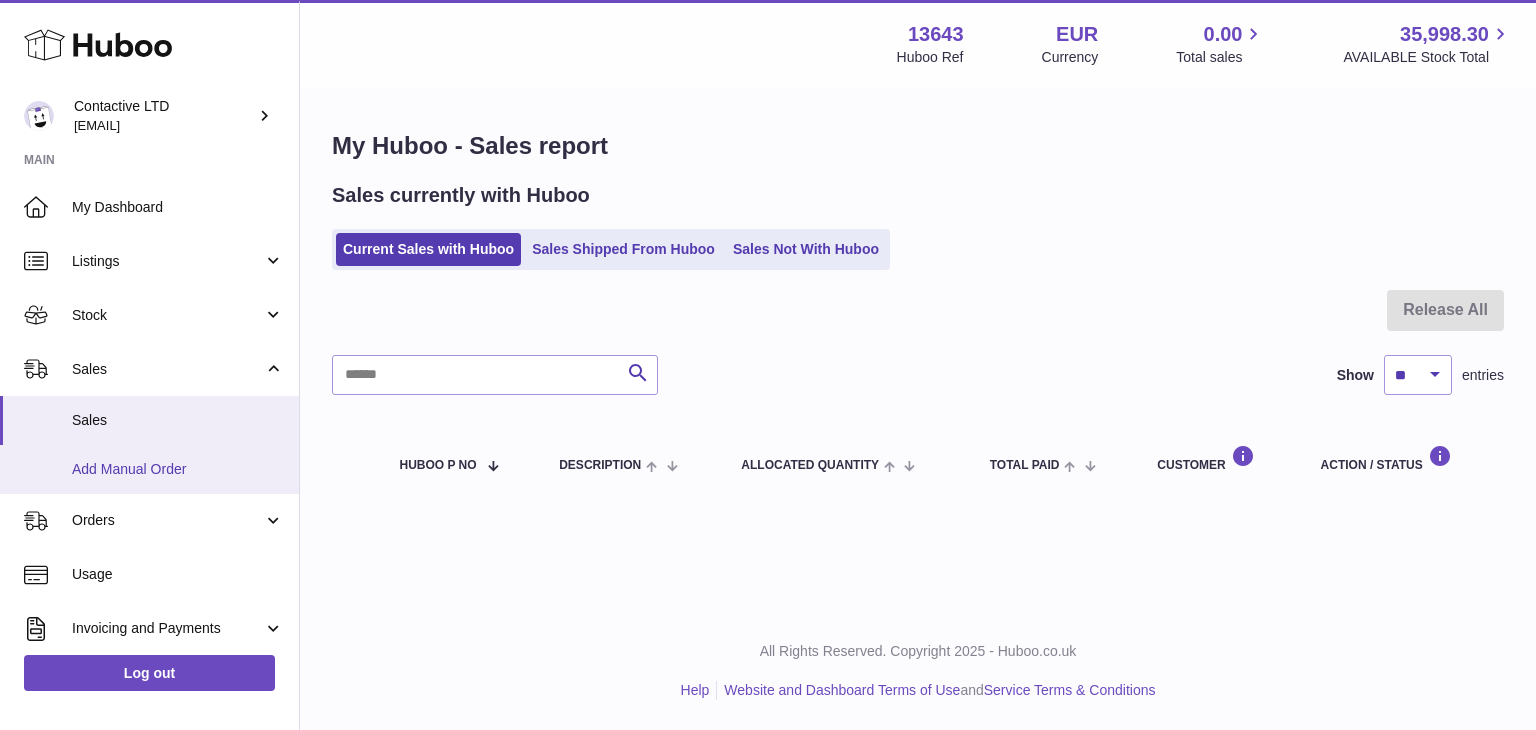 click on "Add Manual Order" at bounding box center (178, 469) 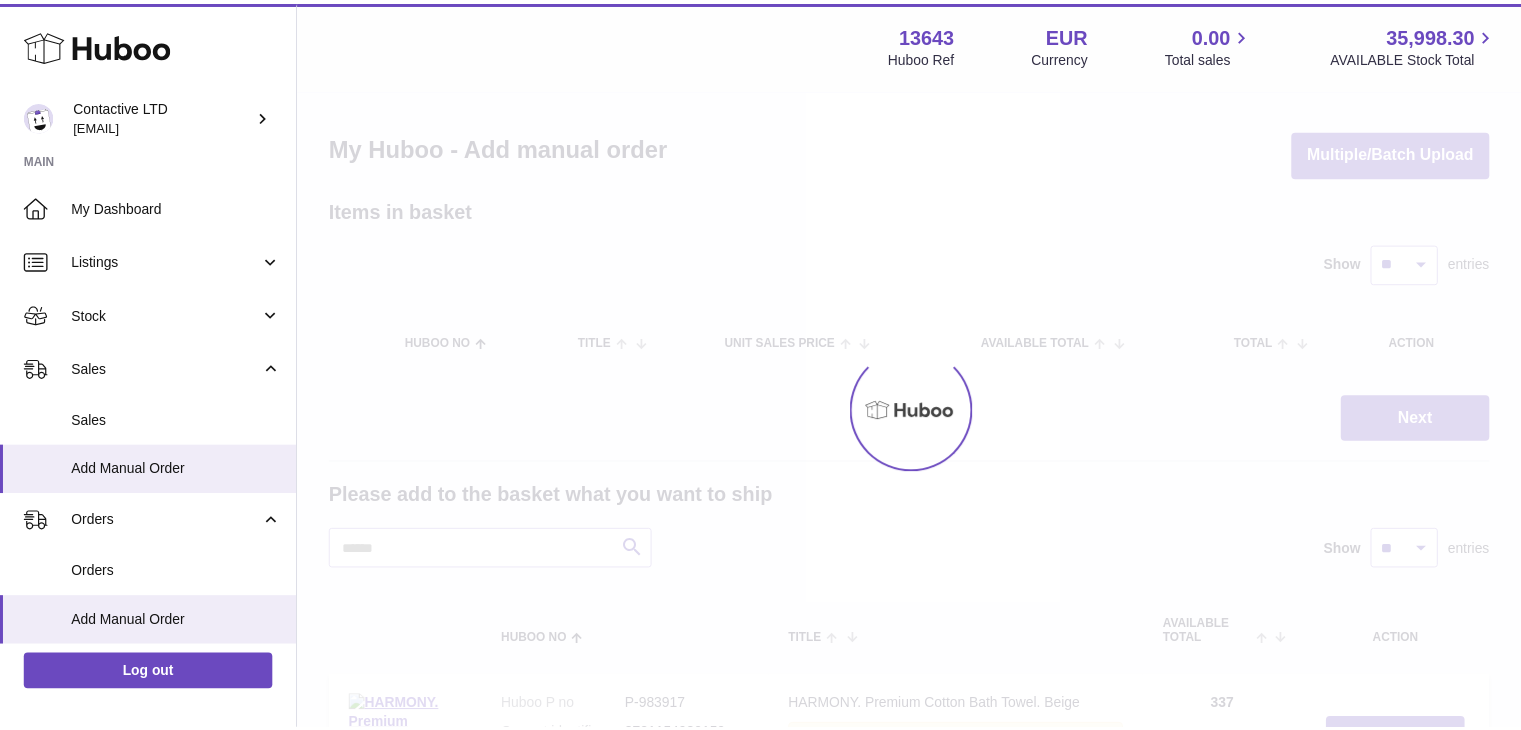 scroll, scrollTop: 0, scrollLeft: 0, axis: both 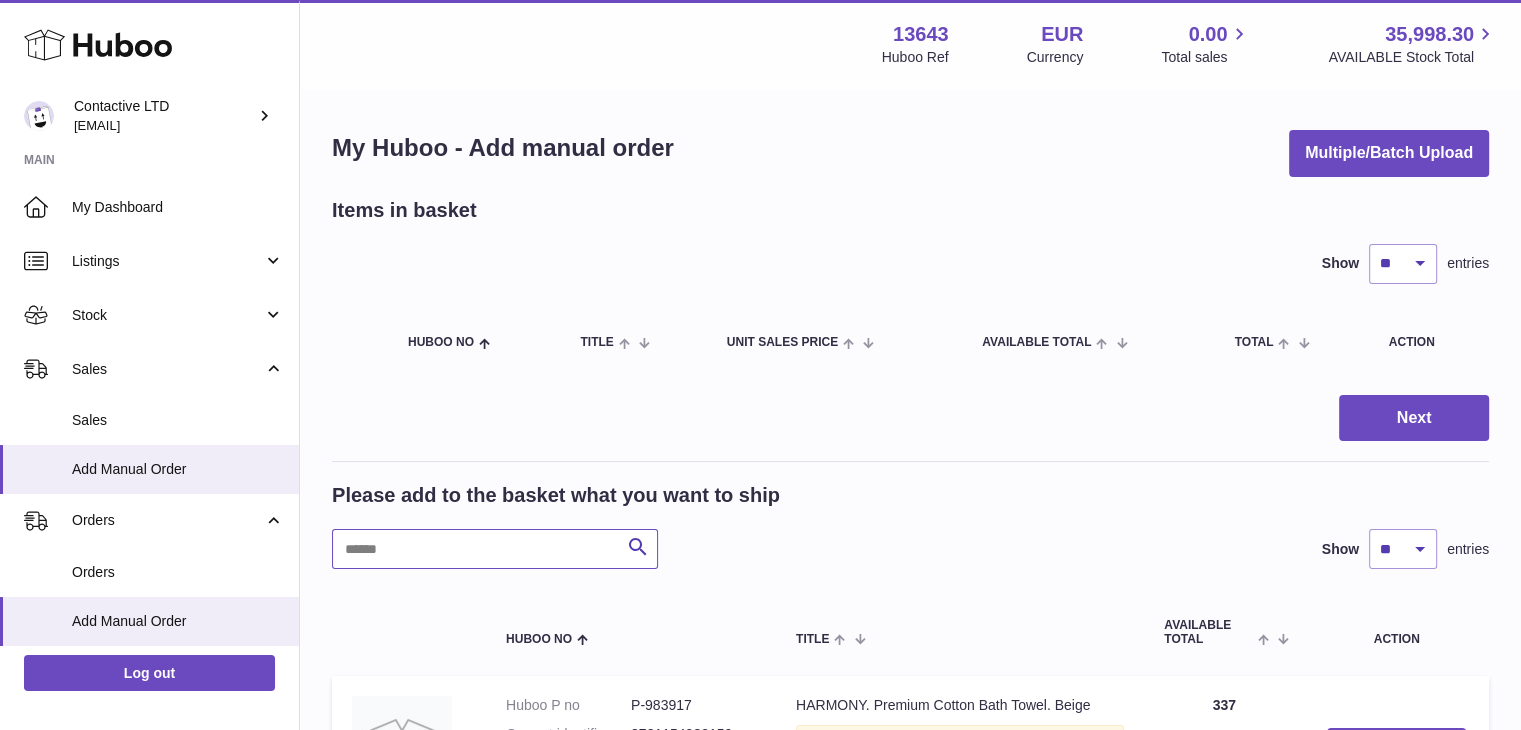 click at bounding box center [495, 549] 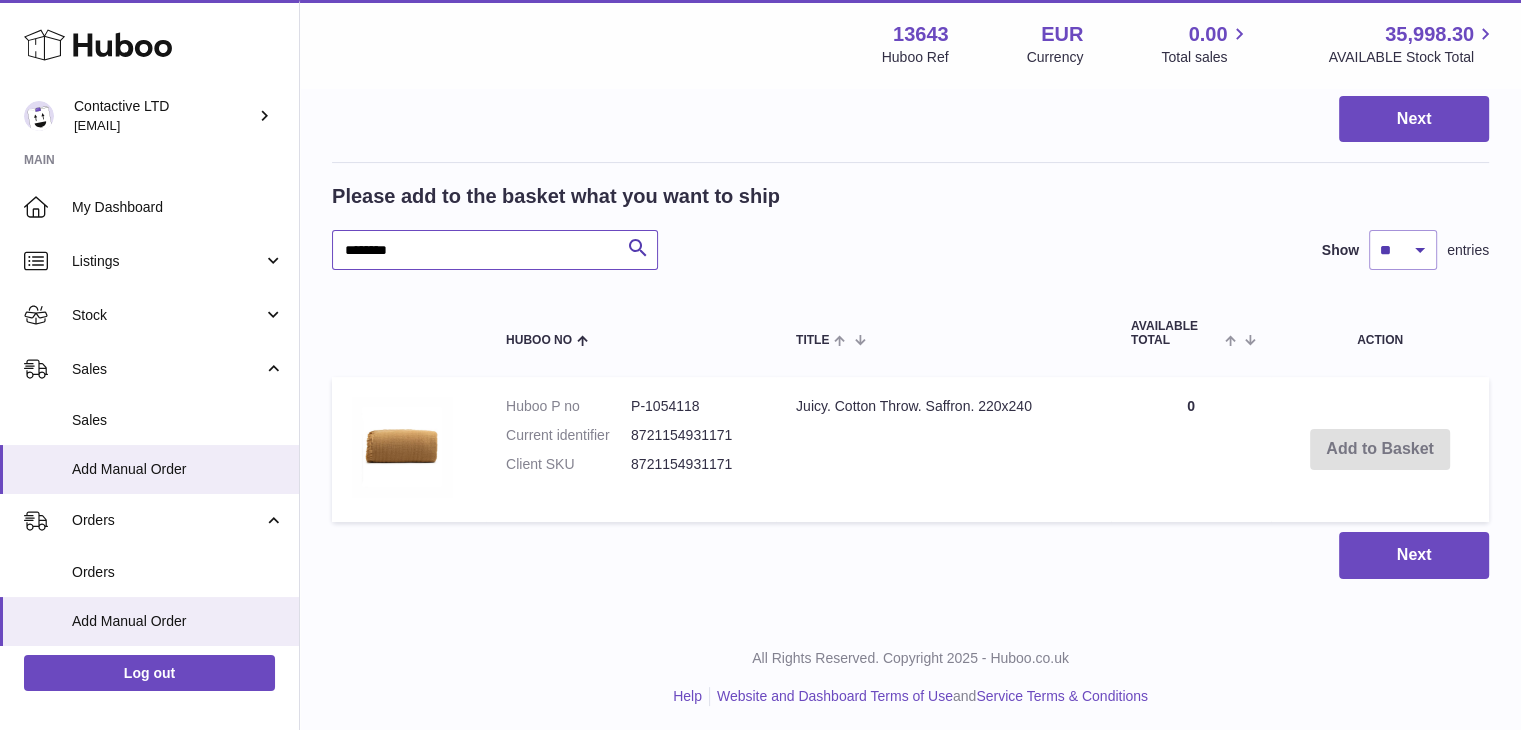 scroll, scrollTop: 304, scrollLeft: 0, axis: vertical 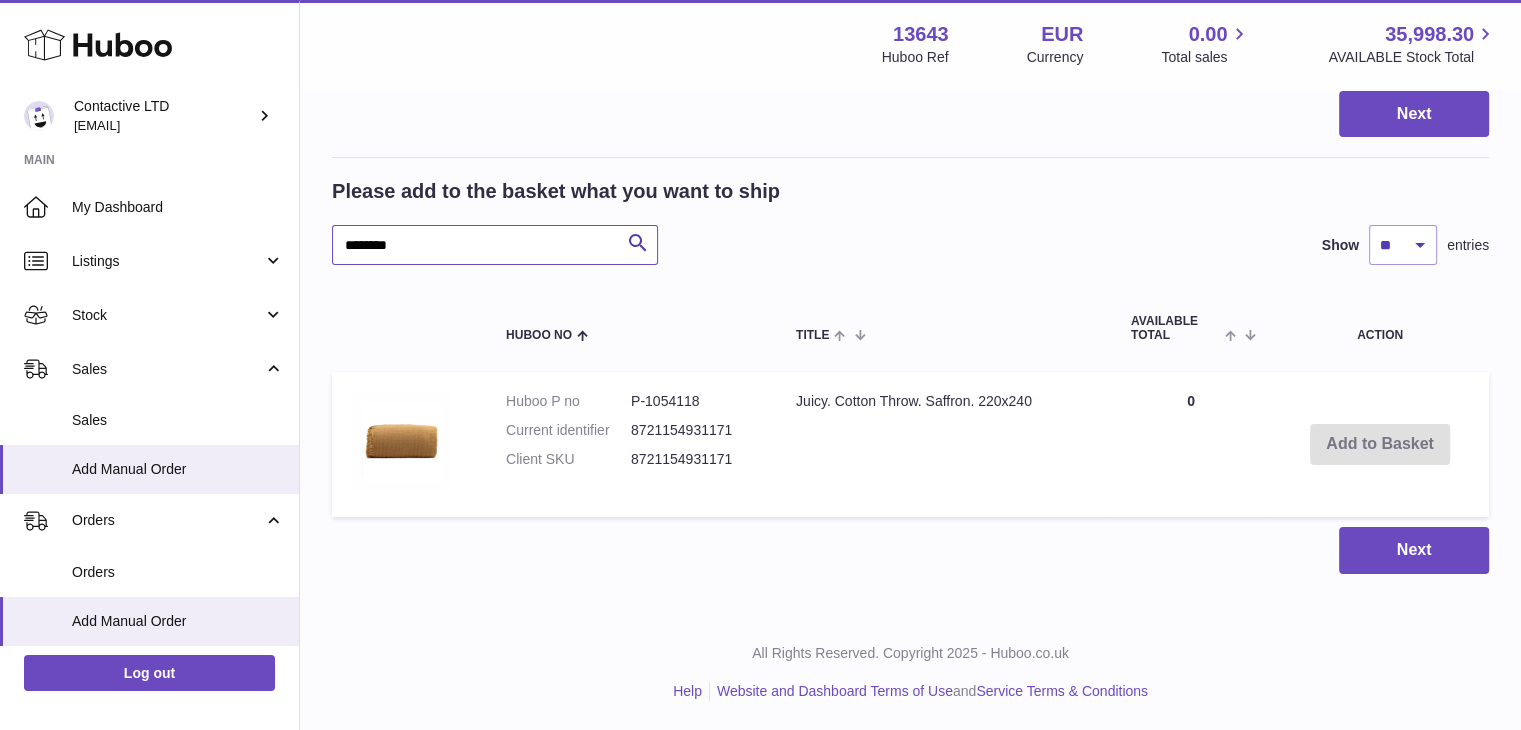type on "*******" 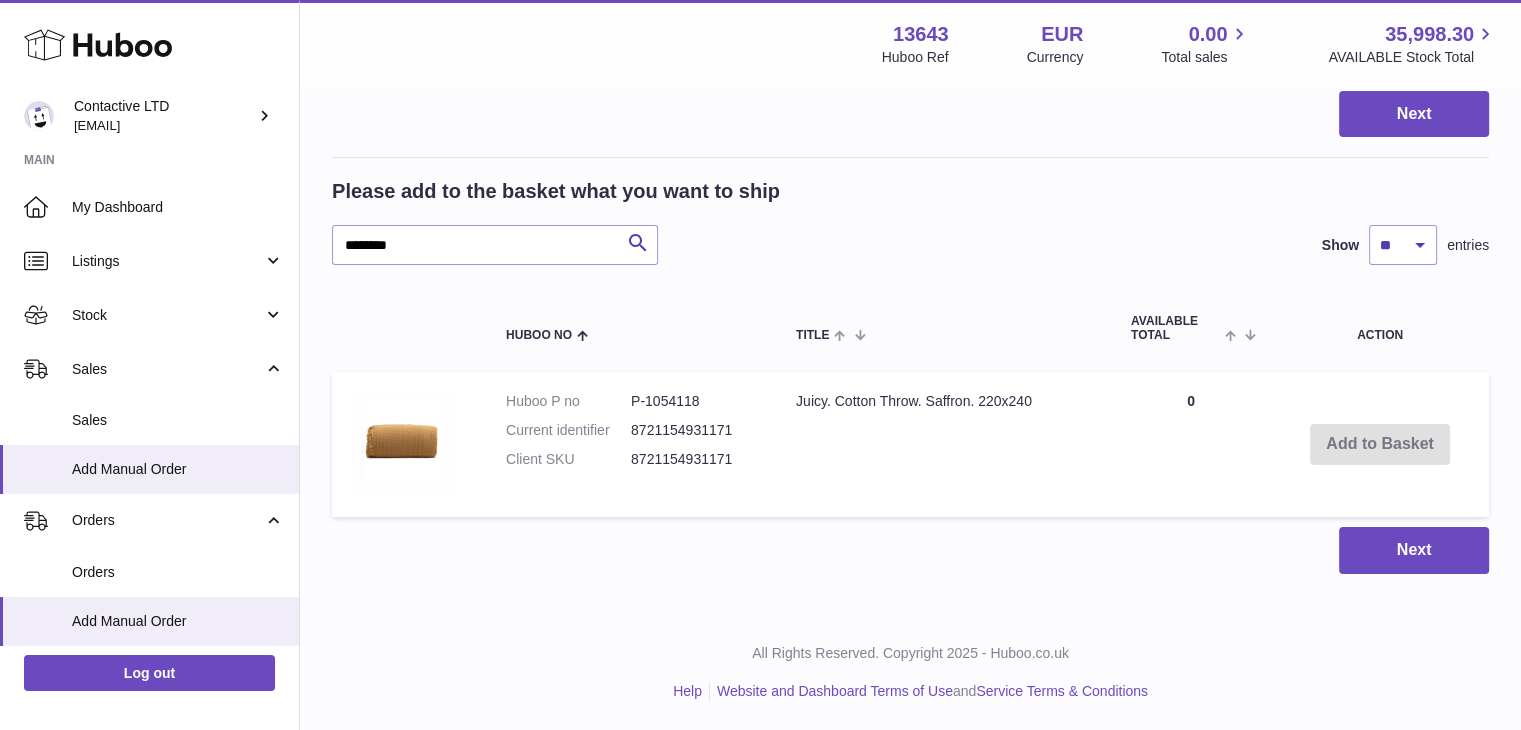 click on "Add to Basket" at bounding box center [1380, 444] 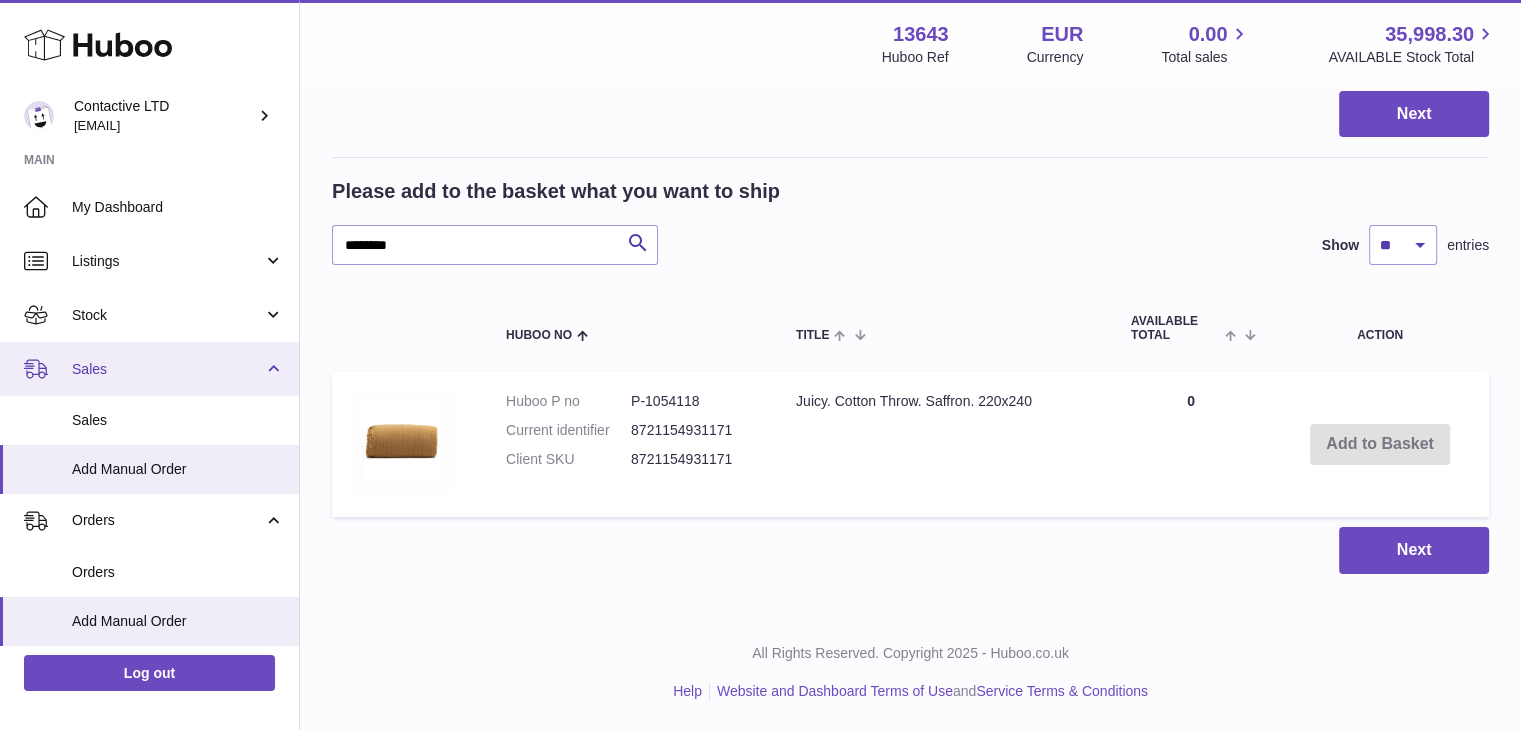 click on "Sales" at bounding box center [167, 369] 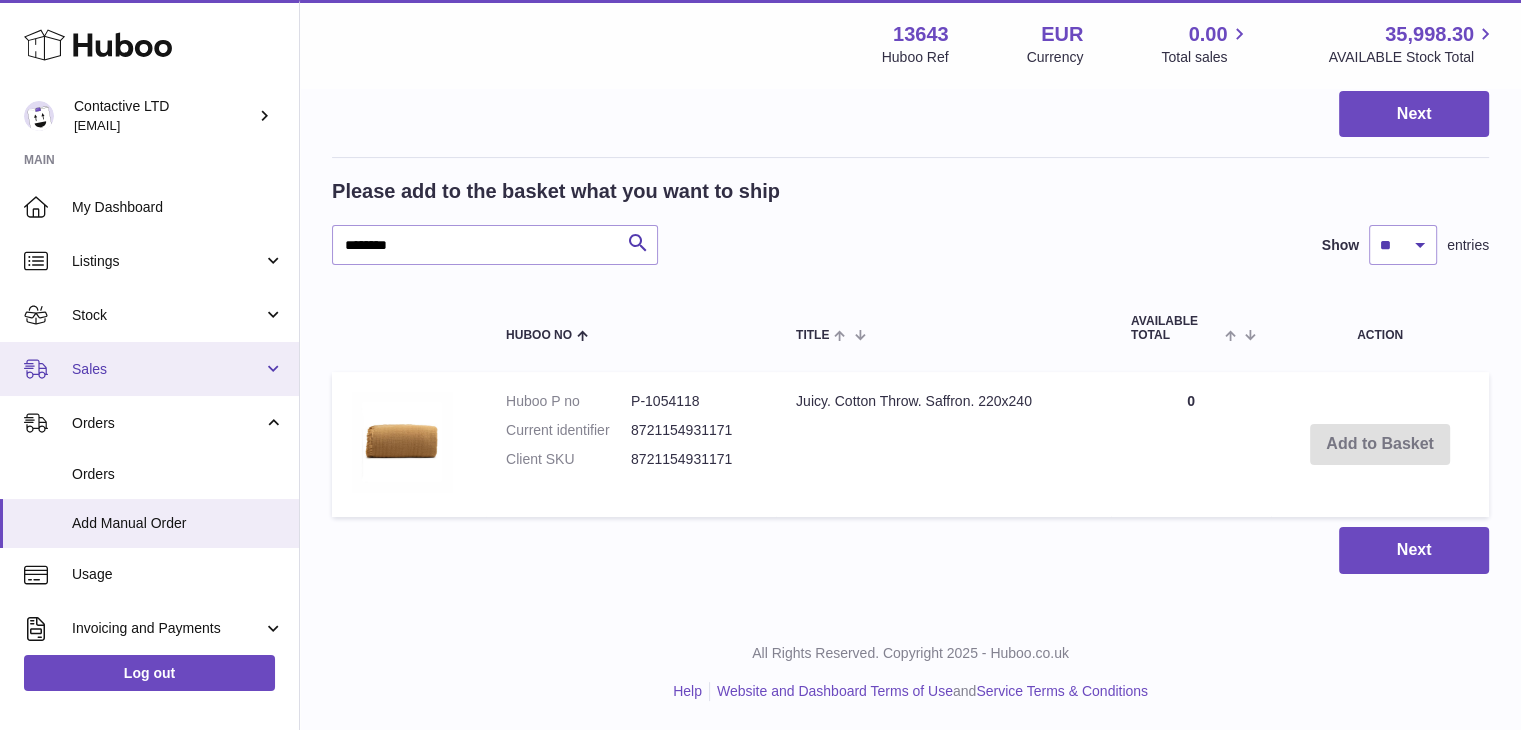 click on "Sales" at bounding box center [167, 369] 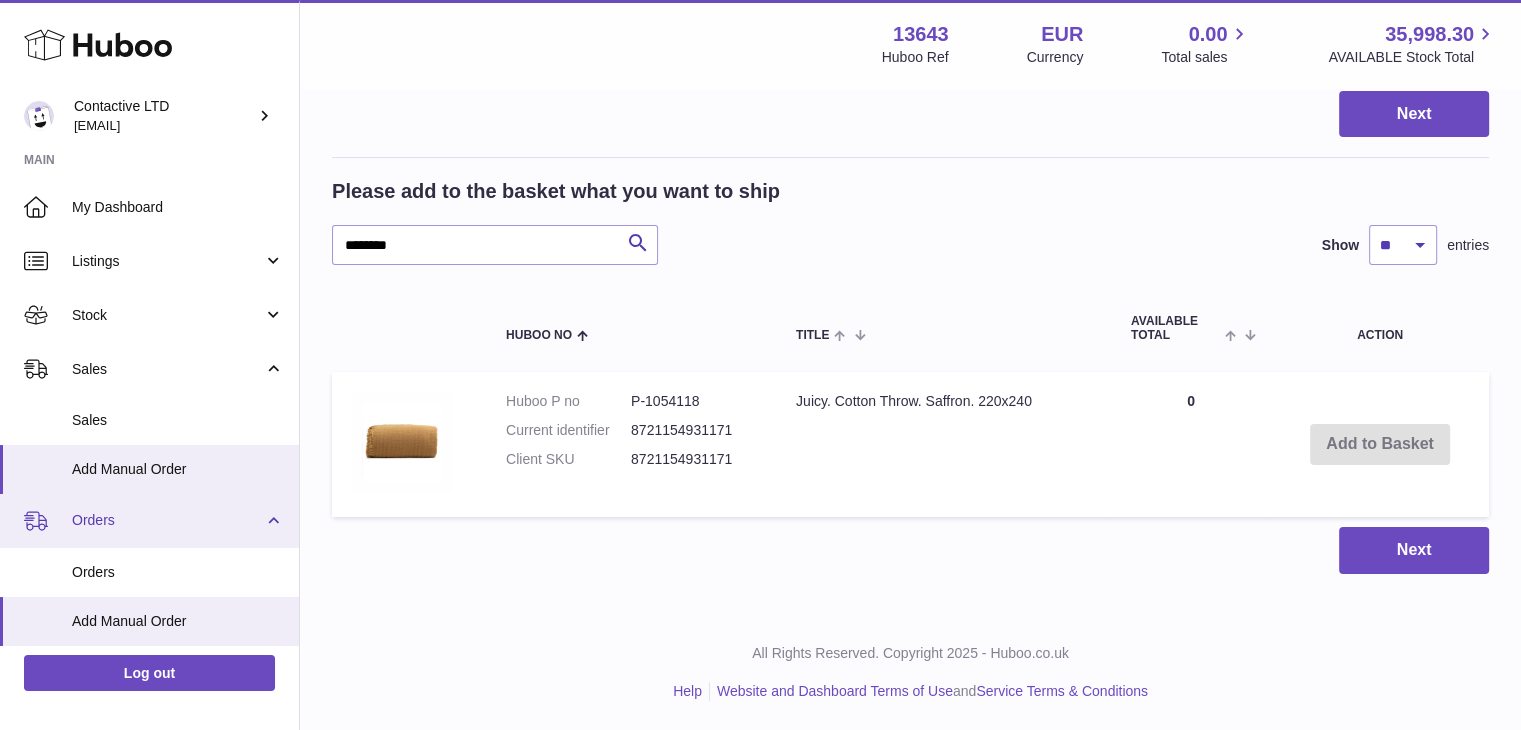 click on "Orders" at bounding box center [167, 520] 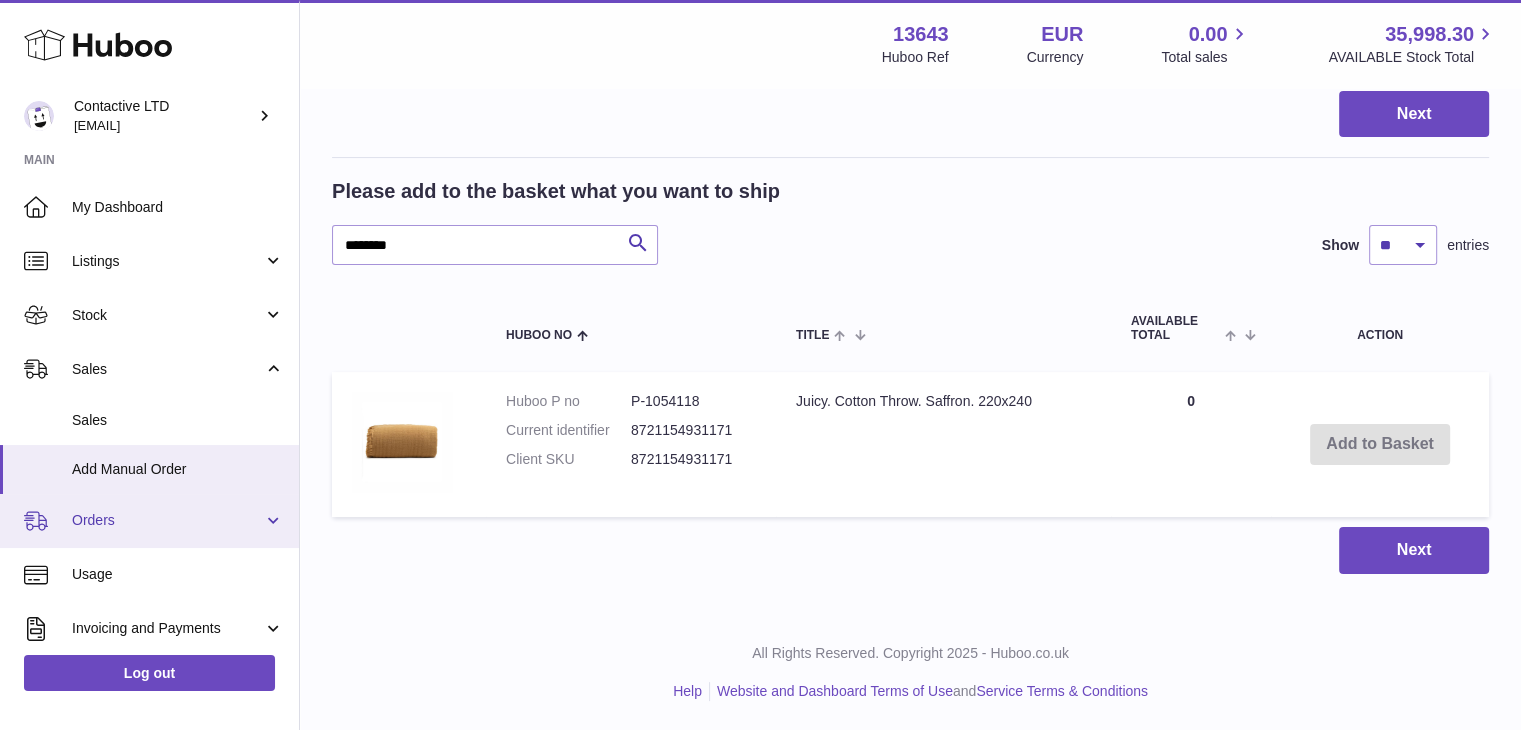 click on "Orders" at bounding box center [167, 520] 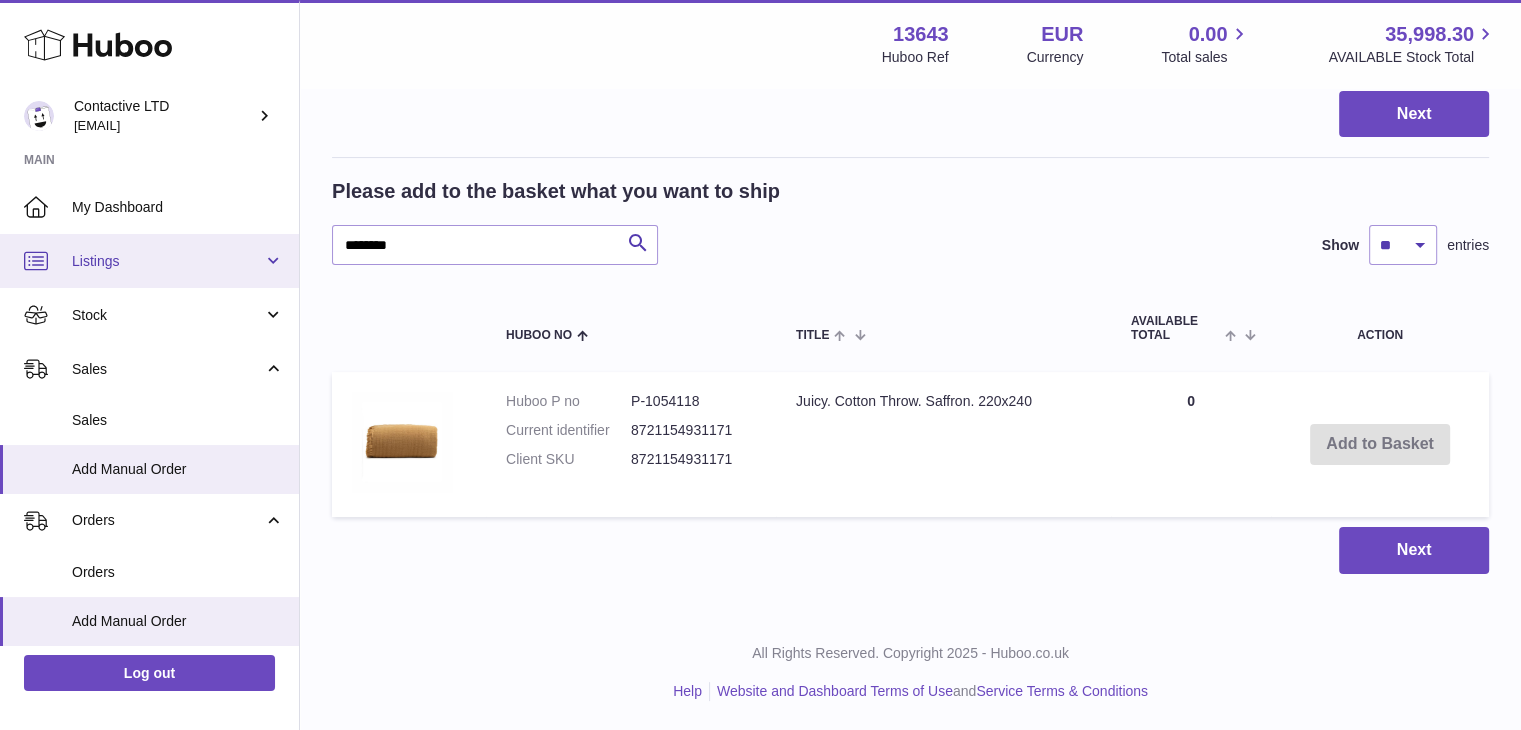 click on "Listings" at bounding box center [167, 261] 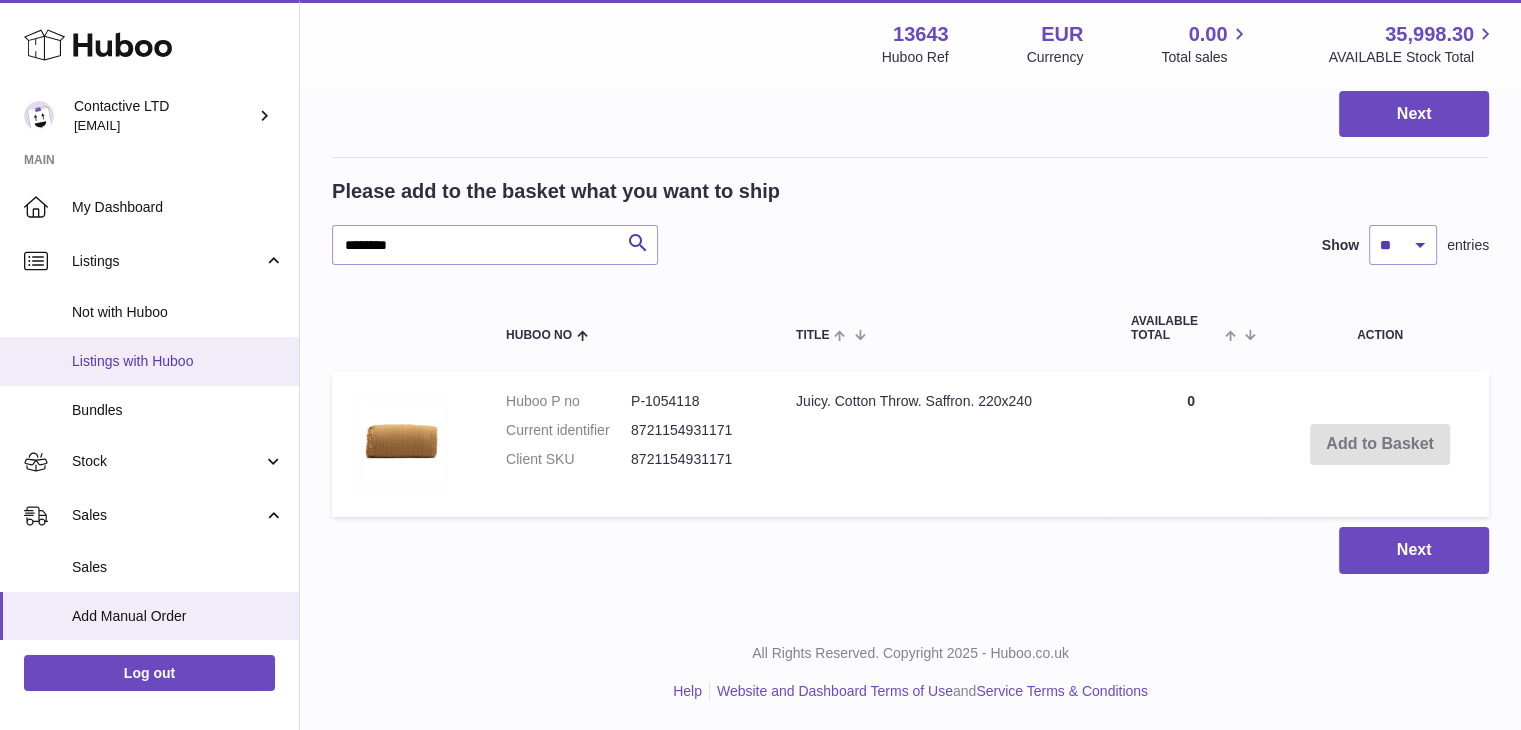 click on "Listings with Huboo" at bounding box center [178, 361] 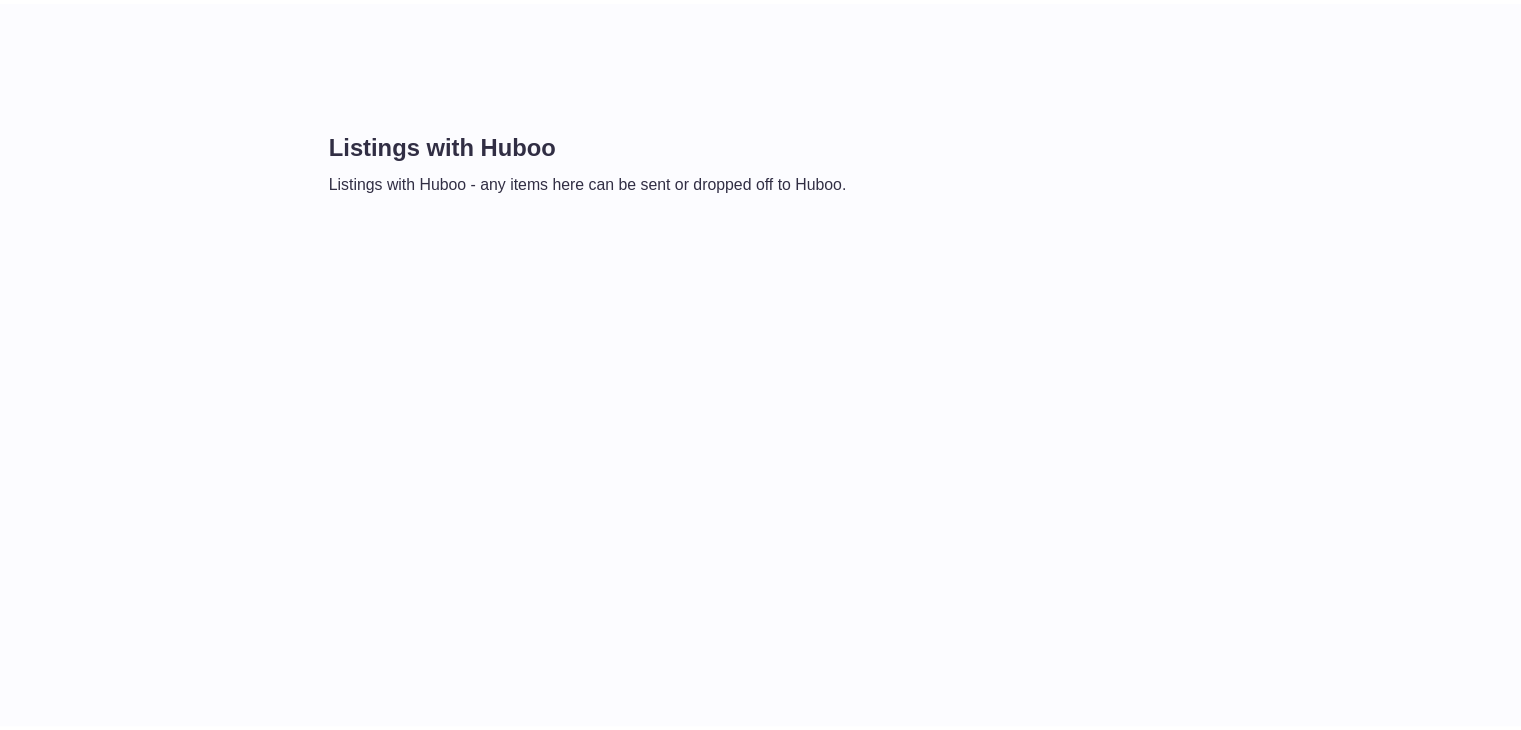 scroll, scrollTop: 0, scrollLeft: 0, axis: both 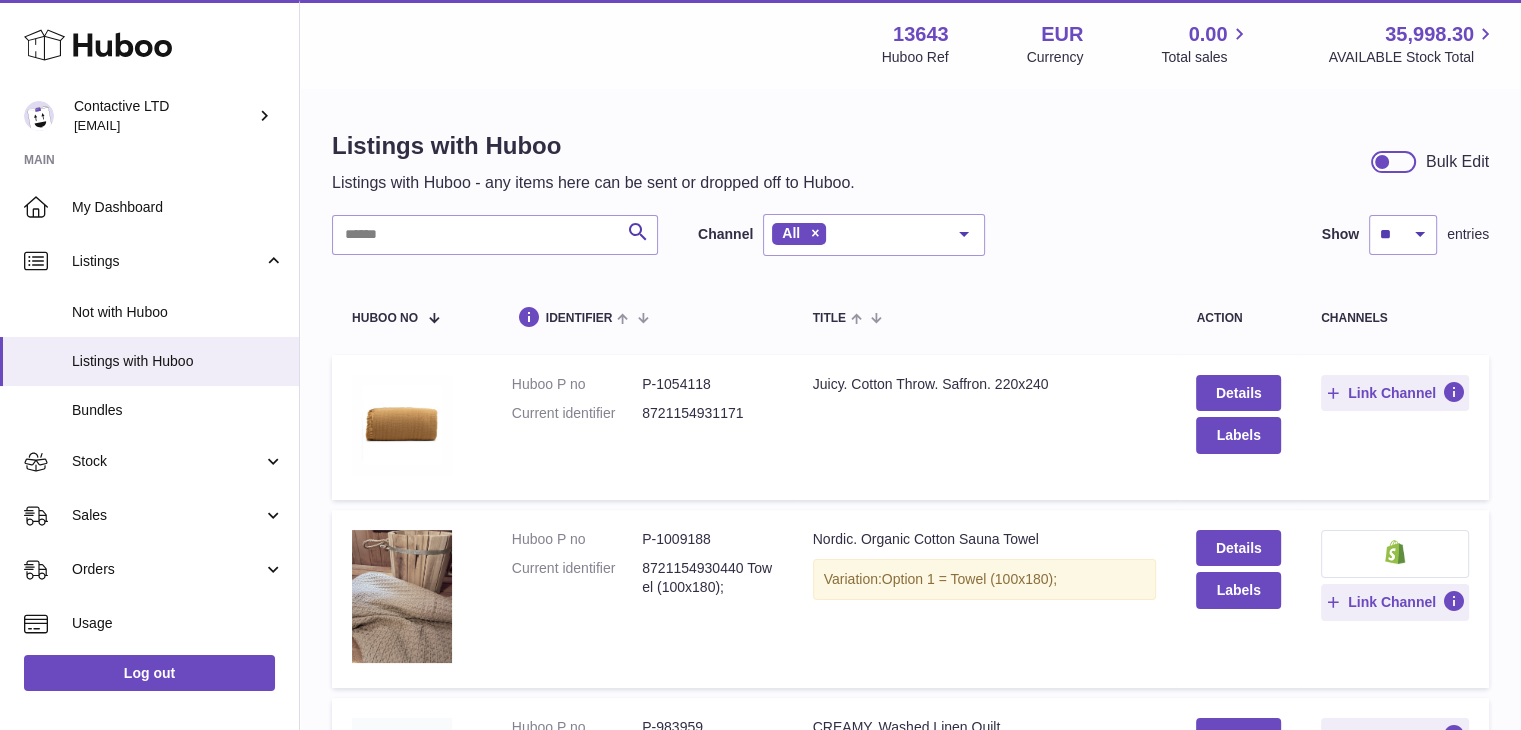 click on "P-1054118" at bounding box center [707, 384] 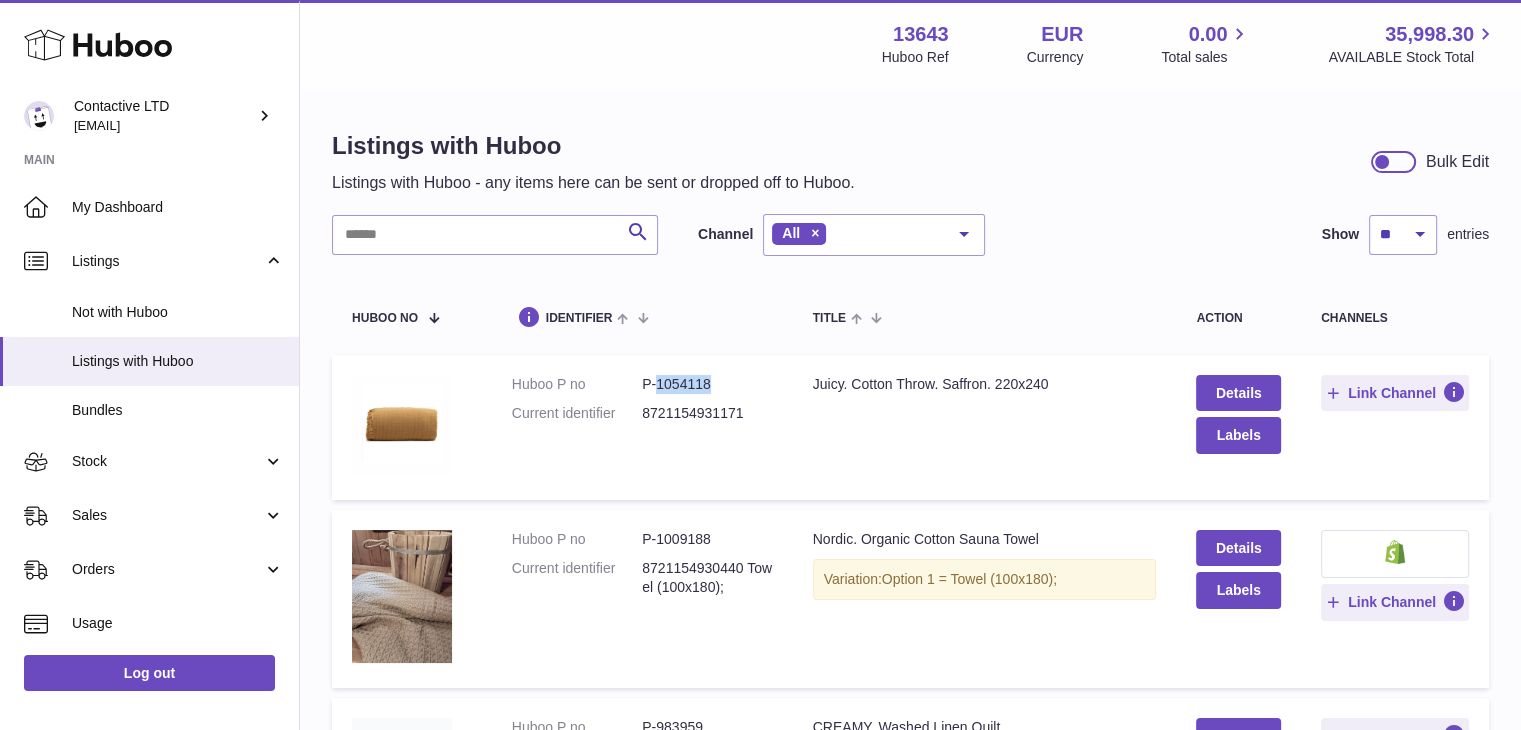 click on "P-1054118" at bounding box center (707, 384) 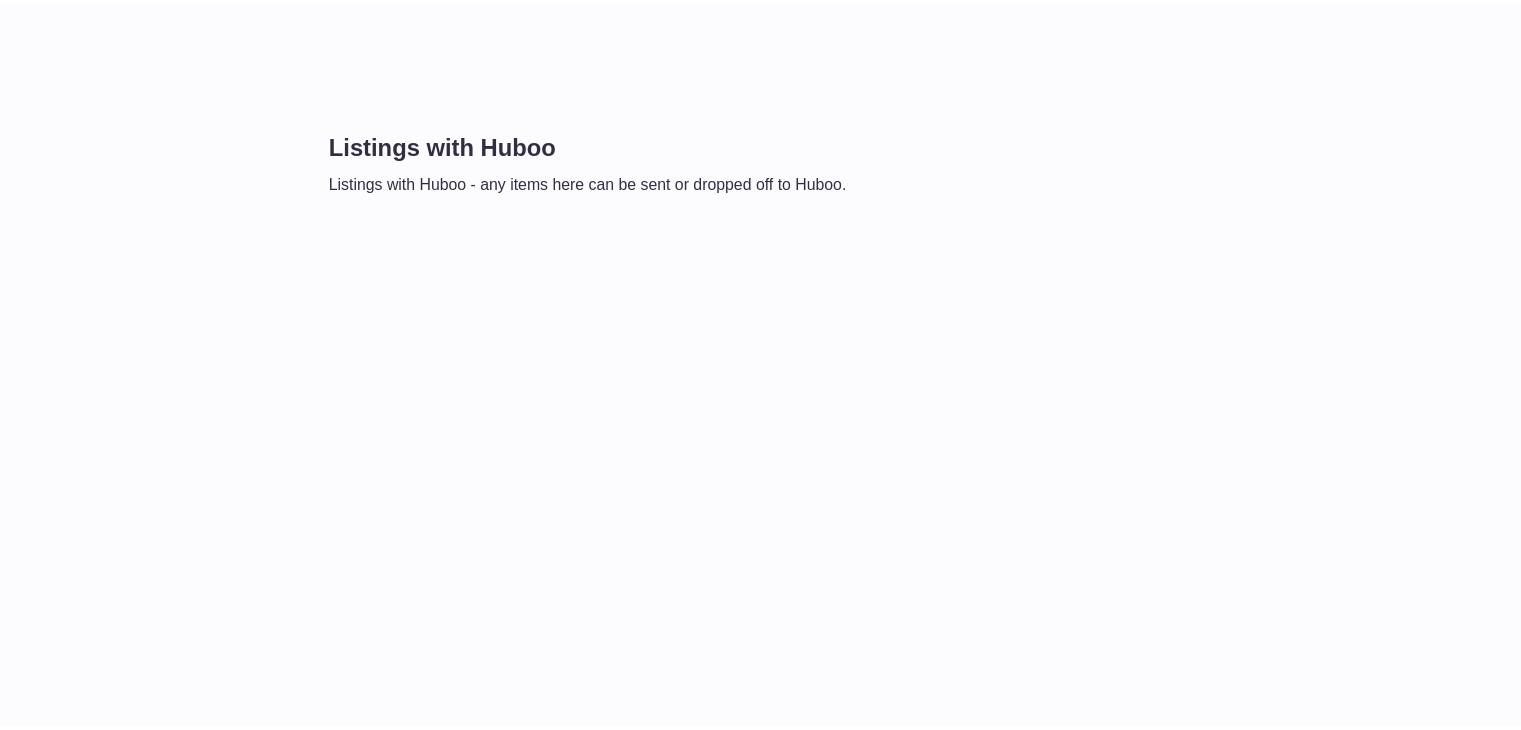 scroll, scrollTop: 0, scrollLeft: 0, axis: both 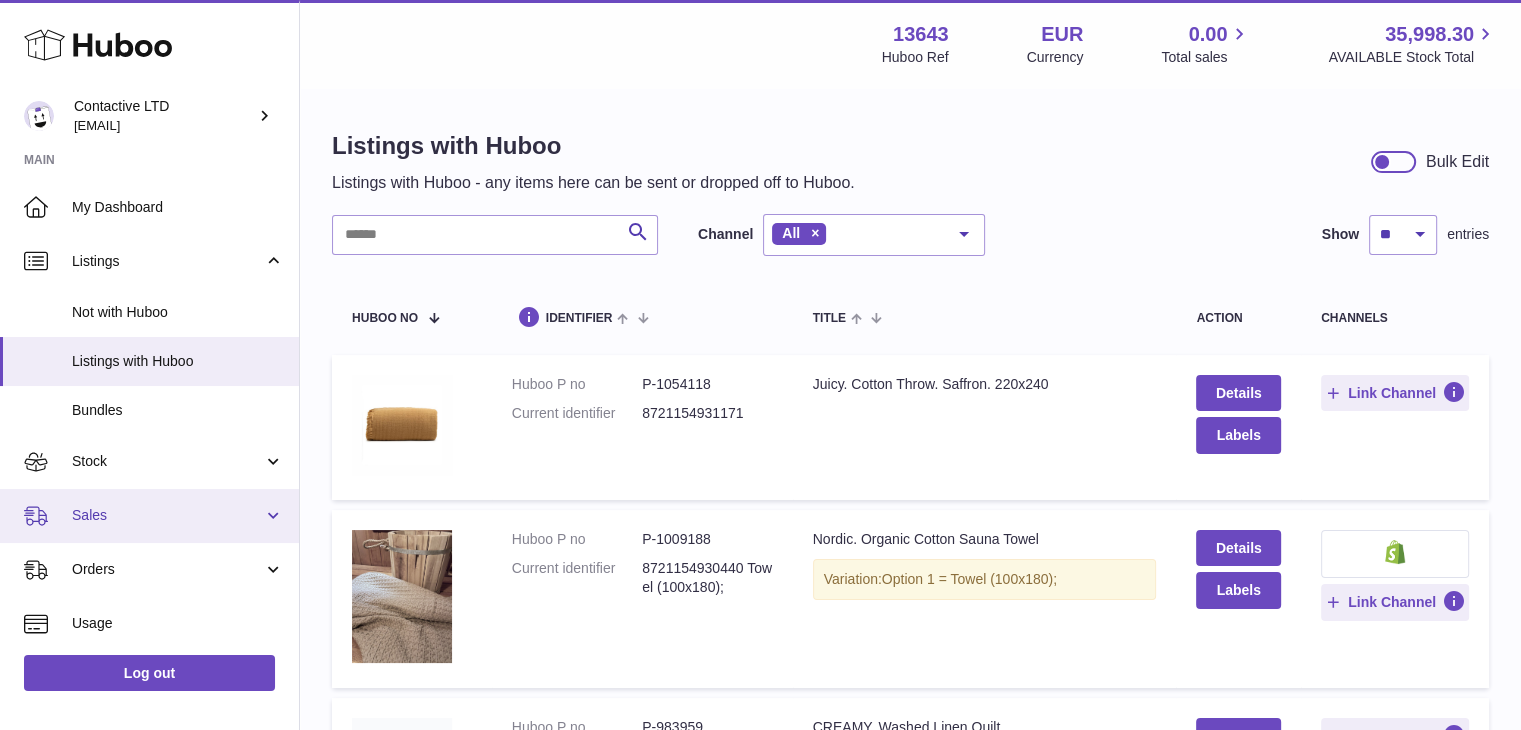 click on "Sales" at bounding box center [167, 515] 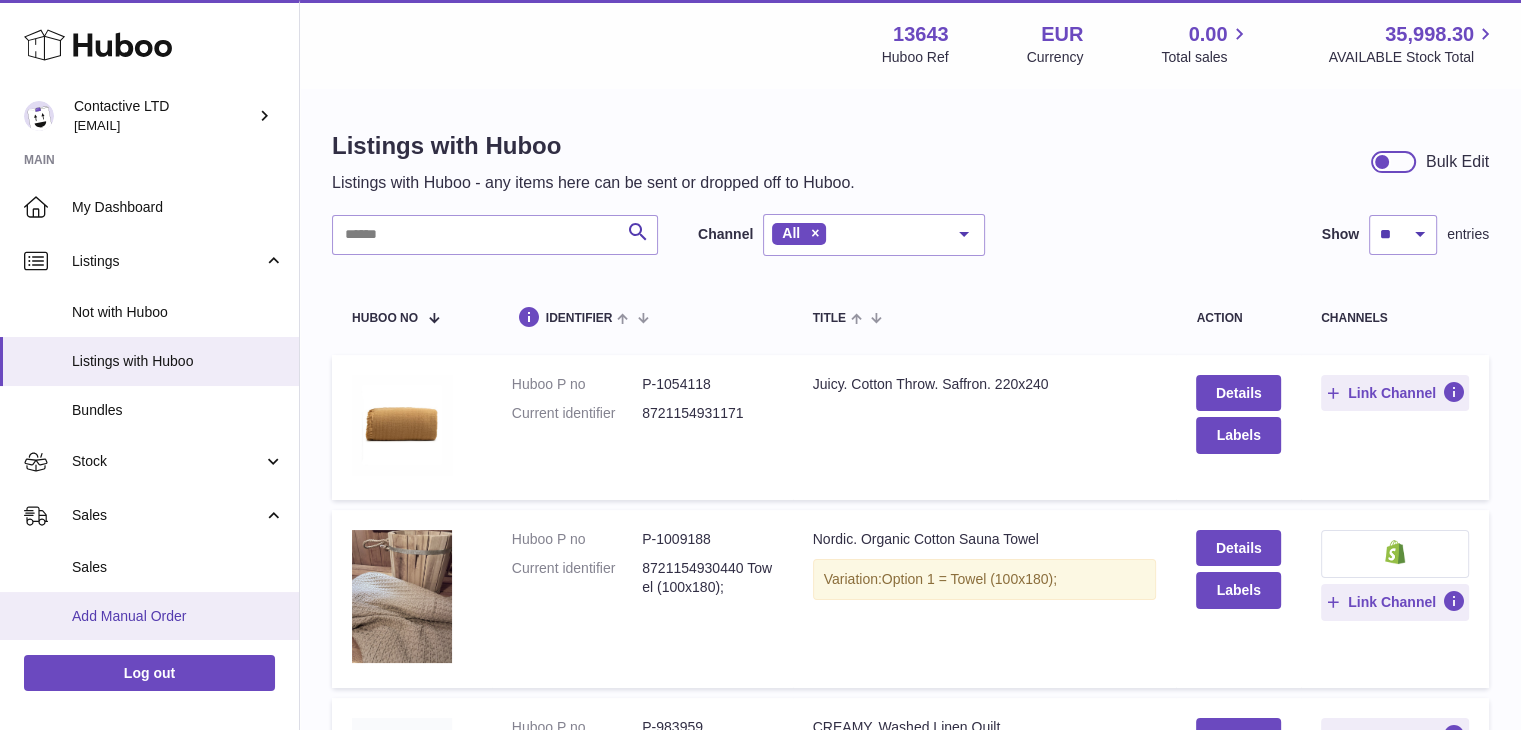 click on "Add Manual Order" at bounding box center [178, 616] 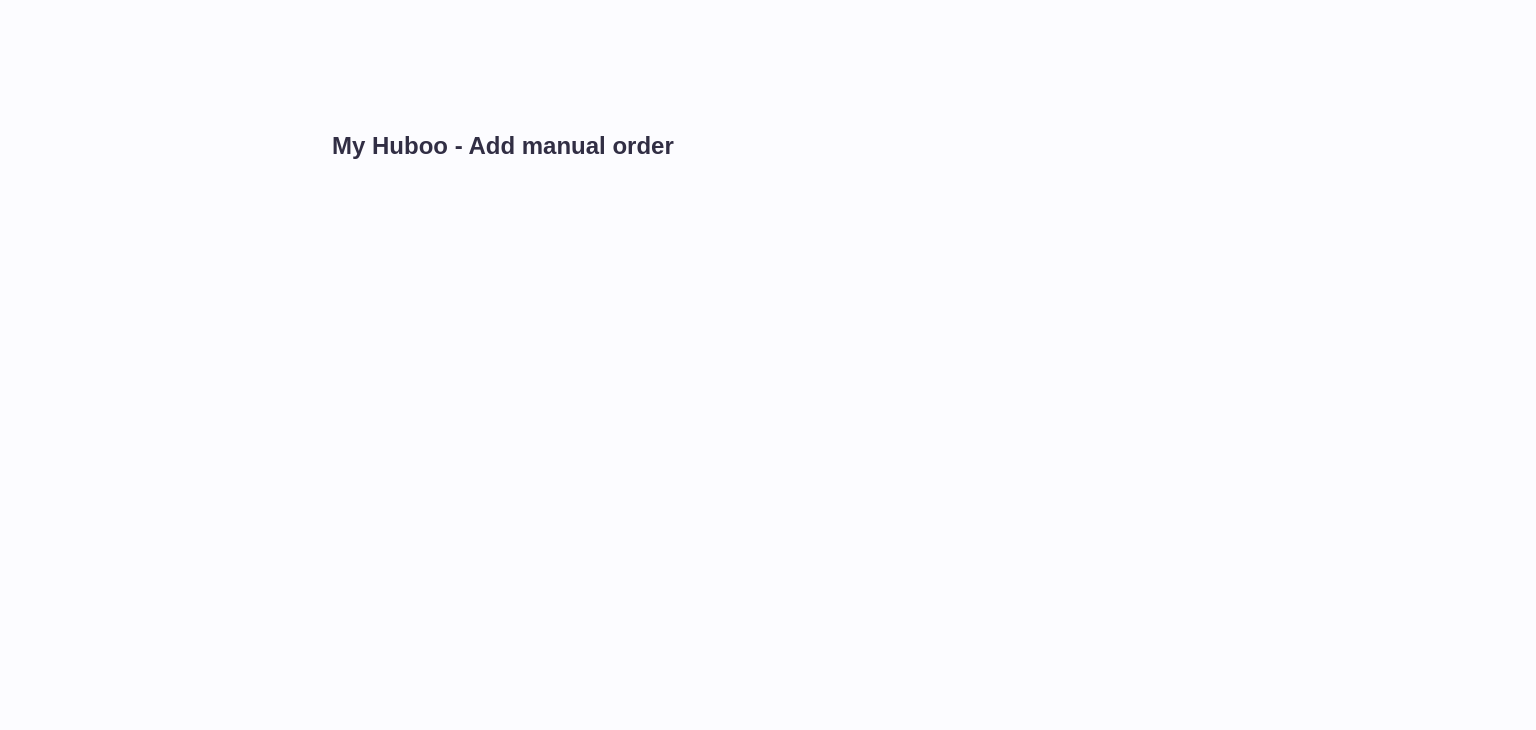 scroll, scrollTop: 0, scrollLeft: 0, axis: both 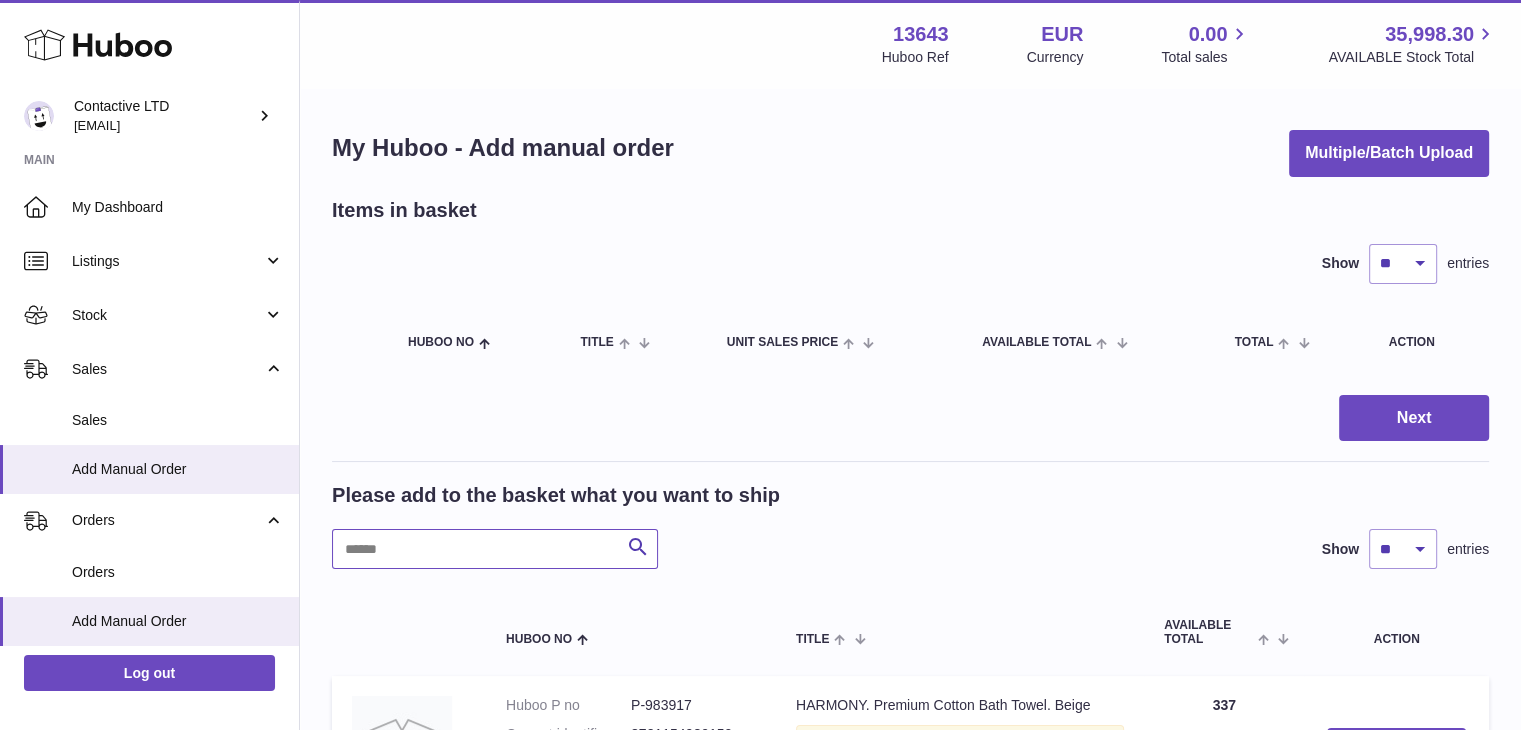 click at bounding box center (495, 549) 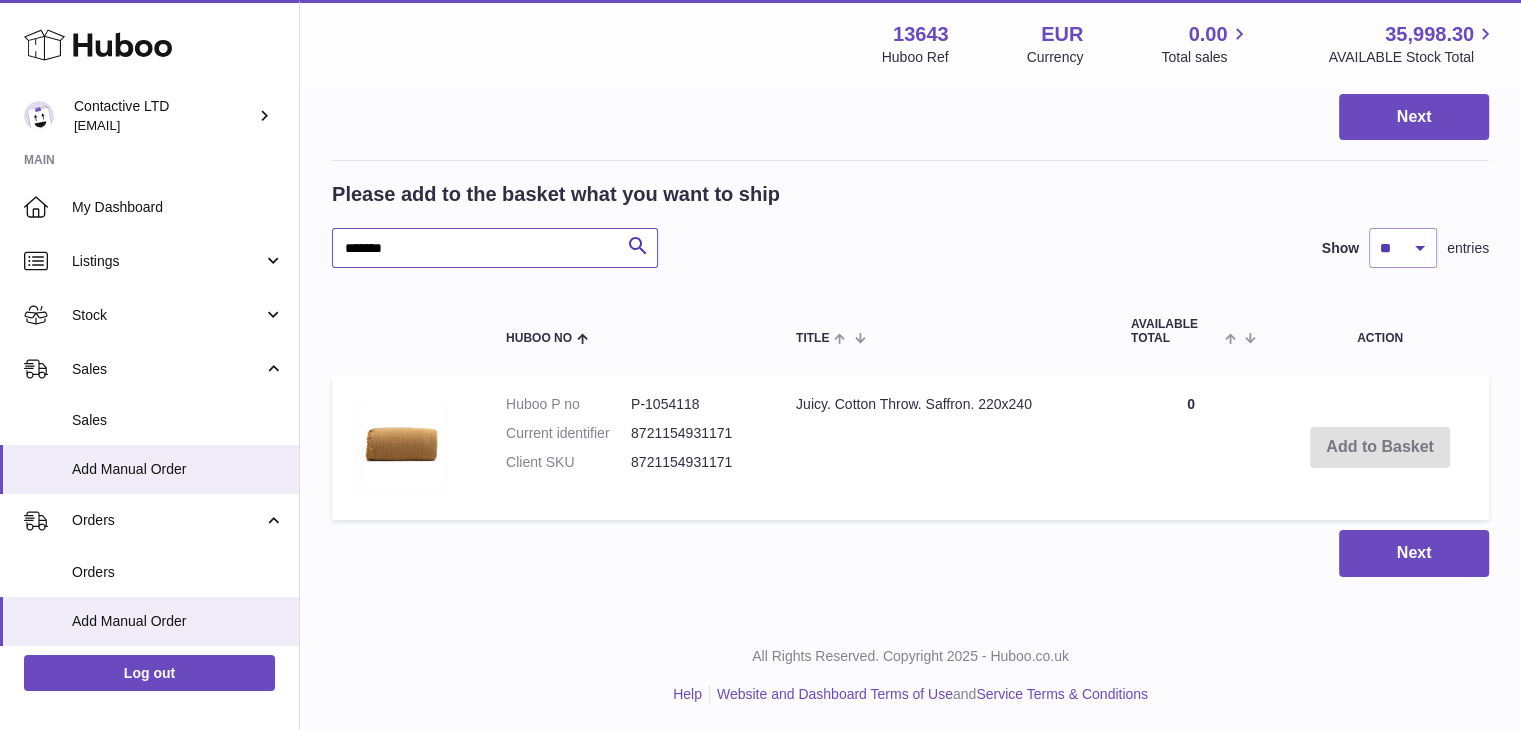 scroll, scrollTop: 304, scrollLeft: 0, axis: vertical 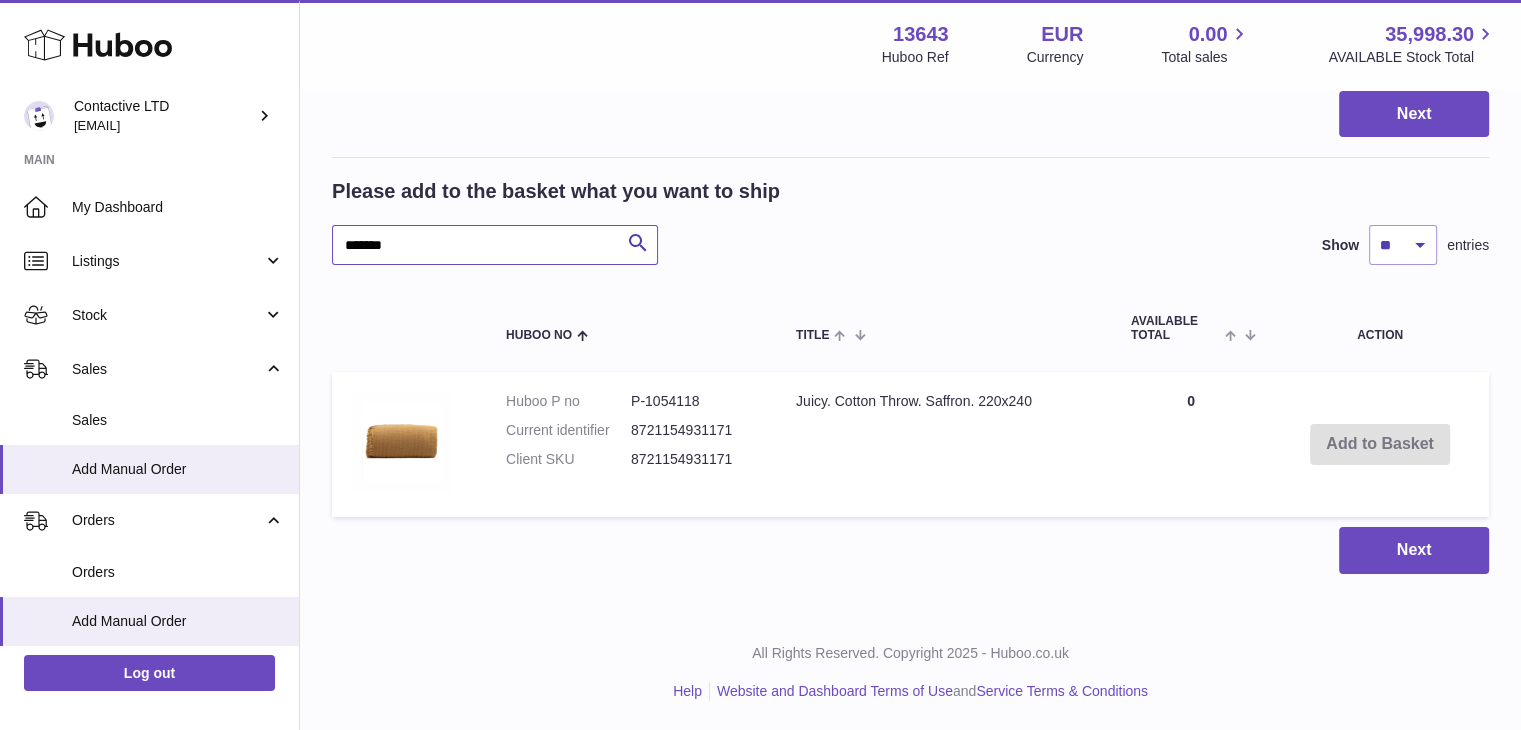 type on "*******" 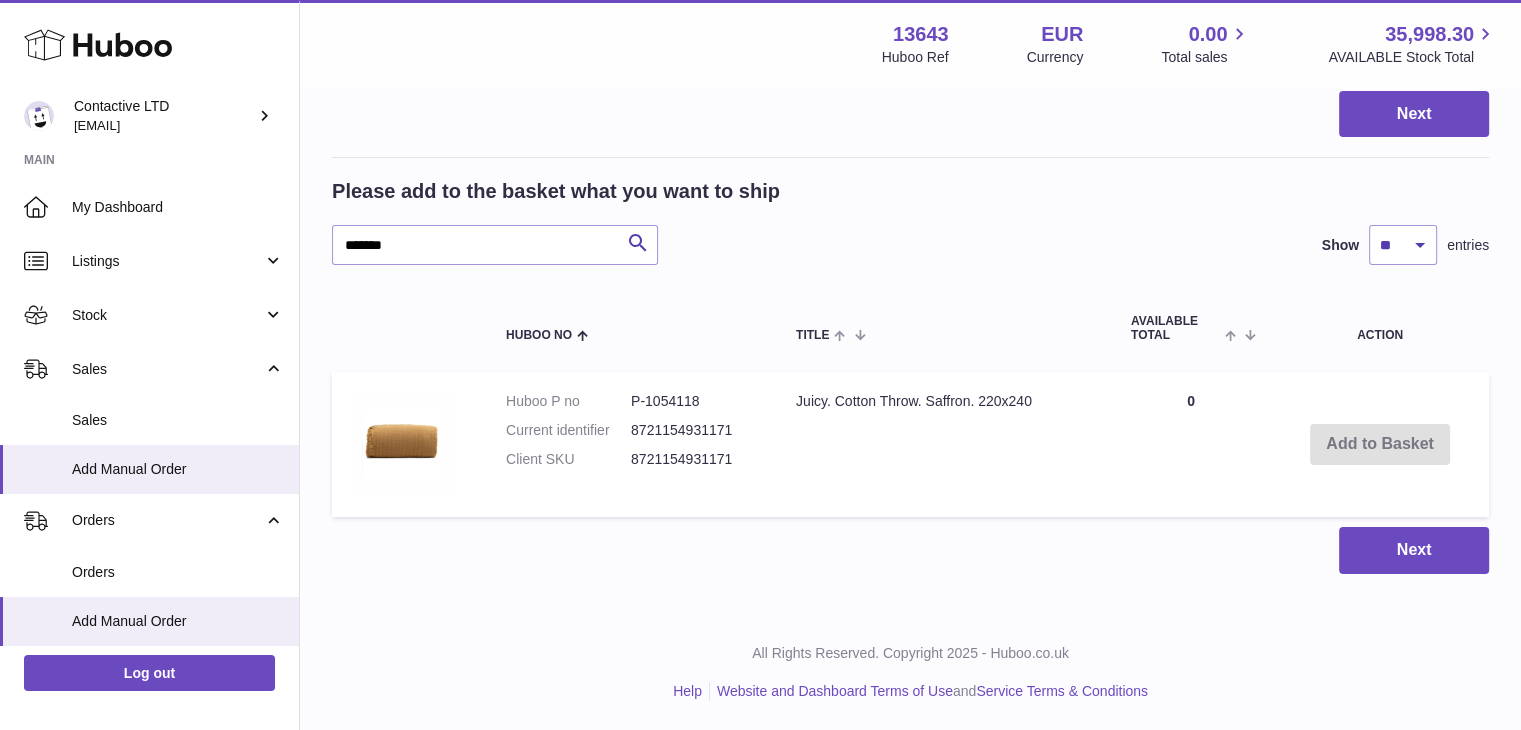click on "Add to Basket" at bounding box center [1380, 444] 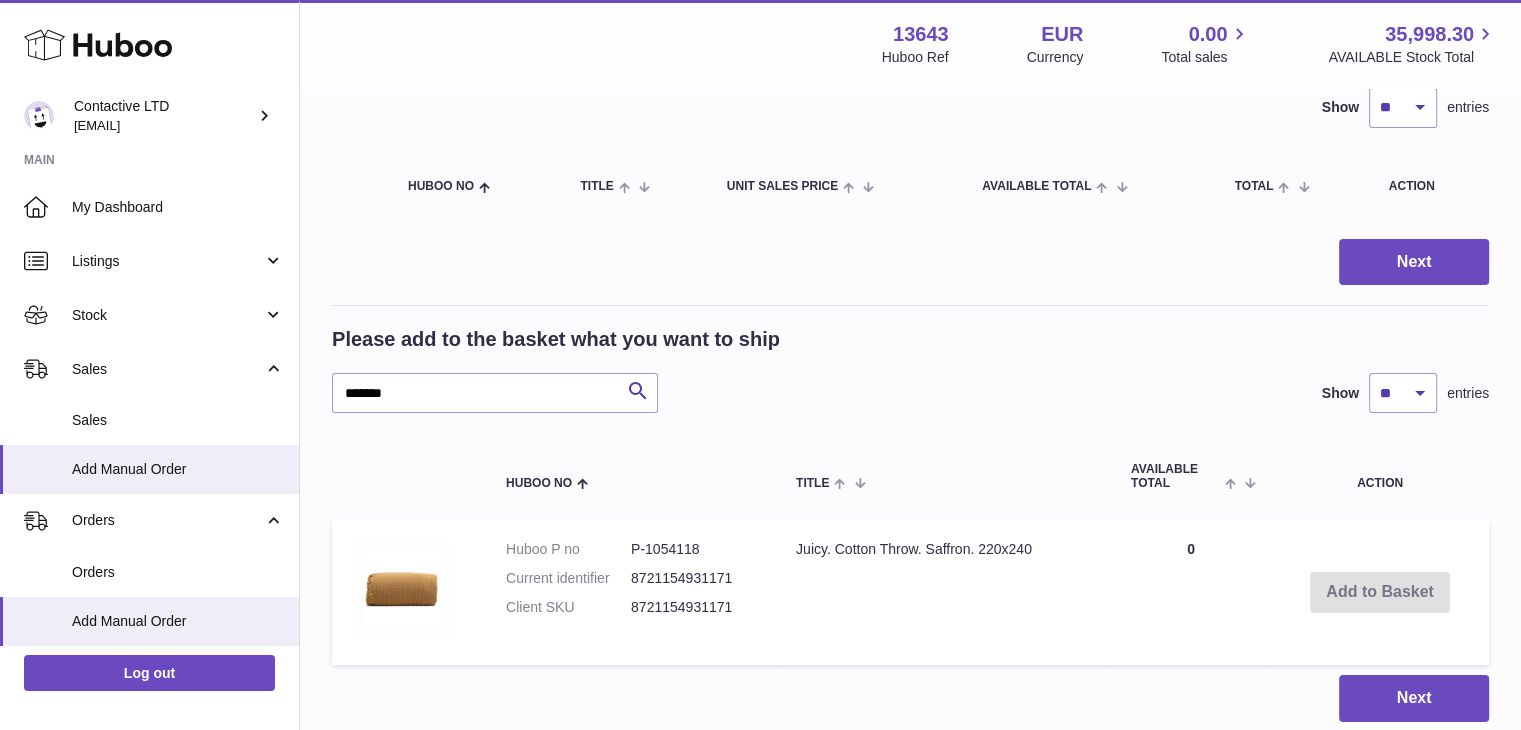 scroll, scrollTop: 304, scrollLeft: 0, axis: vertical 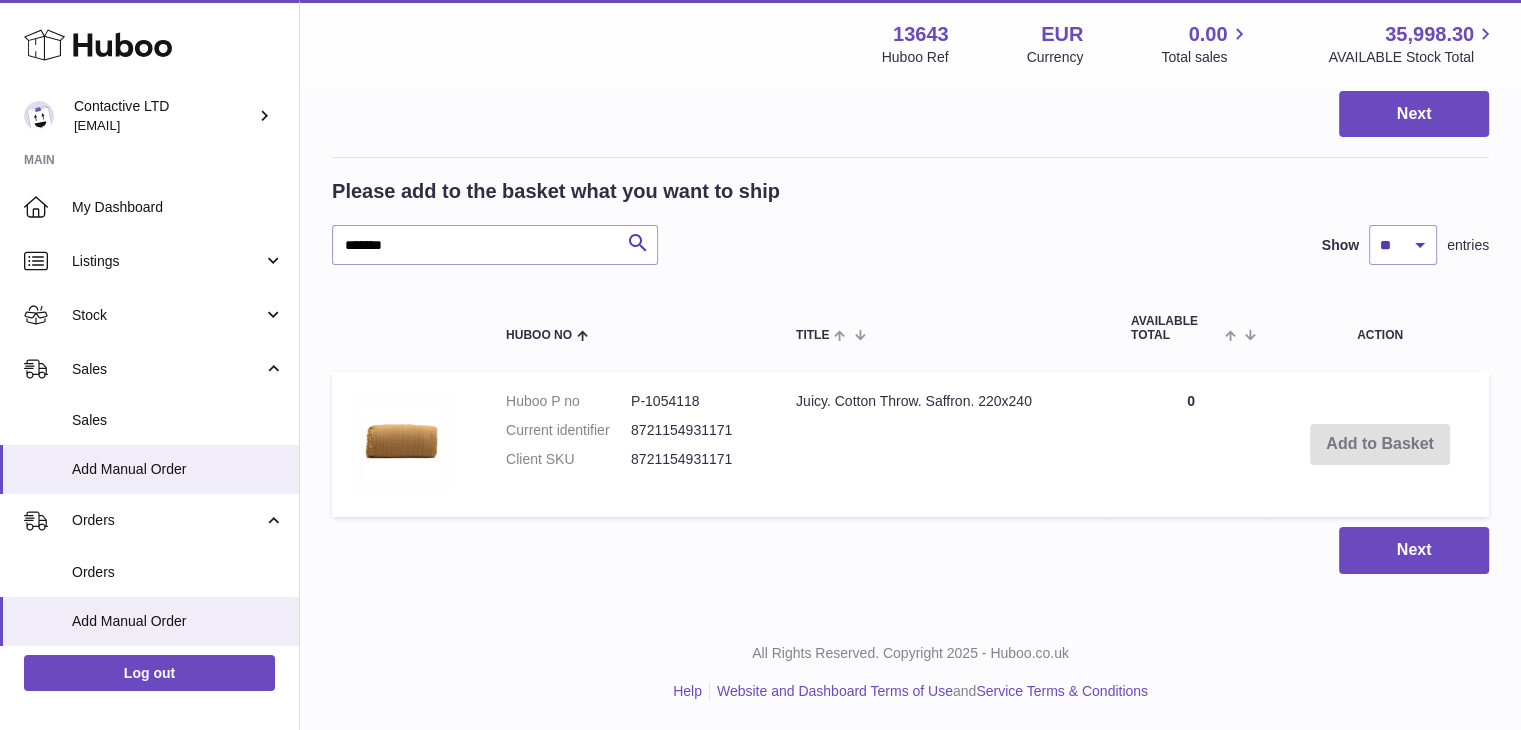 click on "Next" at bounding box center (910, 550) 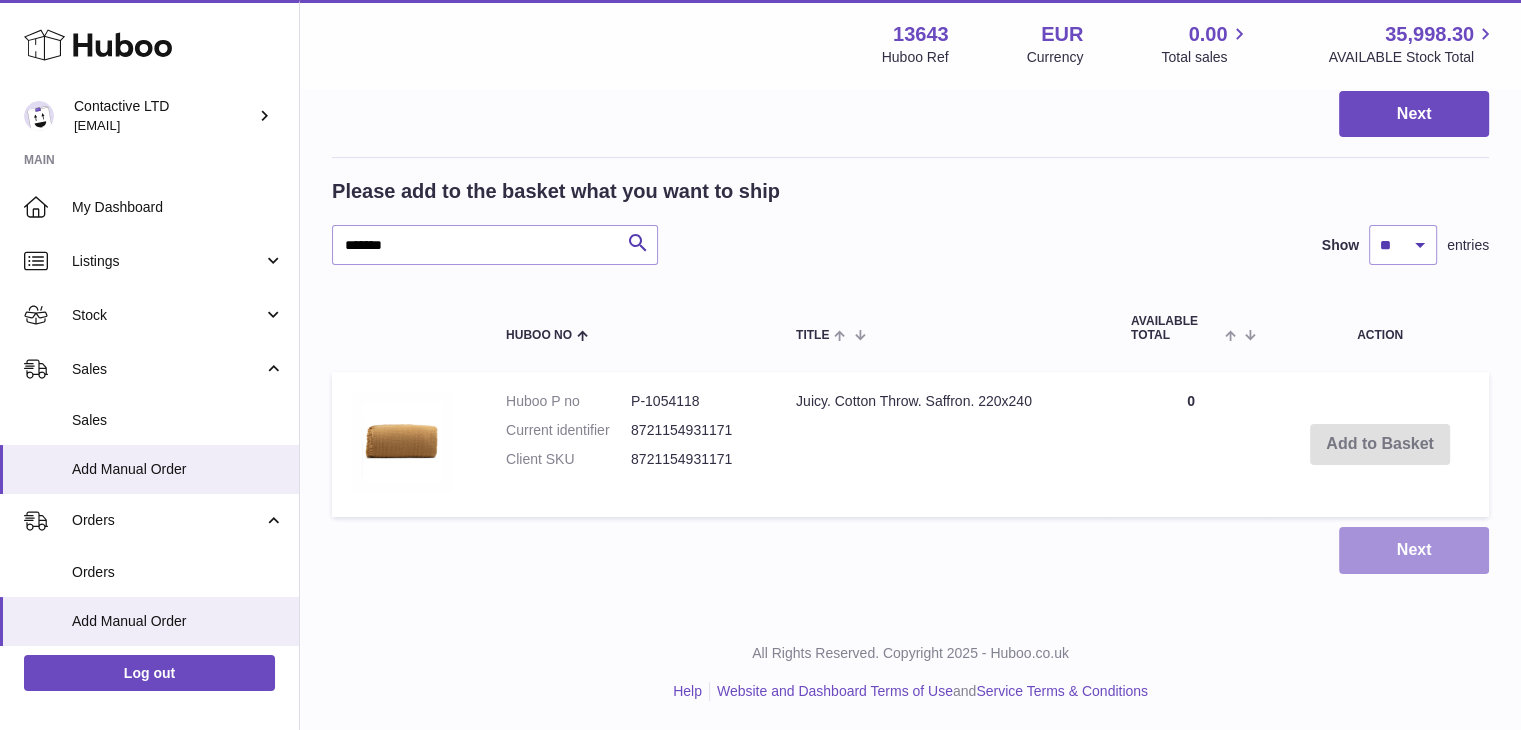 click on "Next" at bounding box center [1414, 550] 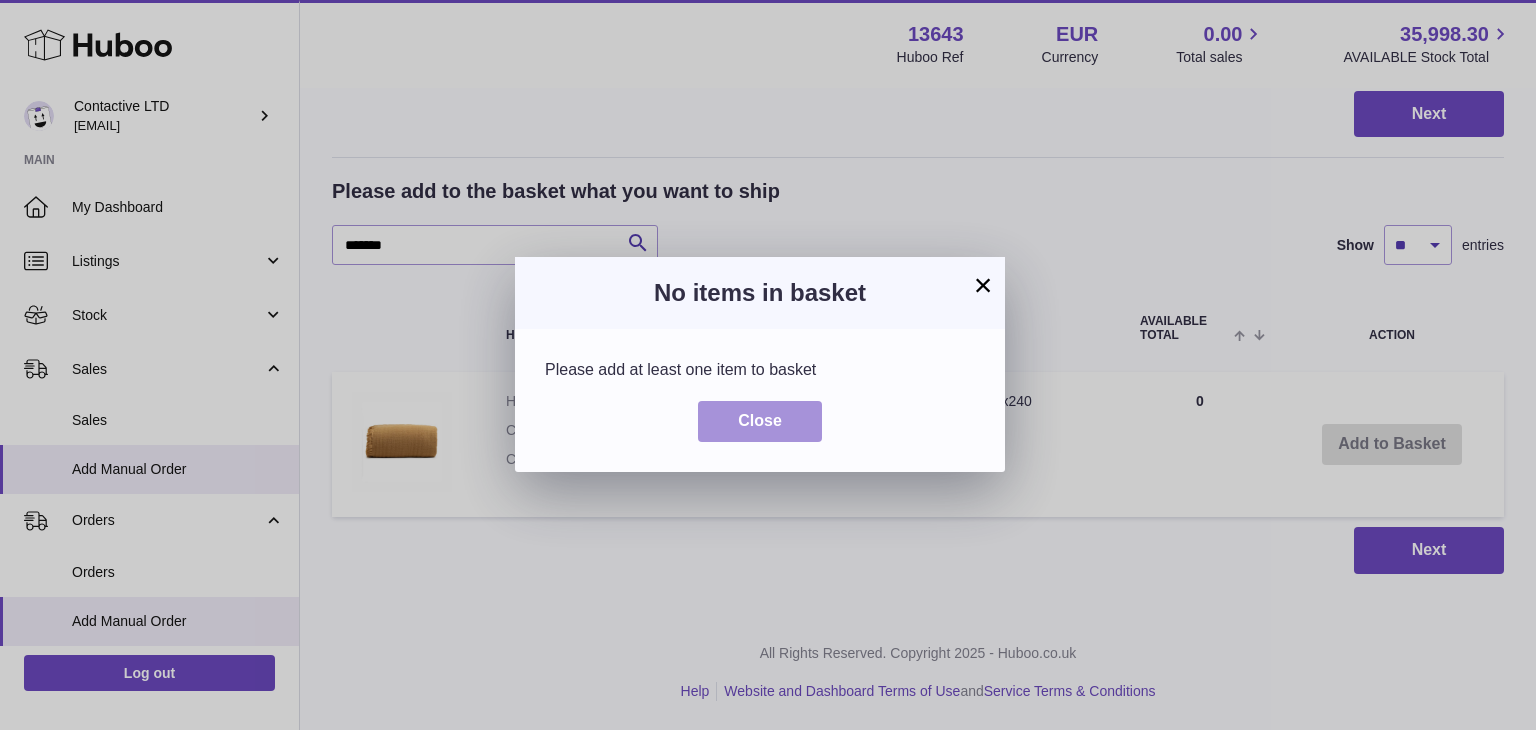 click on "Close" at bounding box center (760, 420) 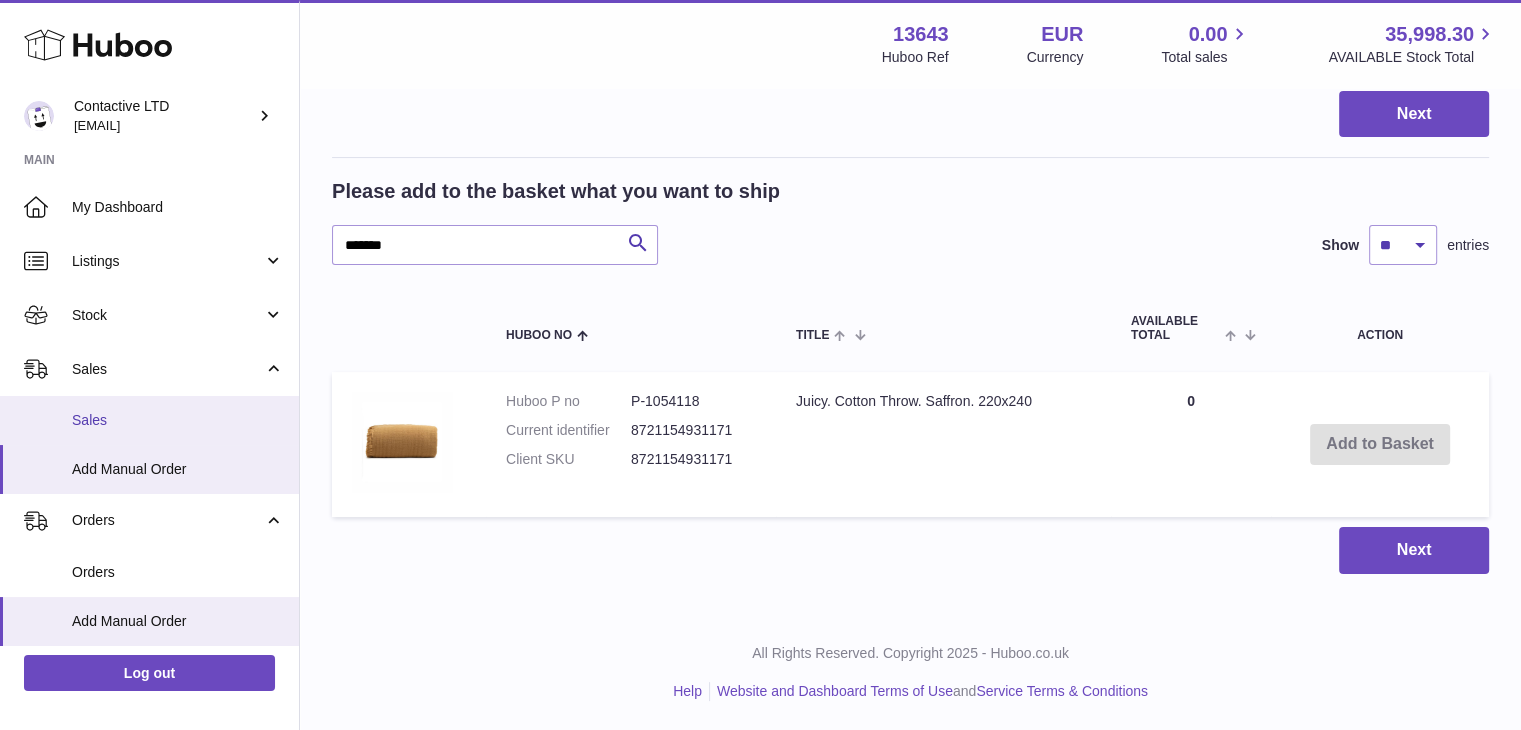 click on "Sales" at bounding box center (149, 420) 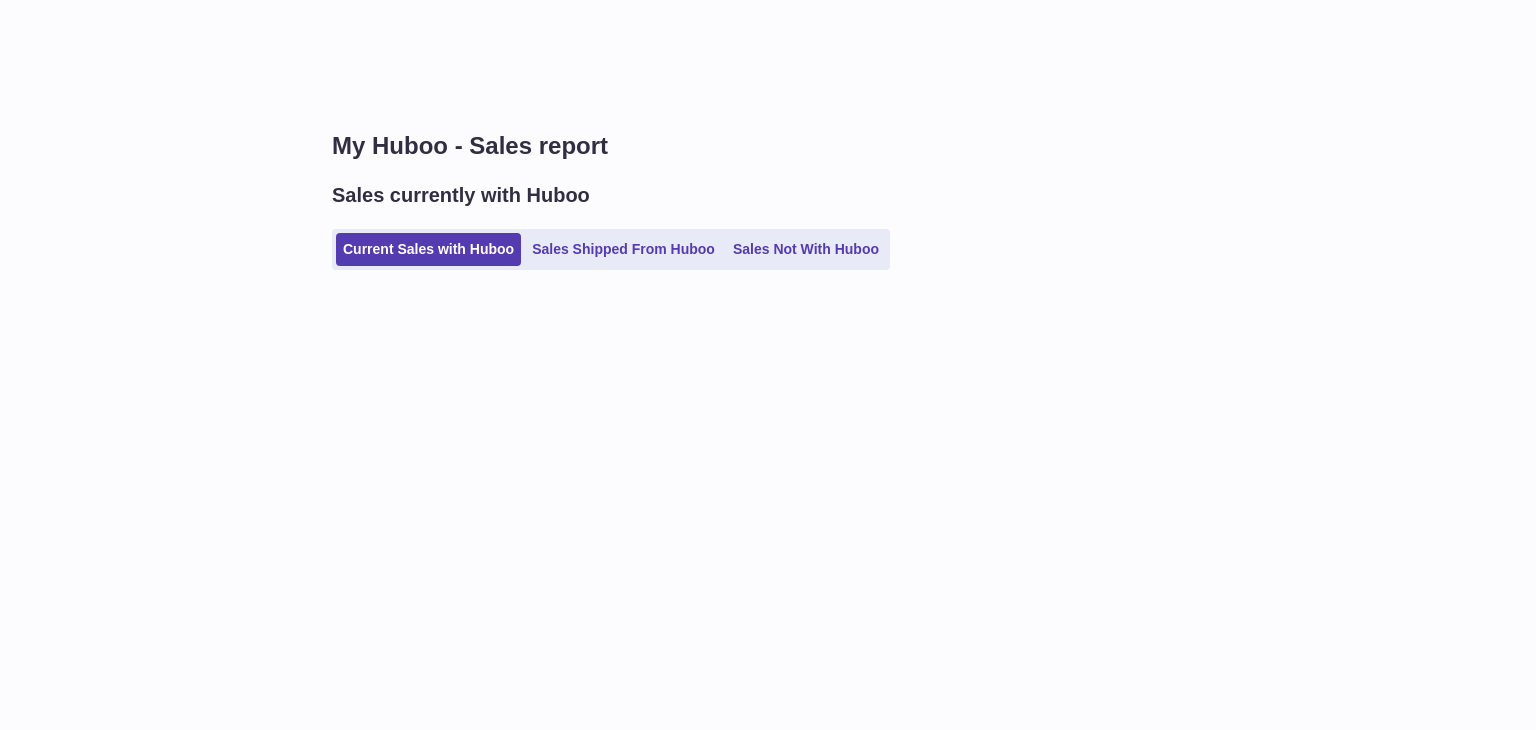 scroll, scrollTop: 0, scrollLeft: 0, axis: both 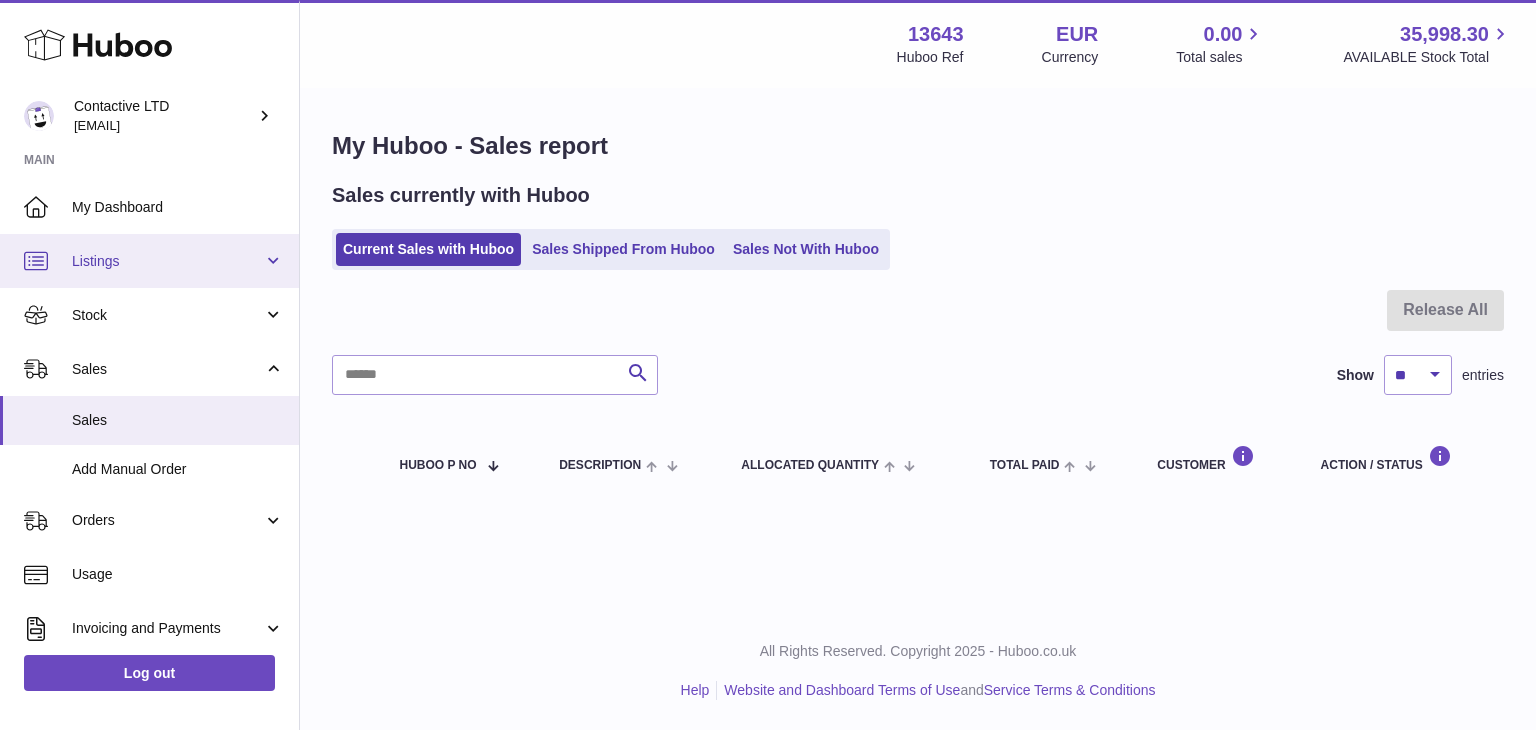 click on "Listings" at bounding box center [167, 261] 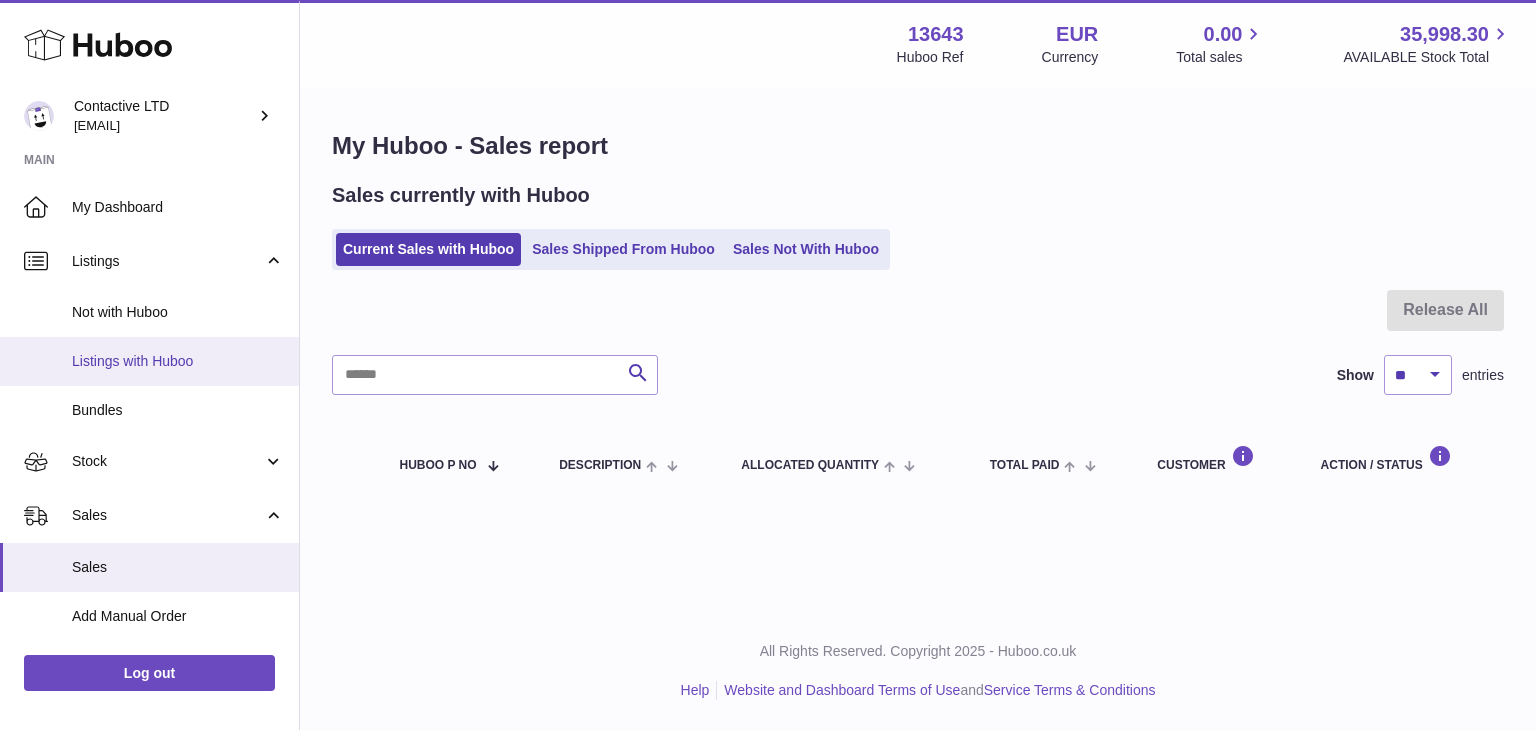 click on "Listings with Huboo" at bounding box center [178, 361] 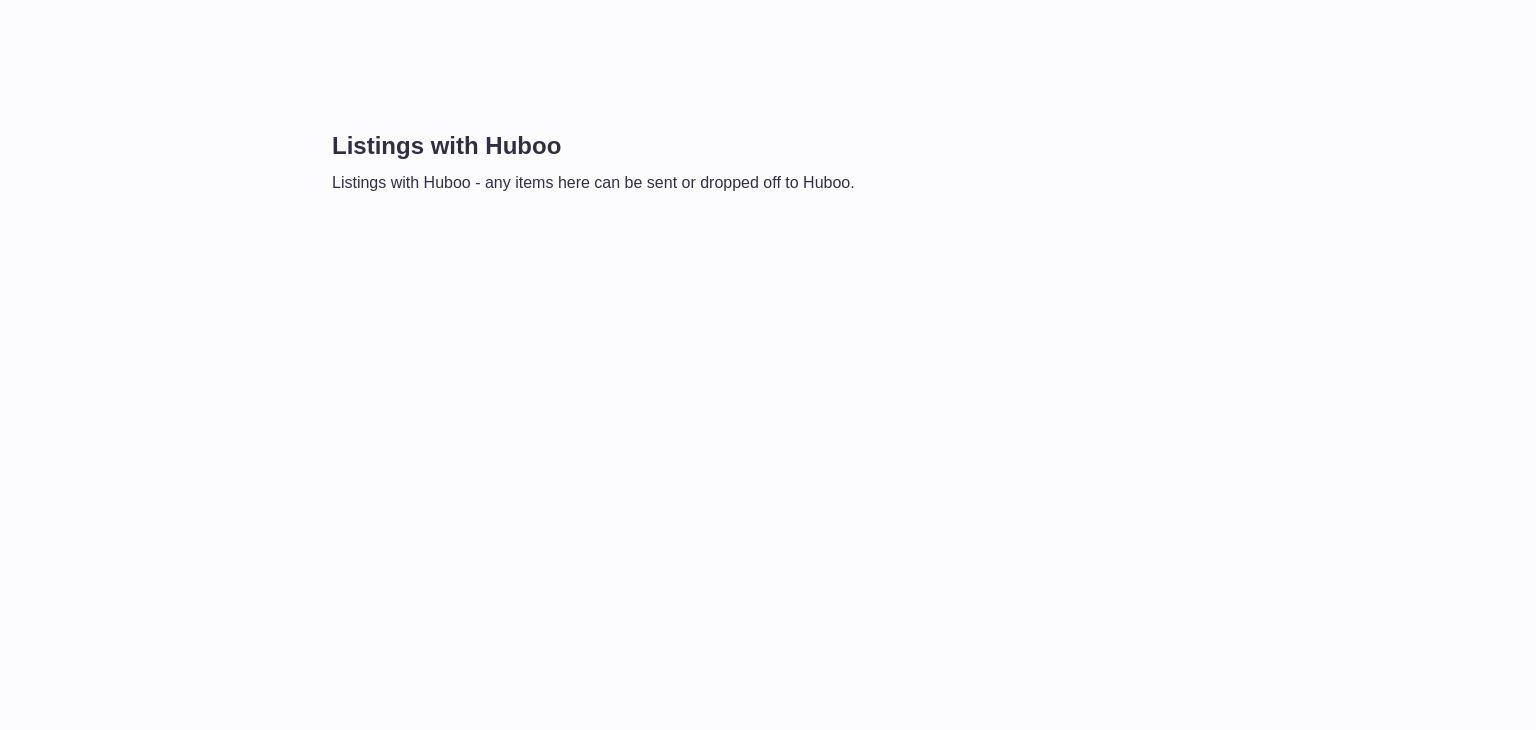 scroll, scrollTop: 0, scrollLeft: 0, axis: both 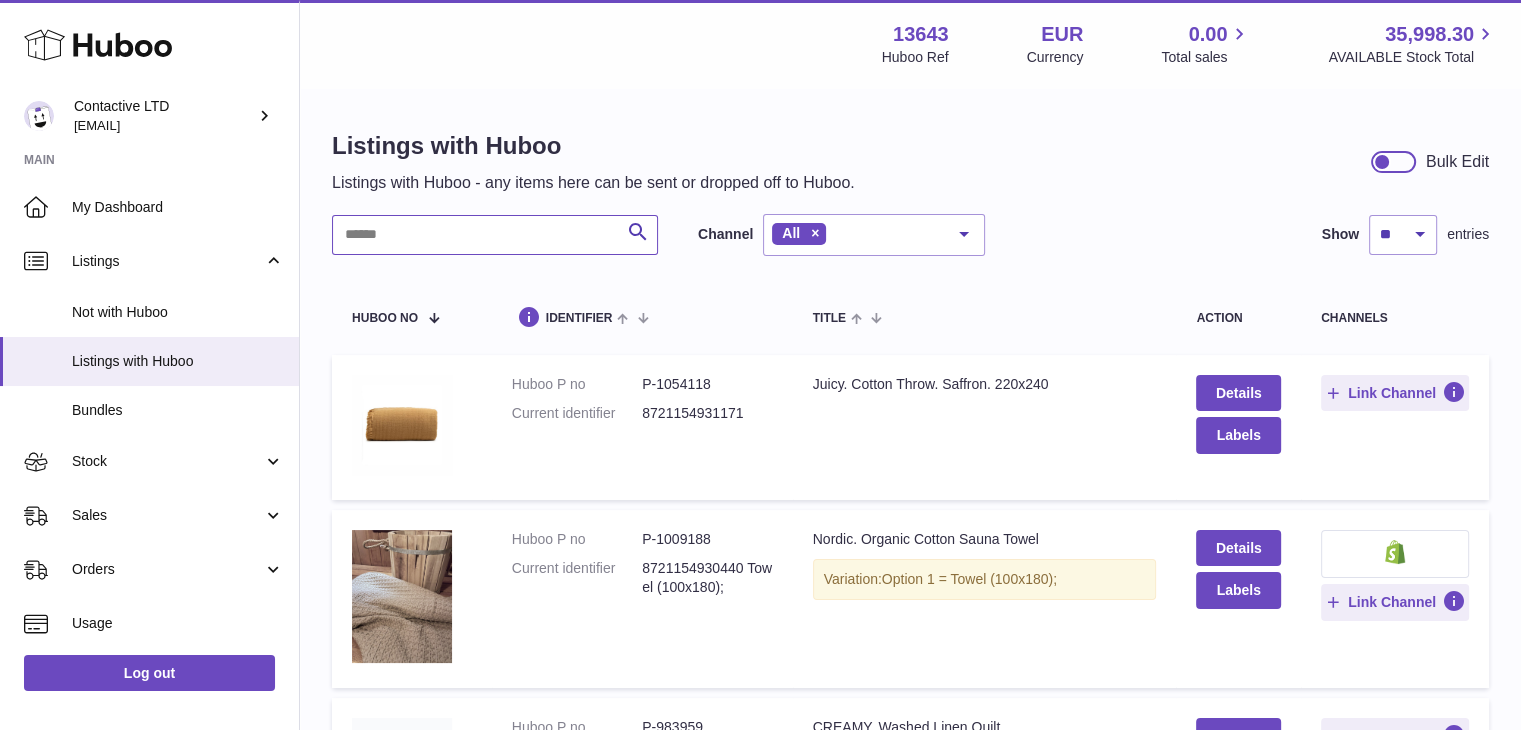 click at bounding box center (495, 235) 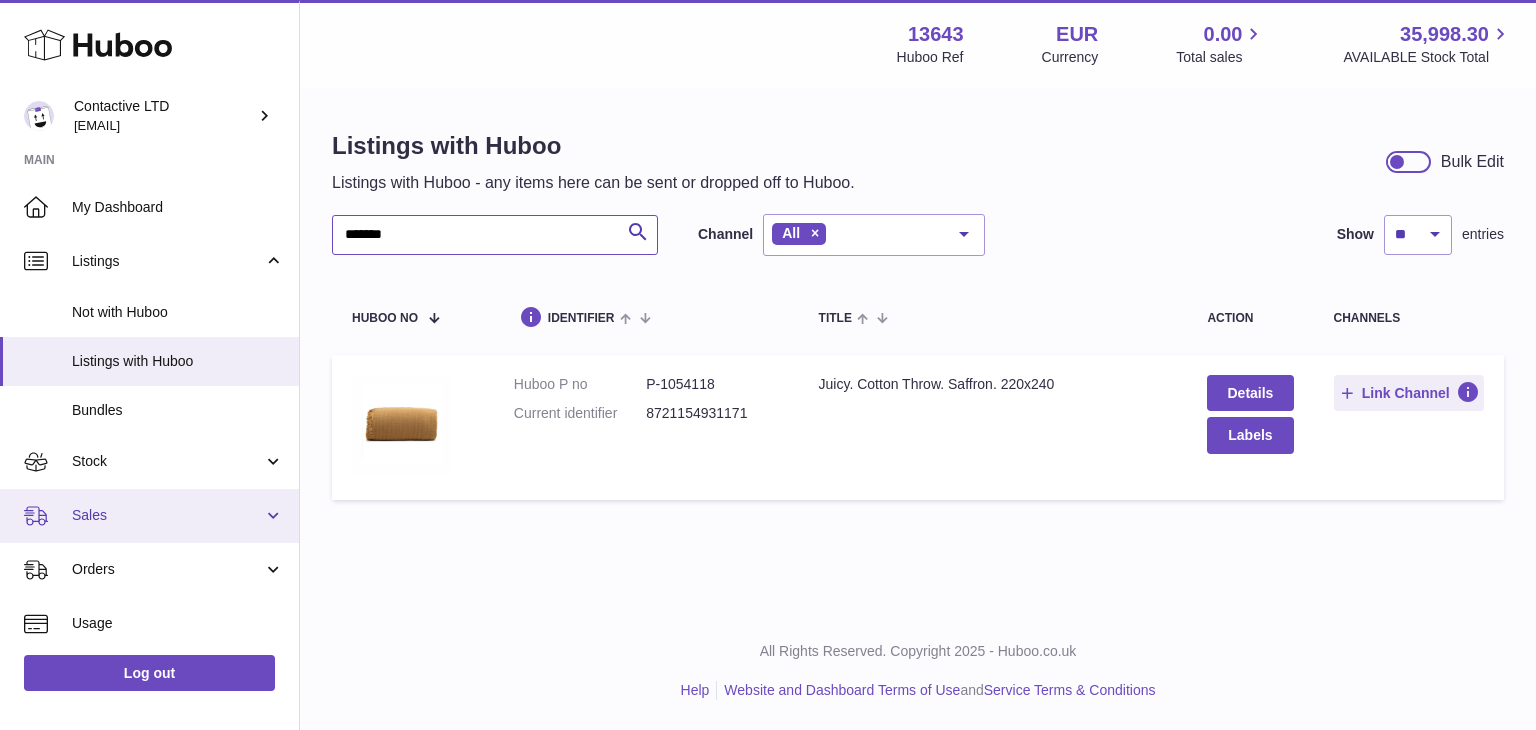type on "*******" 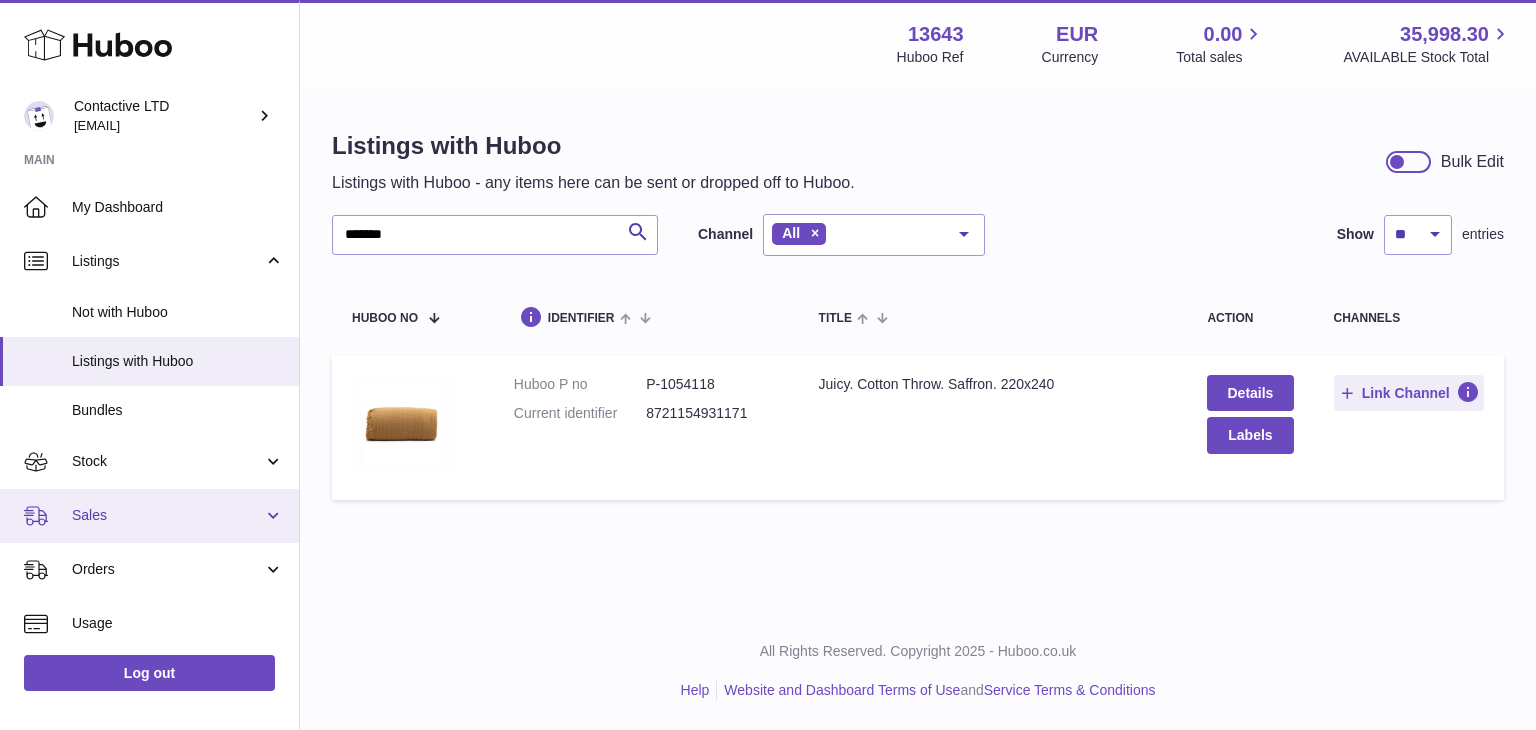 click on "Sales" at bounding box center (149, 516) 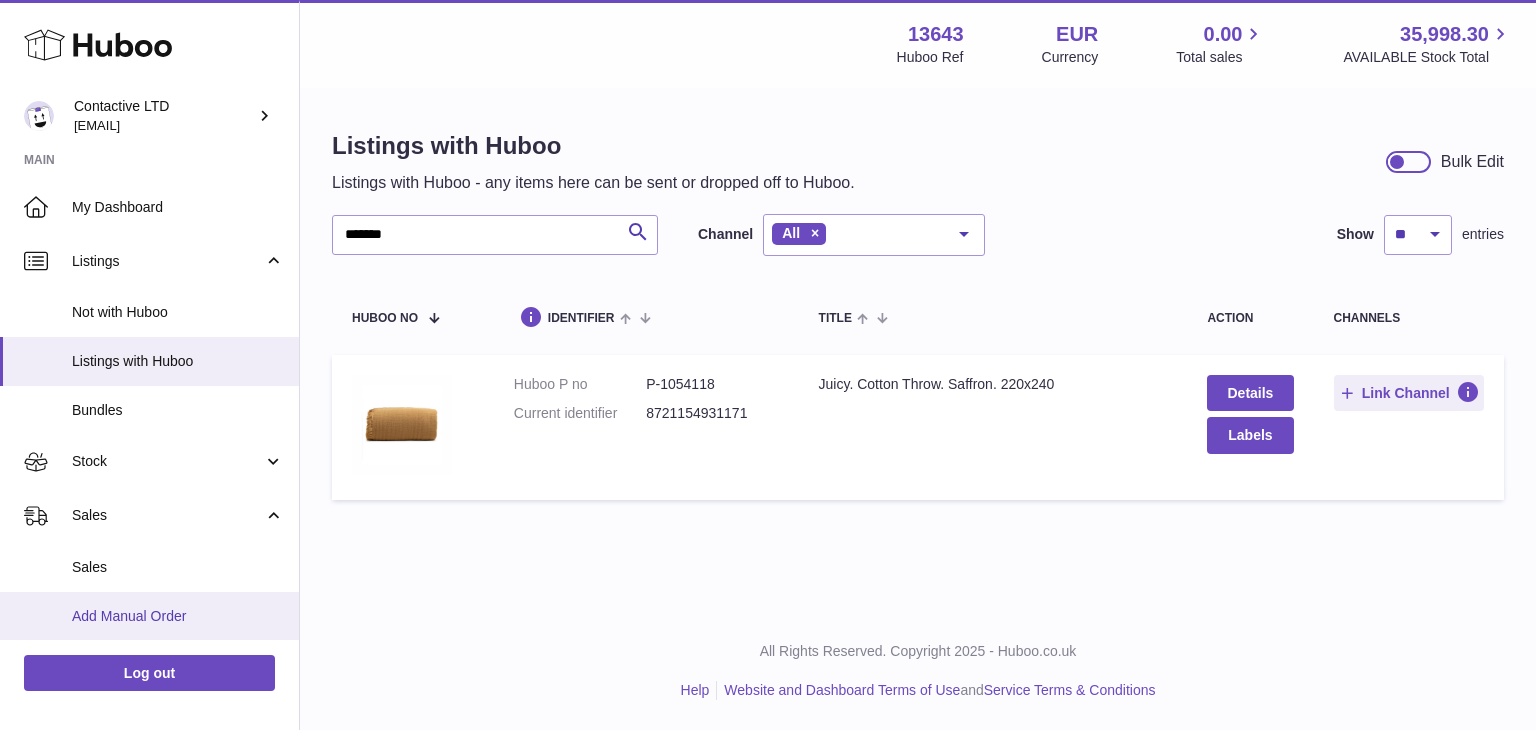 click on "Add Manual Order" at bounding box center (178, 616) 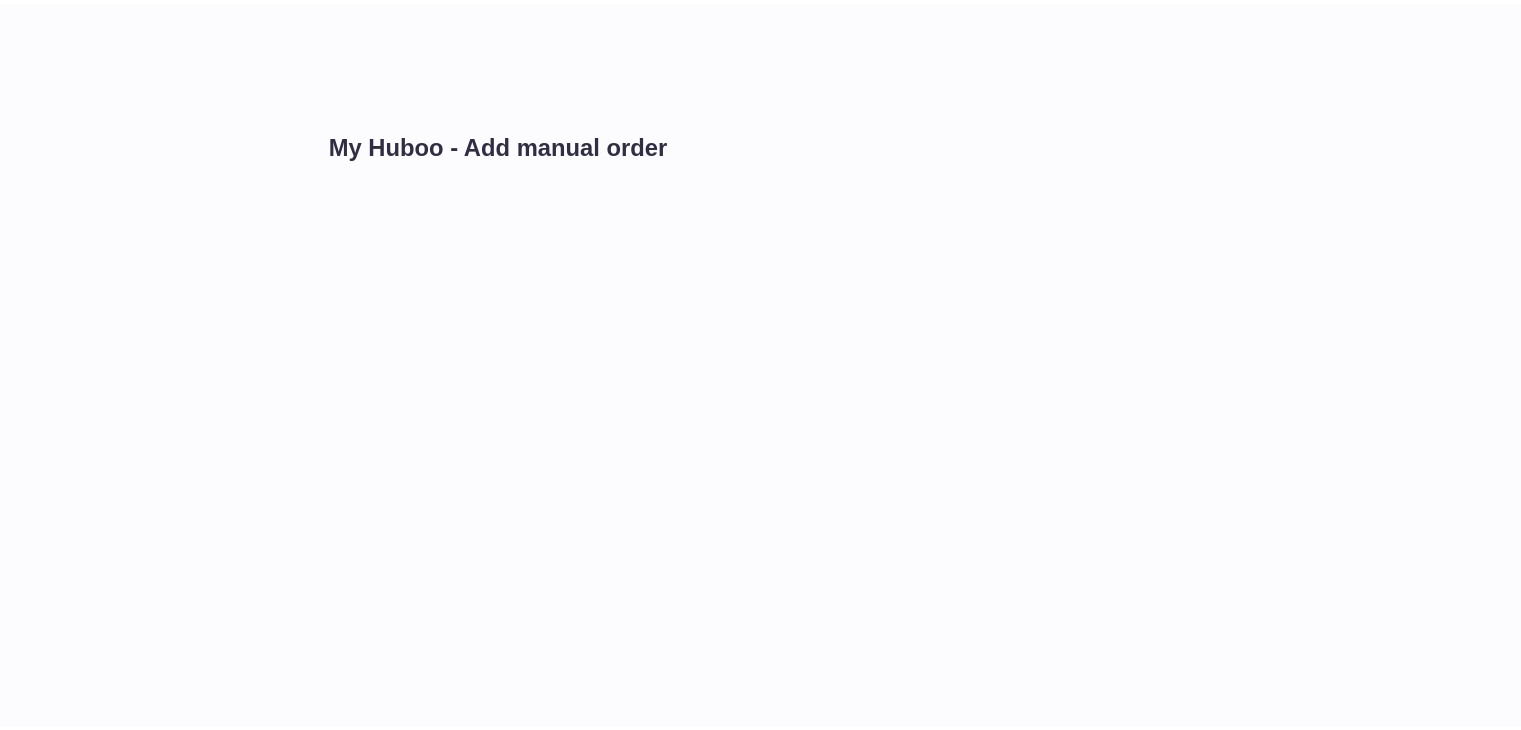 scroll, scrollTop: 0, scrollLeft: 0, axis: both 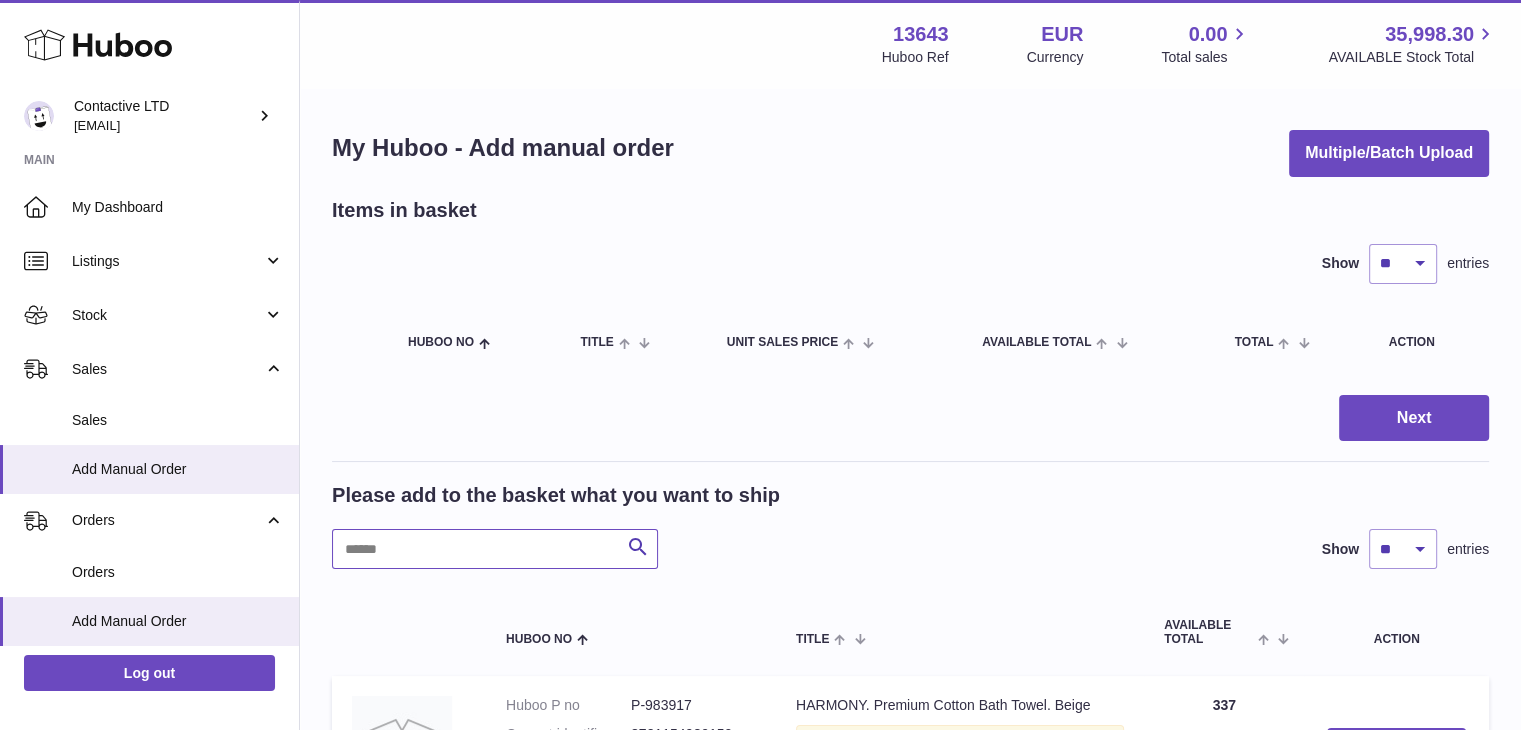 click at bounding box center (495, 549) 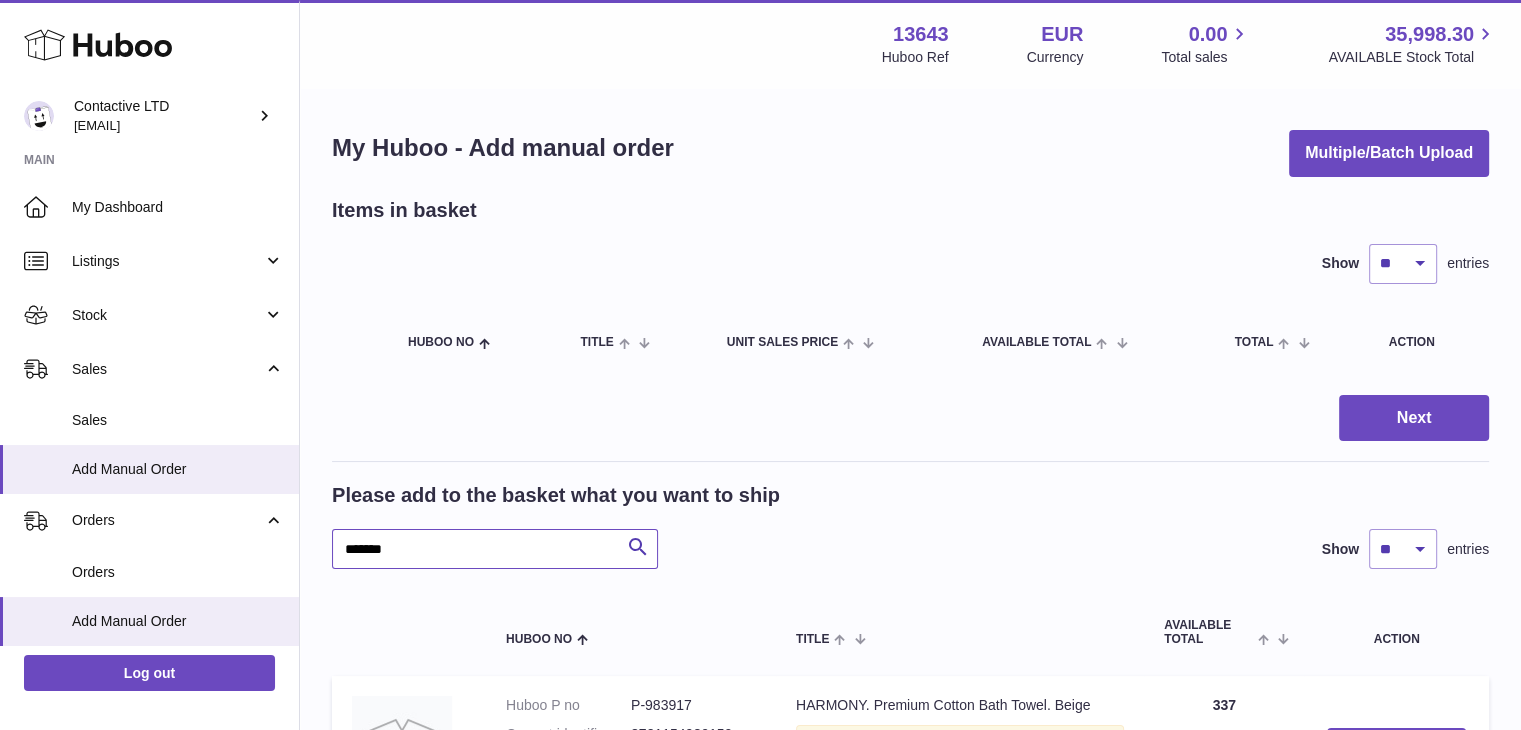click on "*******" at bounding box center [495, 549] 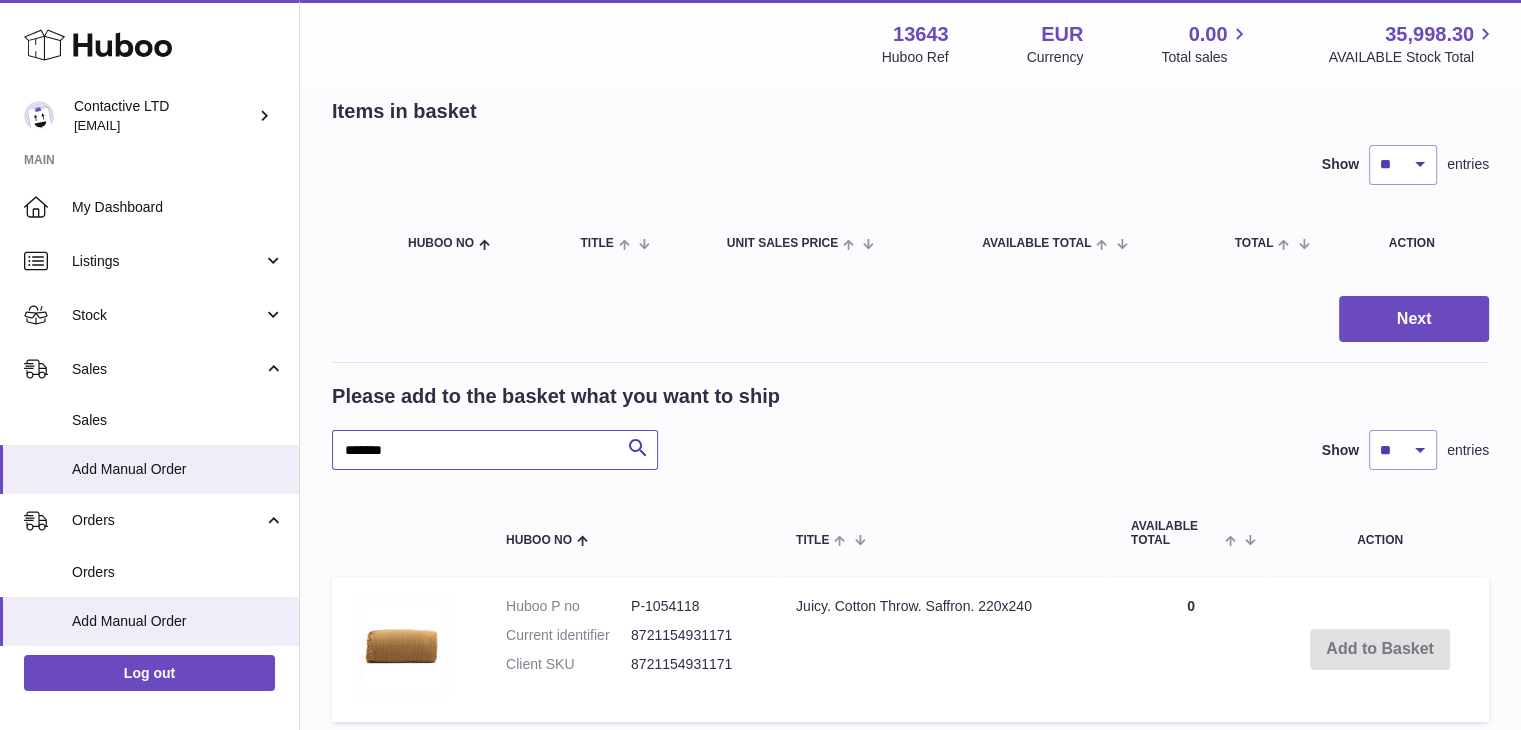 scroll, scrollTop: 300, scrollLeft: 0, axis: vertical 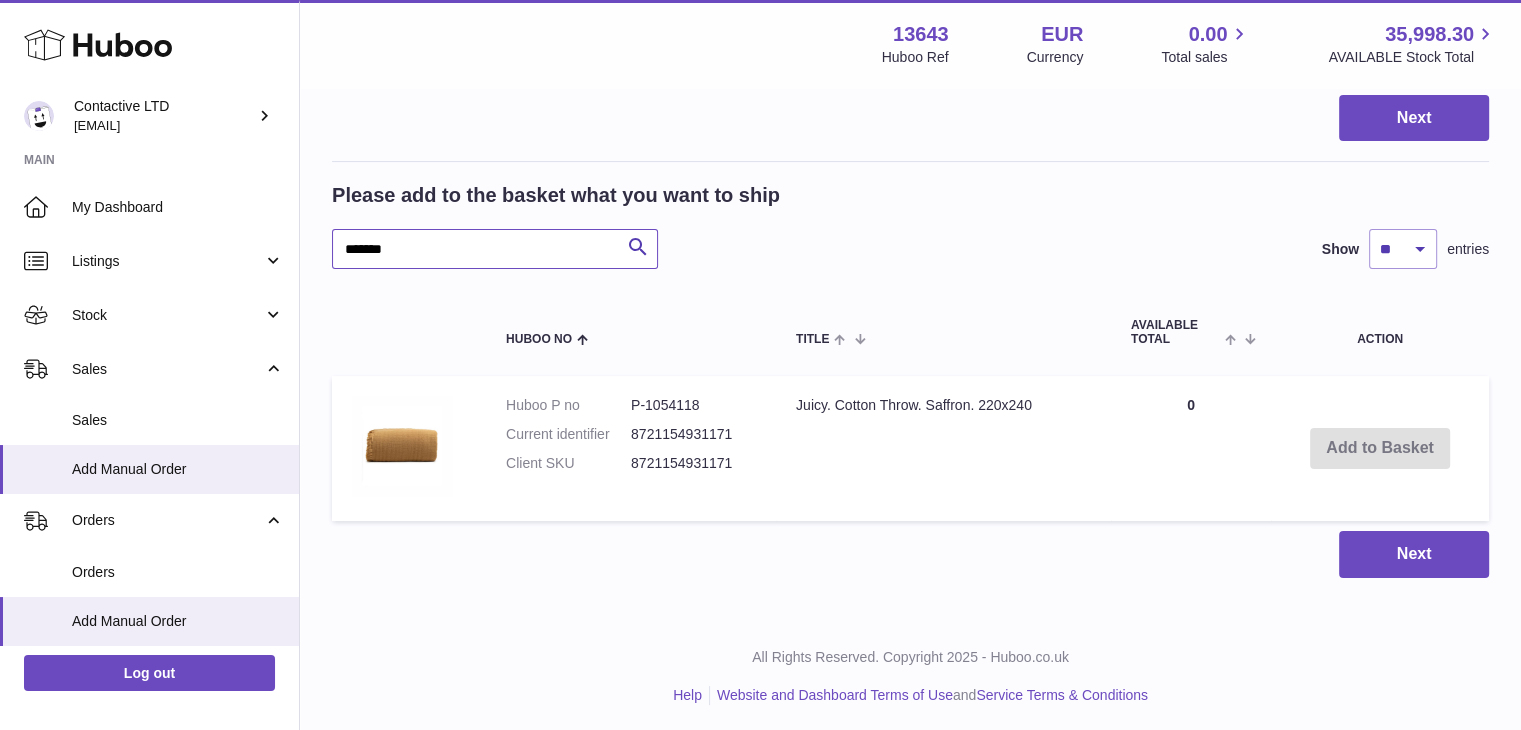type on "*******" 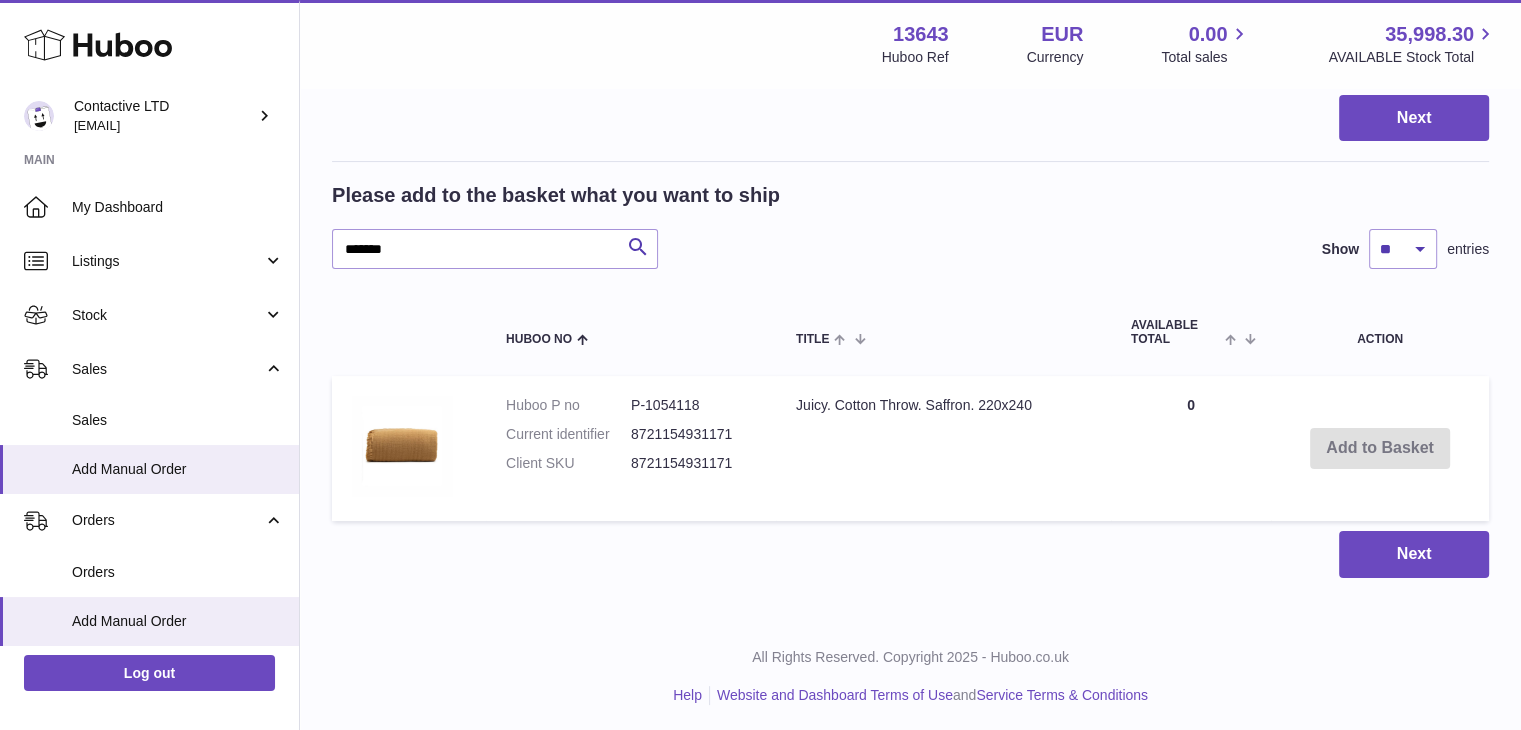 click at bounding box center [409, 332] 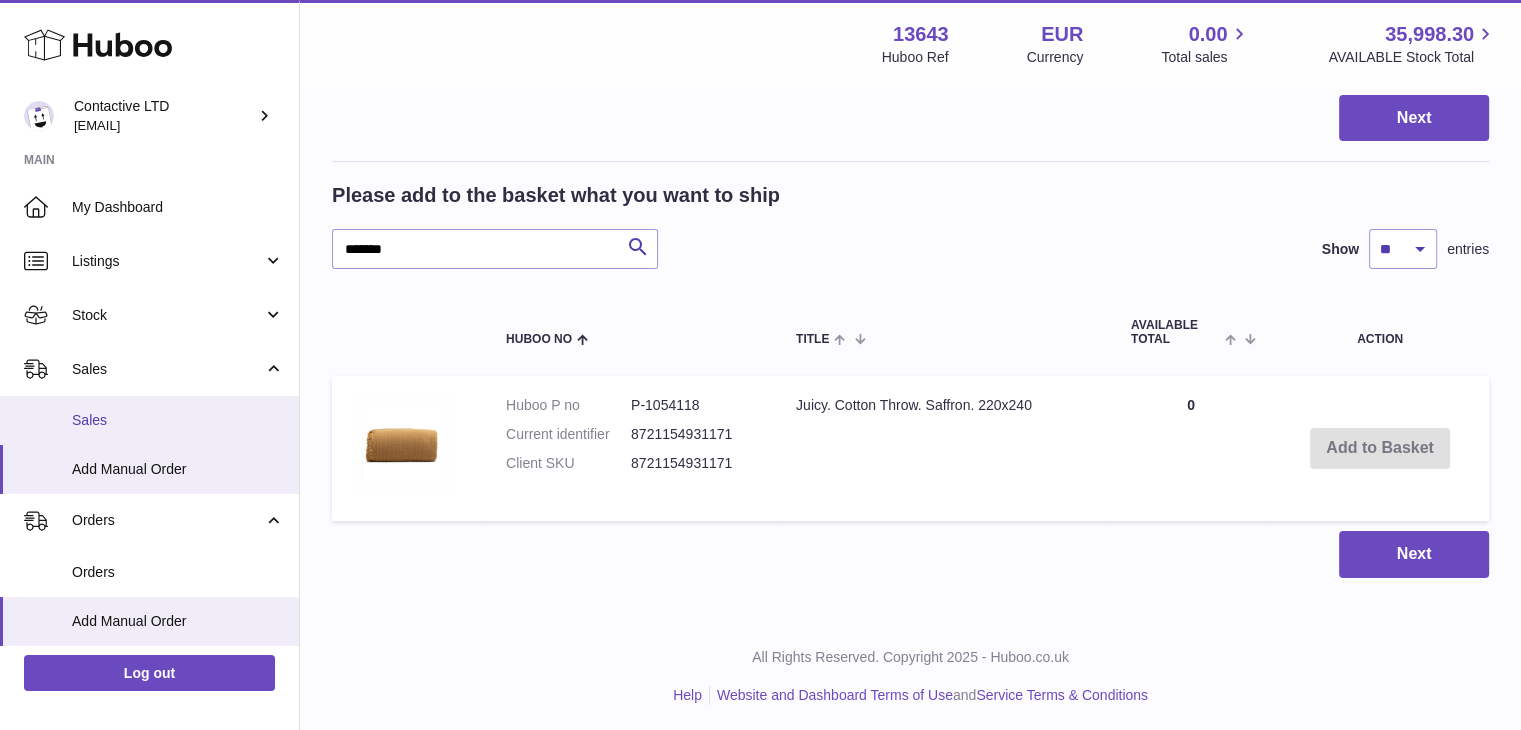 click on "Sales" at bounding box center (178, 420) 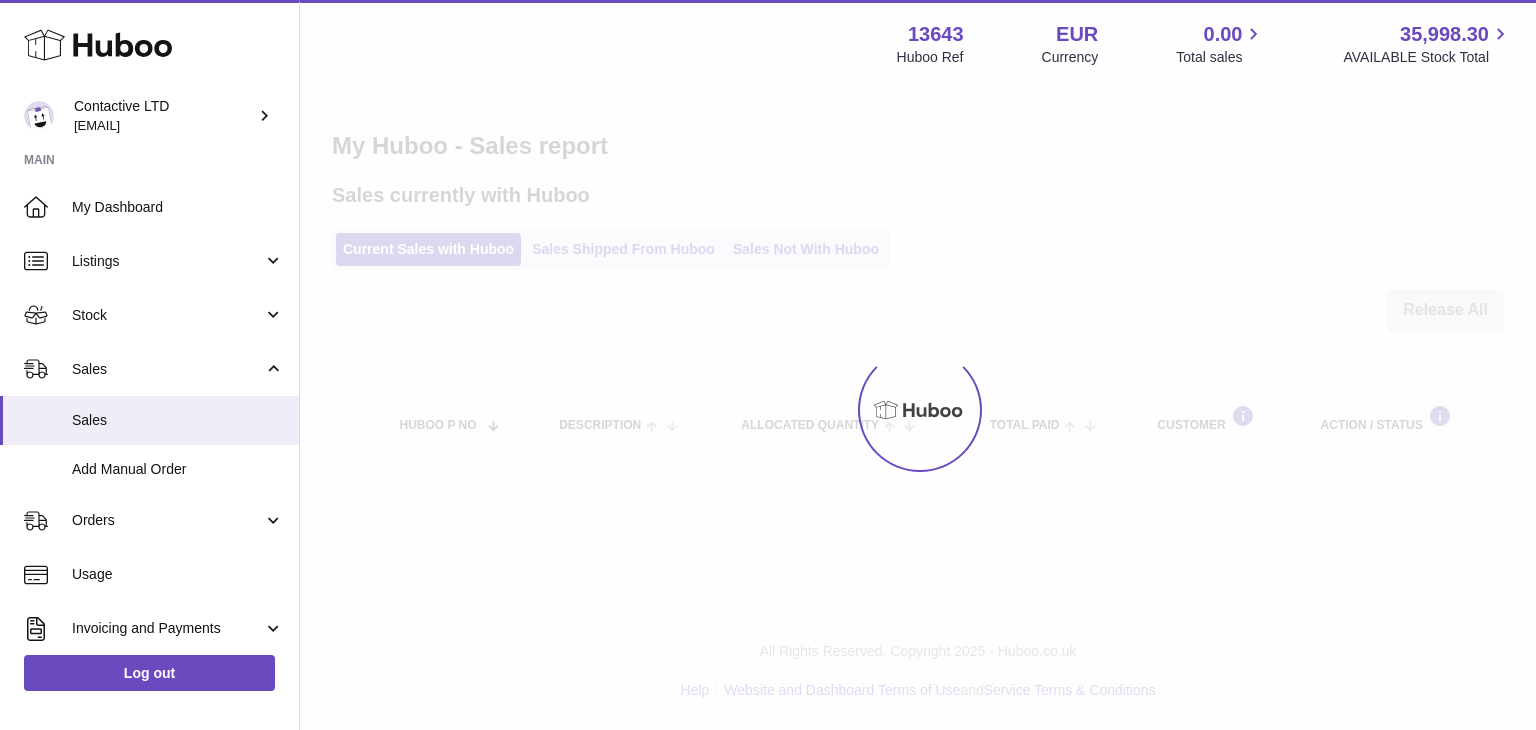 scroll, scrollTop: 0, scrollLeft: 0, axis: both 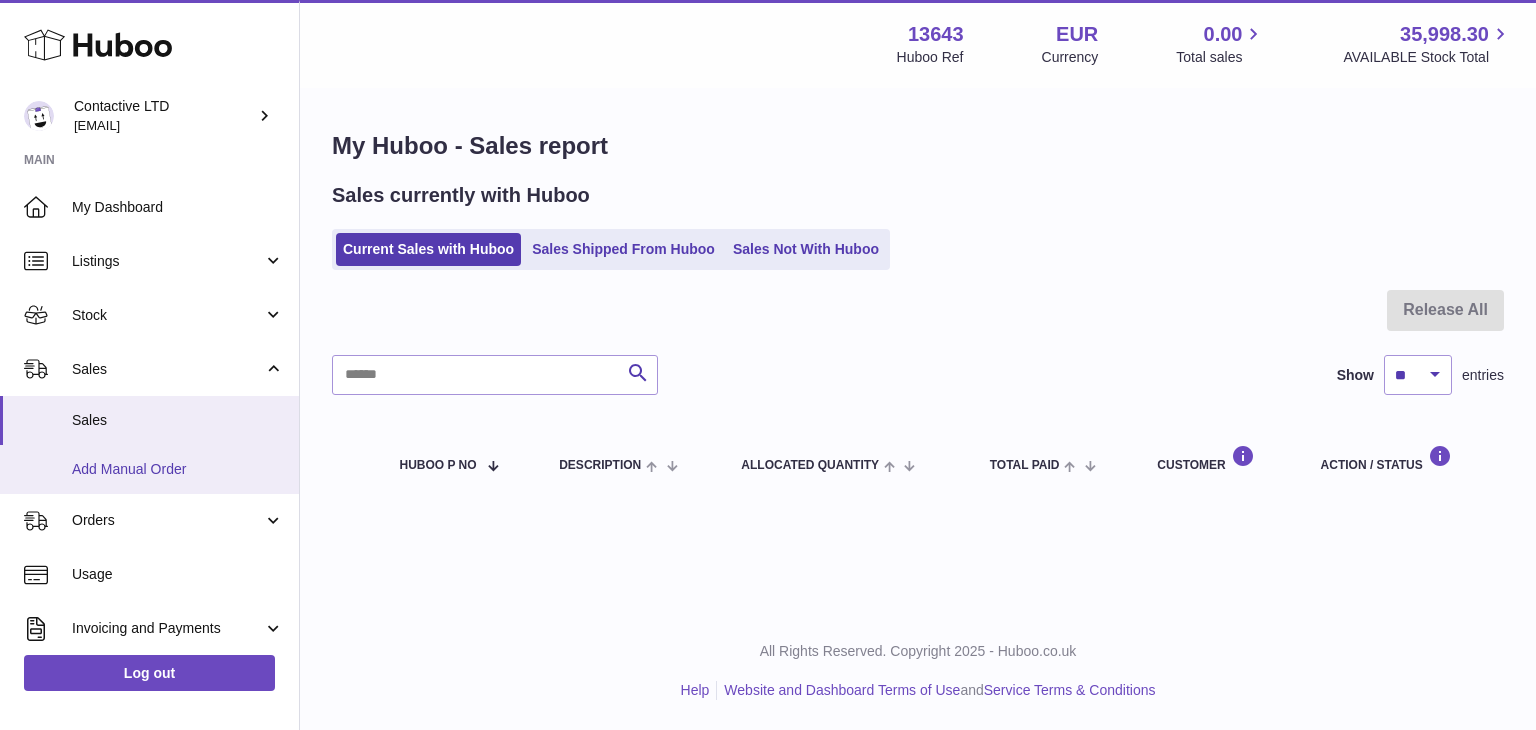 click on "Add Manual Order" at bounding box center (178, 469) 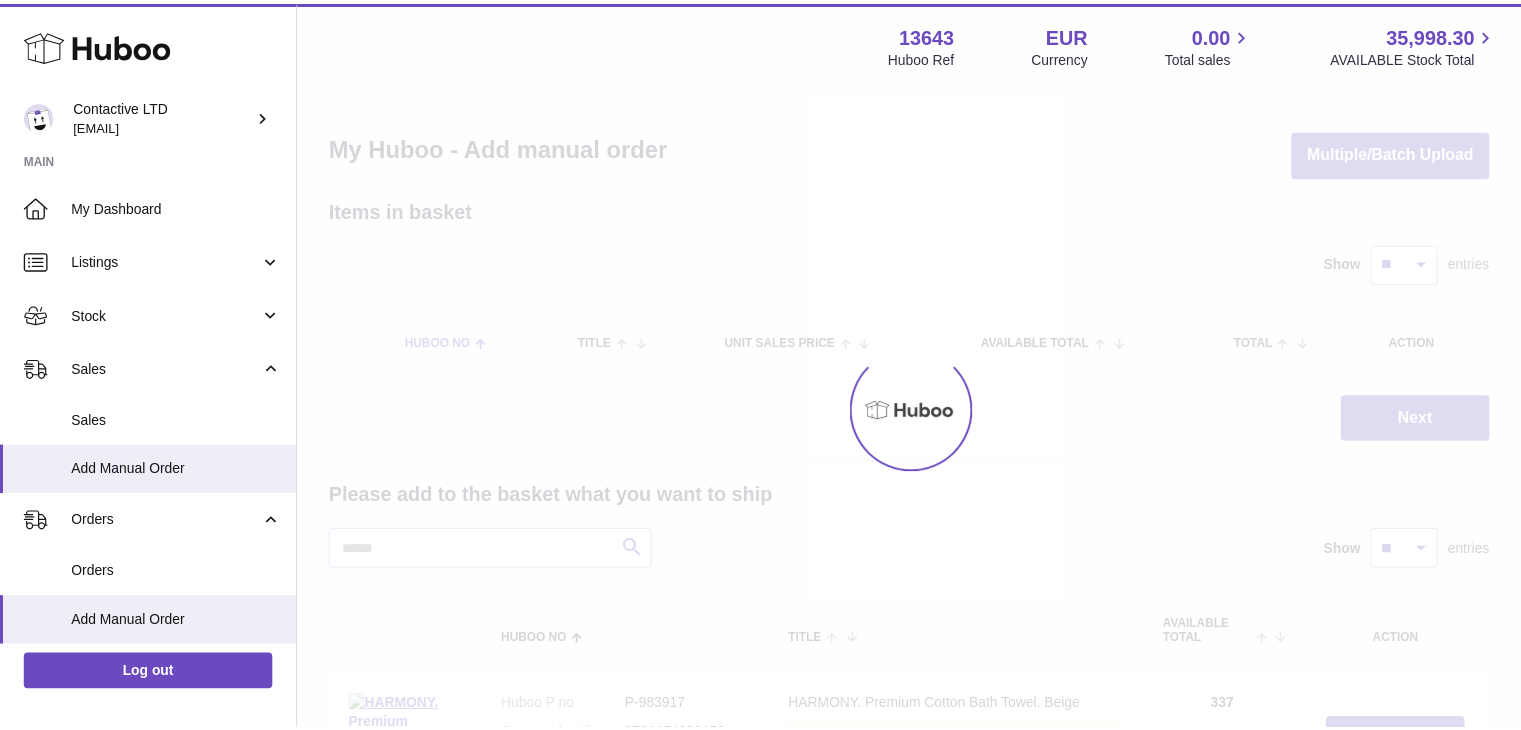 scroll, scrollTop: 0, scrollLeft: 0, axis: both 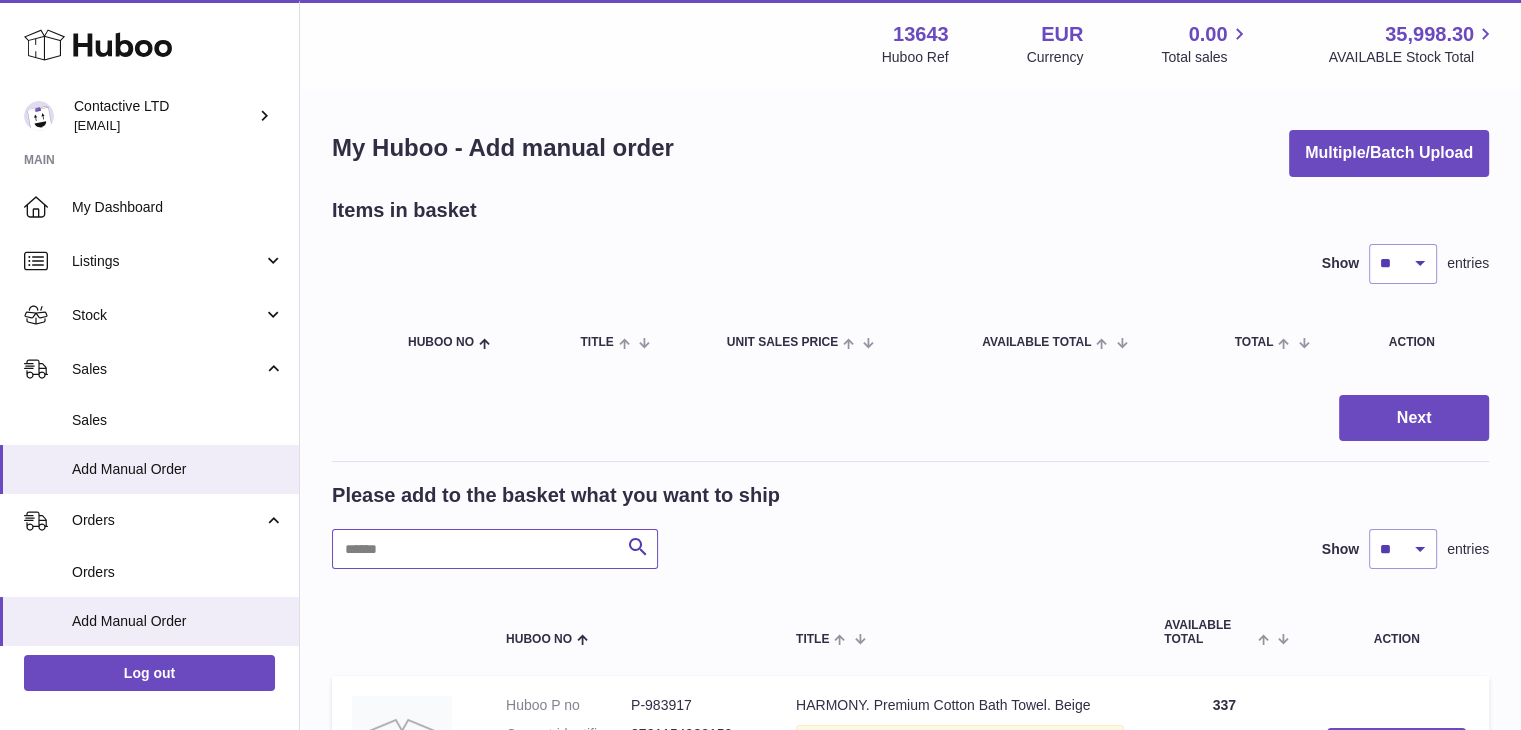 click at bounding box center [495, 549] 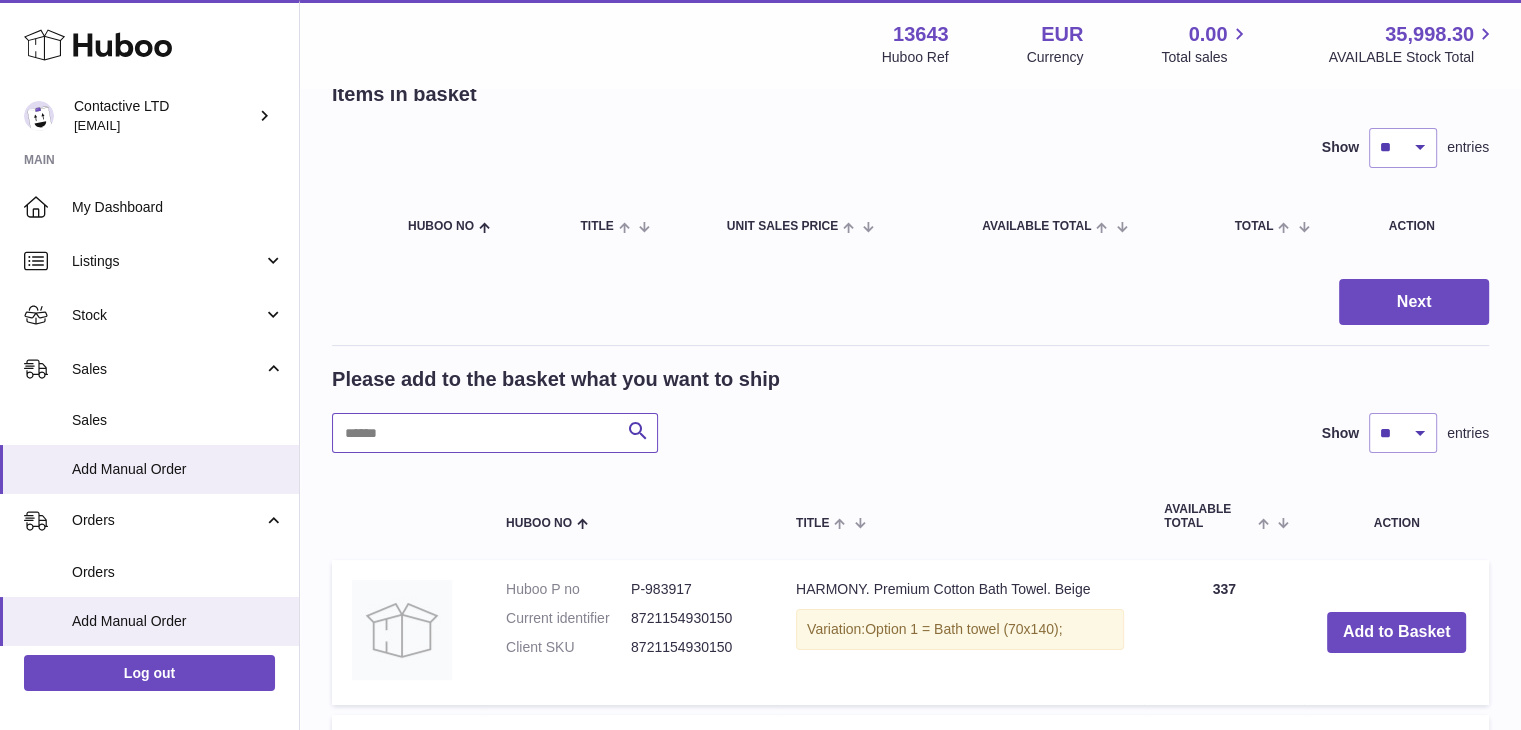 scroll, scrollTop: 400, scrollLeft: 0, axis: vertical 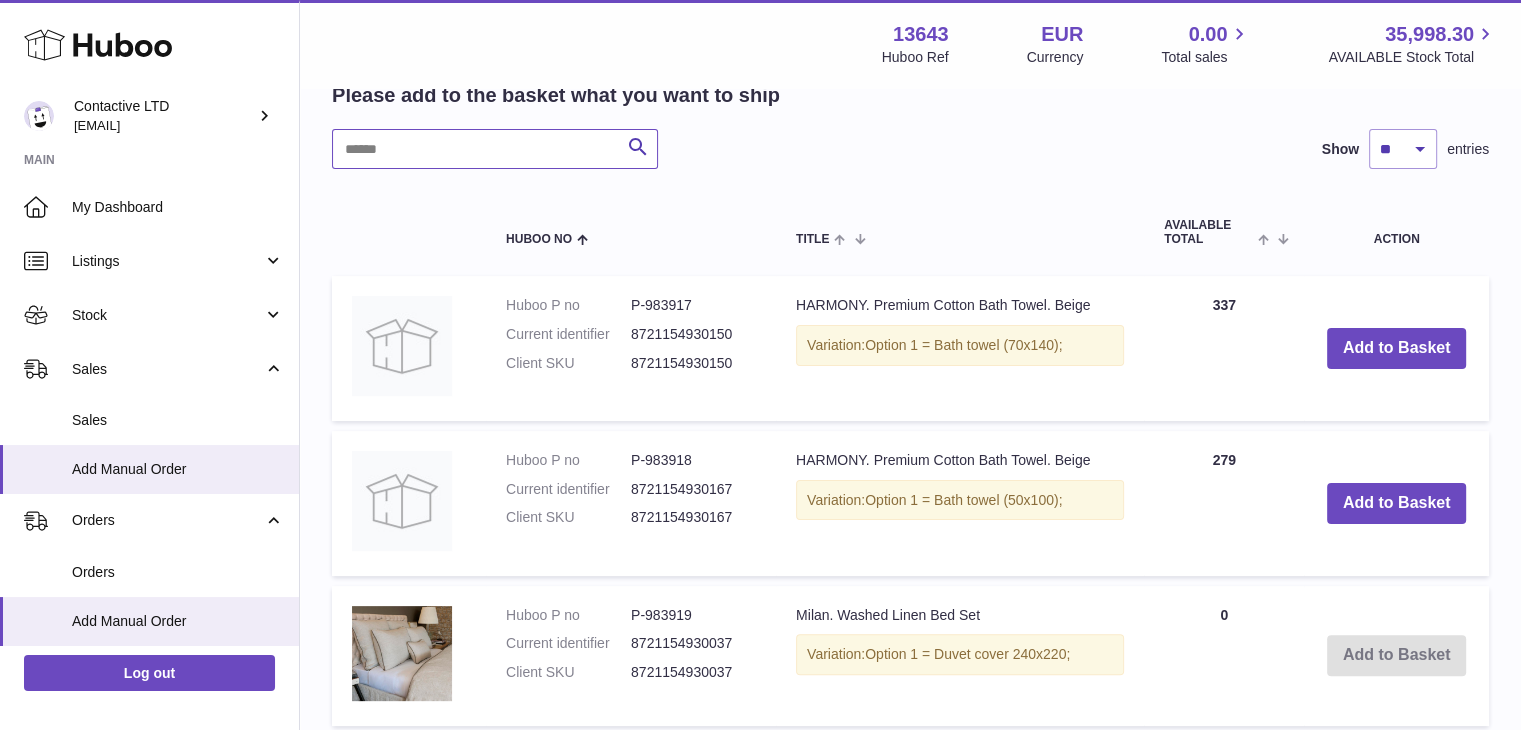 click at bounding box center [495, 149] 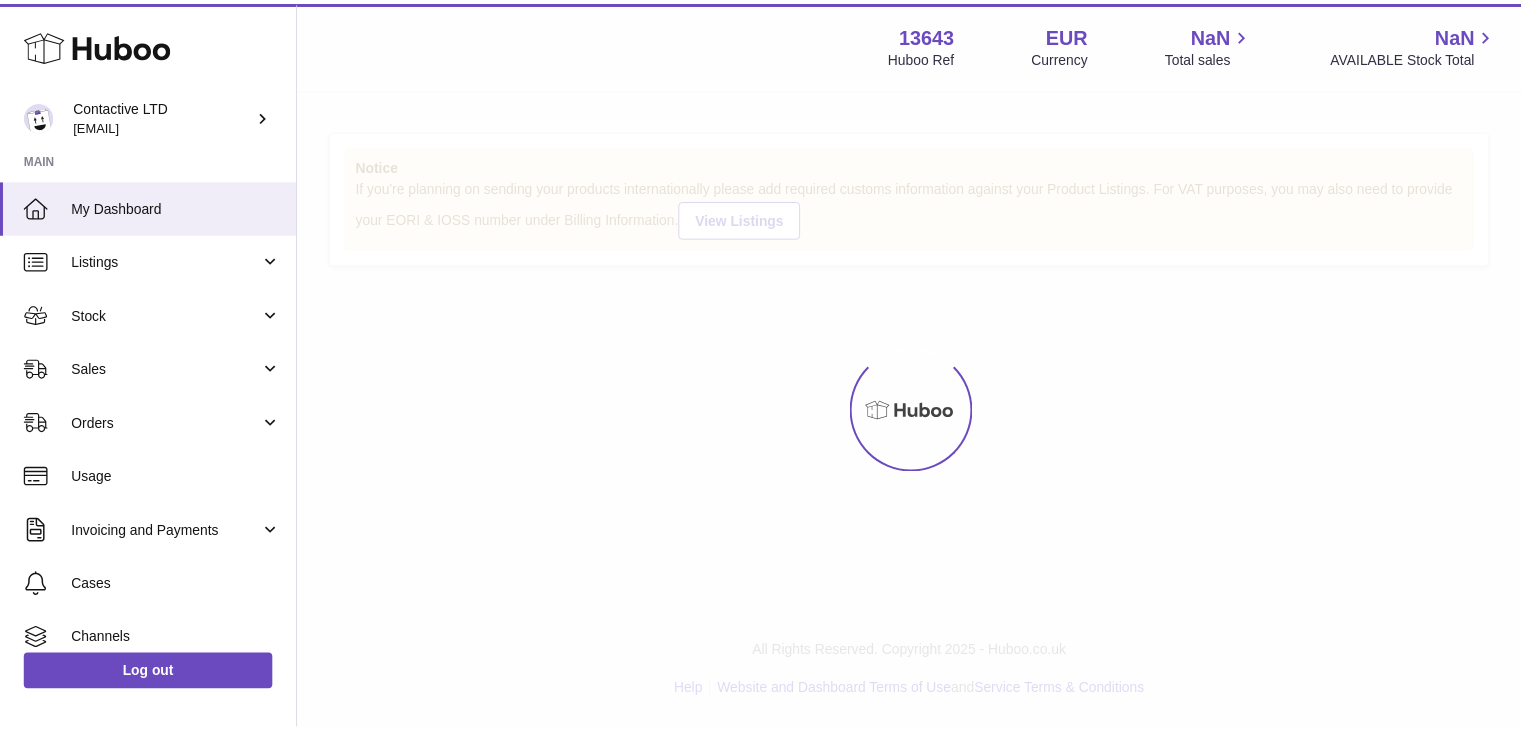 scroll, scrollTop: 0, scrollLeft: 0, axis: both 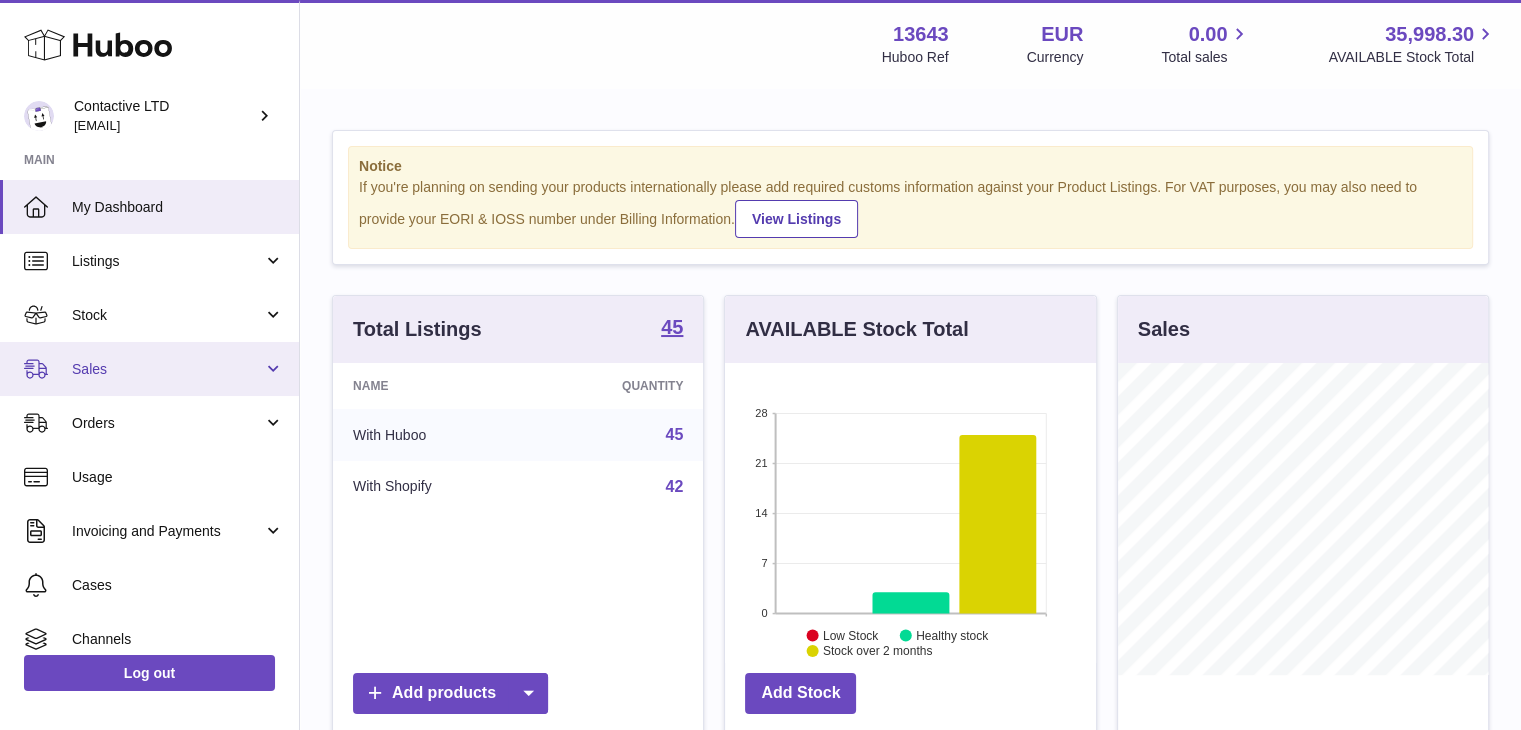 click on "Sales" at bounding box center (167, 369) 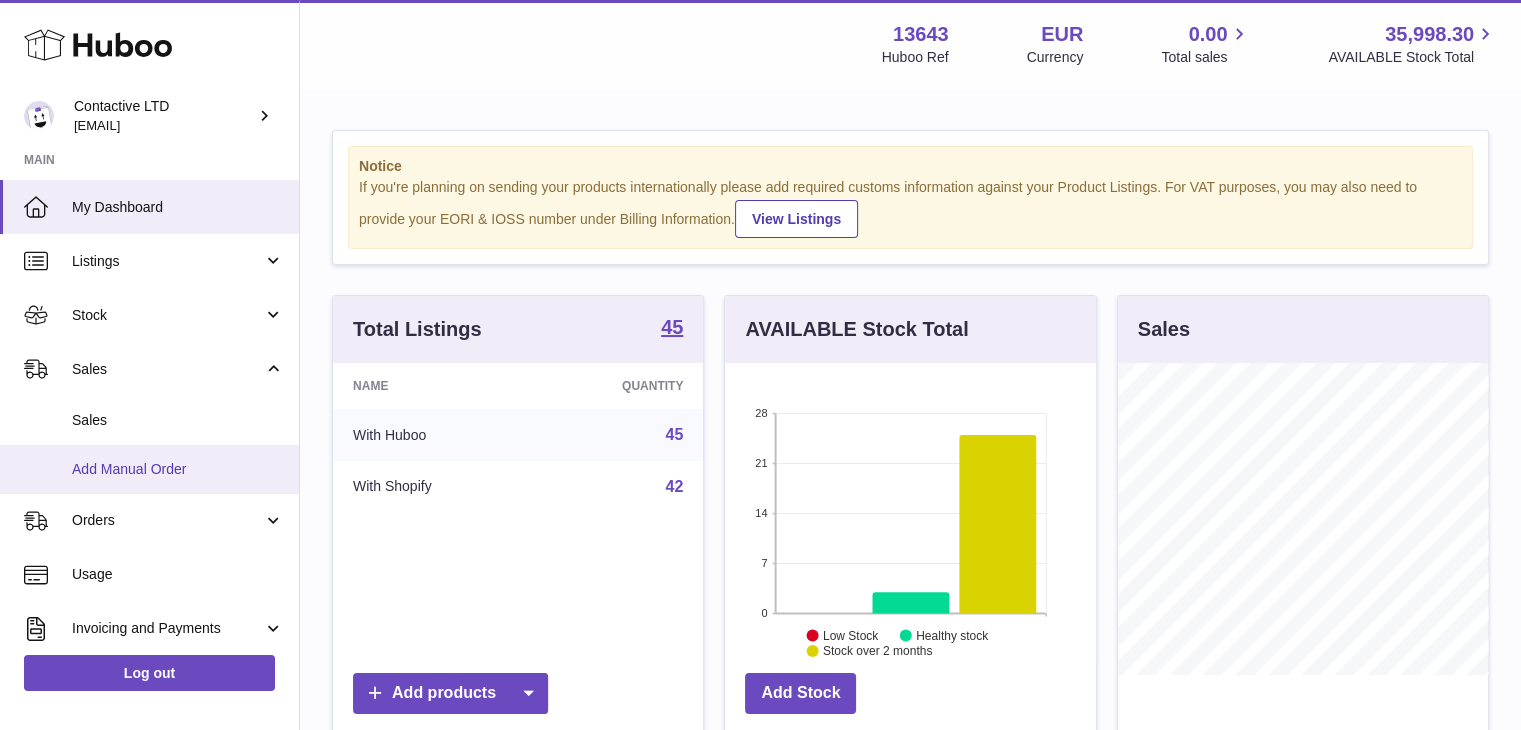 click on "Add Manual Order" at bounding box center (178, 469) 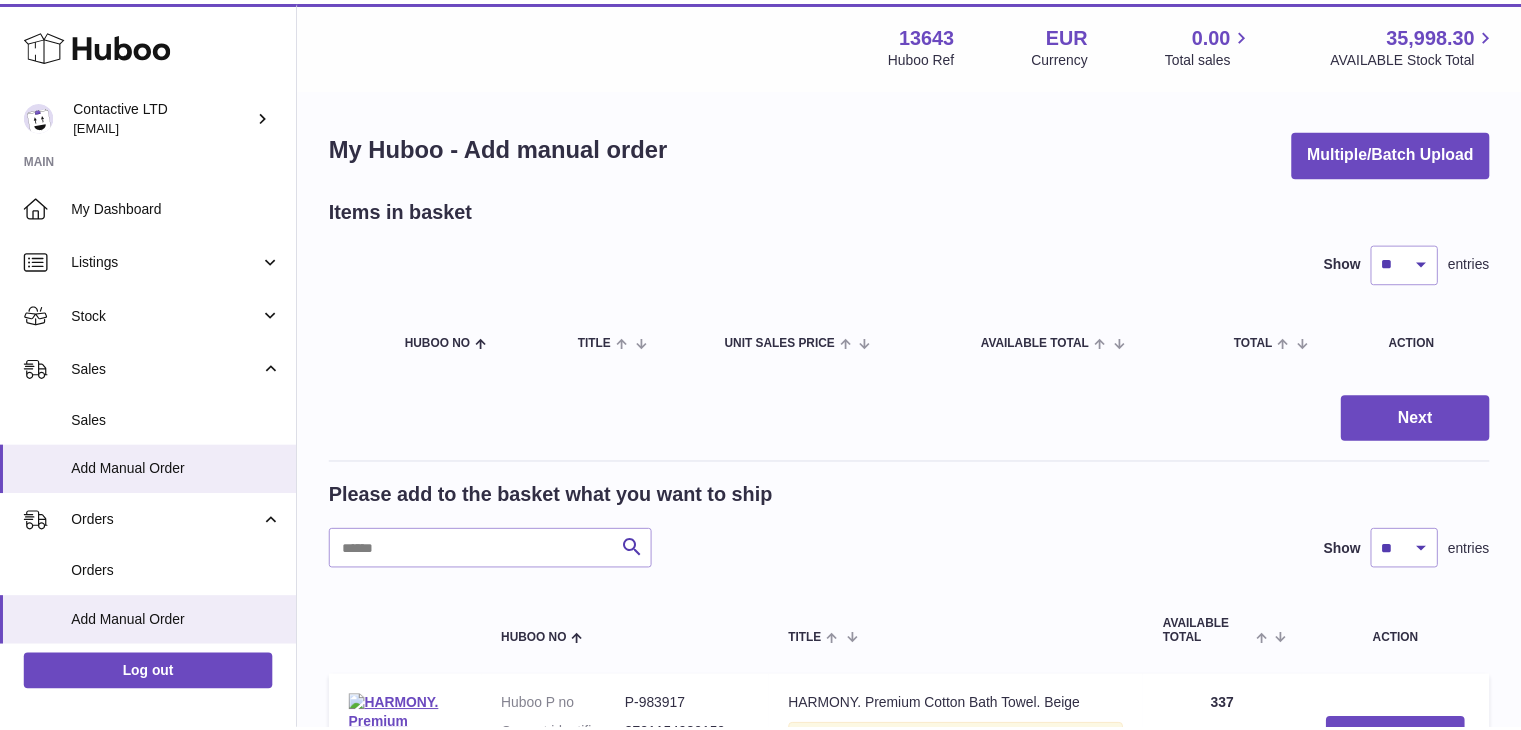 scroll, scrollTop: 0, scrollLeft: 0, axis: both 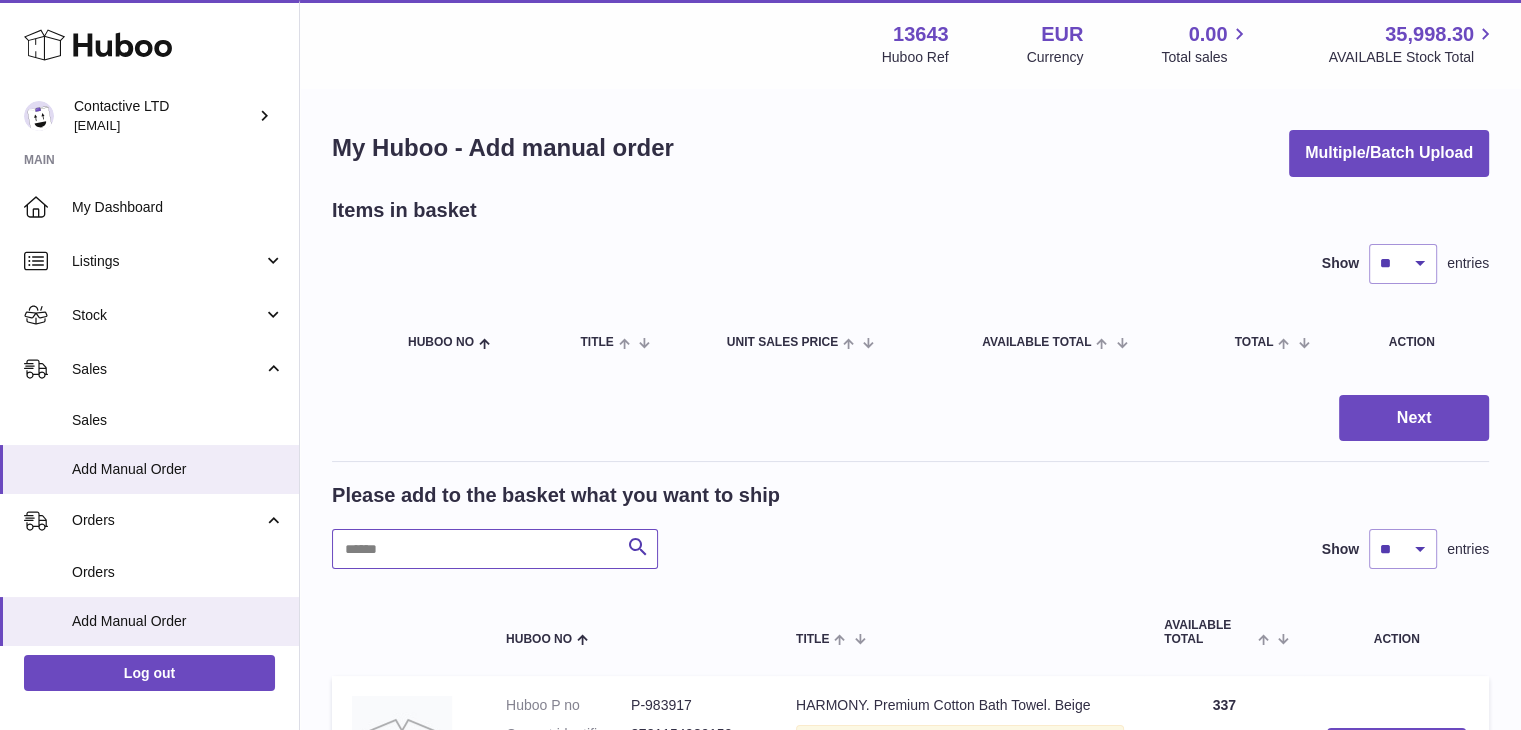 click at bounding box center (495, 549) 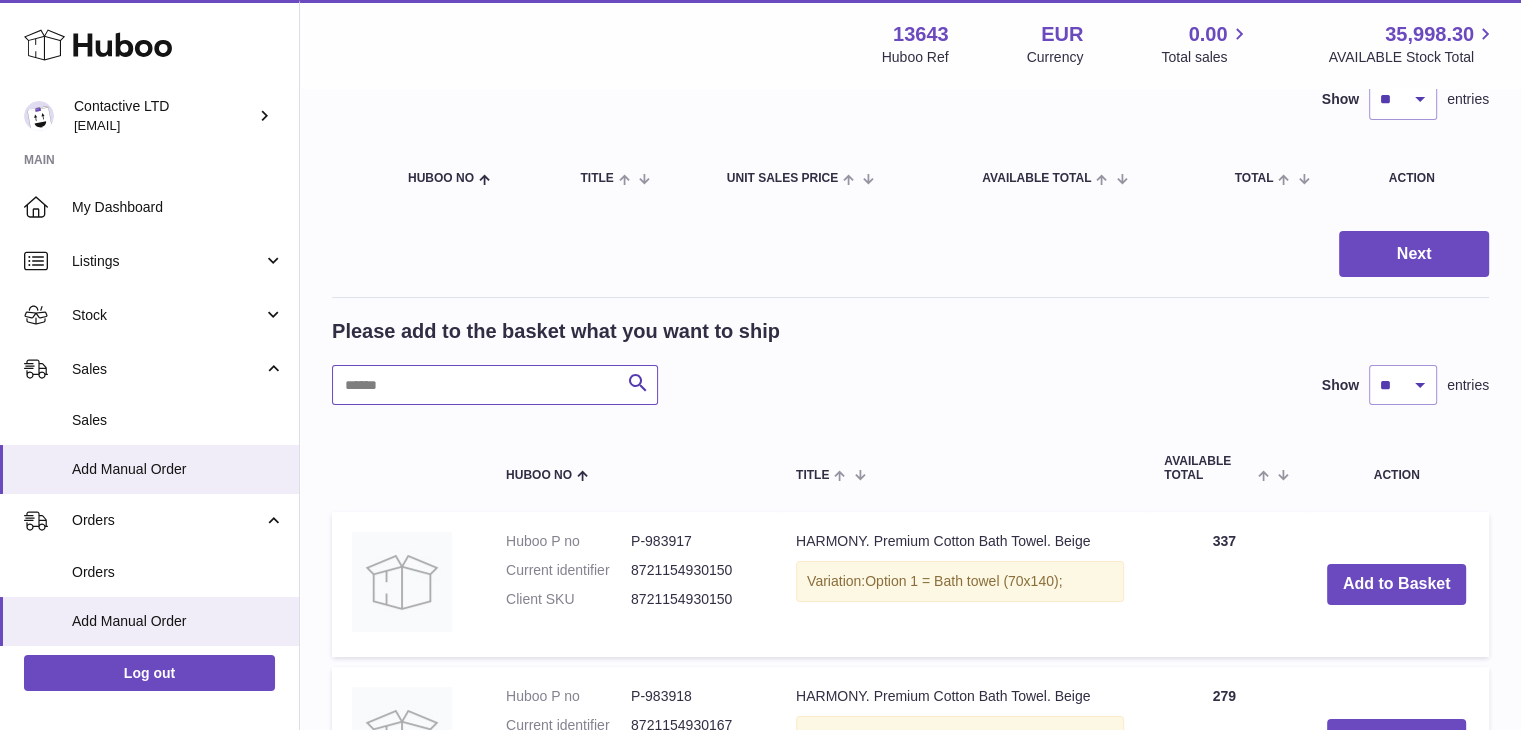 scroll, scrollTop: 400, scrollLeft: 0, axis: vertical 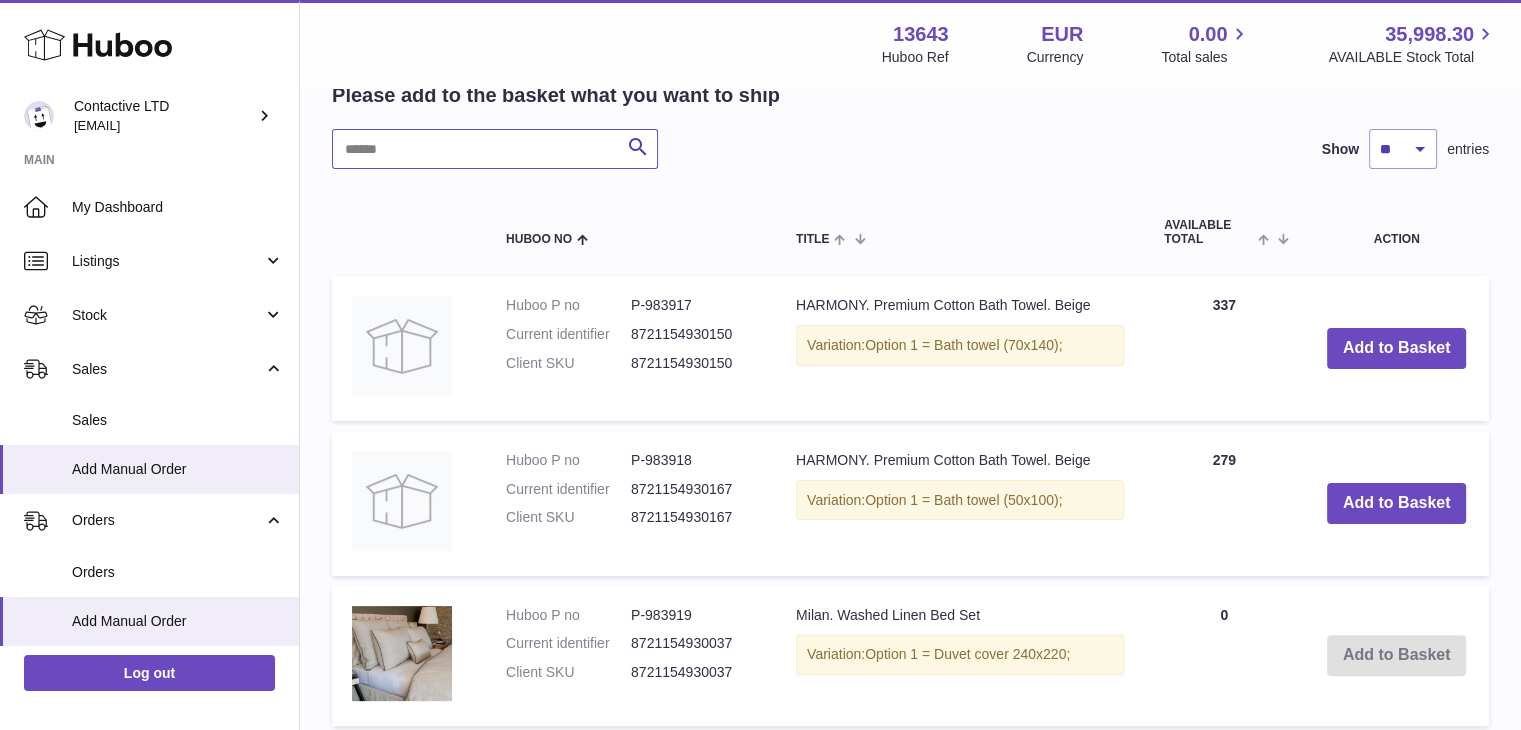 click at bounding box center (495, 149) 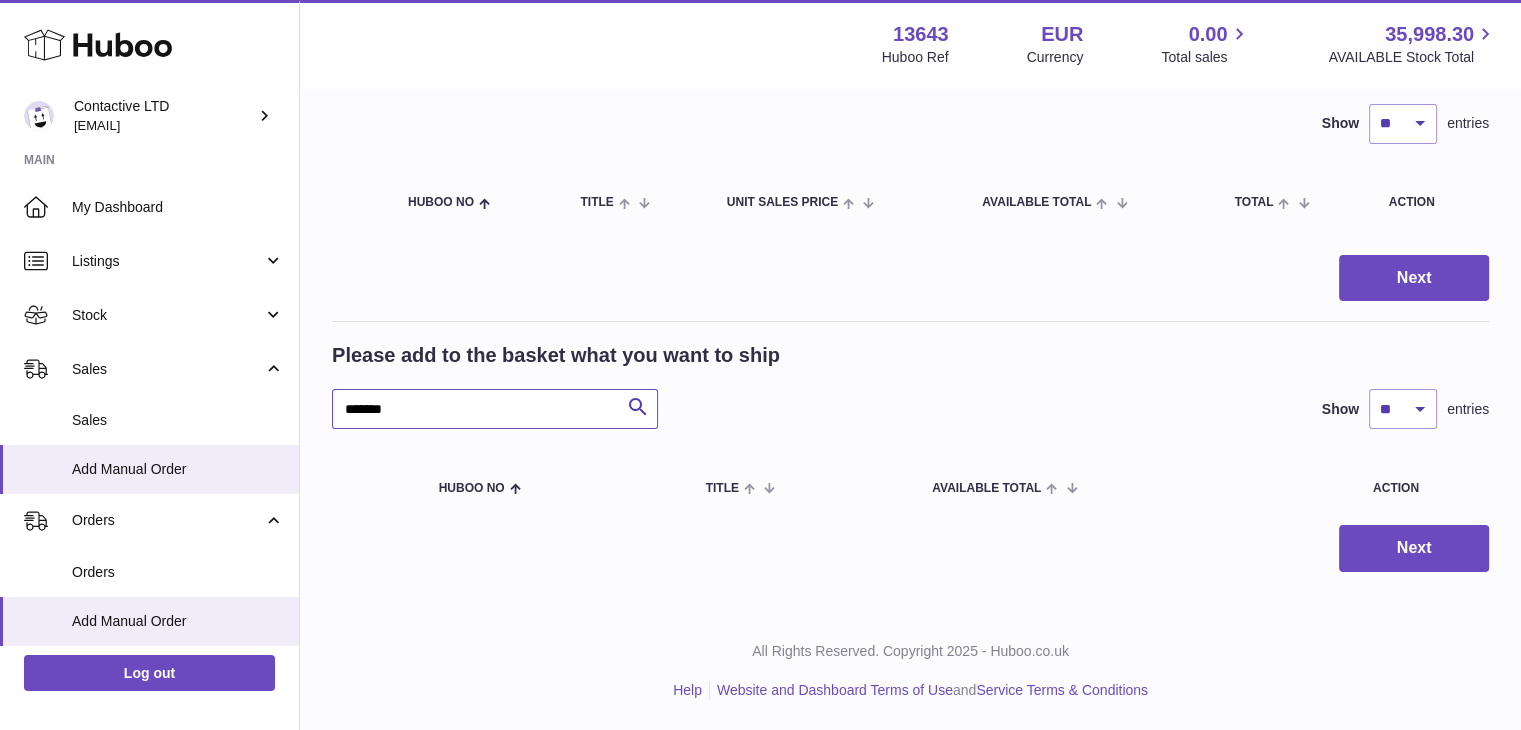 scroll, scrollTop: 138, scrollLeft: 0, axis: vertical 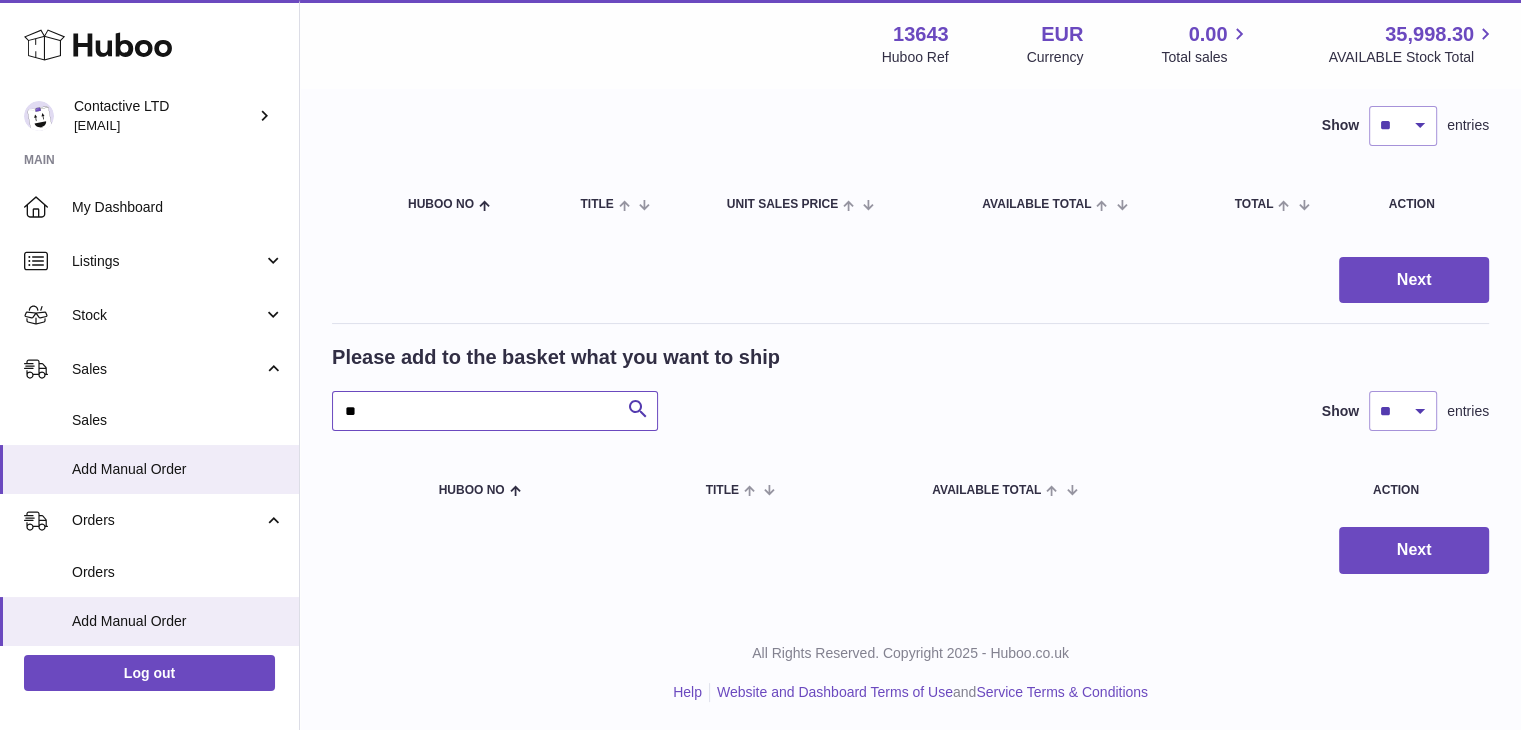 type on "*" 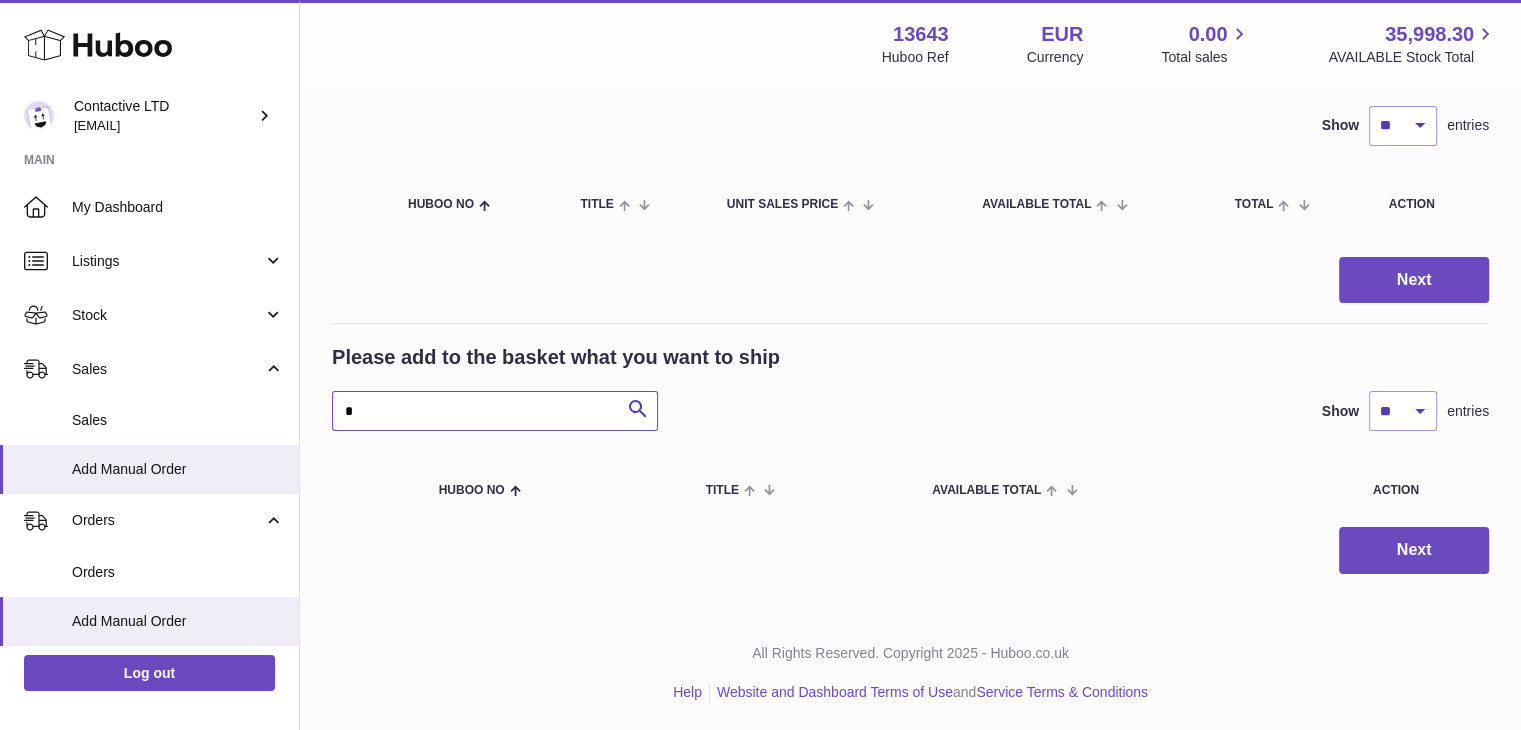 type 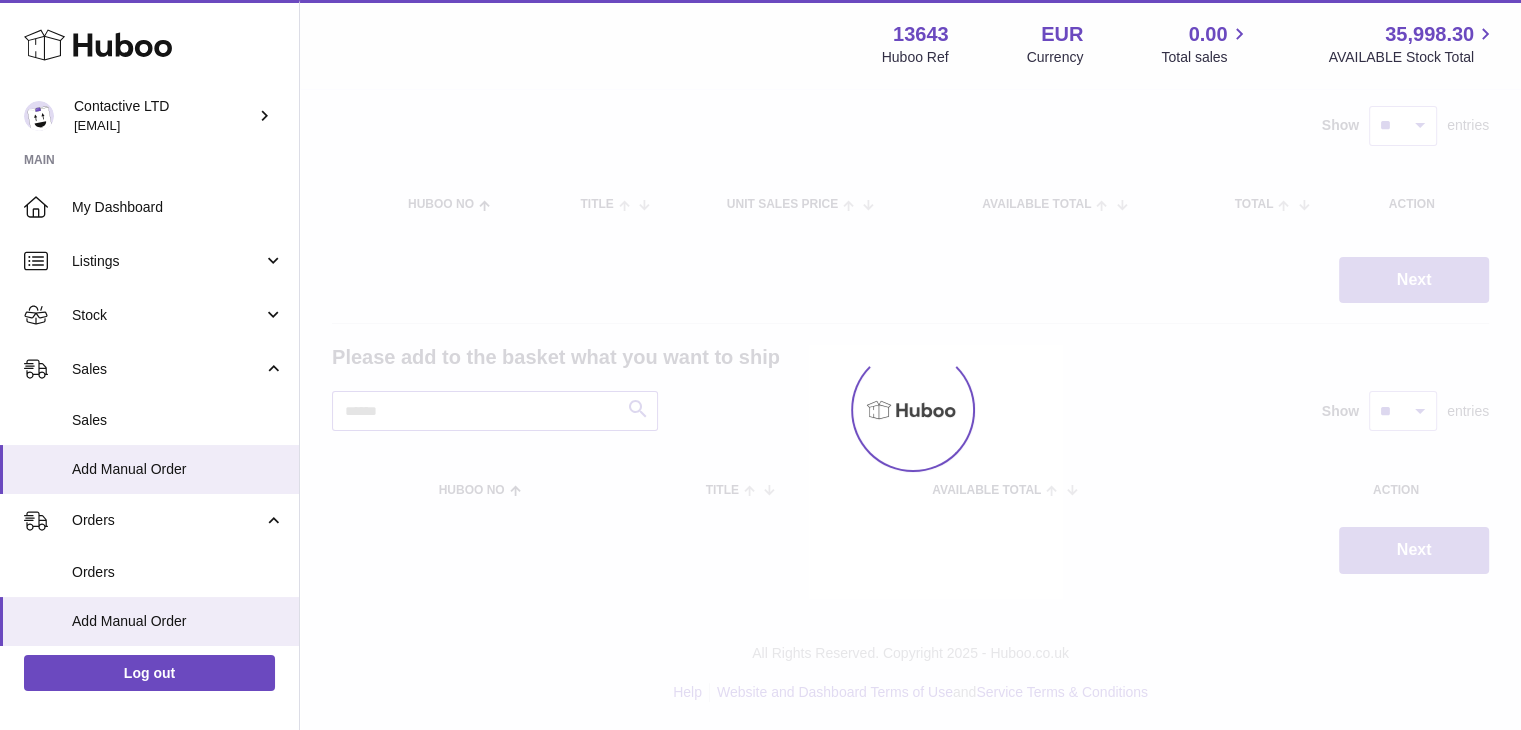 scroll, scrollTop: 400, scrollLeft: 0, axis: vertical 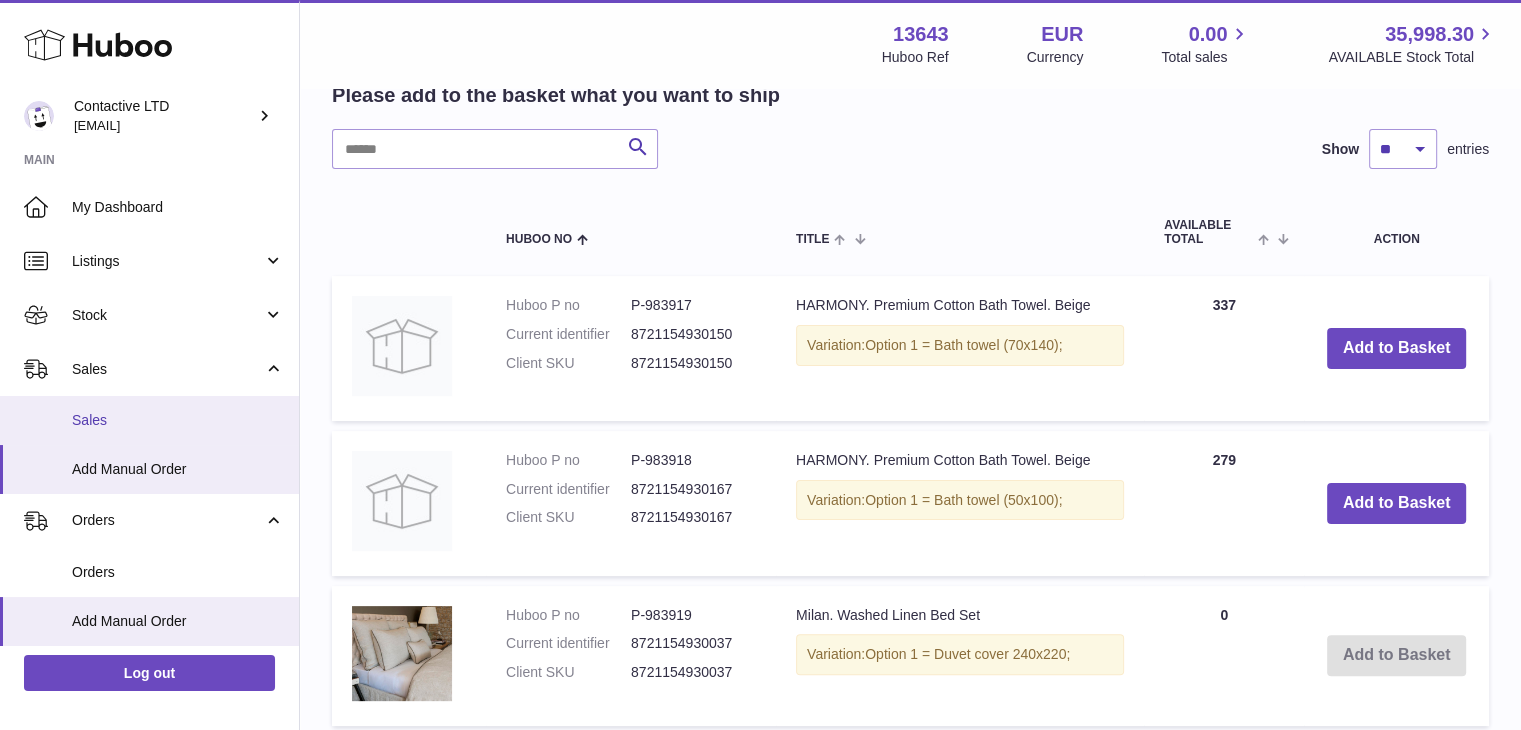 click on "Sales" at bounding box center [149, 420] 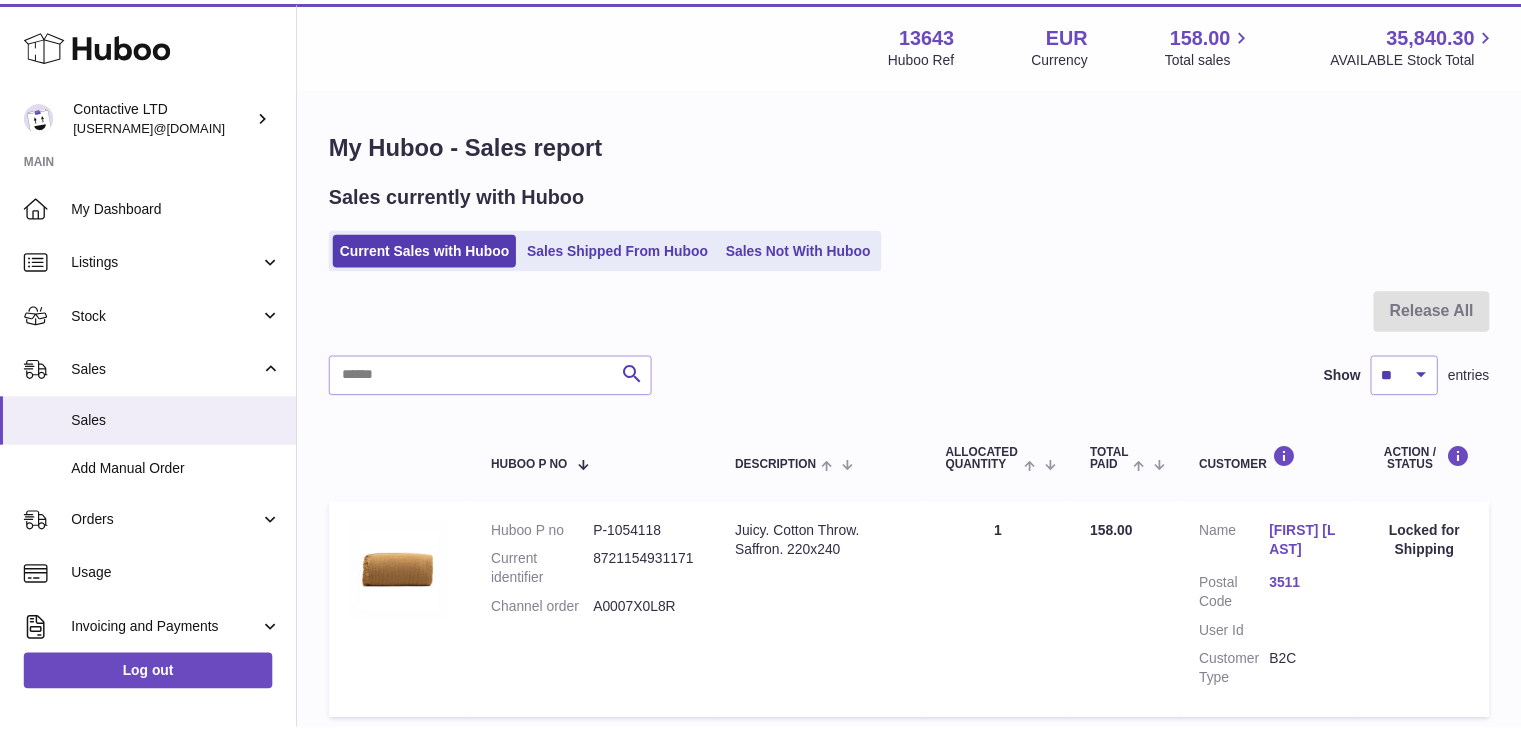 scroll, scrollTop: 0, scrollLeft: 0, axis: both 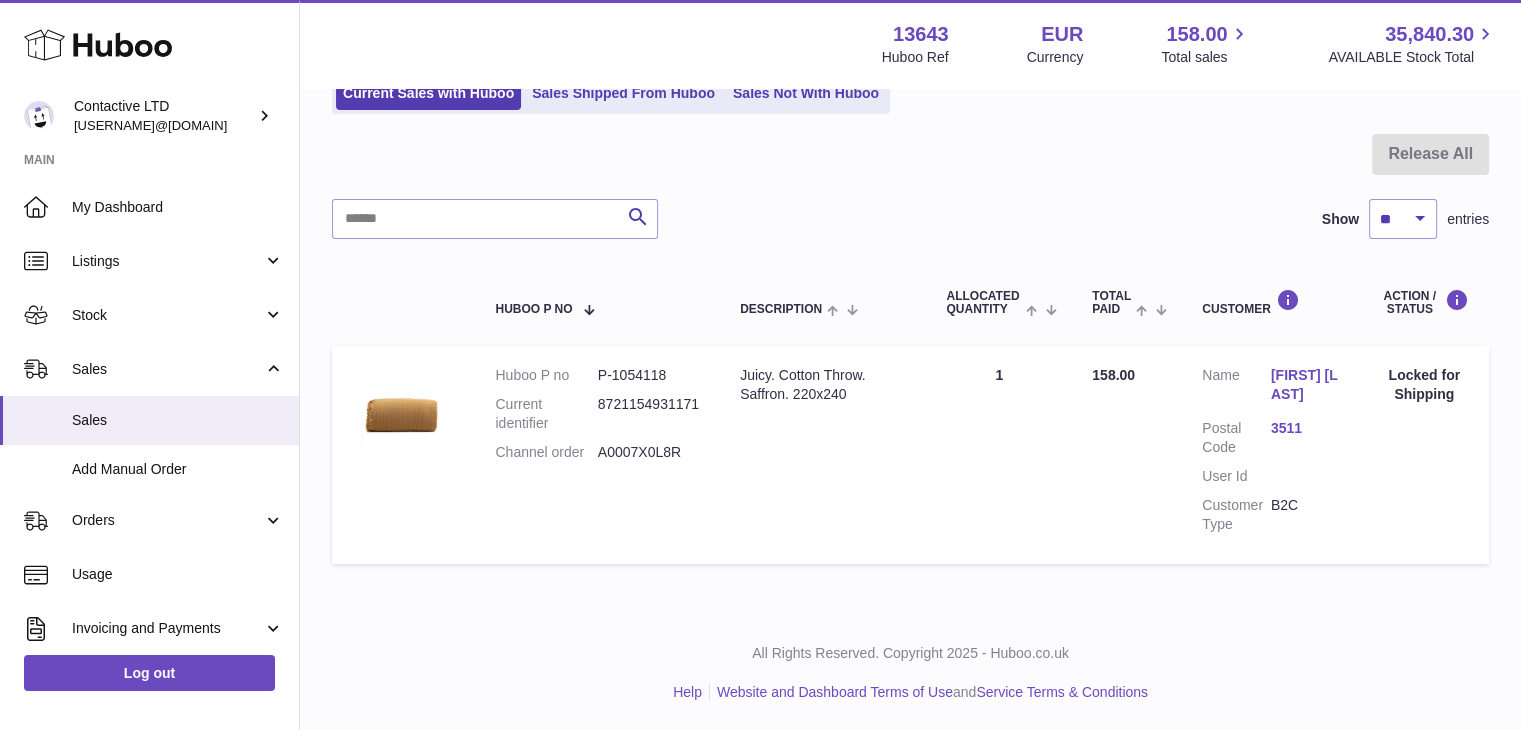 click on "All Rights Reserved. Copyright 2025 - Huboo.co.uk   Help
Website and Dashboard Terms of Use
and
Service Terms & Conditions" at bounding box center [910, 673] 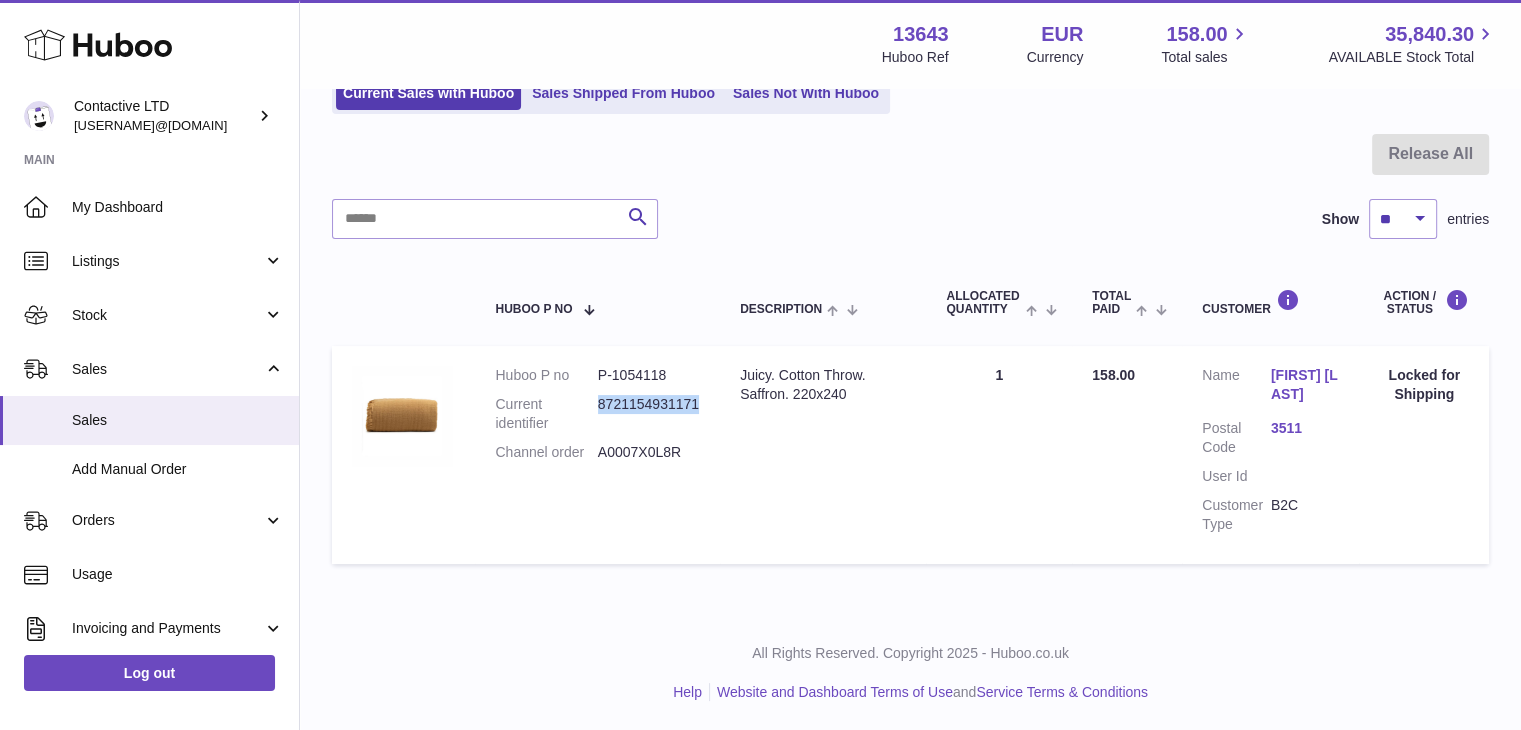 click on "8721154931171" at bounding box center [649, 414] 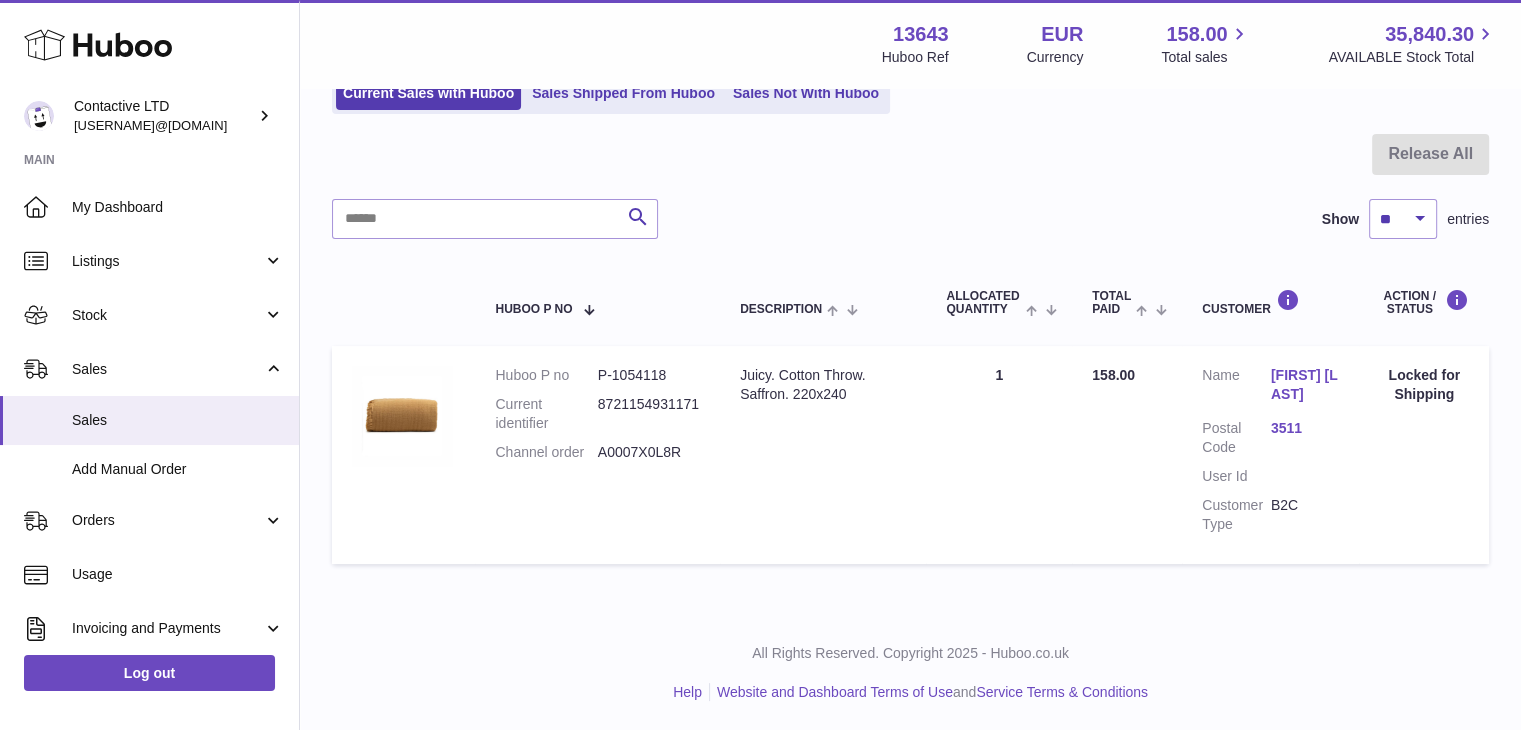 click on "A0007X0L8R" at bounding box center (649, 452) 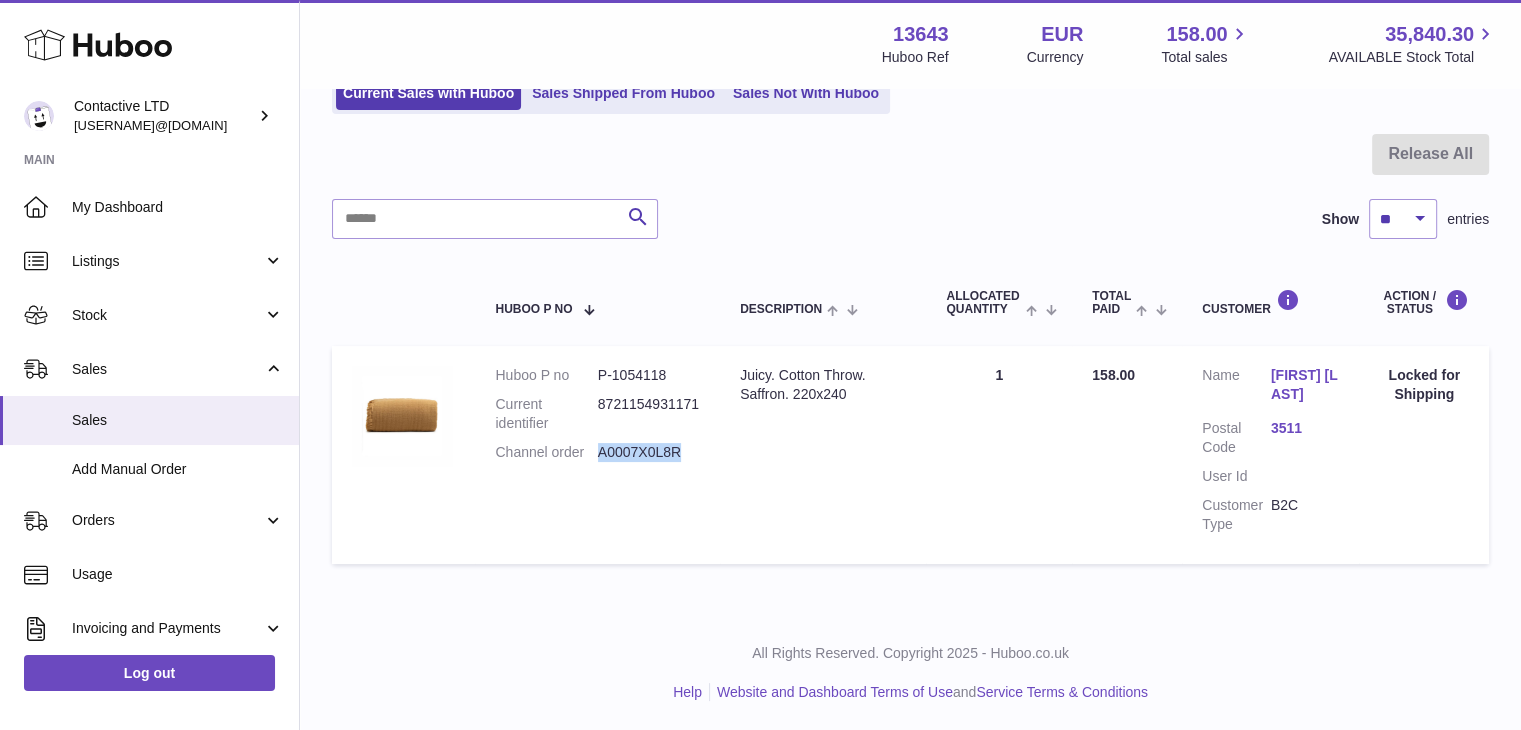 click on "A0007X0L8R" at bounding box center [649, 452] 